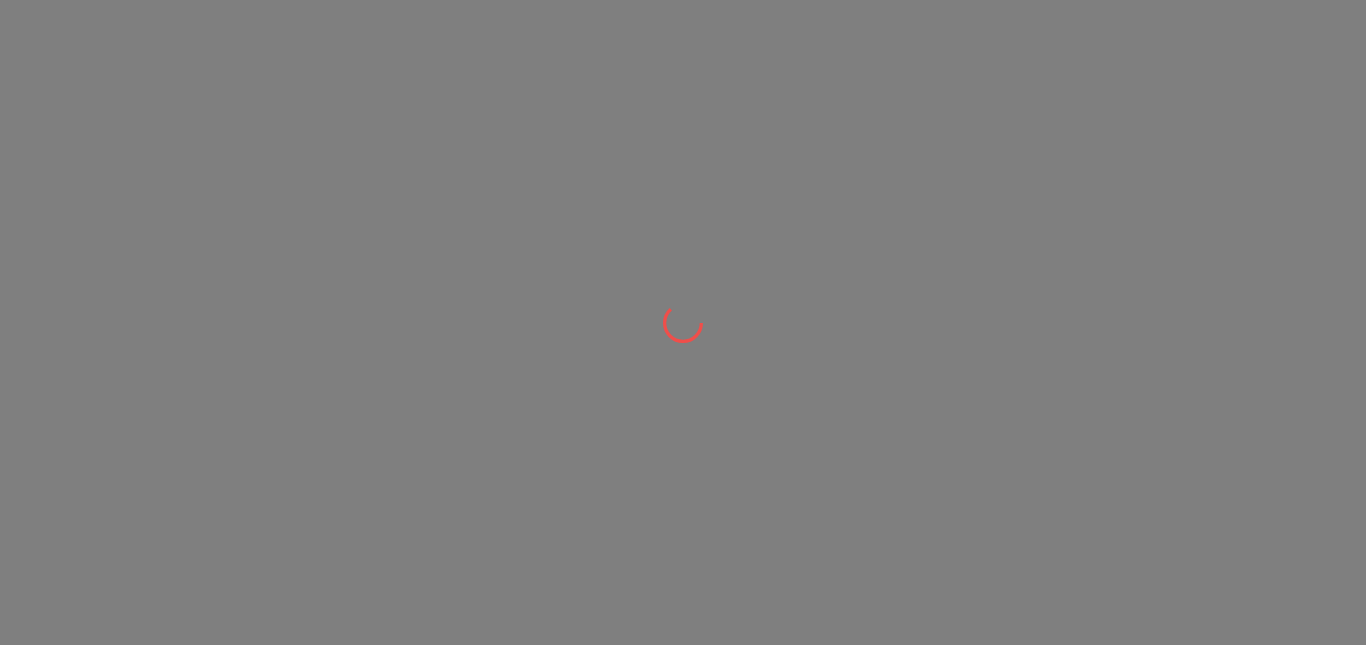 scroll, scrollTop: 0, scrollLeft: 0, axis: both 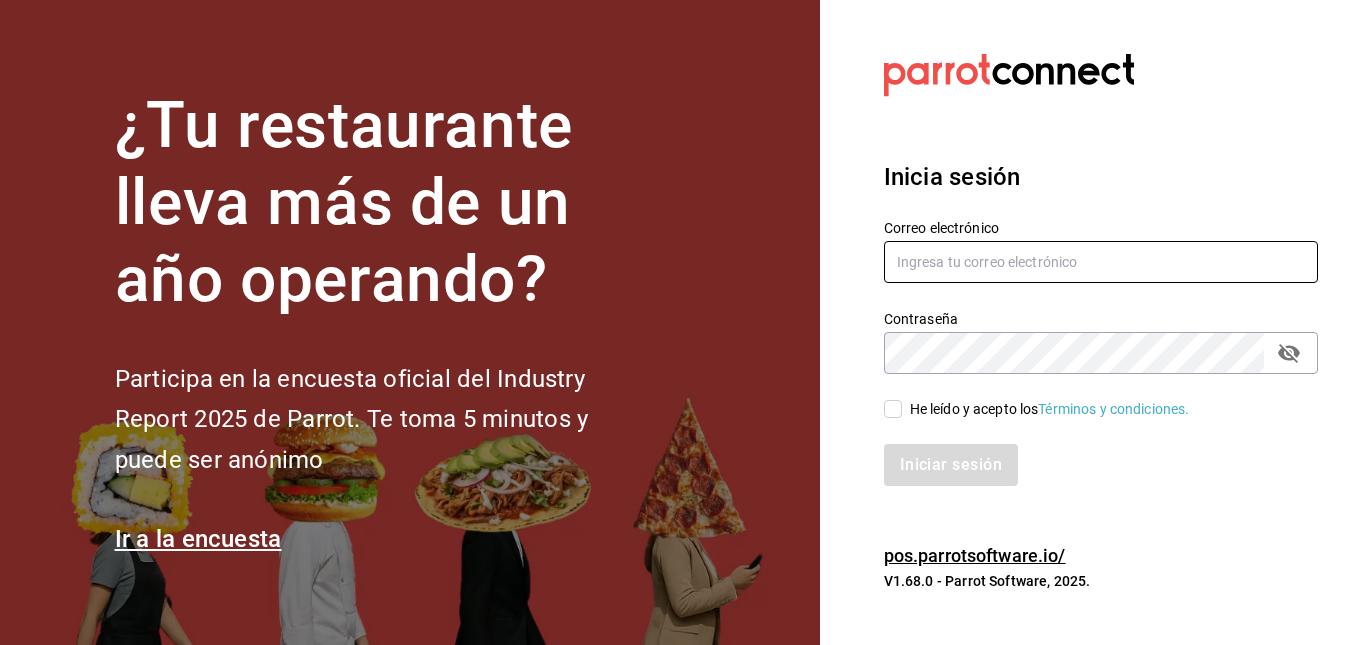 type on "[USERNAME]@example.com" 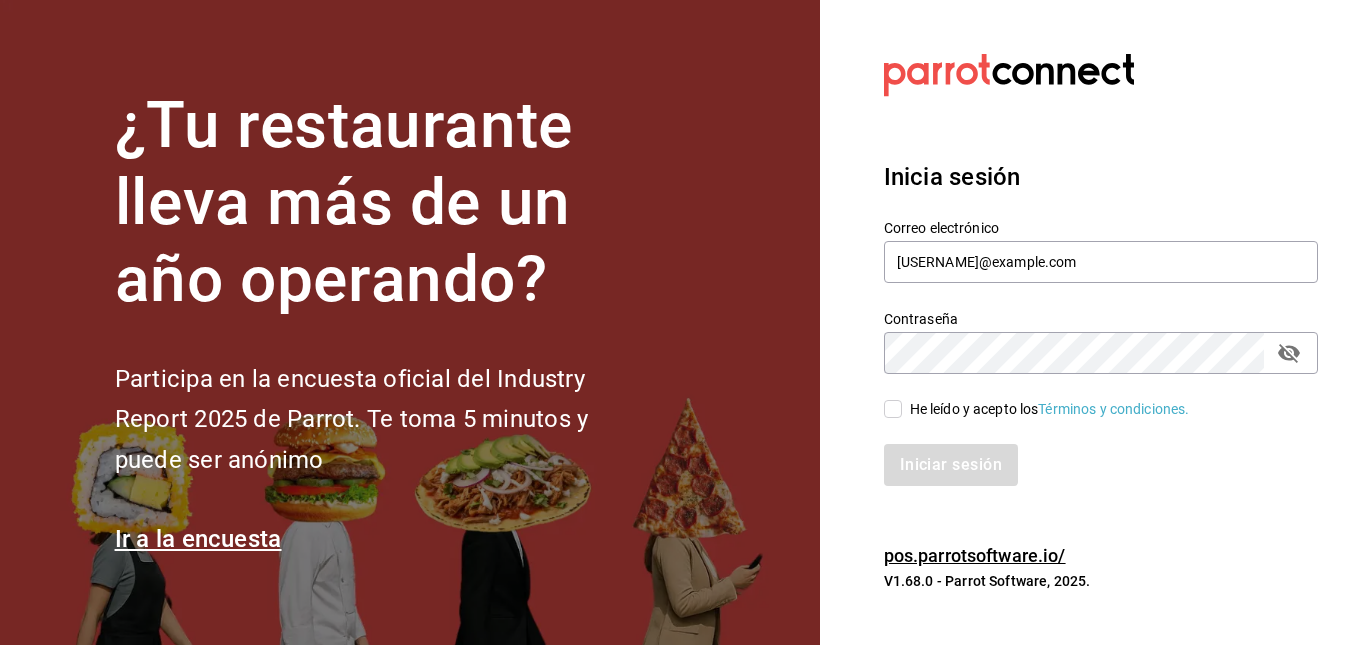click on "He leído y acepto los  Términos y condiciones." at bounding box center (1089, 397) 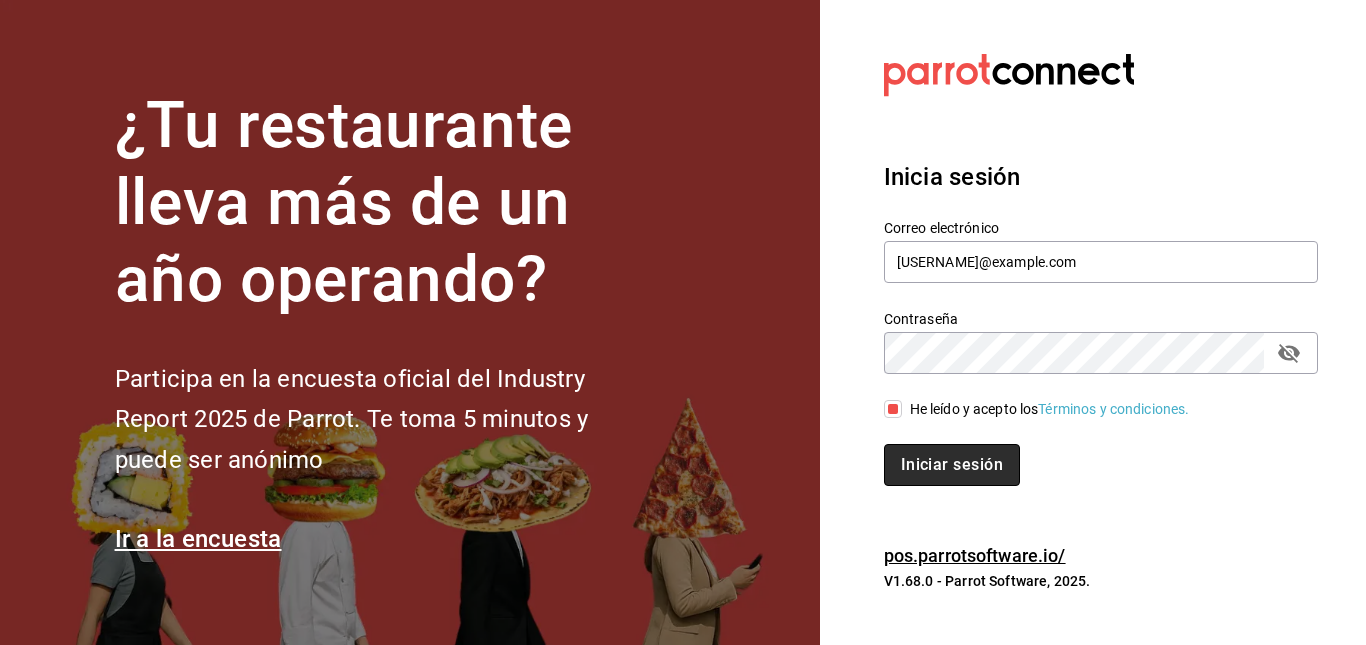 click on "Iniciar sesión" at bounding box center [952, 465] 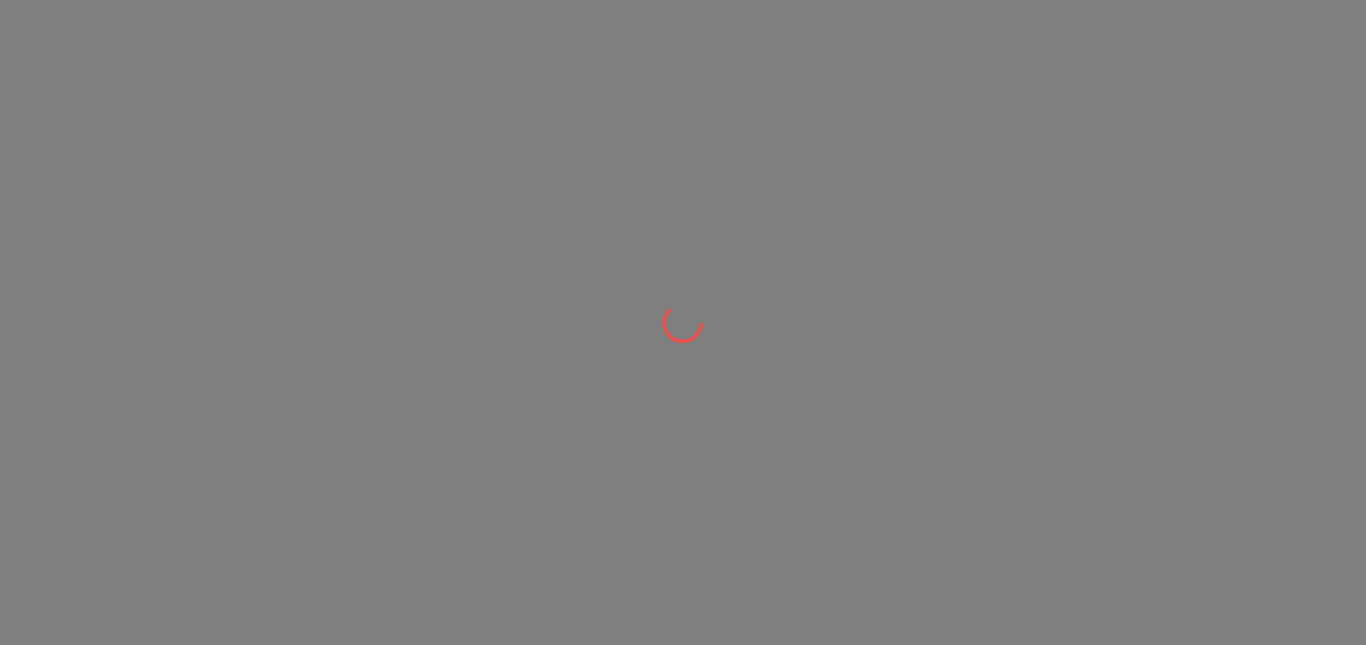 scroll, scrollTop: 0, scrollLeft: 0, axis: both 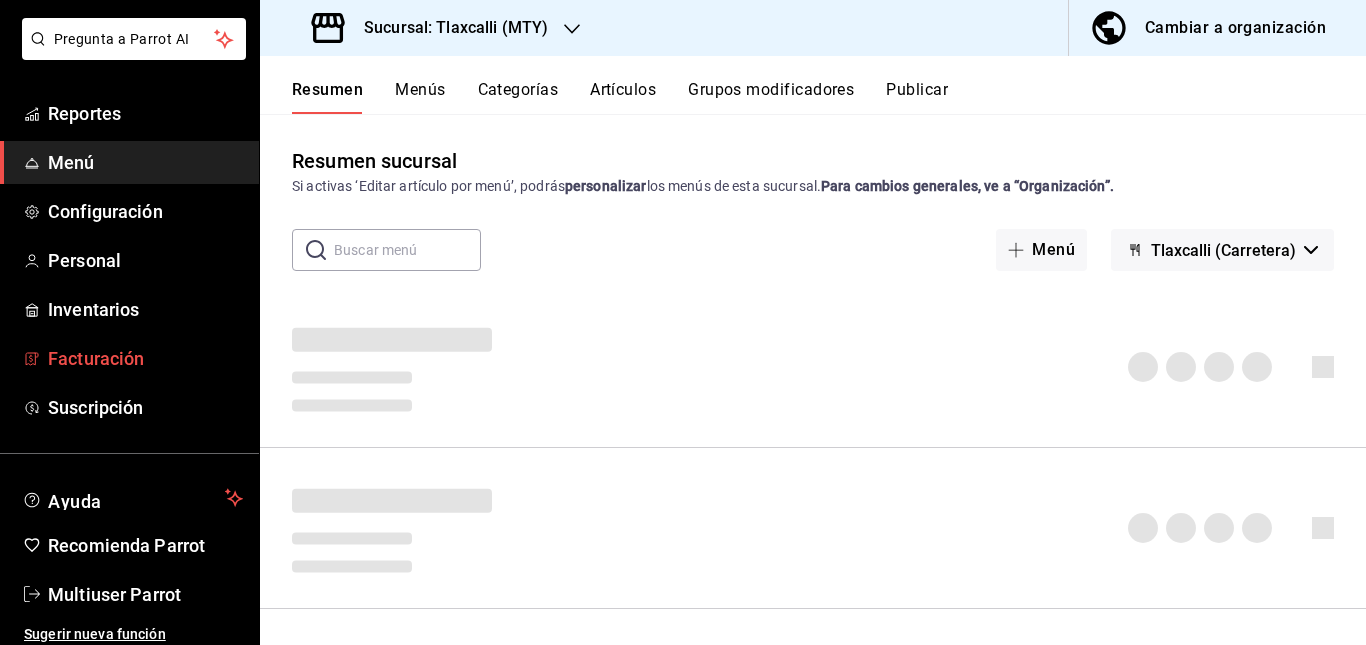 click on "Facturación" at bounding box center (145, 358) 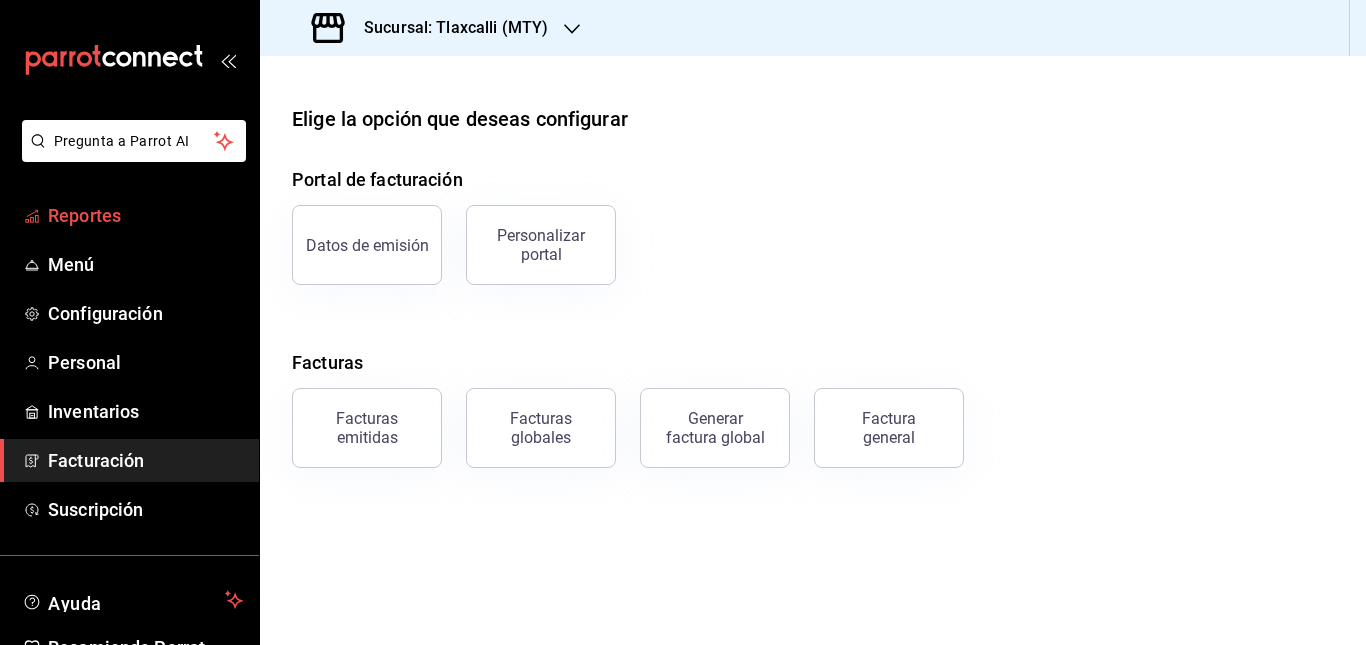 click on "Reportes" at bounding box center [145, 215] 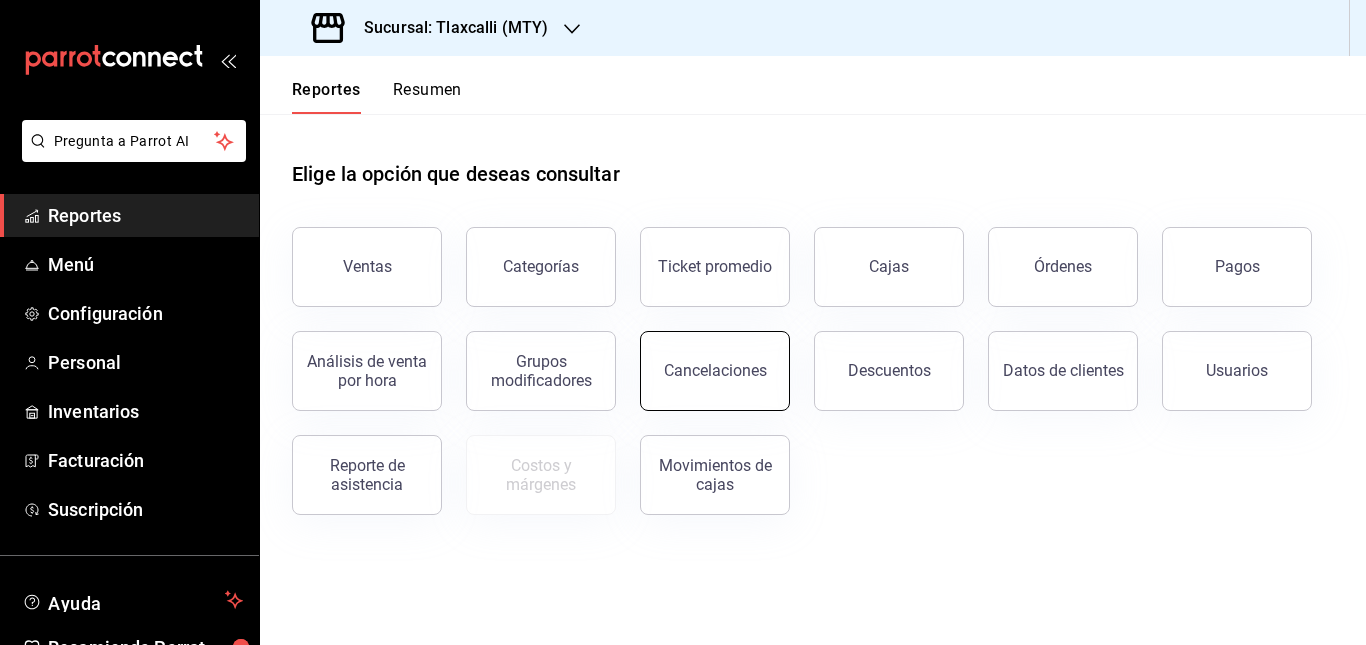 click on "Cancelaciones" at bounding box center [715, 371] 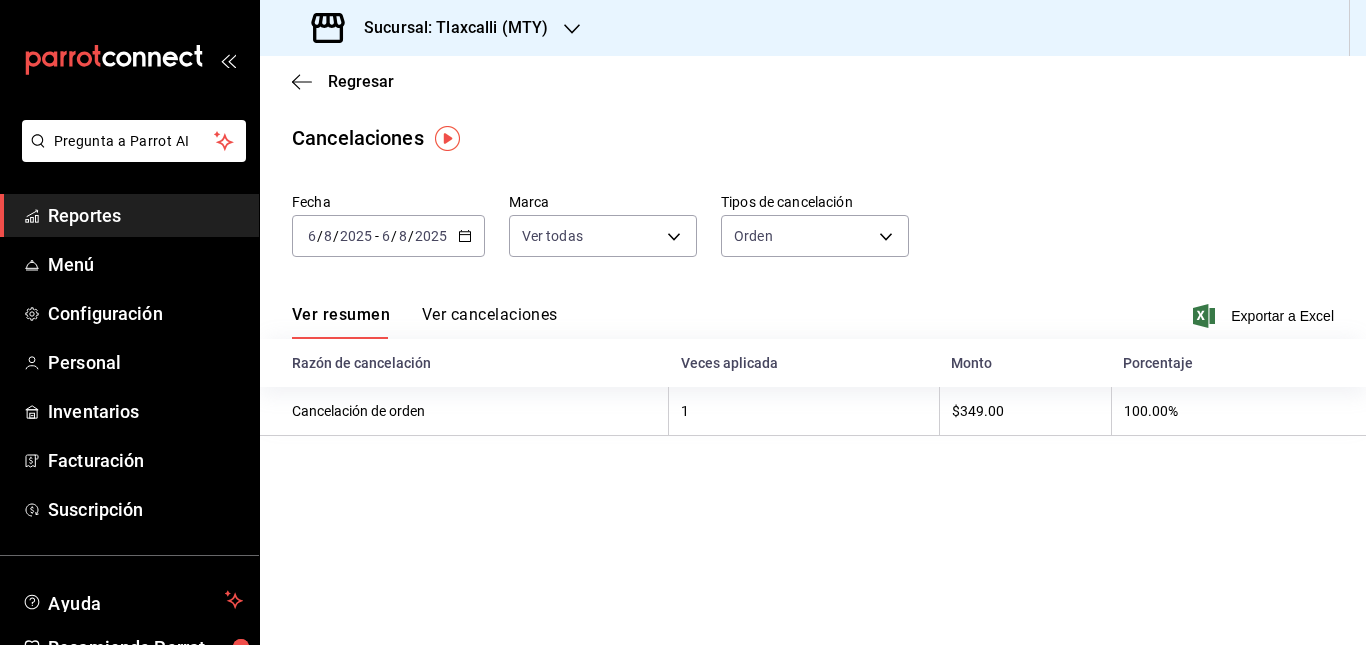 click on "Ver cancelaciones" at bounding box center [490, 322] 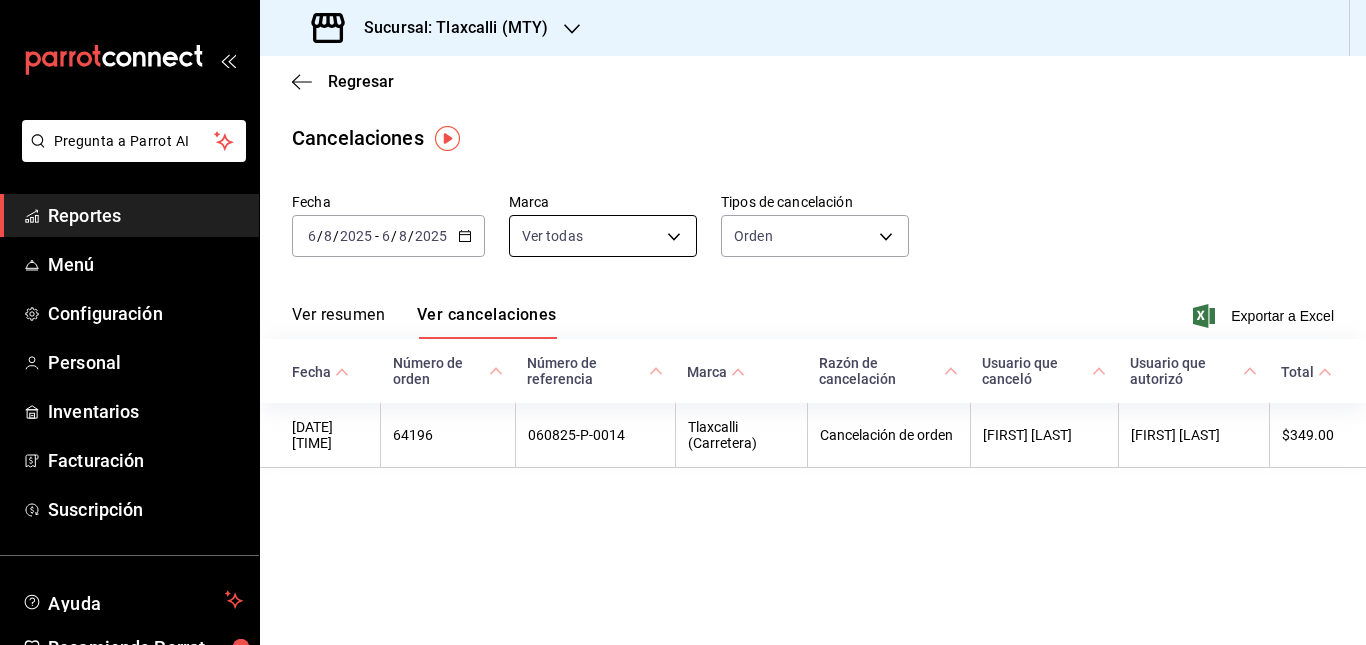 click on "Pregunta a Parrot AI Reportes   Menú   Configuración   Personal   Inventarios   Facturación   Suscripción   Ayuda Recomienda Parrot   Multiuser Parrot   Sugerir nueva función   Sucursal: Tlaxcalli (MTY) Regresar Cancelaciones Fecha [DATE] [DATE] - [DATE] [DATE] Marca Ver todas [object Object] Tipos de cancelación Orden ORDER Ver resumen Ver cancelaciones Exportar a Excel Fecha Número de orden Número de referencia Marca Razón de cancelación Usuario que canceló Usuario que autorizó Total [DATE] [TIME] [NUMBER] [NUMBER] Tlaxcalli (Carretera) Cancelación de orden [FIRST] [LAST] [FIRST] [LAST] $[PRICE] GANA 1 MES GRATIS EN TU SUSCRIPCIÓN AQUÍ ¿Recuerdas cómo empezó tu restaurante?
Hoy puedes ayudar a un colega a tener el mismo cambio que tú viviste.
Recomienda Parrot directamente desde tu Portal Administrador.
Es fácil y rápido.
🎁 Por cada restaurante que se una, ganas 1 mes gratis. Ver video tutorial Ir a video Pregunta a Parrot AI Reportes   Menú" at bounding box center [683, 322] 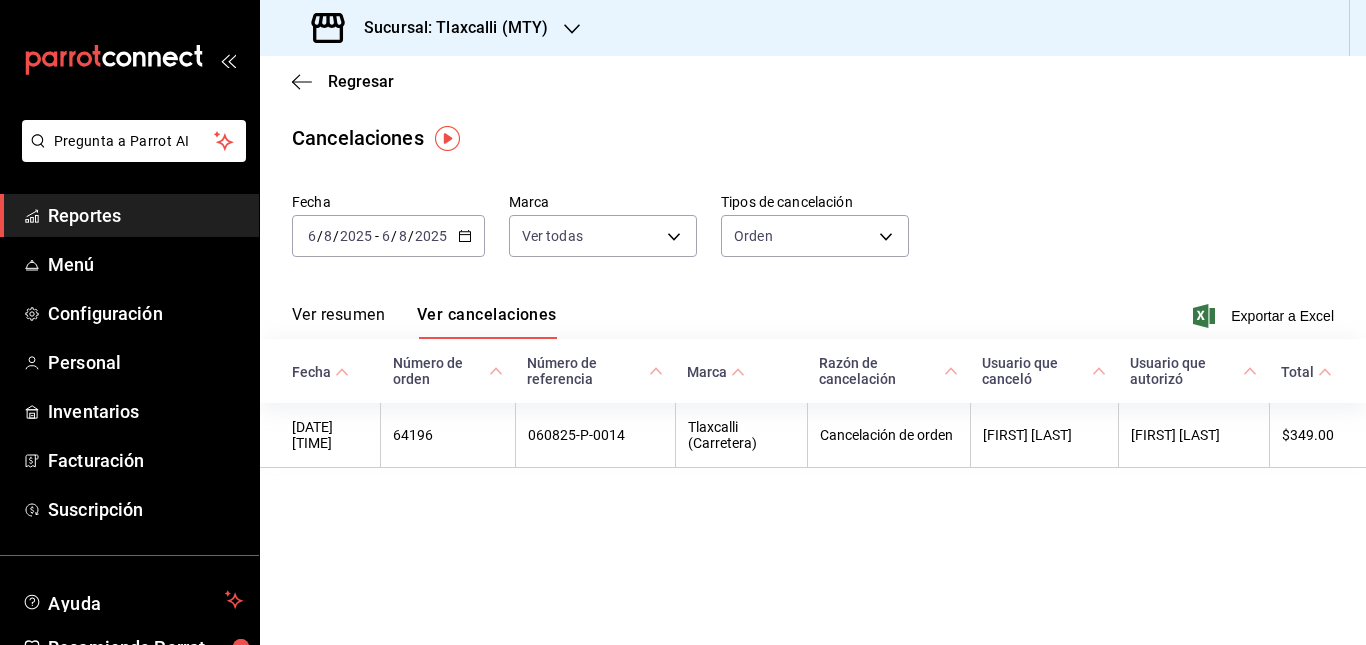 click on "2025" at bounding box center (431, 236) 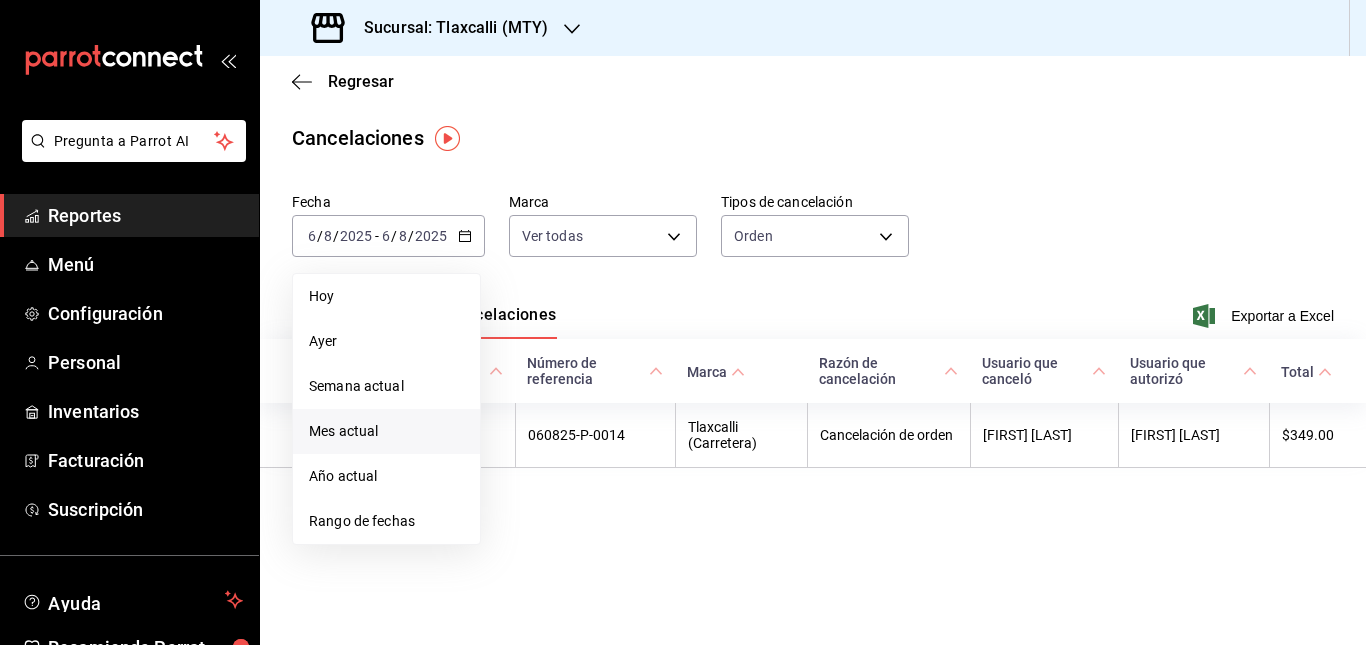 click on "Mes actual" at bounding box center (386, 431) 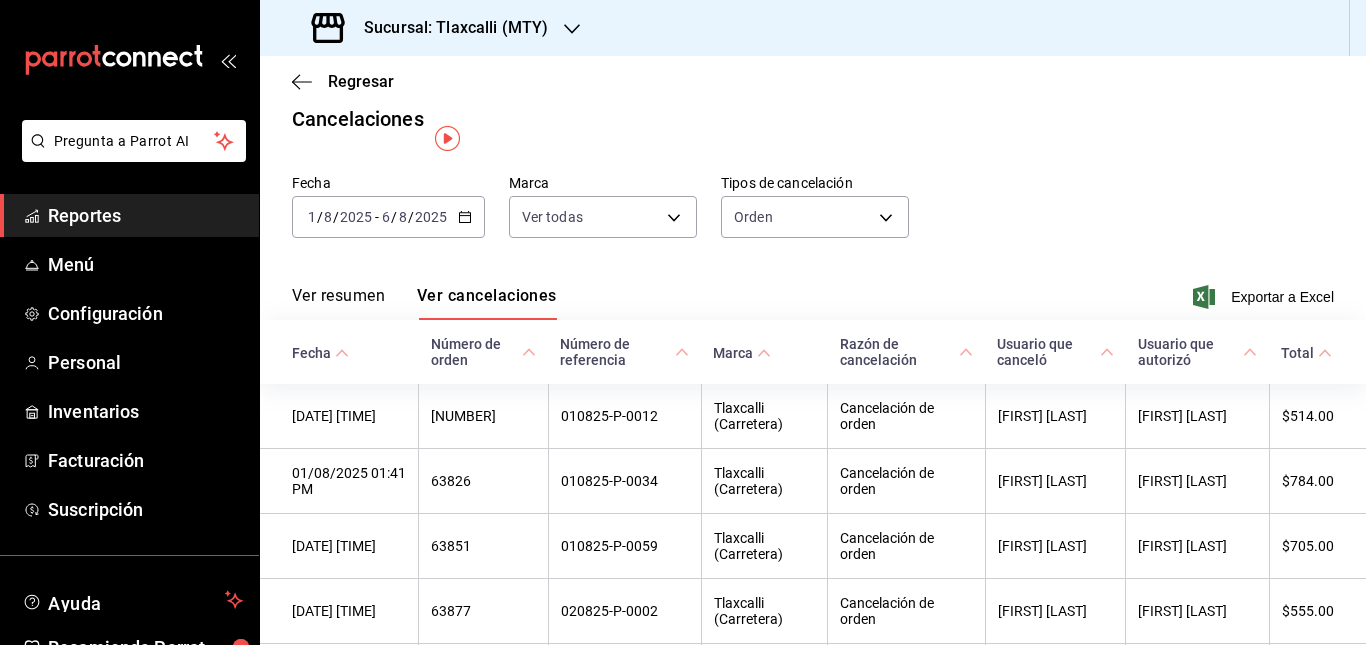 scroll, scrollTop: 0, scrollLeft: 0, axis: both 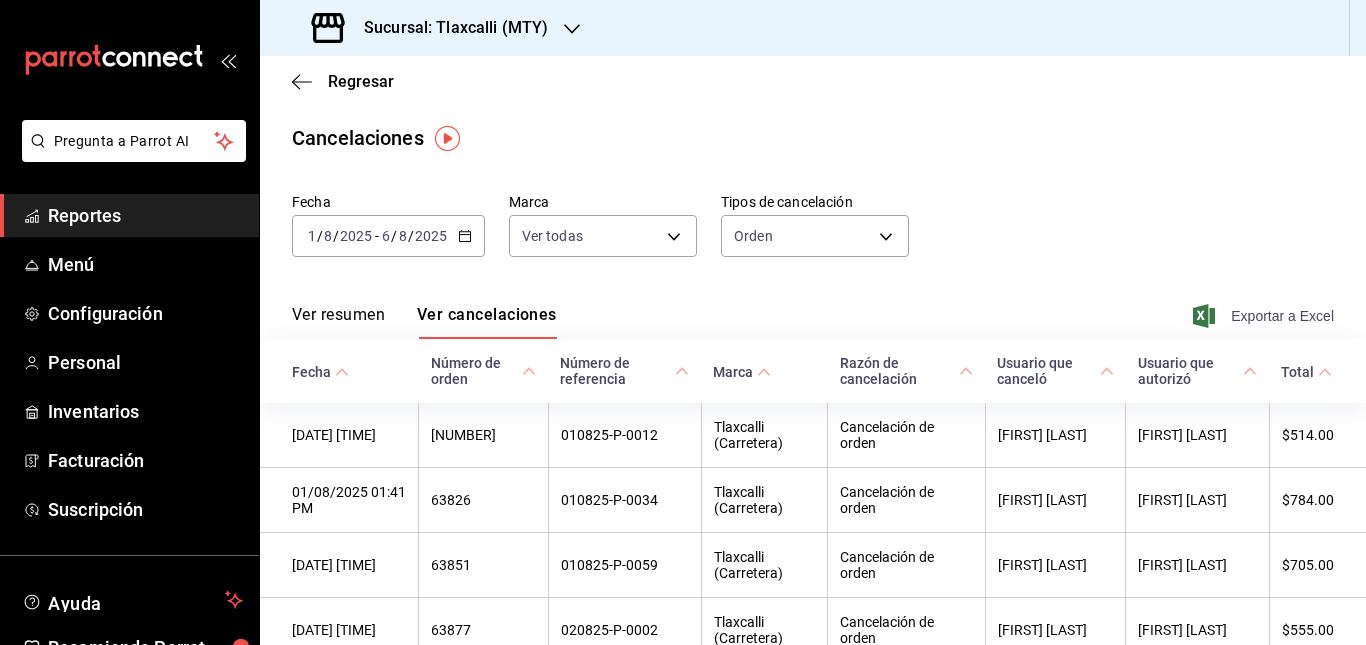 click on "Exportar a Excel" at bounding box center (1265, 316) 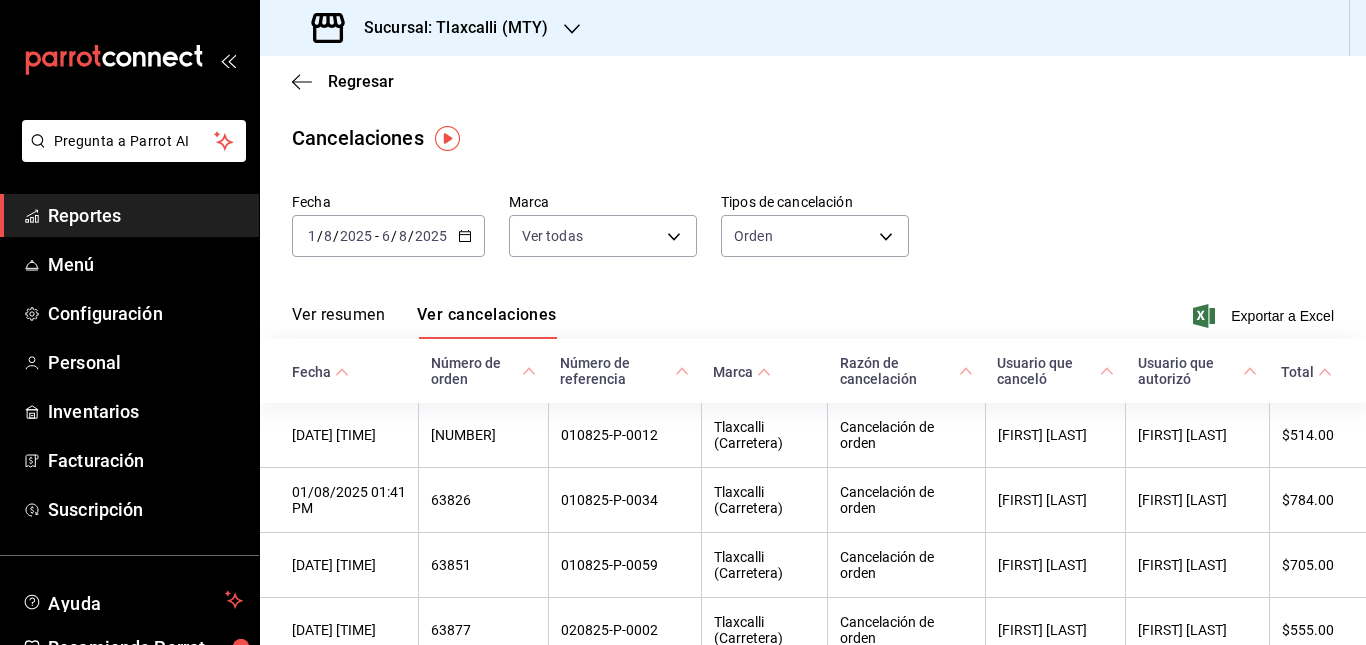 click 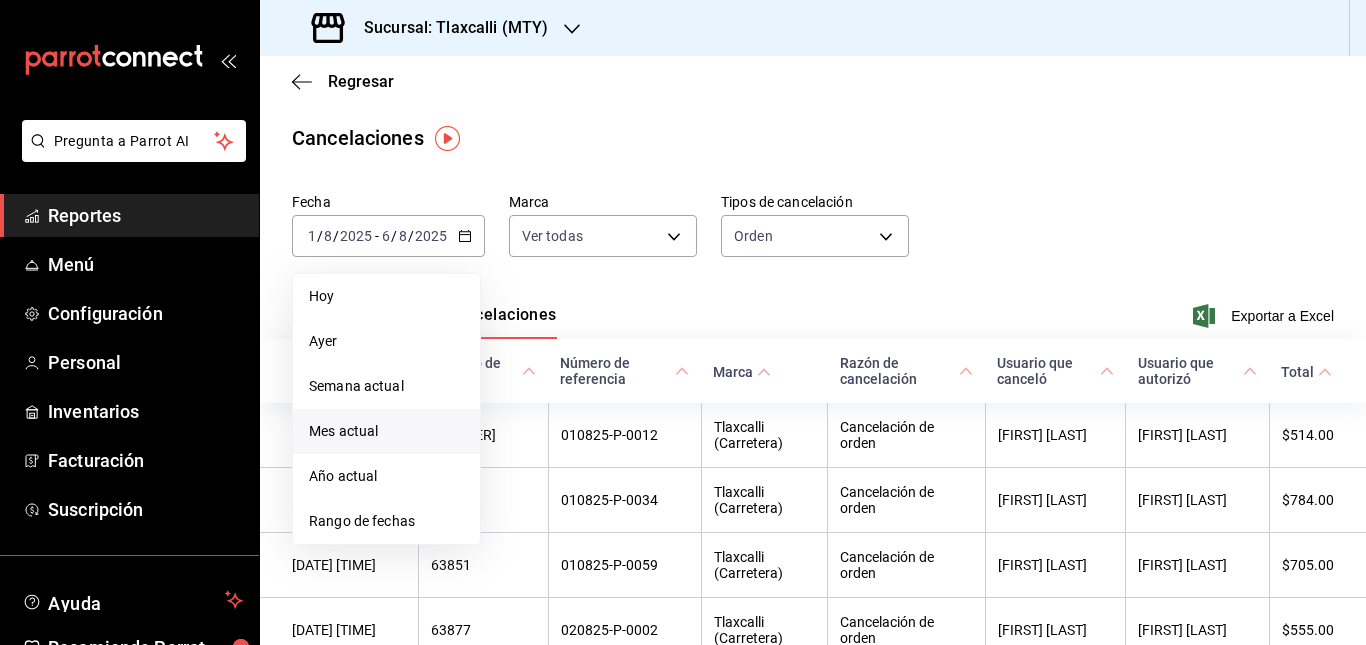 click on "Ver resumen Ver cancelaciones Exportar a Excel" at bounding box center [813, 310] 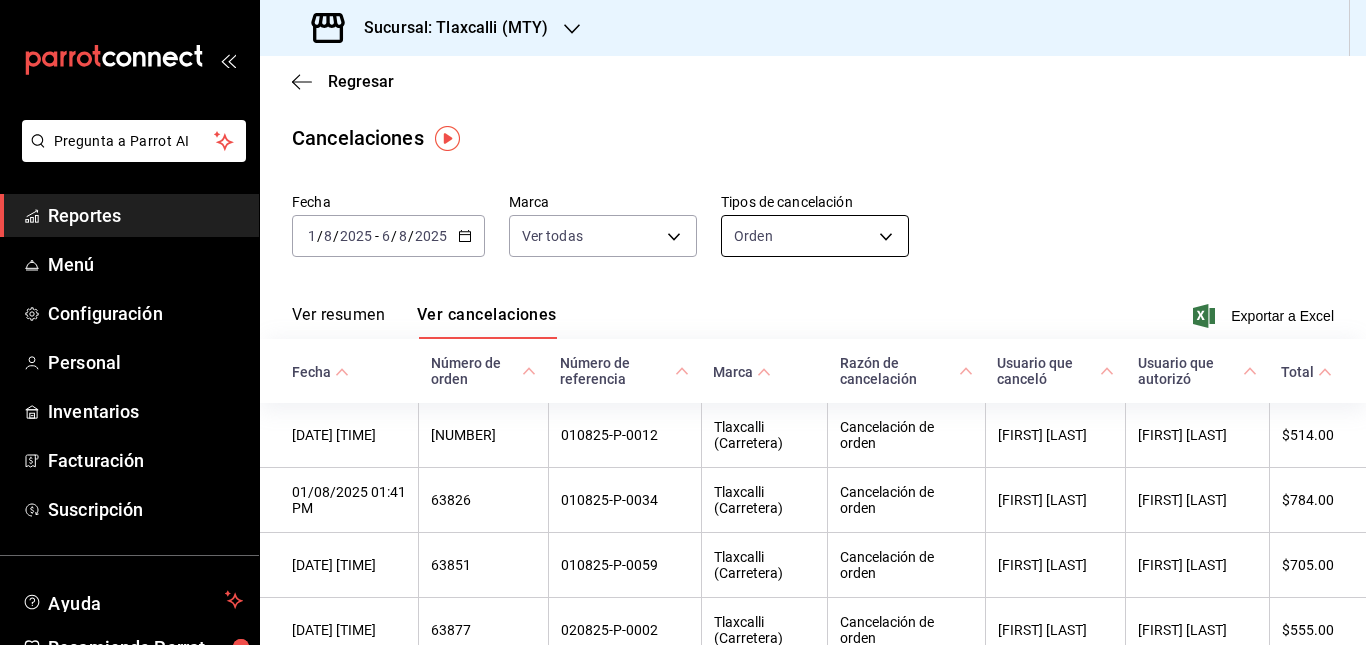 click on "Pregunta a Parrot AI Reportes   Menú   Configuración   Personal   Inventarios   Facturación   Suscripción   Ayuda Recomienda Parrot   Multiuser Parrot   Sugerir nueva función   Sucursal: Tlaxcalli (MTY) Regresar Cancelaciones Fecha [DATE] [DATE] - [DATE] [DATE] Marca Ver todas [object Object] Tipos de cancelación Orden ORDER Ver resumen Ver cancelaciones Exportar a Excel Fecha Número de orden Número de referencia Marca Razón de cancelación Usuario que canceló Usuario que autorizó Total [DATE] [TIME] [NUMBER] [NUMBER] Tlaxcalli (Carretera) Cancelación de orden [FIRST] [LAST] [FIRST] [LAST] $[PRICE] [DATE] [TIME] [NUMBER] [NUMBER] Tlaxcalli (Carretera) Cancelación de orden [FIRST] [LAST] [FIRST] [LAST] $[PRICE] [DATE] [TIME] [NUMBER] [NUMBER] Tlaxcalli (Carretera) Cancelación de orden [FIRST] [LAST] [FIRST] [LAST] $[PRICE] [DATE] [TIME] [NUMBER] [NUMBER] Tlaxcalli (Carretera) Cancelación de orden [FIRST] [LAST] [FIRST] [LAST] $[PRICE] [NUMBER] $[PRICE]" at bounding box center (683, 322) 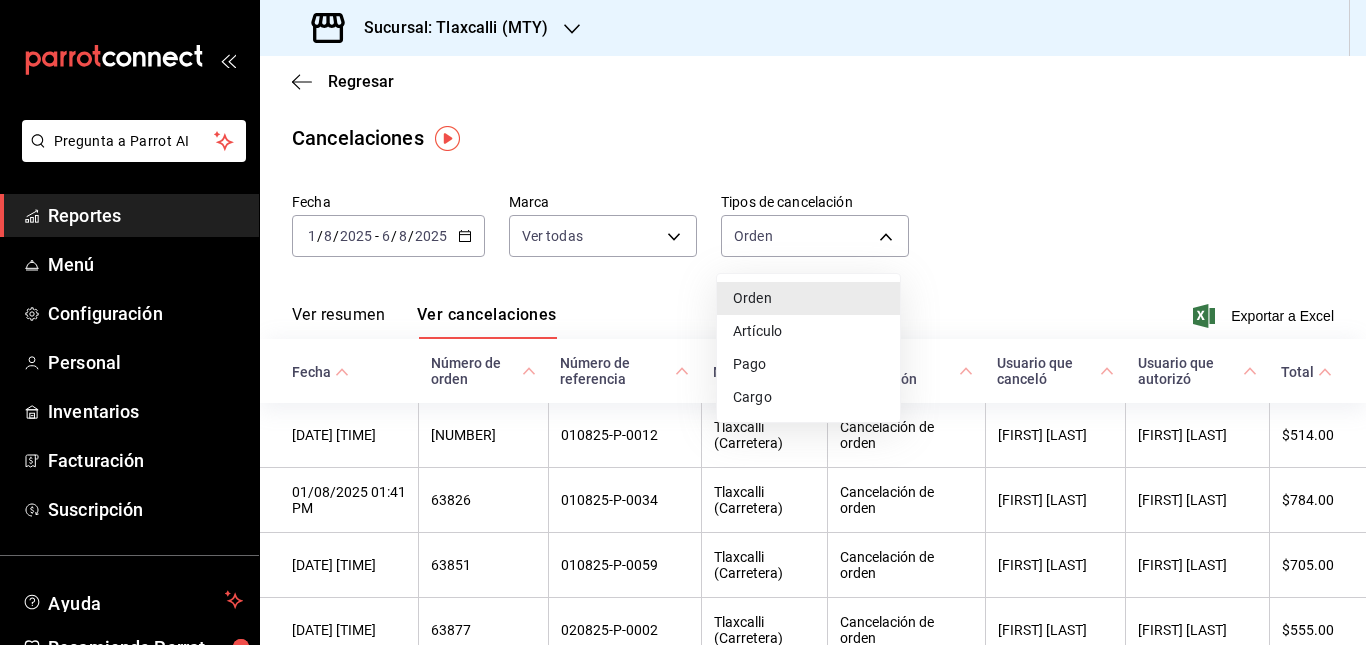 click on "Artículo" at bounding box center (808, 331) 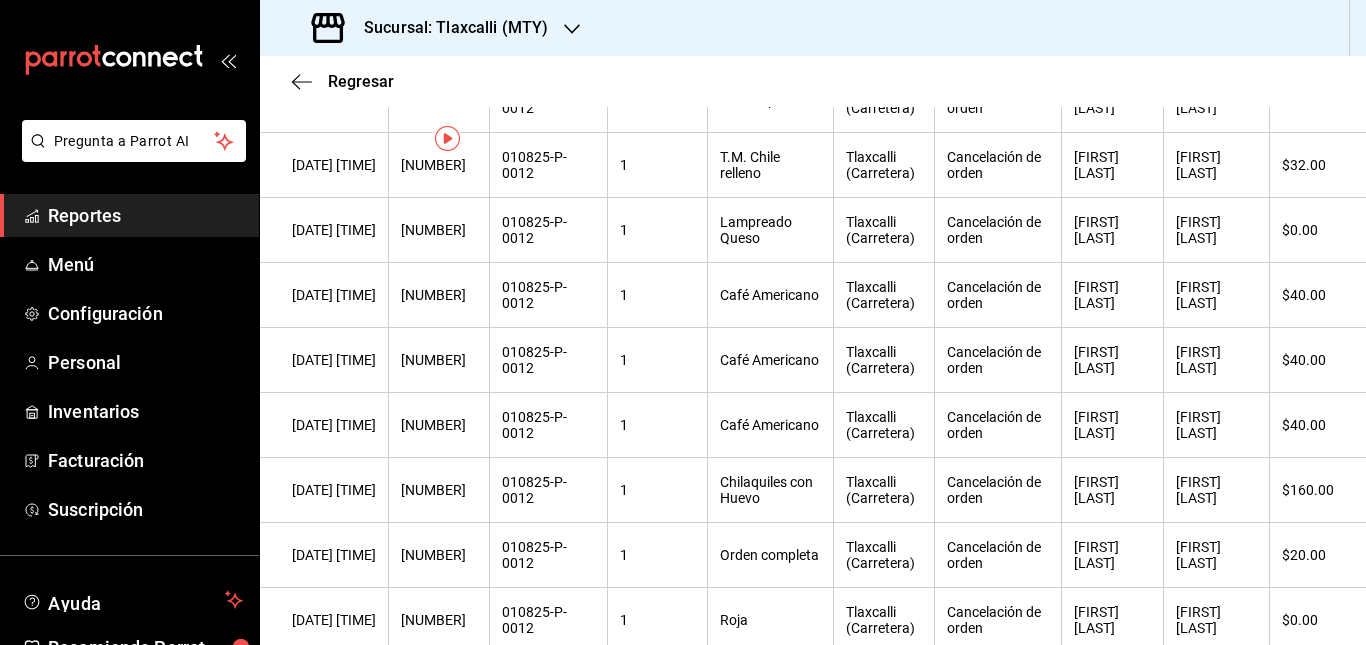 scroll, scrollTop: 0, scrollLeft: 0, axis: both 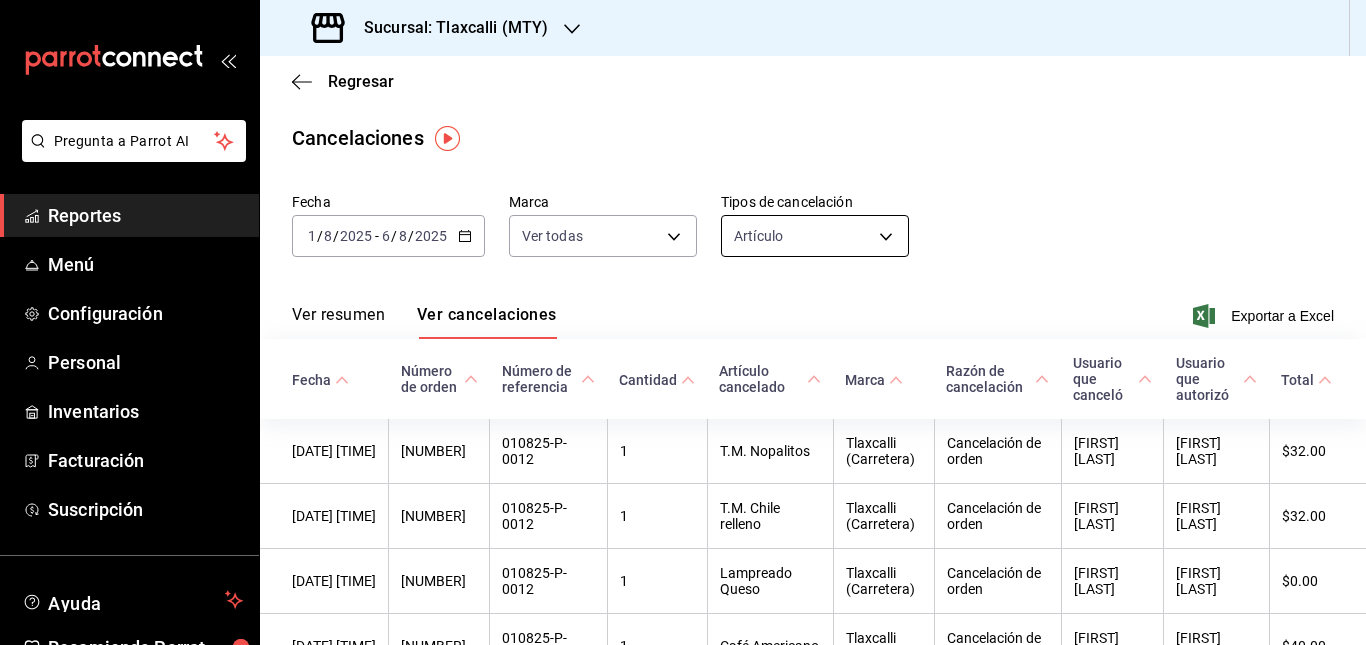 click on "Pregunta a Parrot AI Reportes   Menú   Configuración   Personal   Inventarios   Facturación   Suscripción   Ayuda Recomienda Parrot   Multiuser Parrot   Sugerir nueva función   Sucursal: Tlaxcalli (MTY) Regresar Cancelaciones Fecha [DATE] [DATE] - [DATE] [DATE] Marca Ver todas [object Object] Tipos de cancelación Artículo ORDER_ITEM Ver resumen Ver cancelaciones Exportar a Excel Fecha Número de orden Número de referencia Cantidad Artículo cancelado Marca Razón de cancelación Usuario que canceló Usuario que autorizó Total [DATE] [TIME] [NUMBER] [NUMBER] 1 [ITEM] Tlaxcalli (Carretera) Cancelación de orden [FIRST] [LAST] [FIRST] [LAST] $[PRICE] [DATE] [TIME] [NUMBER] [NUMBER] 1 [ITEM] Tlaxcalli (Carretera) Cancelación de orden [FIRST] [LAST] [FIRST] [LAST] $[PRICE] [DATE] [TIME] [NUMBER] [NUMBER] 1 [ITEM] Tlaxcalli (Carretera) Cancelación de orden [FIRST] [LAST] [FIRST] [LAST] $[PRICE] [DATE] [TIME] [NUMBER] [NUMBER] 1 1 1" at bounding box center (683, 322) 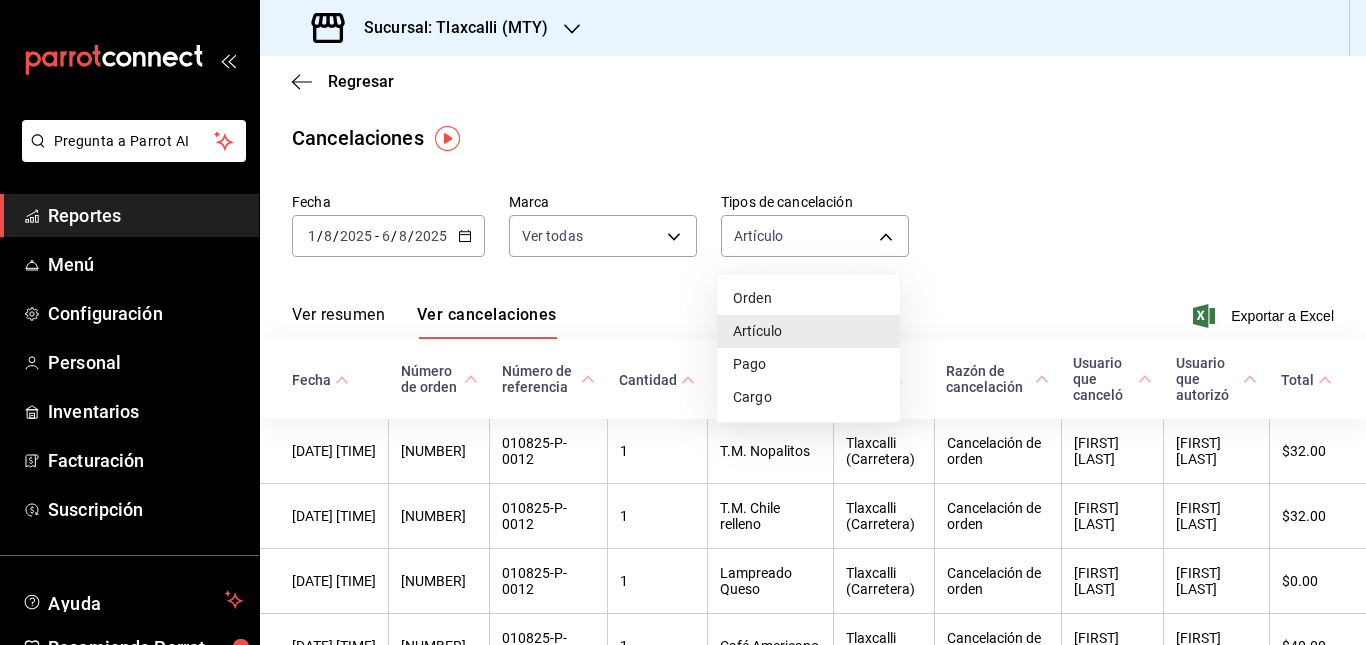 click on "Orden" at bounding box center [808, 298] 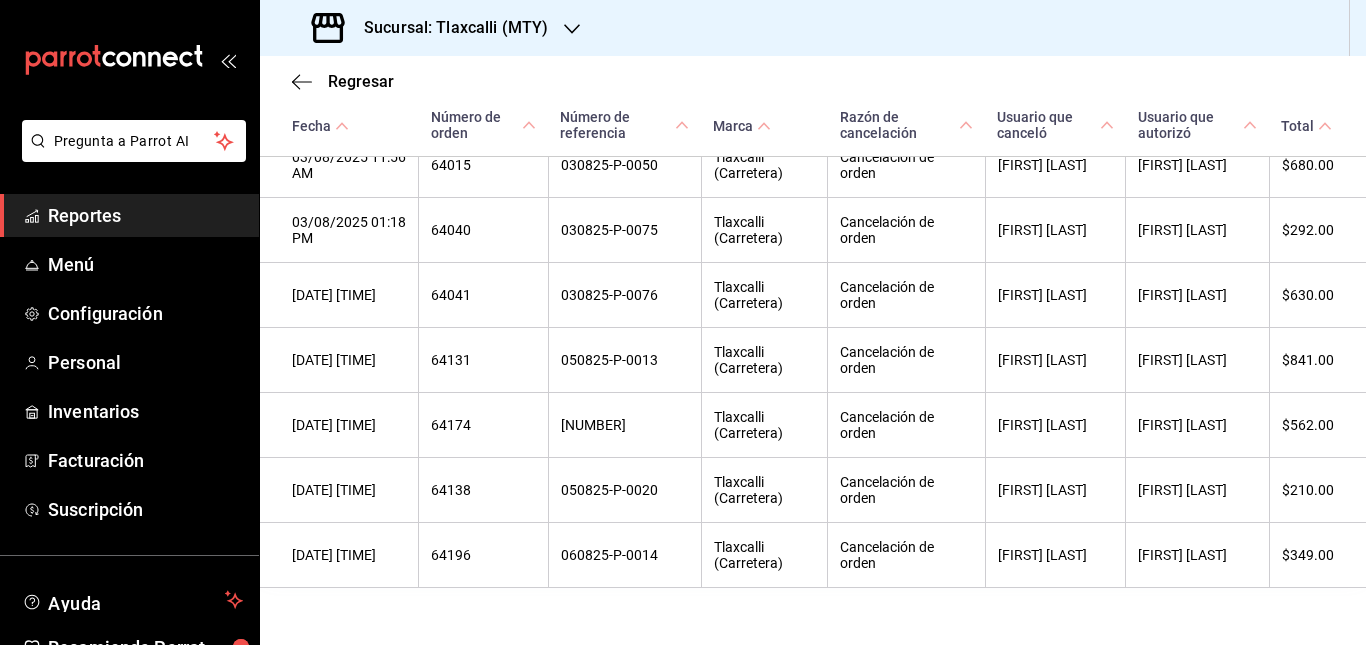 scroll, scrollTop: 696, scrollLeft: 0, axis: vertical 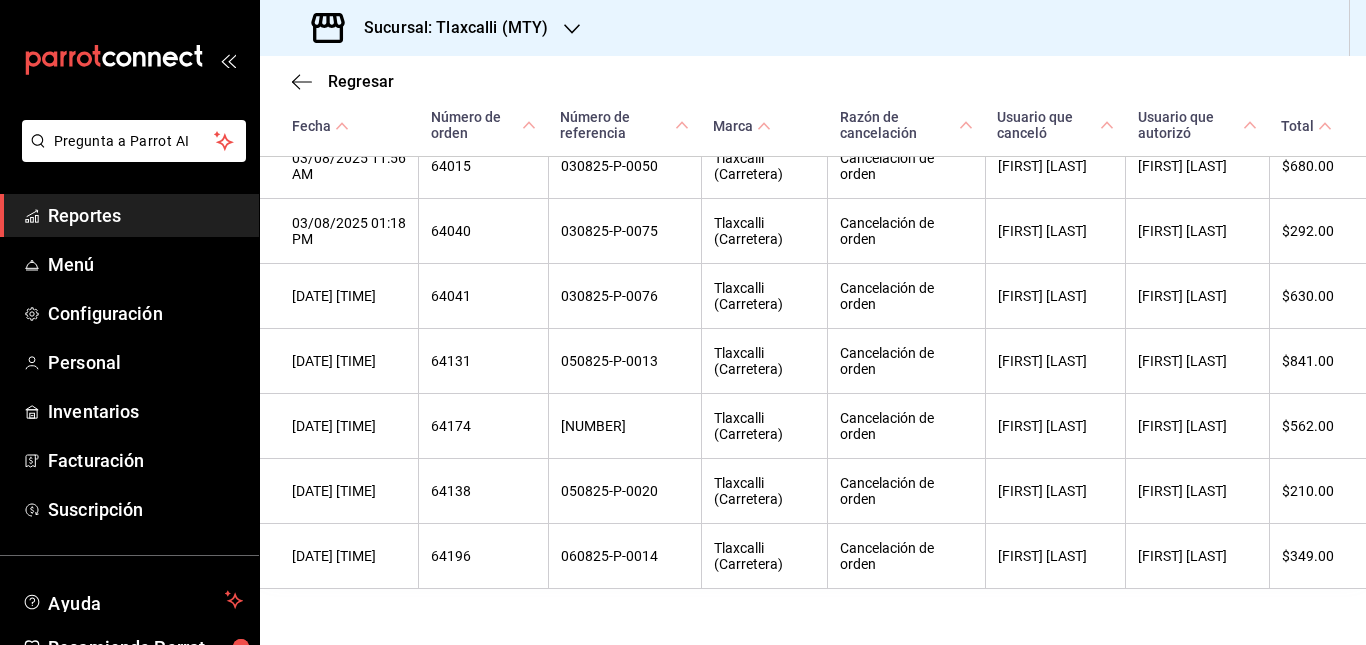 click on "Reportes" at bounding box center [145, 215] 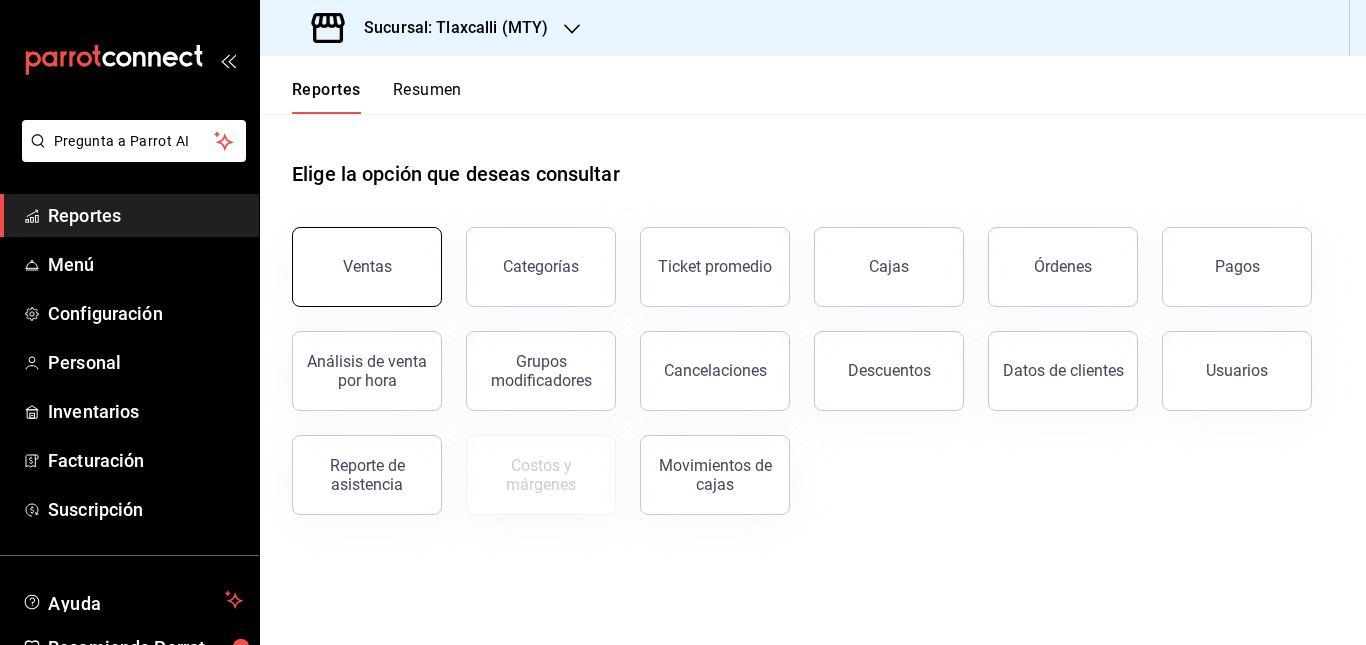 click on "Ventas" at bounding box center [367, 267] 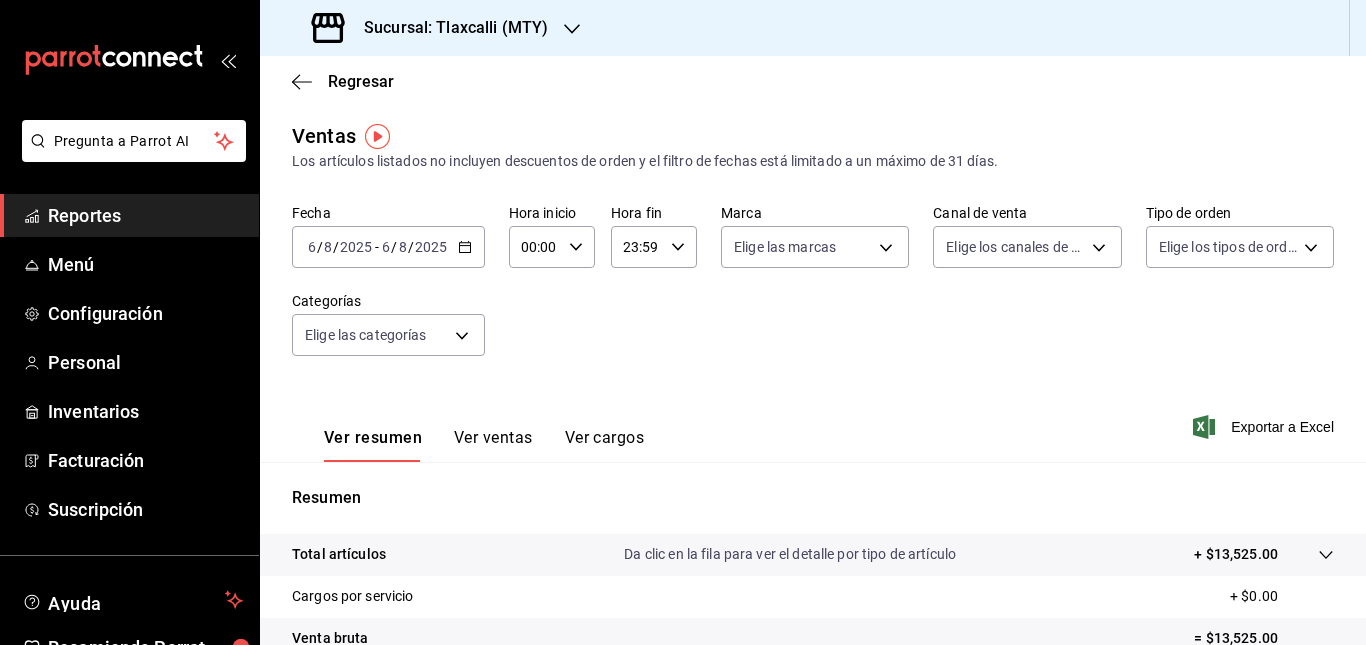 scroll, scrollTop: 1, scrollLeft: 0, axis: vertical 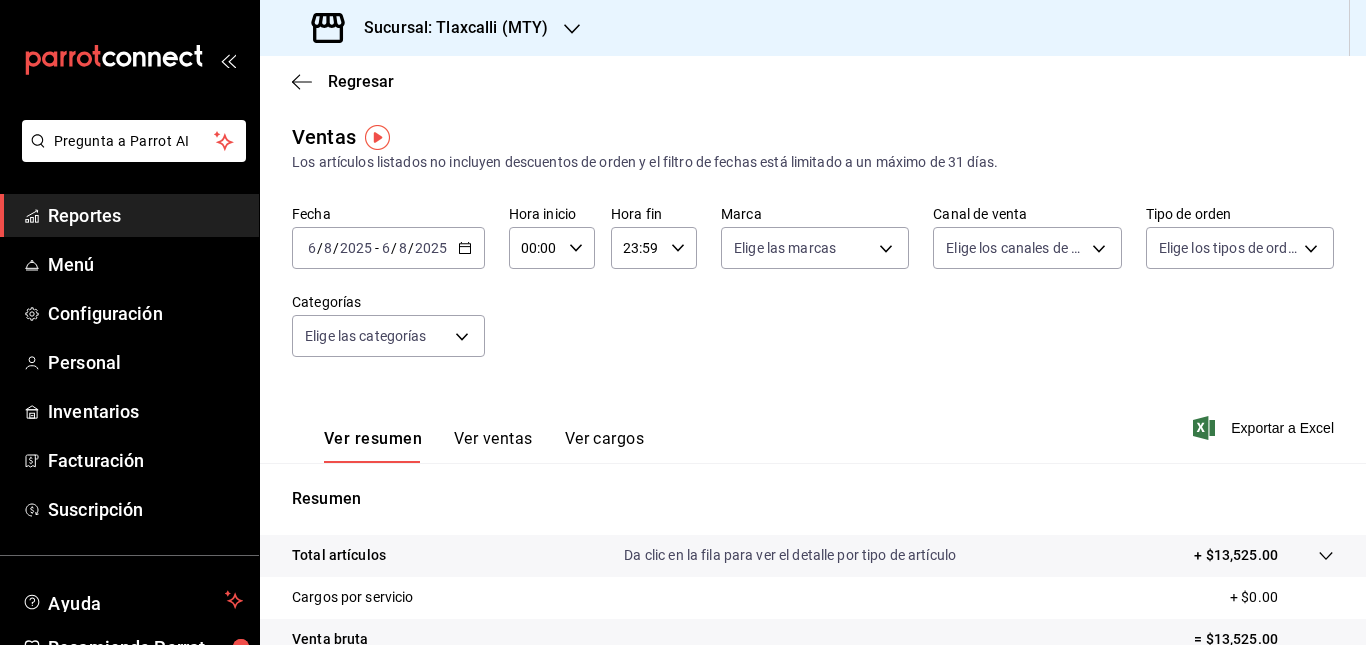 click on "Ver ventas" at bounding box center [493, 446] 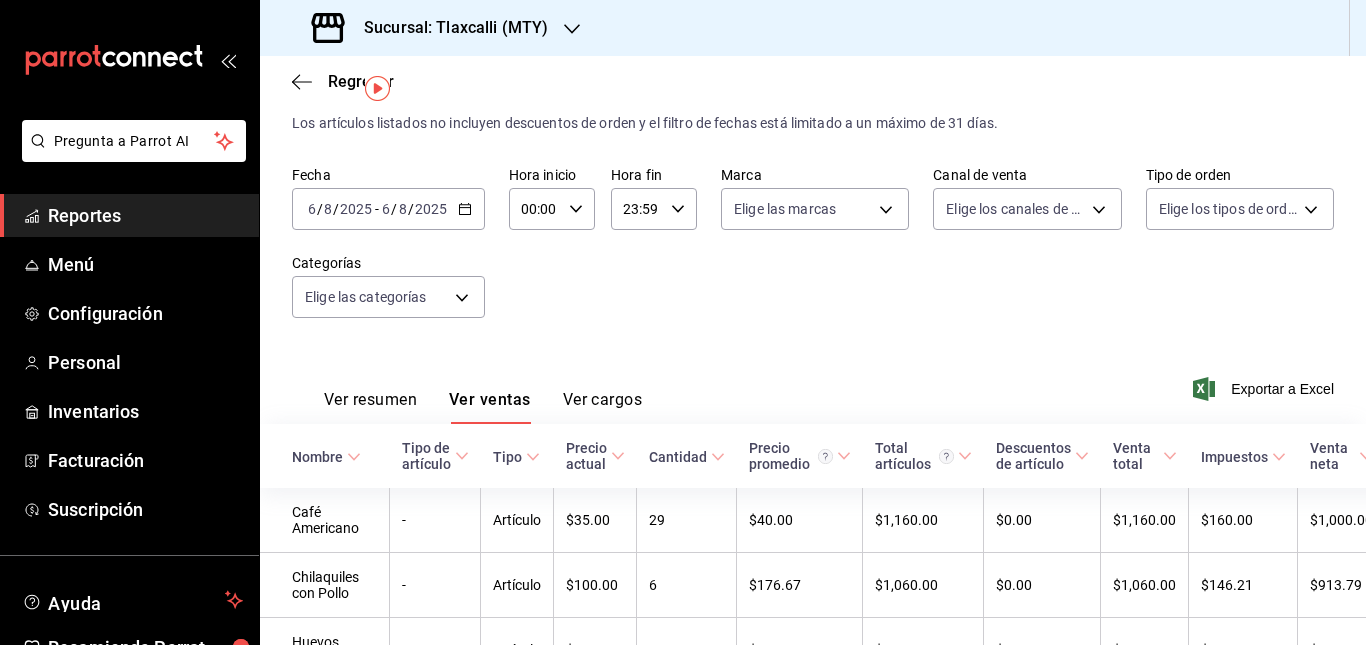 scroll, scrollTop: 38, scrollLeft: 0, axis: vertical 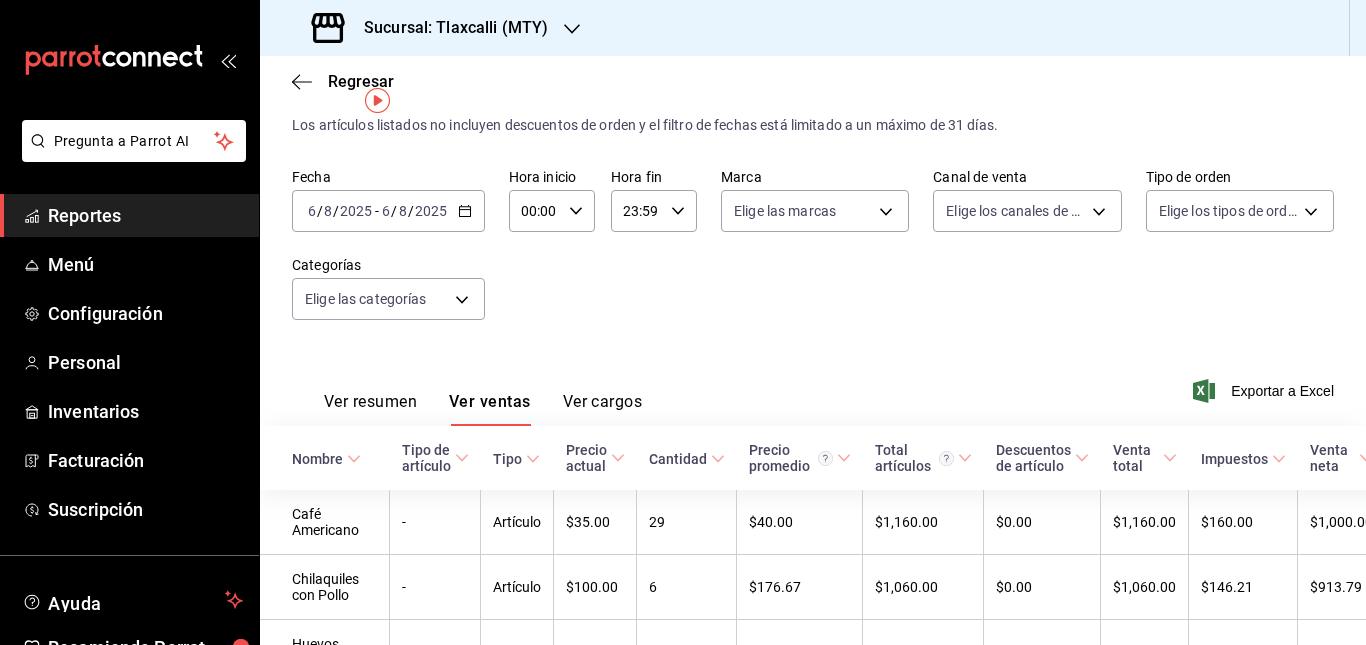 click 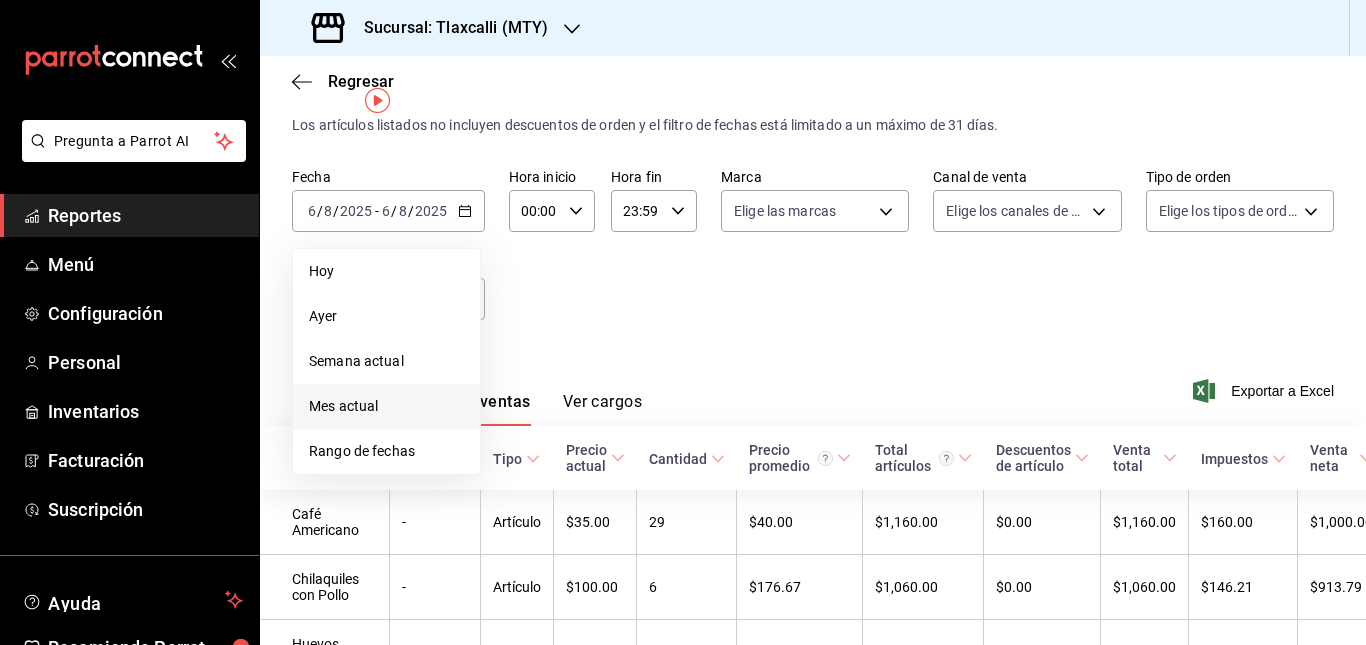 click on "Mes actual" at bounding box center (386, 406) 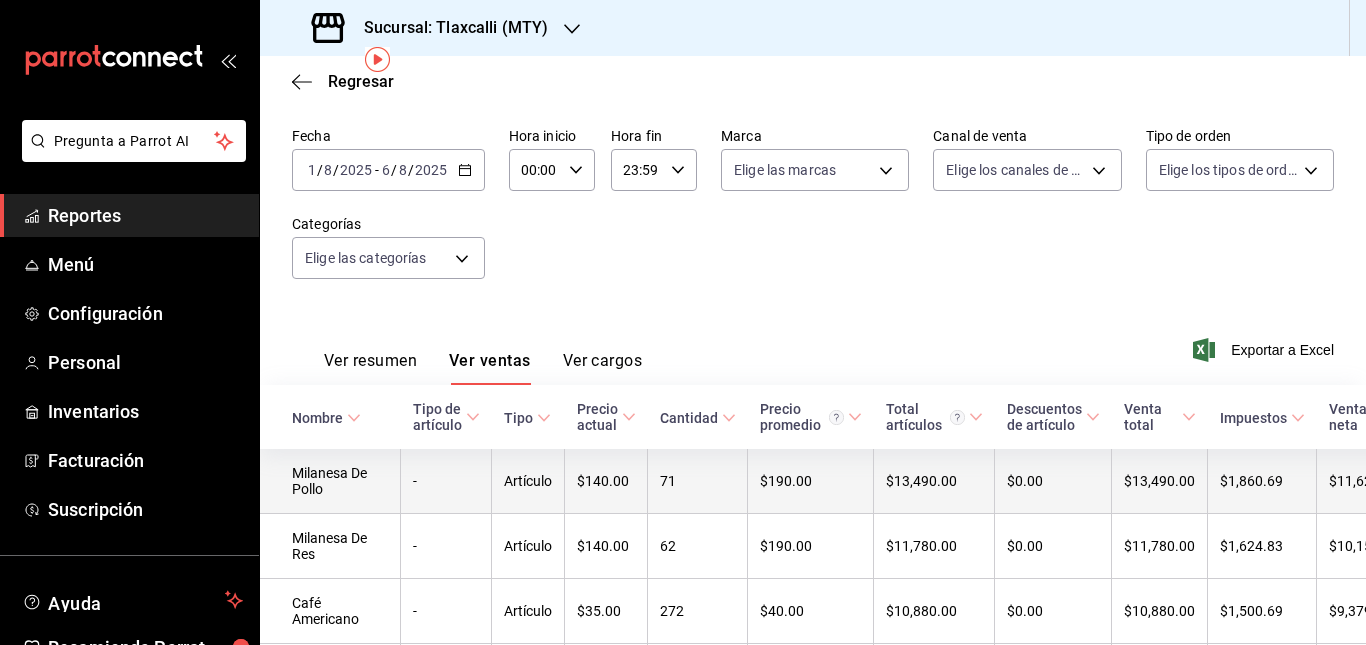 scroll, scrollTop: 79, scrollLeft: 0, axis: vertical 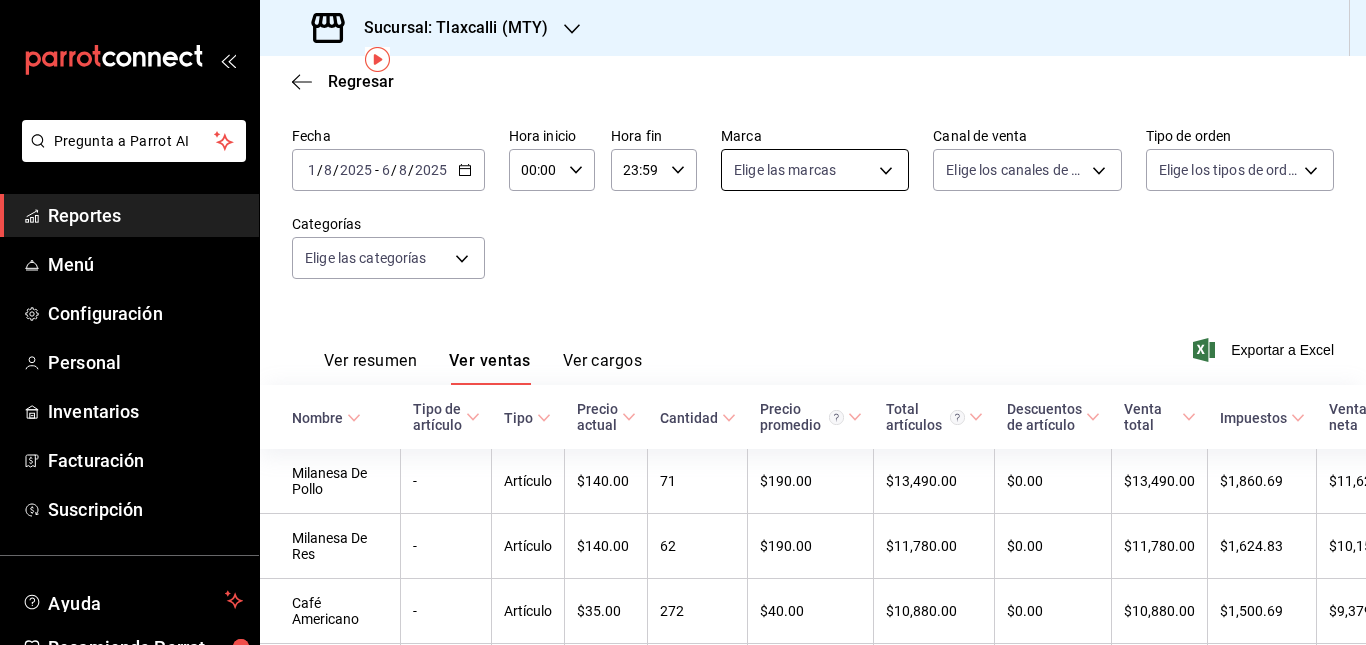click on "Pregunta a Parrot AI Reportes   Menú   Configuración   Personal   Inventarios   Facturación   Suscripción   Ayuda Recomienda Parrot   Multiuser Parrot   Sugerir nueva función   Sucursal: Tlaxcalli (MTY) Regresar Ventas Los artículos listados no incluyen descuentos de orden y el filtro de fechas está limitado a un máximo de 31 días. Fecha [DATE] [DATE] - [DATE] [DATE] Hora inicio [TIME] Hora inicio Hora fin [TIME] Hora fin Marca Elige las marcas Canal de venta Elige los canales de venta Tipo de orden Elige los tipos de orden Categorías Elige las categorías Ver resumen Ver ventas Ver cargos Exportar a Excel Nombre Tipo de artículo Tipo Precio actual Cantidad Precio promedio   Total artículos   Descuentos de artículo Venta total Impuestos Venta neta Milanesa De Pollo - Artículo $[PRICE] [NUMBER] $[PRICE] $[PRICE] $[PRICE] $[PRICE] $[PRICE] Milanesa De Res - Artículo $[PRICE] [NUMBER] $[PRICE] $[PRICE] $[PRICE] $[PRICE] $[PRICE] Café Americano - Artículo $[PRICE] [NUMBER] -" at bounding box center [683, 322] 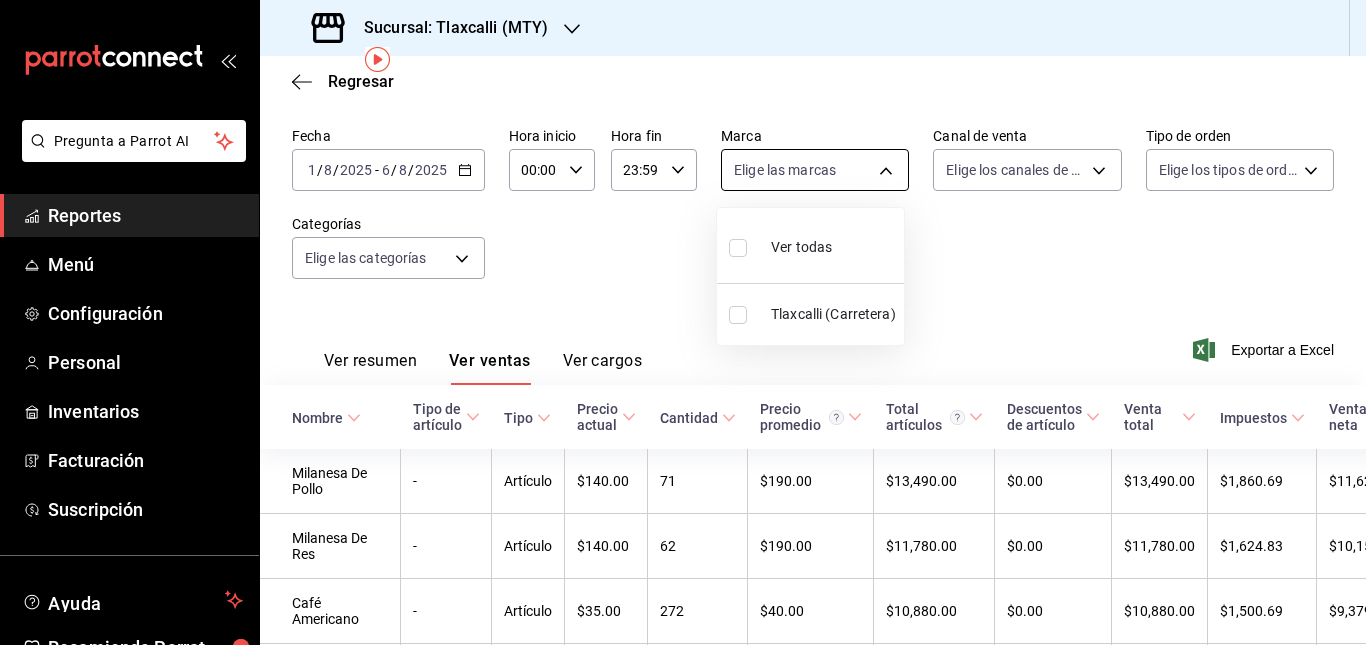 click at bounding box center [683, 322] 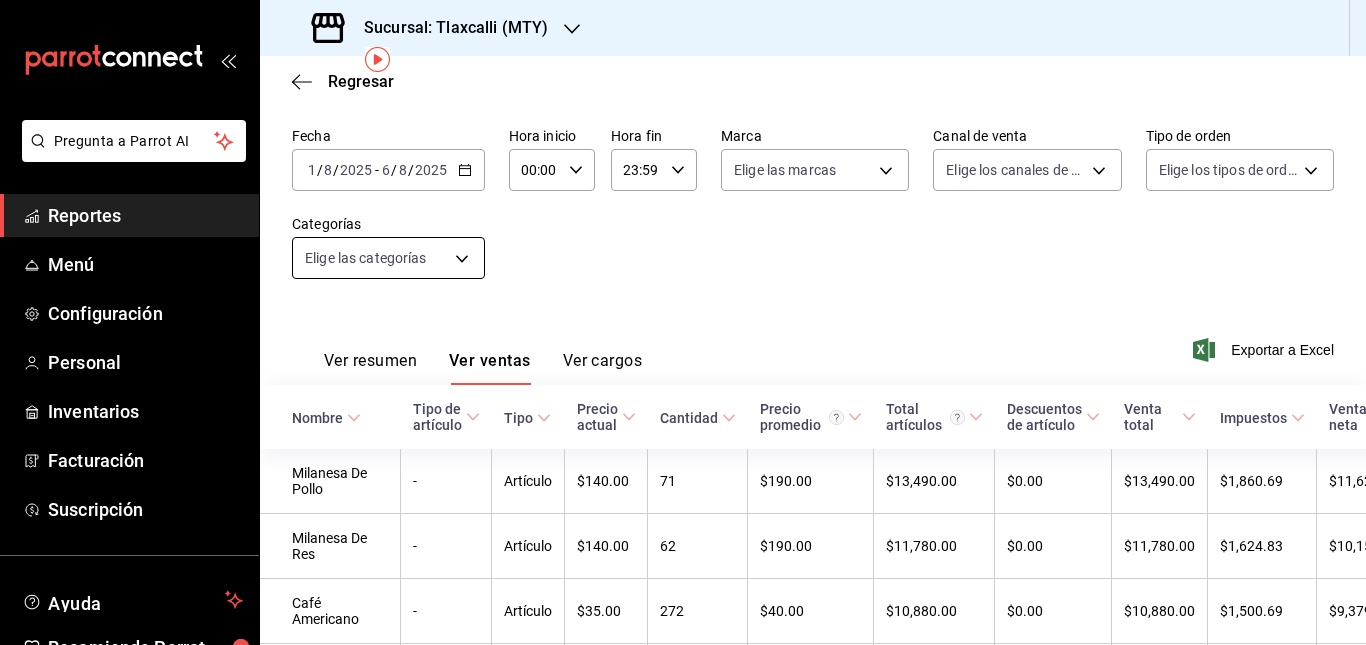 click on "Pregunta a Parrot AI Reportes   Menú   Configuración   Personal   Inventarios   Facturación   Suscripción   Ayuda Recomienda Parrot   Multiuser Parrot   Sugerir nueva función   Sucursal: Tlaxcalli (MTY) Regresar Ventas Los artículos listados no incluyen descuentos de orden y el filtro de fechas está limitado a un máximo de 31 días. Fecha [DATE] [DATE] - [DATE] [DATE] Hora inicio [TIME] Hora inicio Hora fin [TIME] Hora fin Marca Elige las marcas Canal de venta Elige los canales de venta Tipo de orden Elige los tipos de orden Categorías Elige las categorías Ver resumen Ver ventas Ver cargos Exportar a Excel Nombre Tipo de artículo Tipo Precio actual Cantidad Precio promedio   Total artículos   Descuentos de artículo Venta total Impuestos Venta neta Milanesa De Pollo - Artículo $[PRICE] [NUMBER] $[PRICE] $[PRICE] $[PRICE] $[PRICE] $[PRICE] Milanesa De Res - Artículo $[PRICE] [NUMBER] $[PRICE] $[PRICE] $[PRICE] $[PRICE] $[PRICE] Café Americano - Artículo $[PRICE] [NUMBER] -" at bounding box center [683, 322] 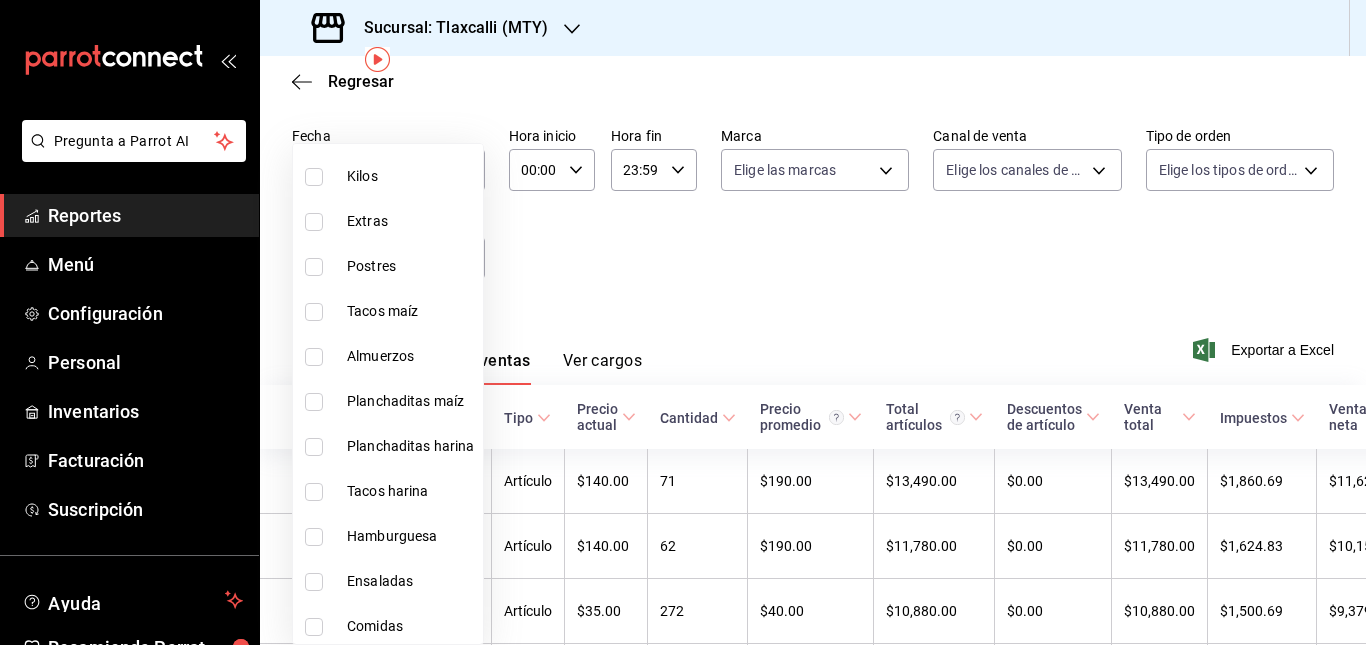 scroll, scrollTop: 380, scrollLeft: 0, axis: vertical 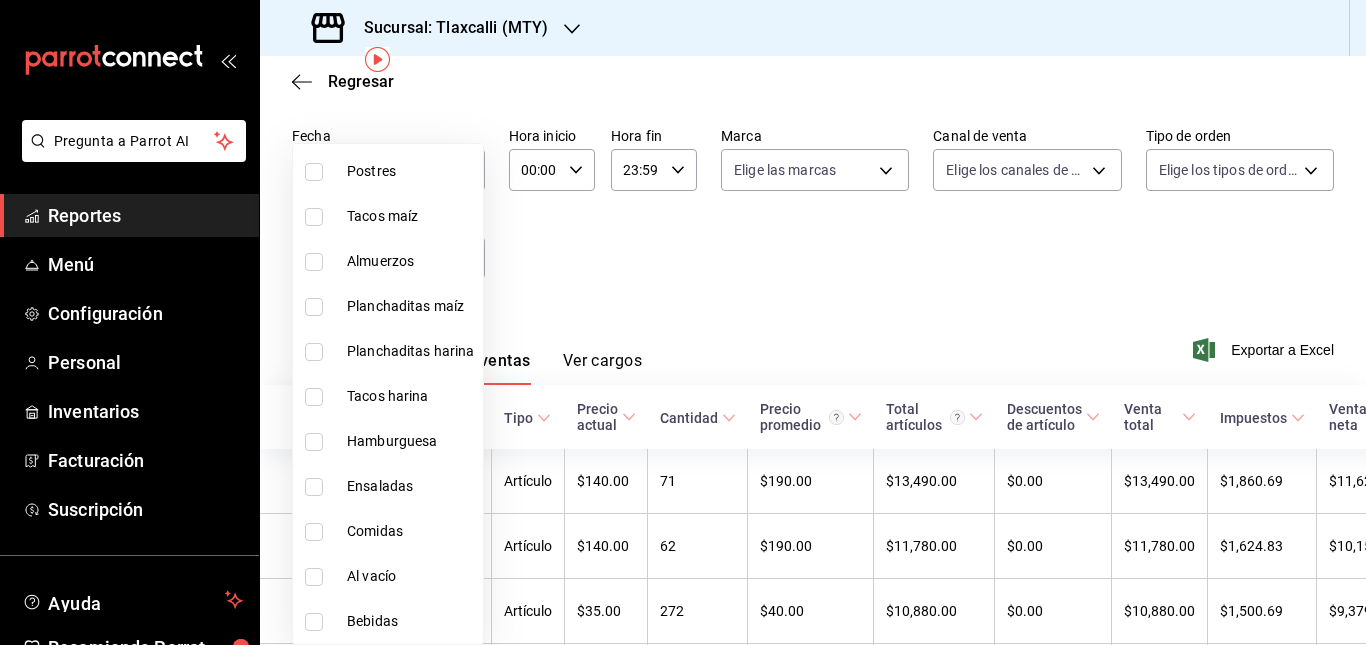 click at bounding box center [314, 442] 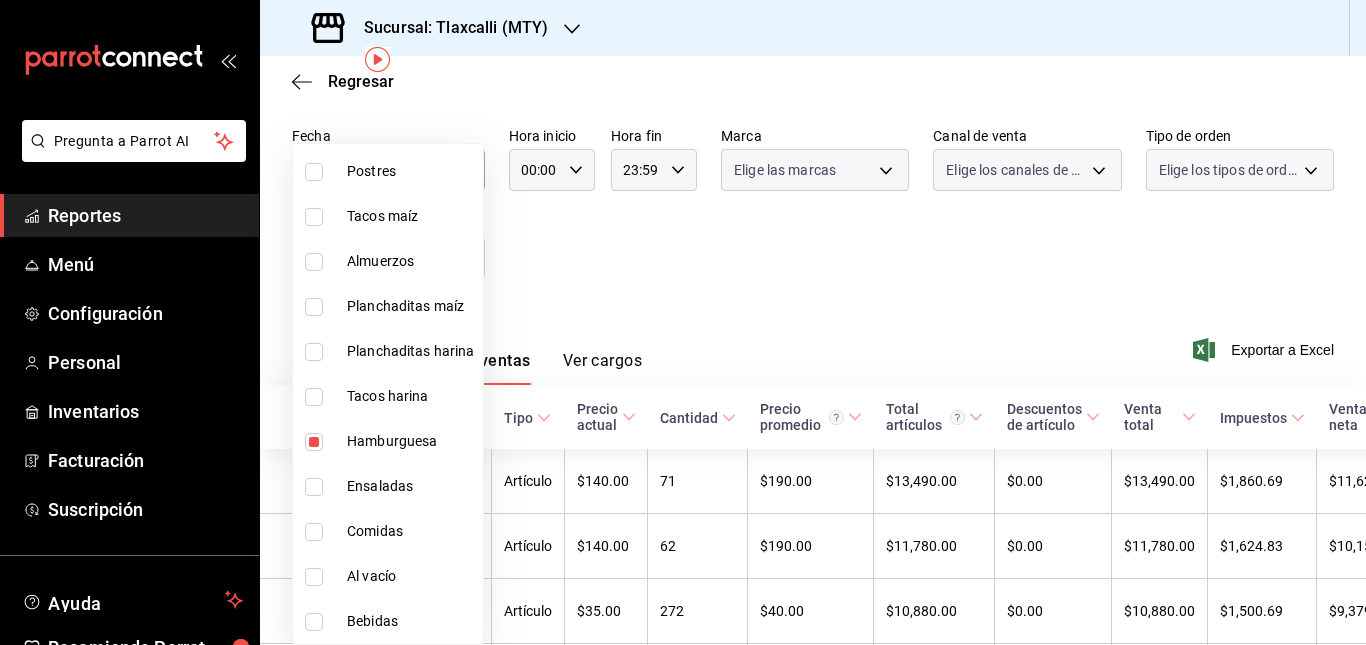 click at bounding box center [314, 442] 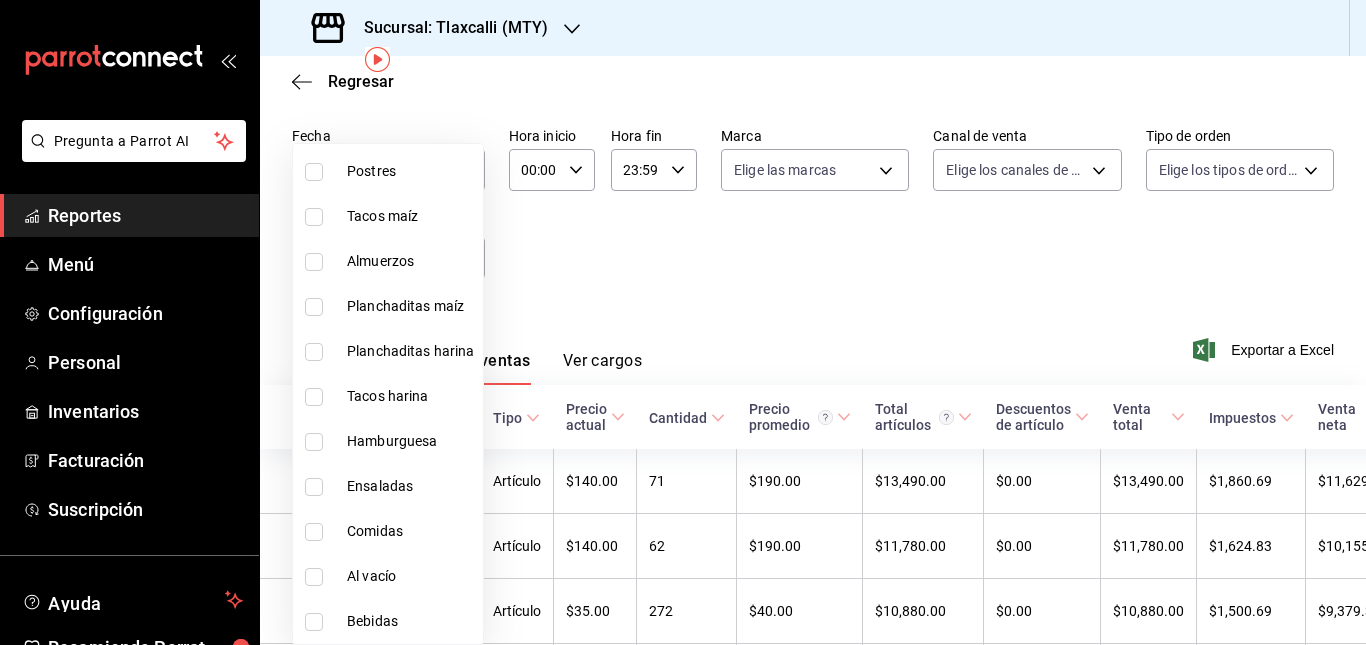 click at bounding box center [314, 442] 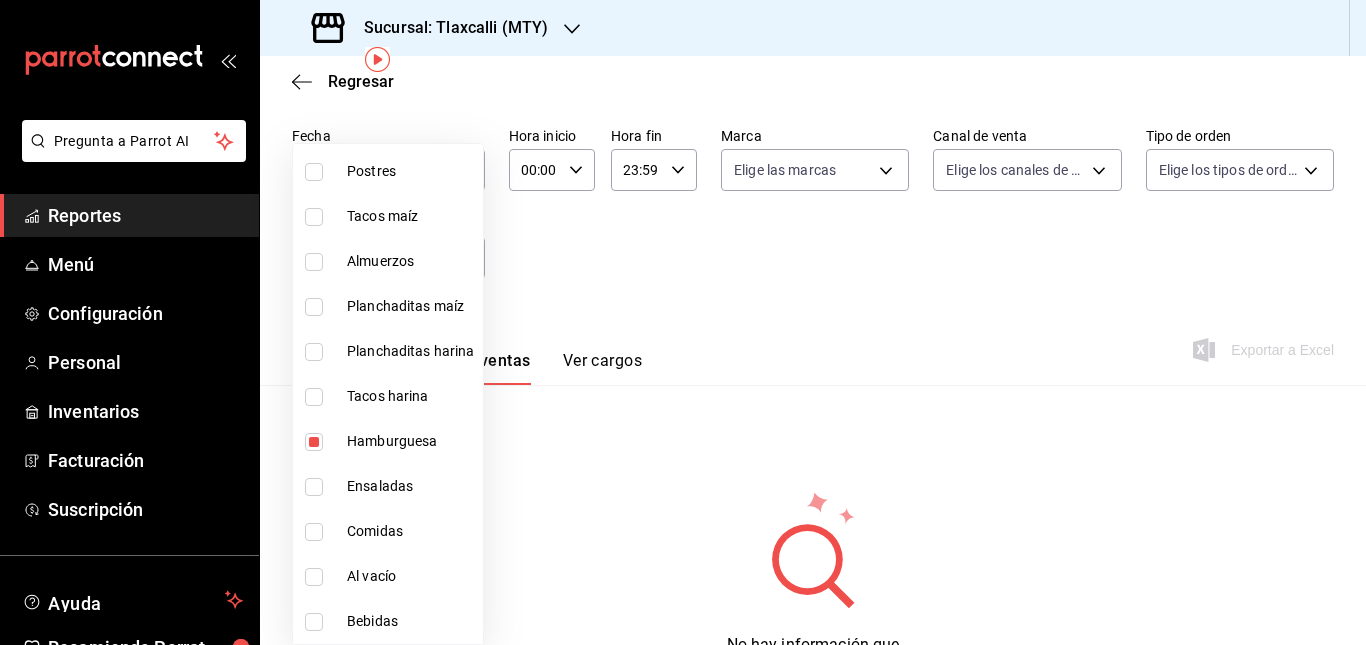 click at bounding box center (683, 322) 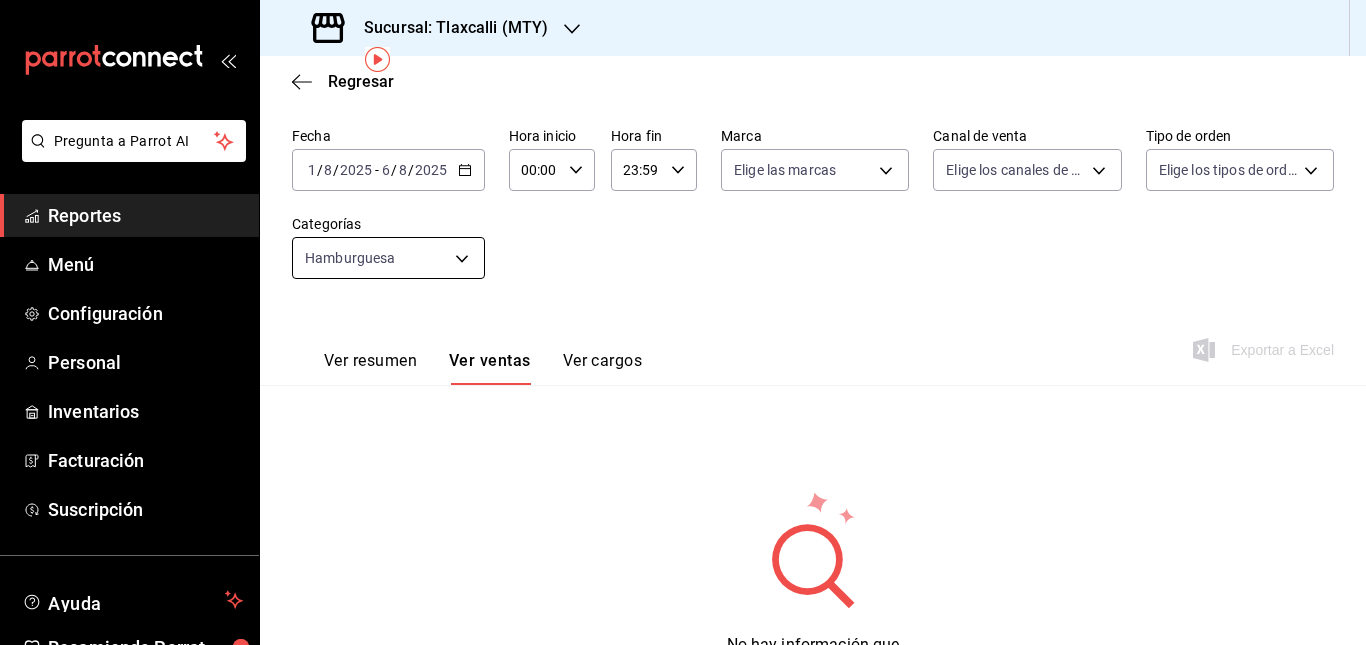 click on "Pregunta a Parrot AI Reportes   Menú   Configuración   Personal   Inventarios   Facturación   Suscripción   Ayuda Recomienda Parrot   Multiuser Parrot   Sugerir nueva función   Sucursal: Tlaxcalli (MTY) Regresar Ventas Los artículos listados no incluyen descuentos de orden y el filtro de fechas está limitado a un máximo de 31 días. Fecha [DATE] [DATE] - [DATE] [DATE] Hora inicio [TIME] Hora inicio Hora fin [TIME] Hora fin Marca Elige las marcas Canal de venta Elige los canales de venta Tipo de orden Elige los tipos de orden Categorías Hamburguesa [UUID] Ver resumen Ver ventas Ver cargos Exportar a Excel No hay información que mostrar GANA 1 MES GRATIS EN TU SUSCRIPCIÓN AQUÍ ¿Recuerdas cómo empezó tu restaurante?
Hoy puedes ayudar a un colega a tener el mismo cambio que tú viviste.
Recomienda Parrot directamente desde tu Portal Administrador.
Es fácil y rápido.
🎁 Por cada restaurante que se una, ganas 1 mes gratis. Ver video tutorial" at bounding box center (683, 322) 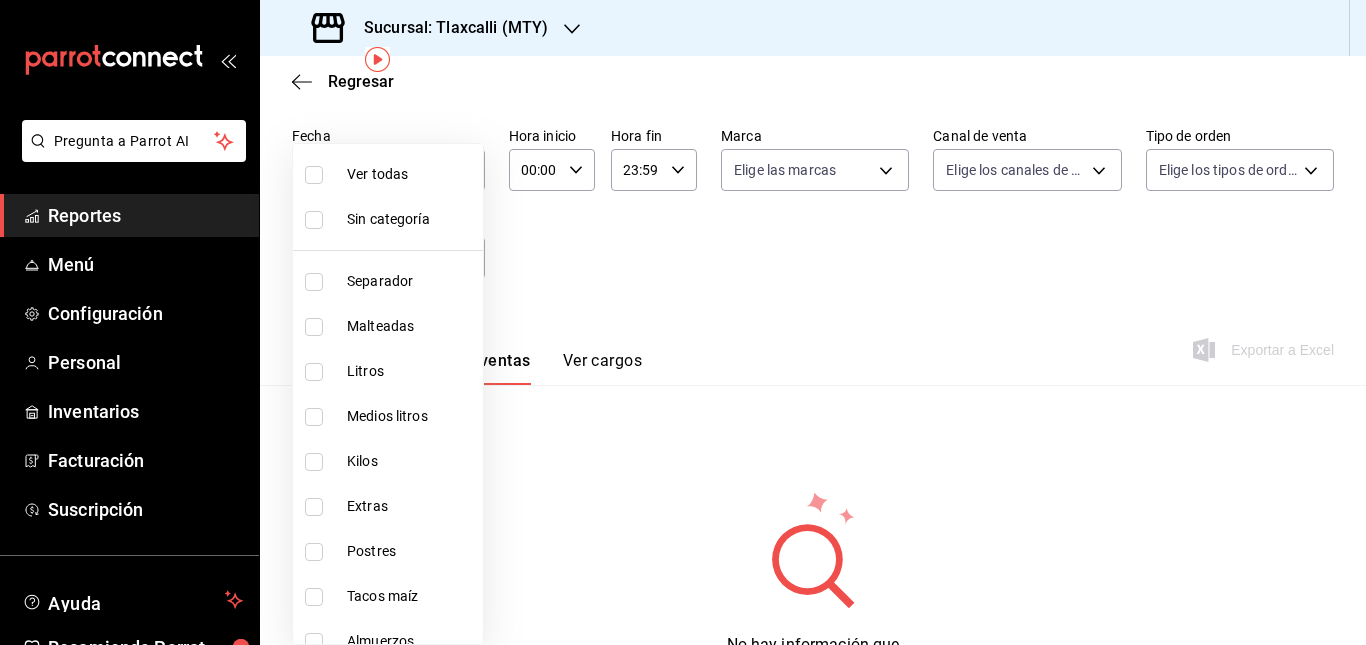 scroll, scrollTop: 59, scrollLeft: 0, axis: vertical 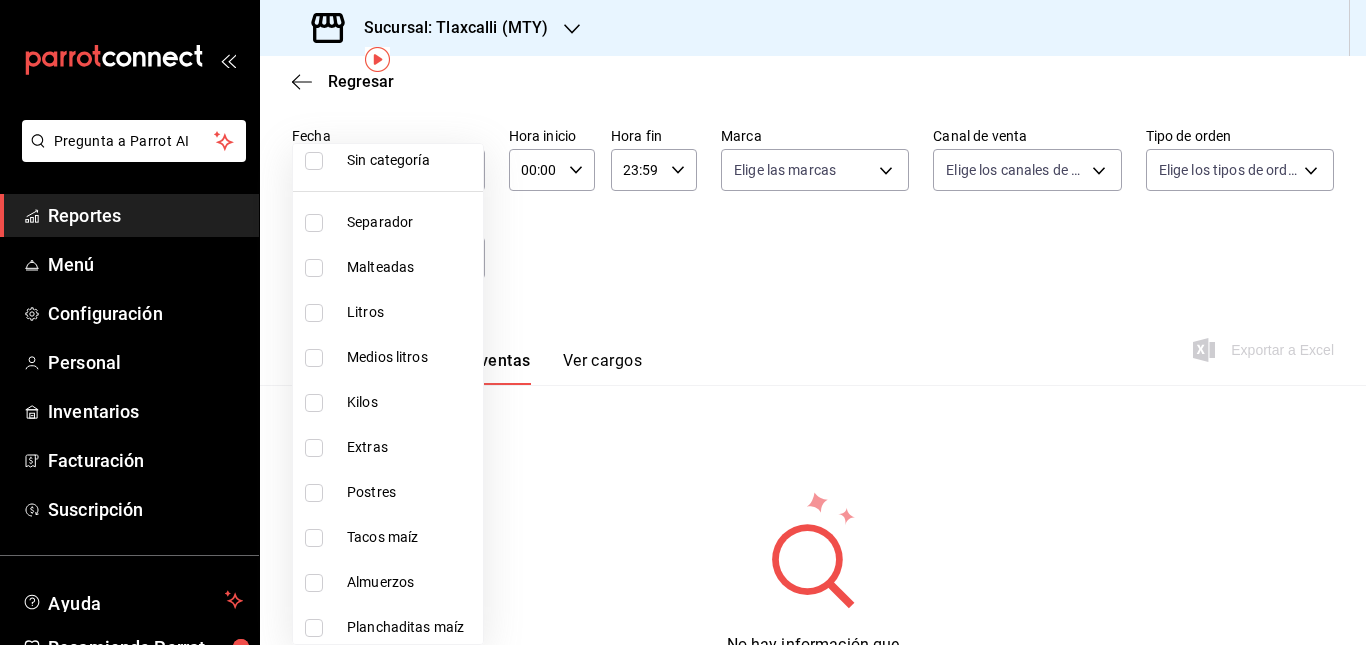 click at bounding box center (314, 538) 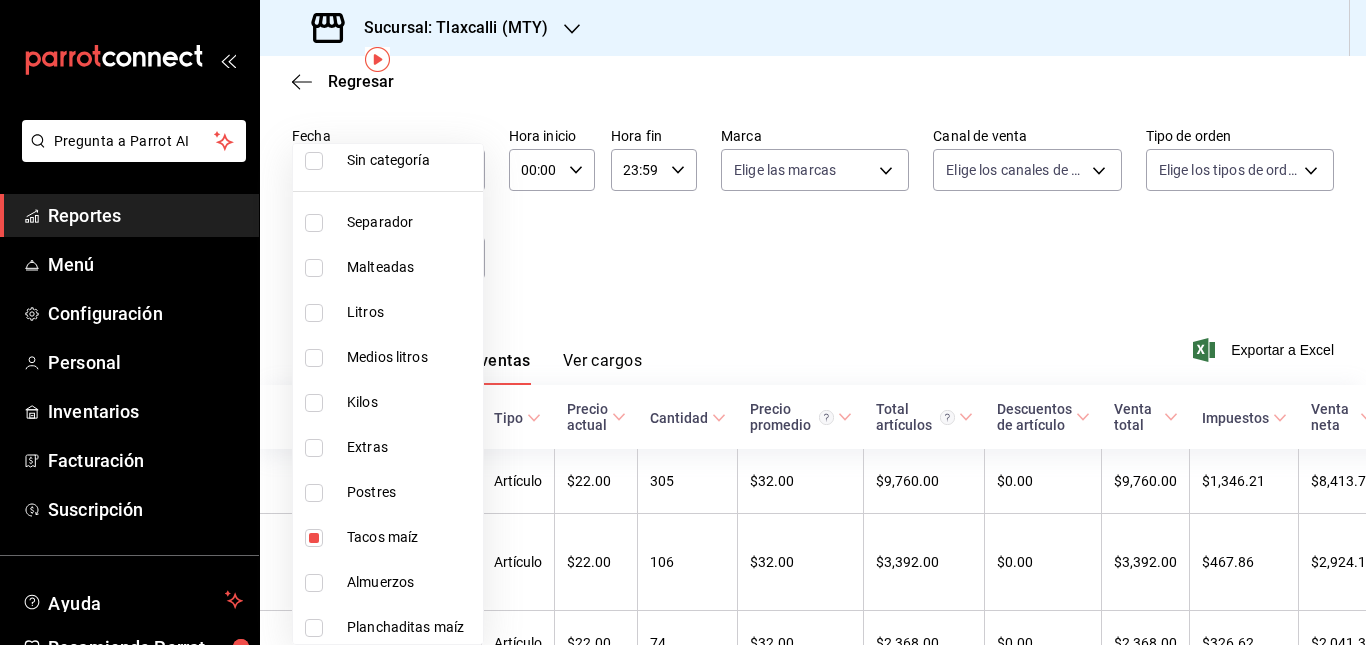 click at bounding box center [683, 322] 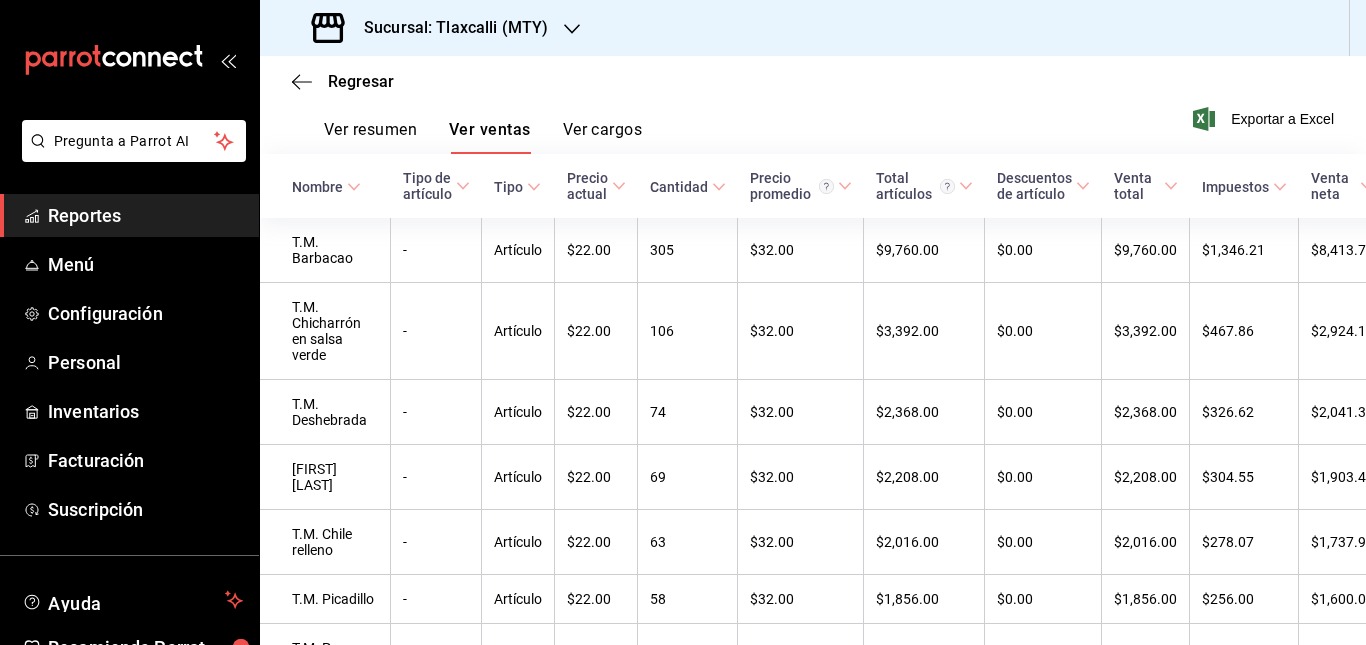 scroll, scrollTop: 297, scrollLeft: 0, axis: vertical 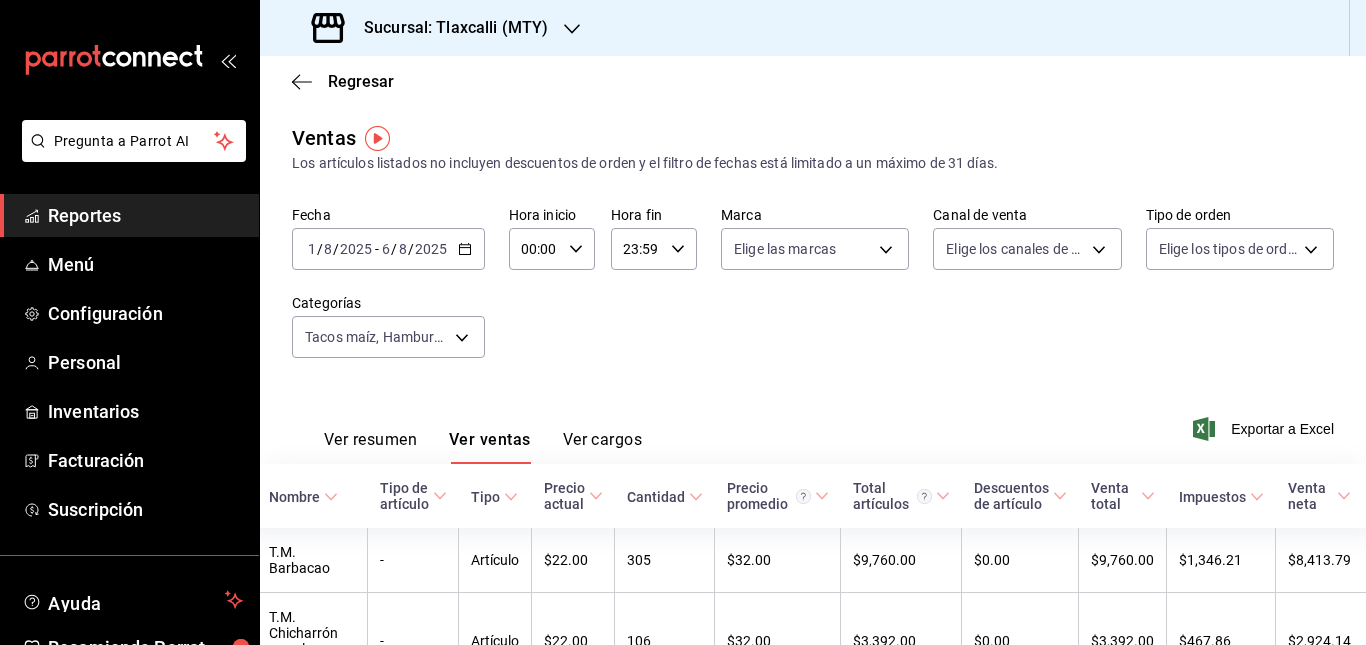 click 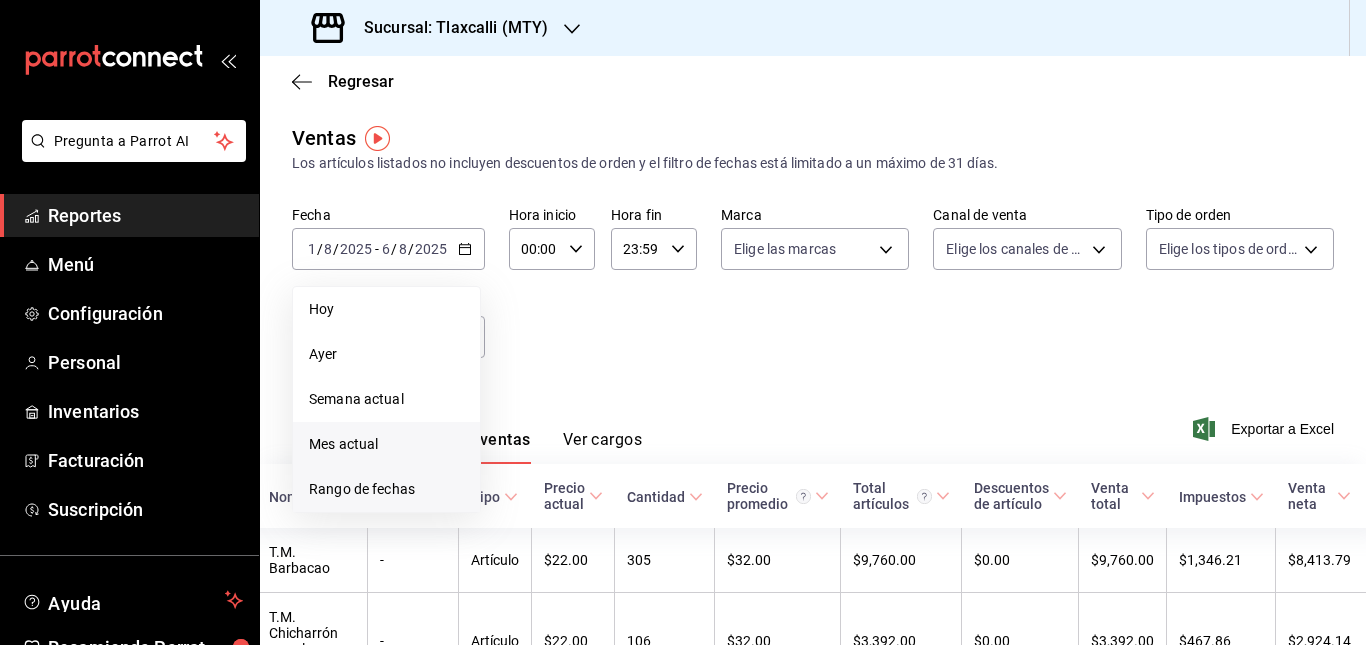 click on "Rango de fechas" at bounding box center [386, 489] 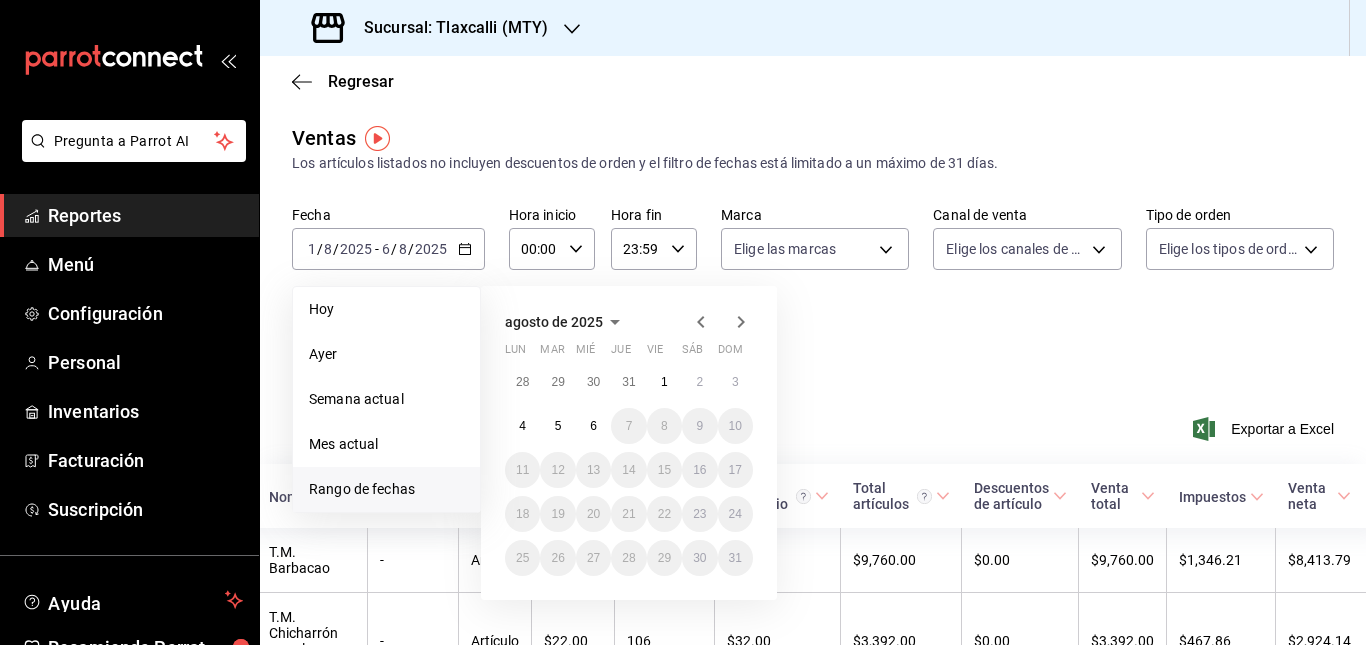 click 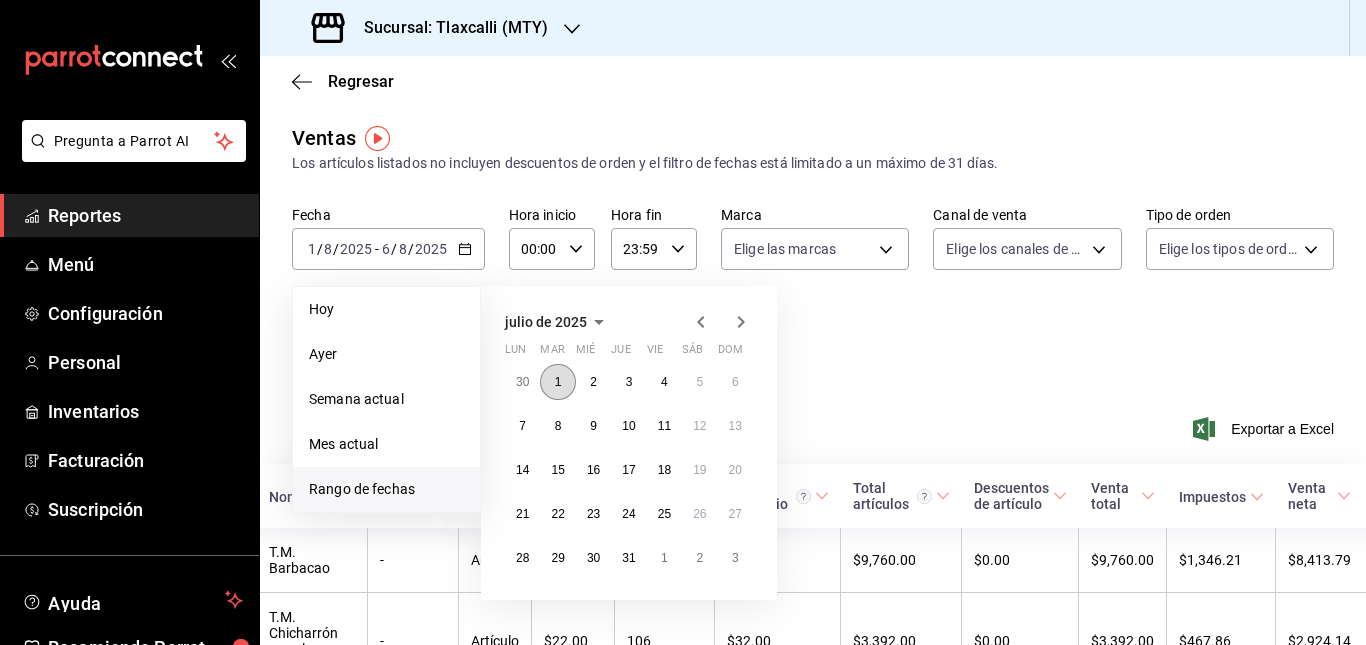 click on "1" at bounding box center [557, 382] 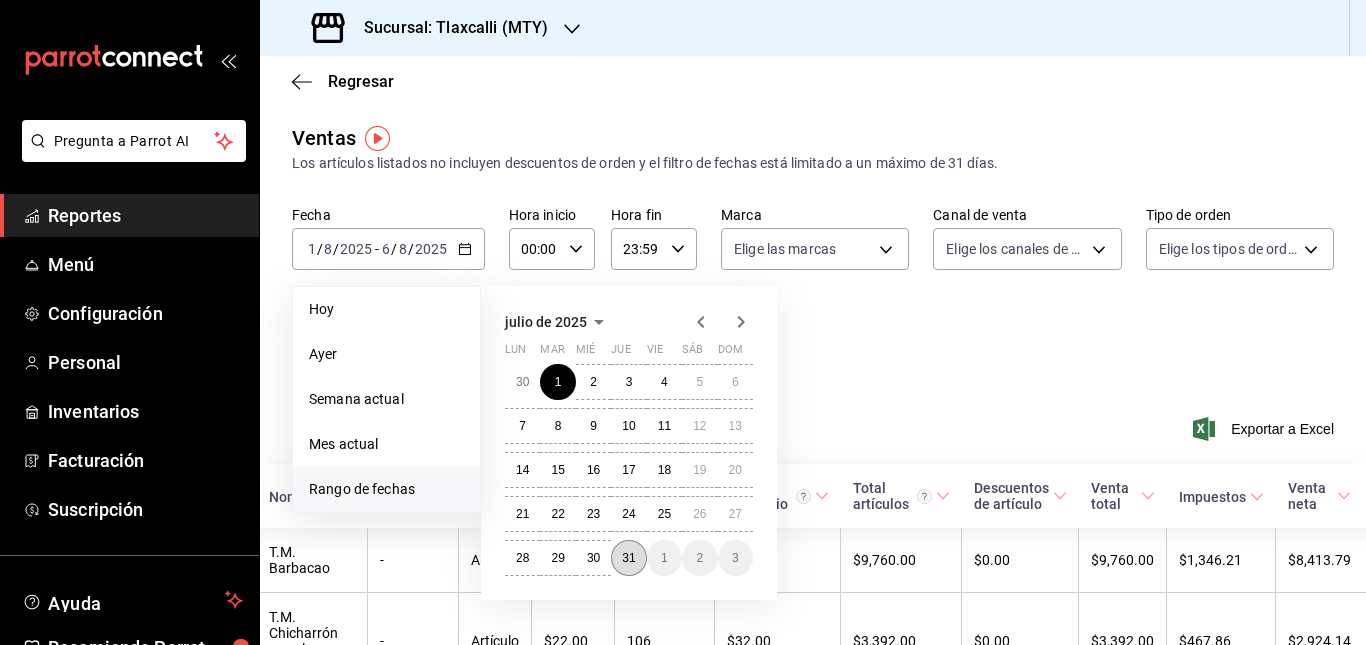 click on "31" at bounding box center (628, 558) 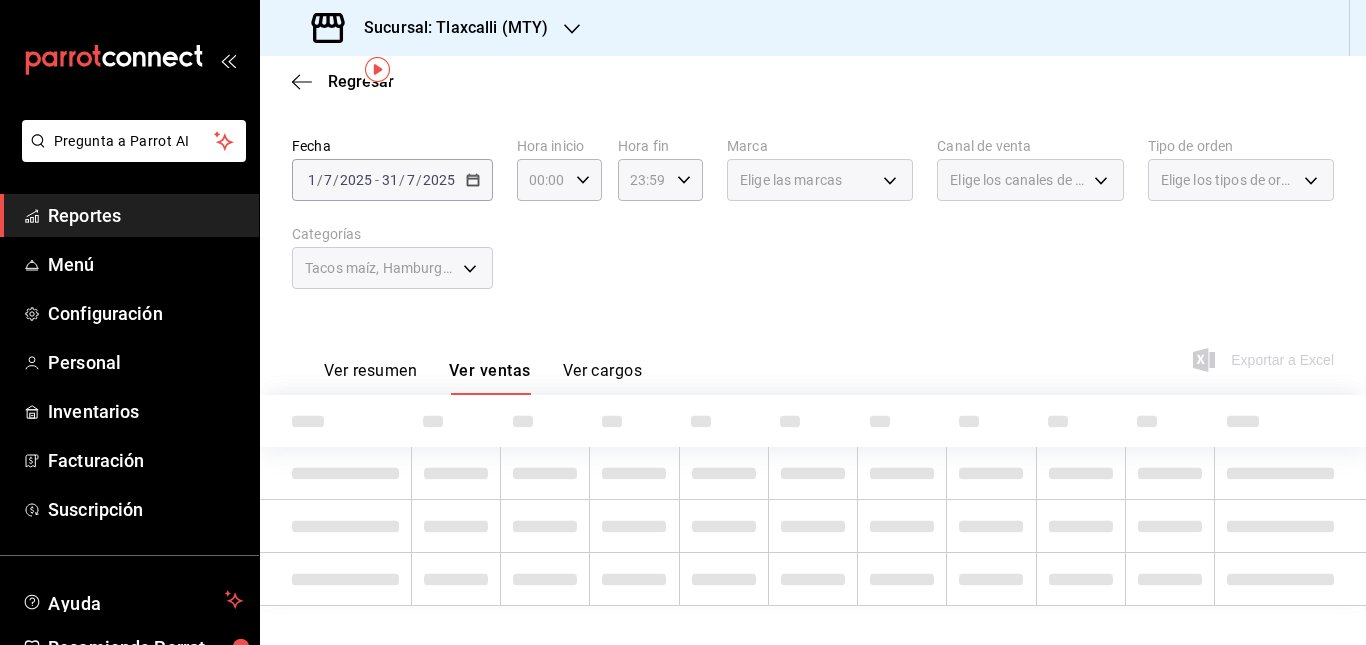 scroll, scrollTop: 94, scrollLeft: 0, axis: vertical 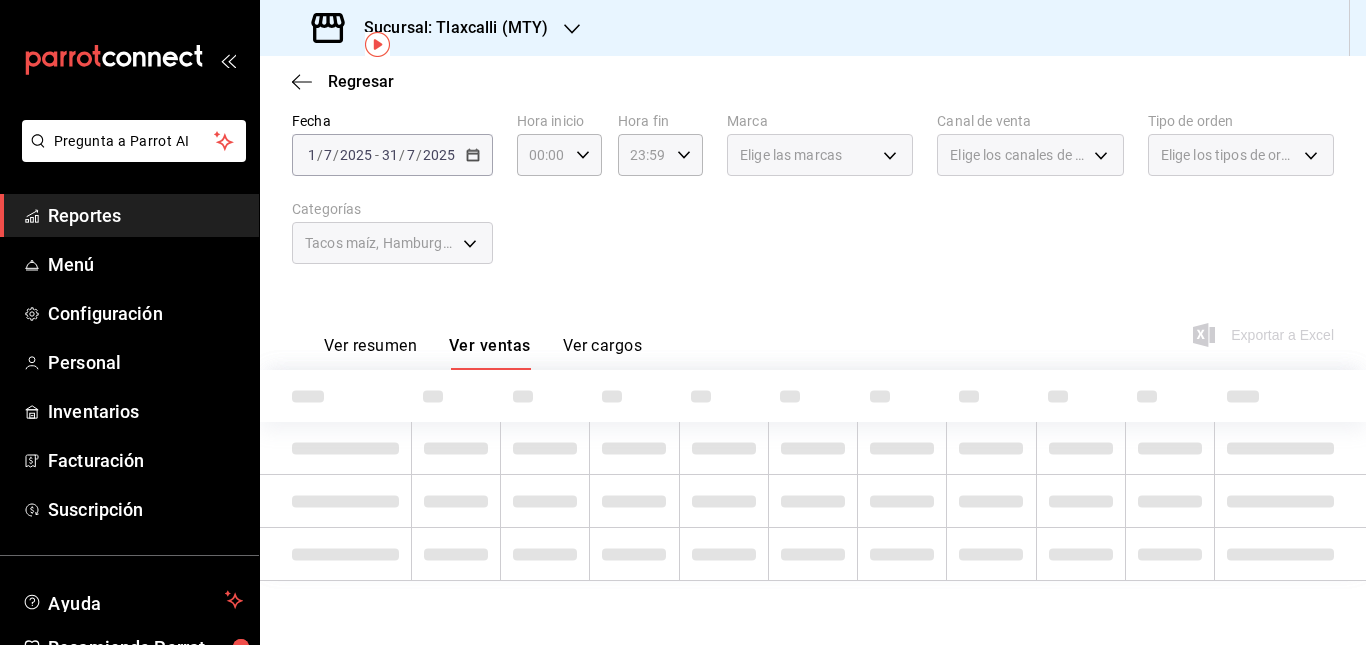 click on "Ver resumen" at bounding box center (370, 353) 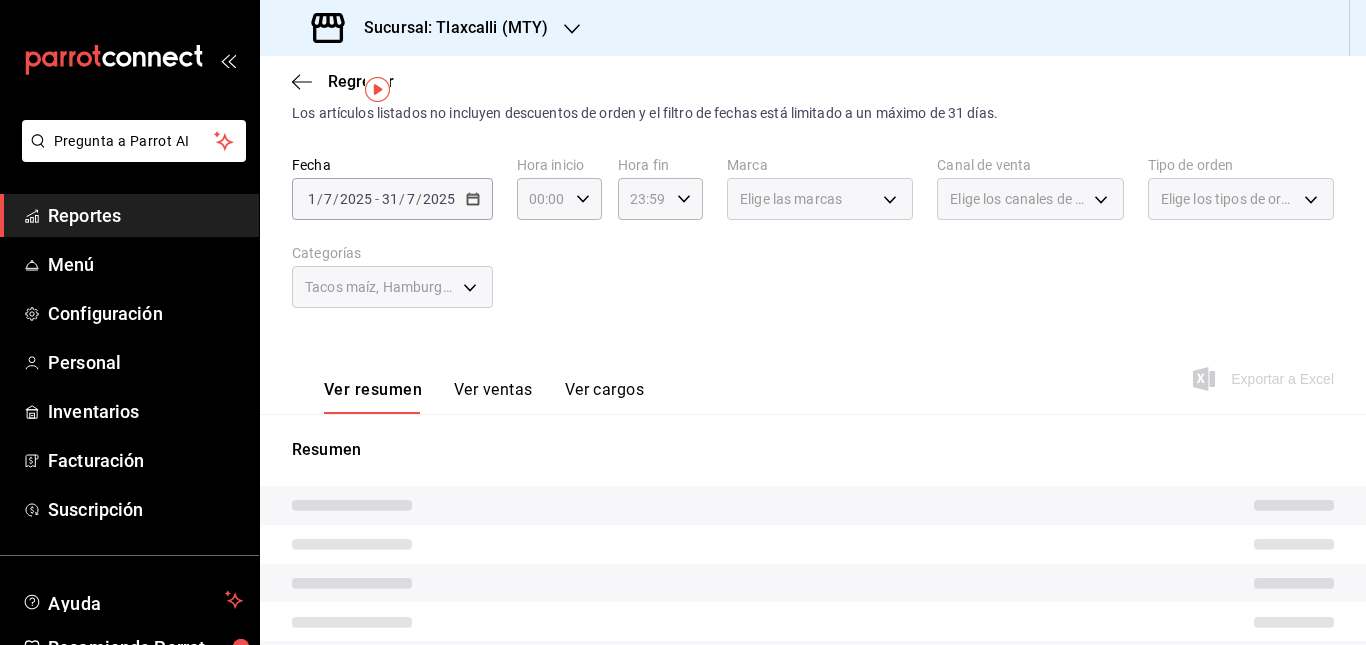 scroll, scrollTop: 48, scrollLeft: 0, axis: vertical 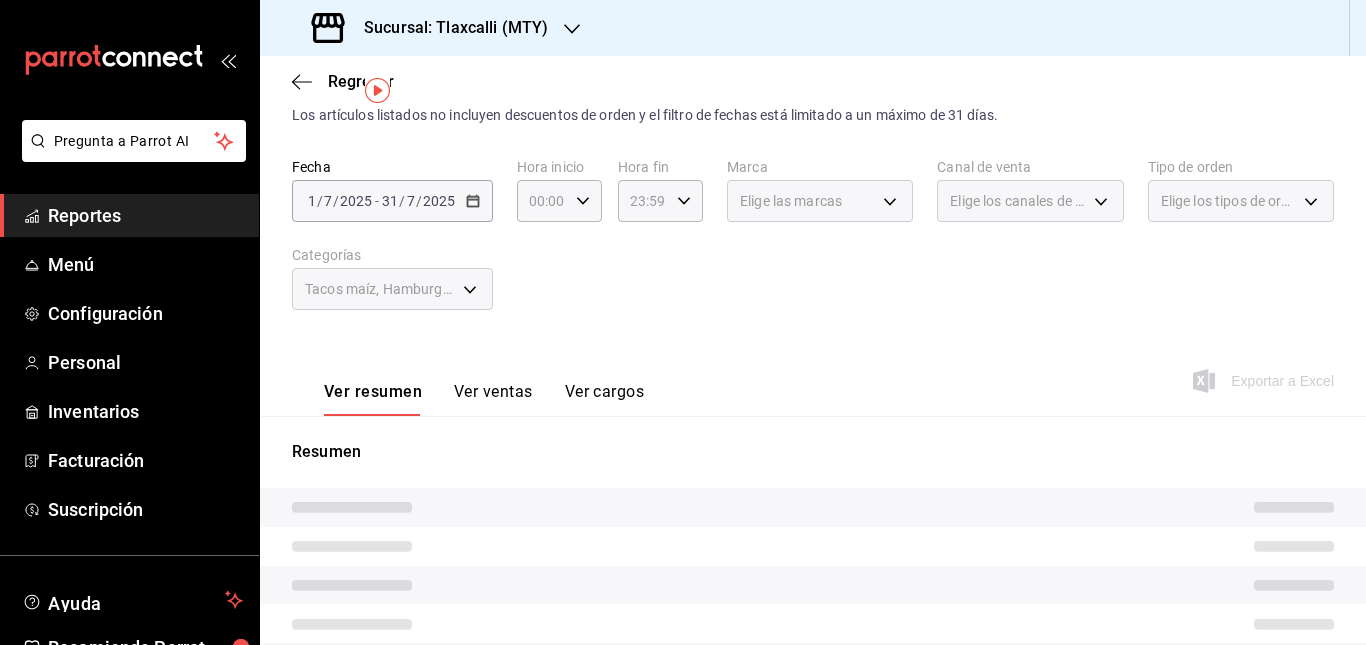 click on "Tacos maíz, Hamburguesa" at bounding box center [392, 289] 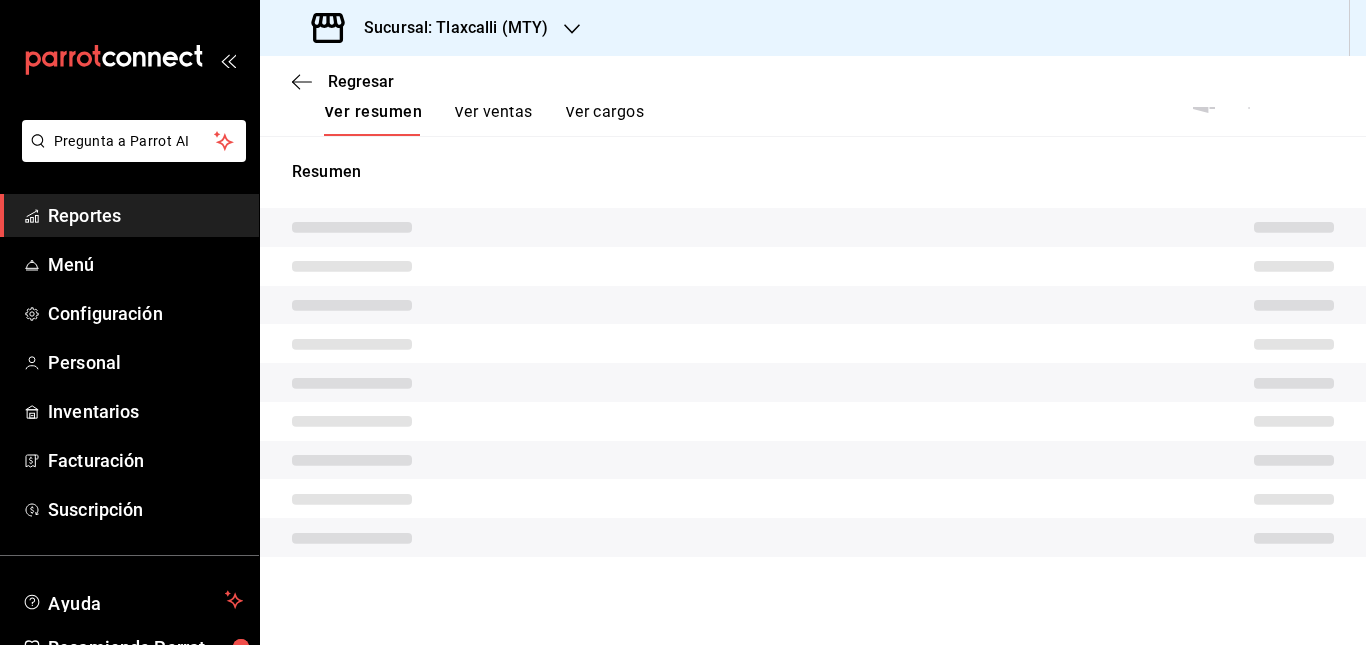 scroll, scrollTop: 0, scrollLeft: 0, axis: both 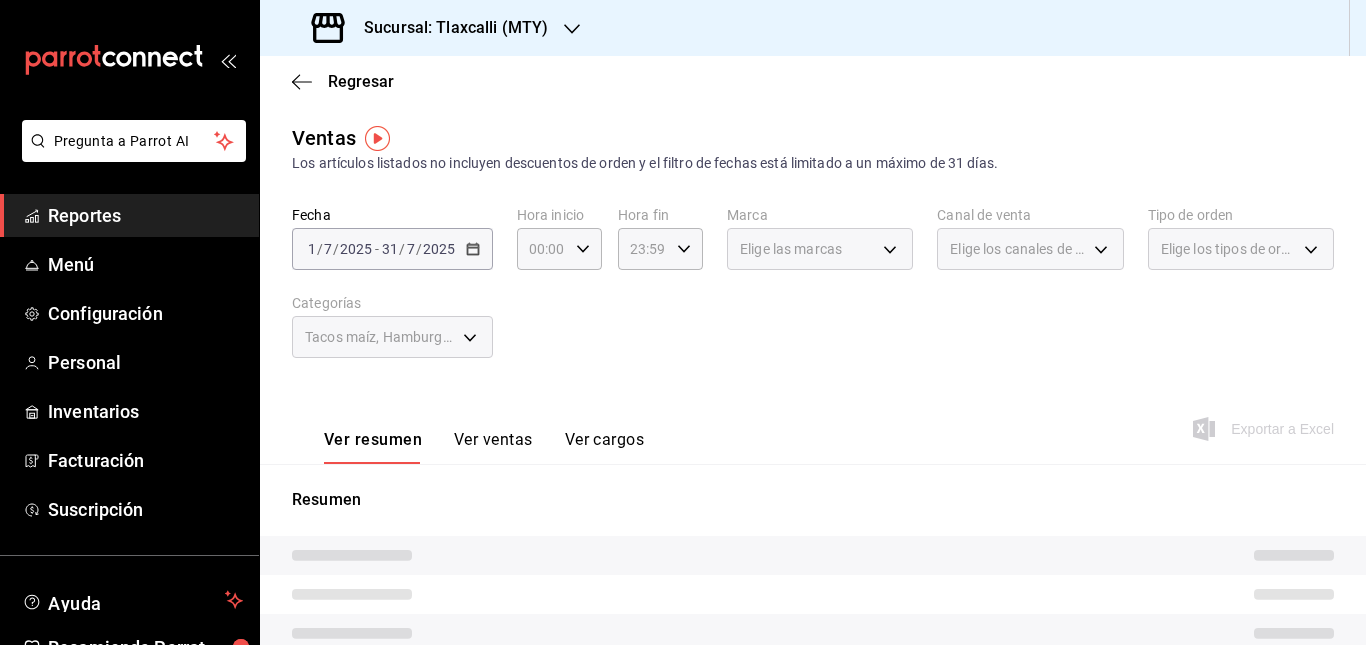 click on "Reportes" at bounding box center (145, 215) 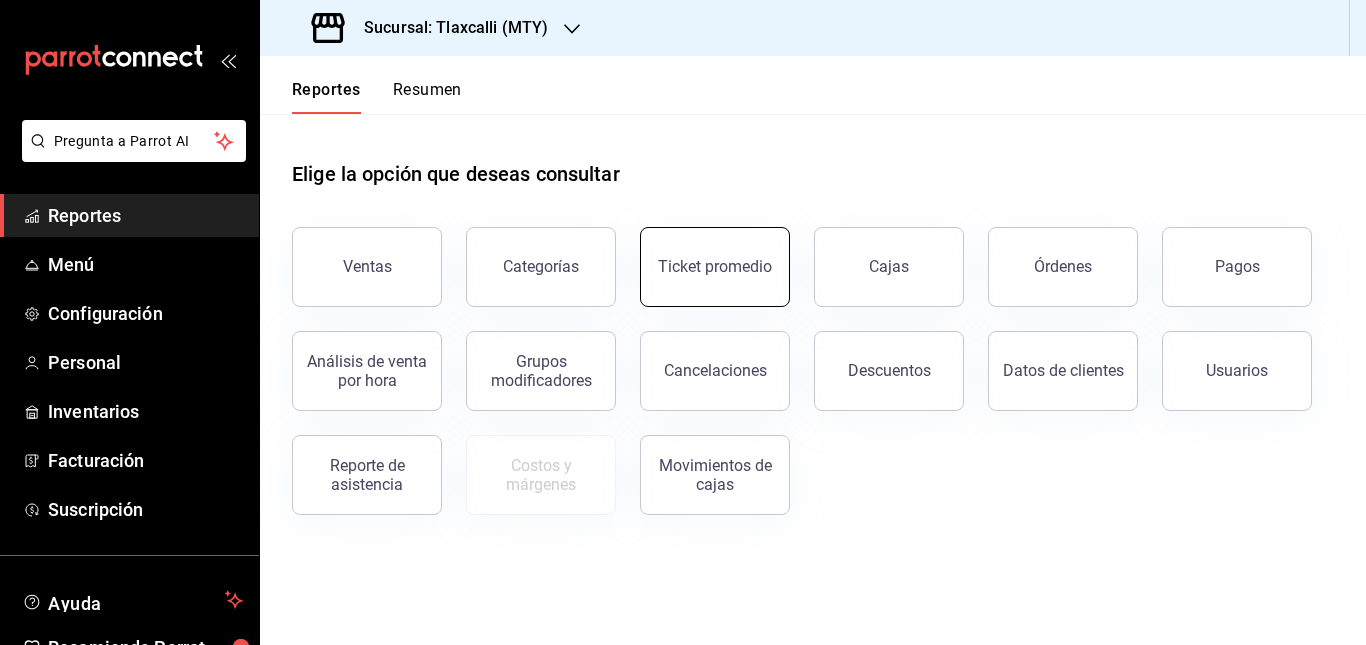 click on "Ticket promedio" at bounding box center (715, 267) 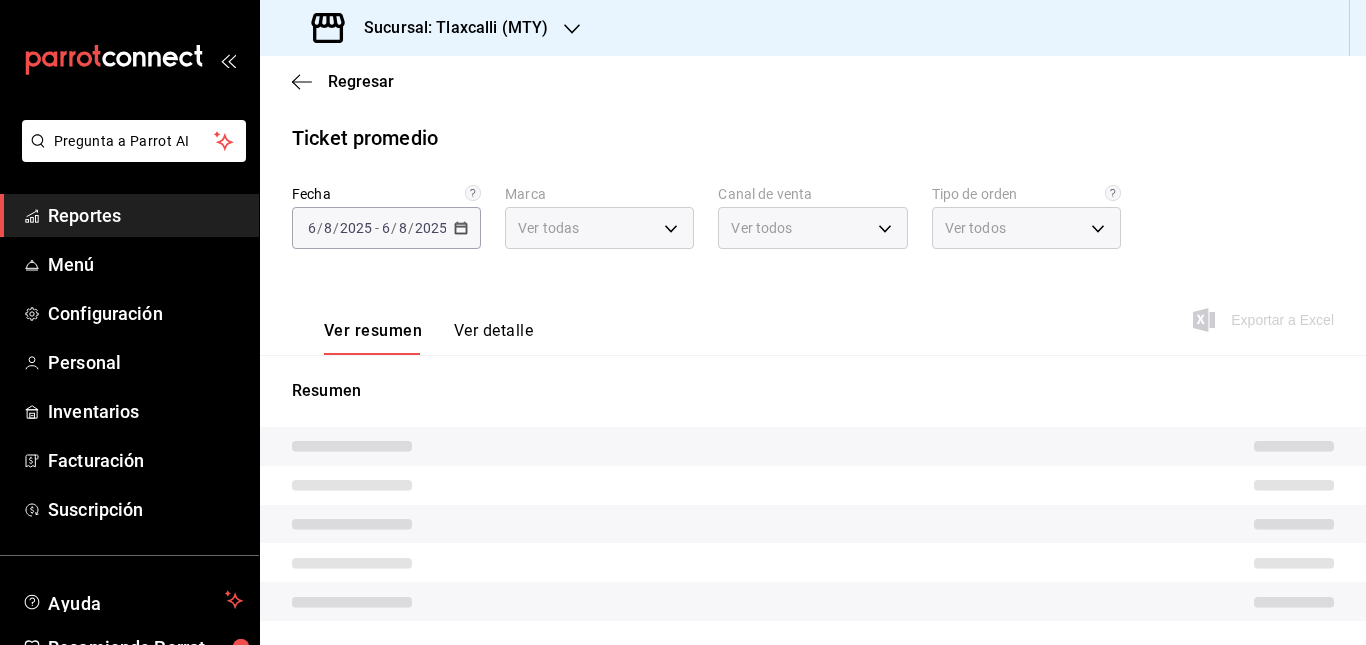type on "[UUID]" 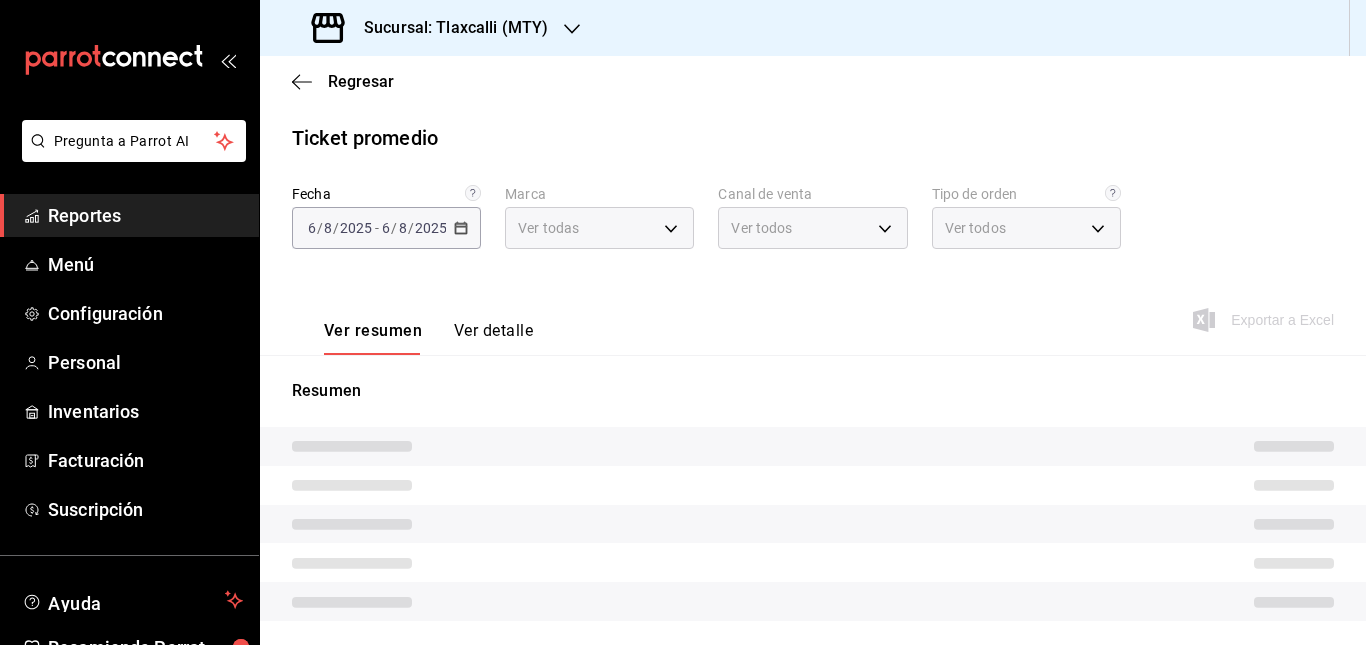 type on "PARROT,UBER_EATS,RAPPI,DIDI_FOOD,ONLINE" 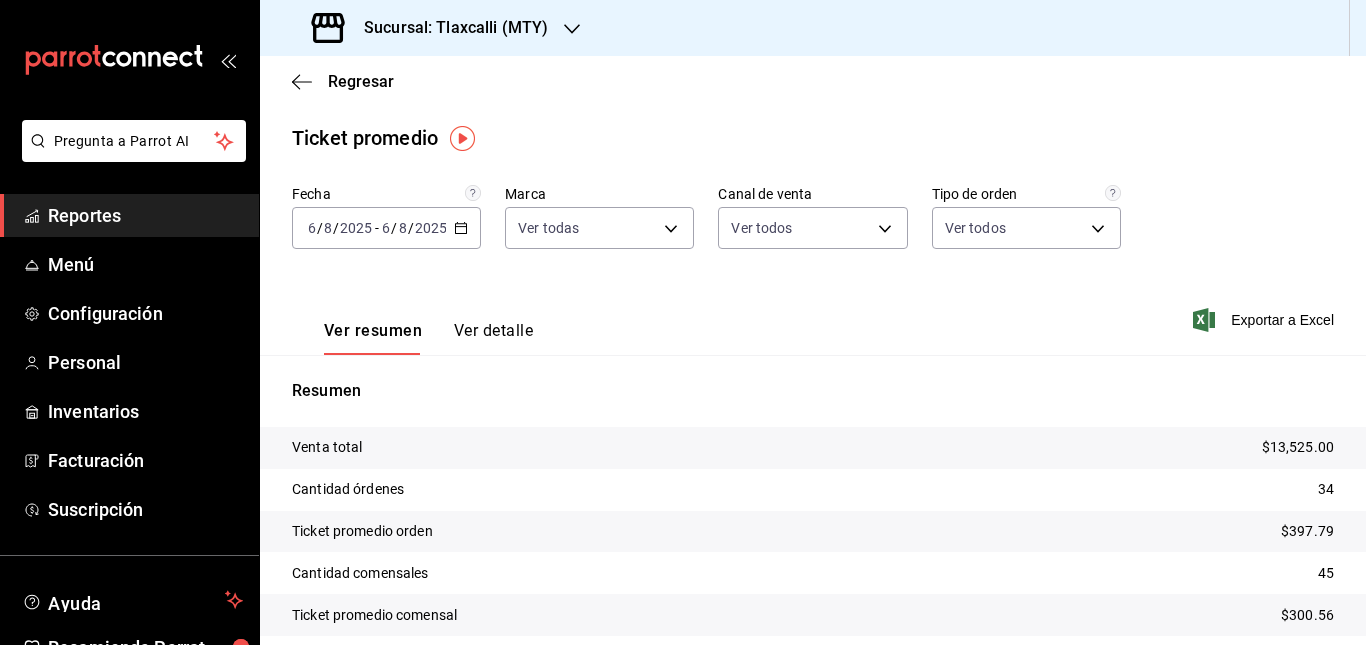 scroll, scrollTop: 1, scrollLeft: 0, axis: vertical 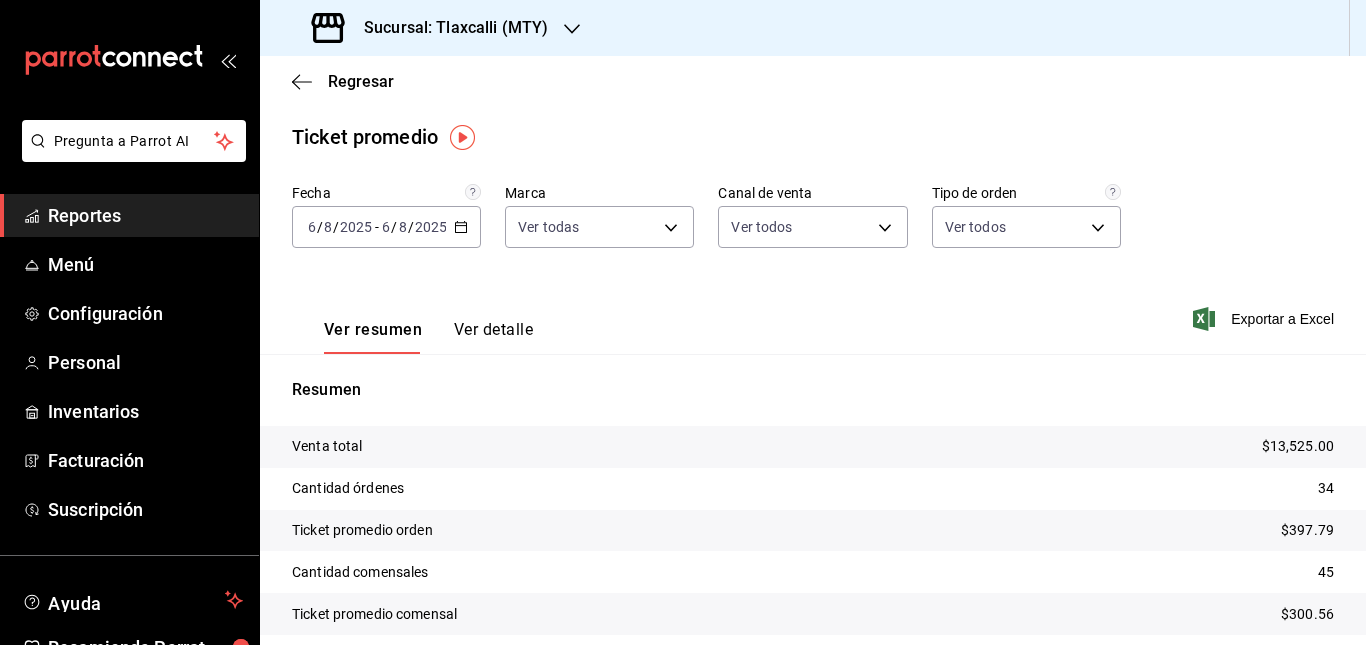 click 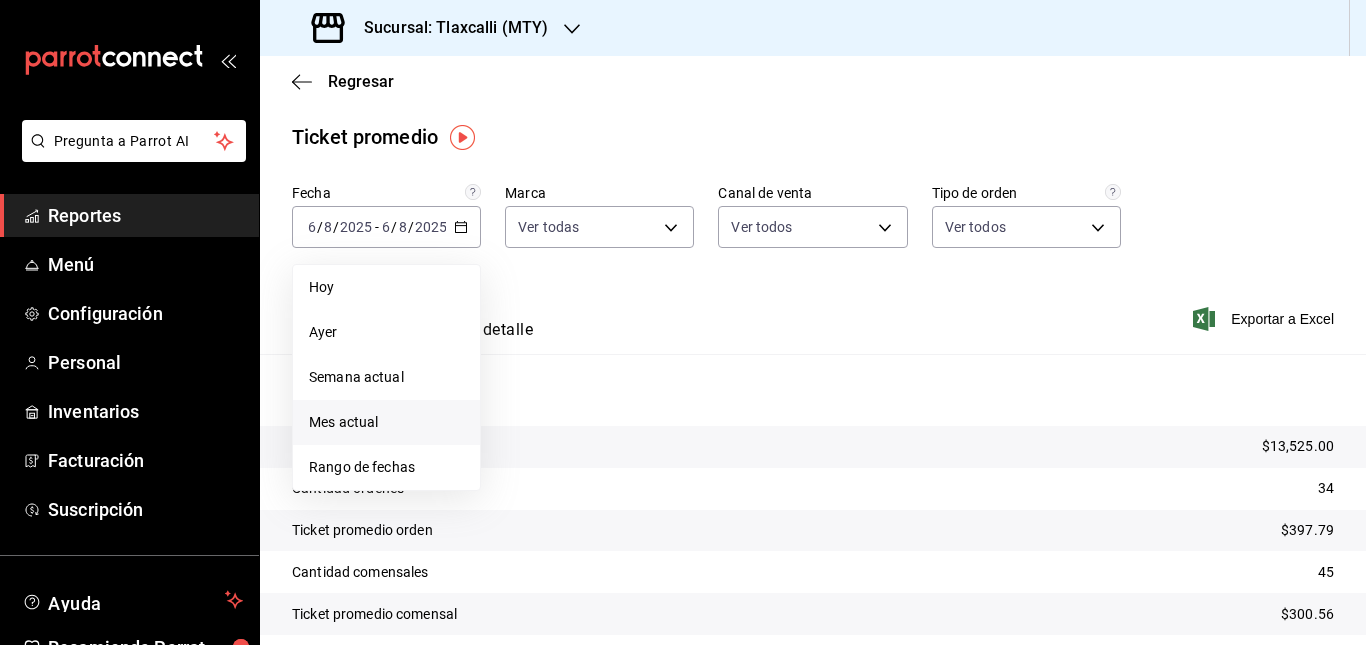 click on "Mes actual" at bounding box center [386, 422] 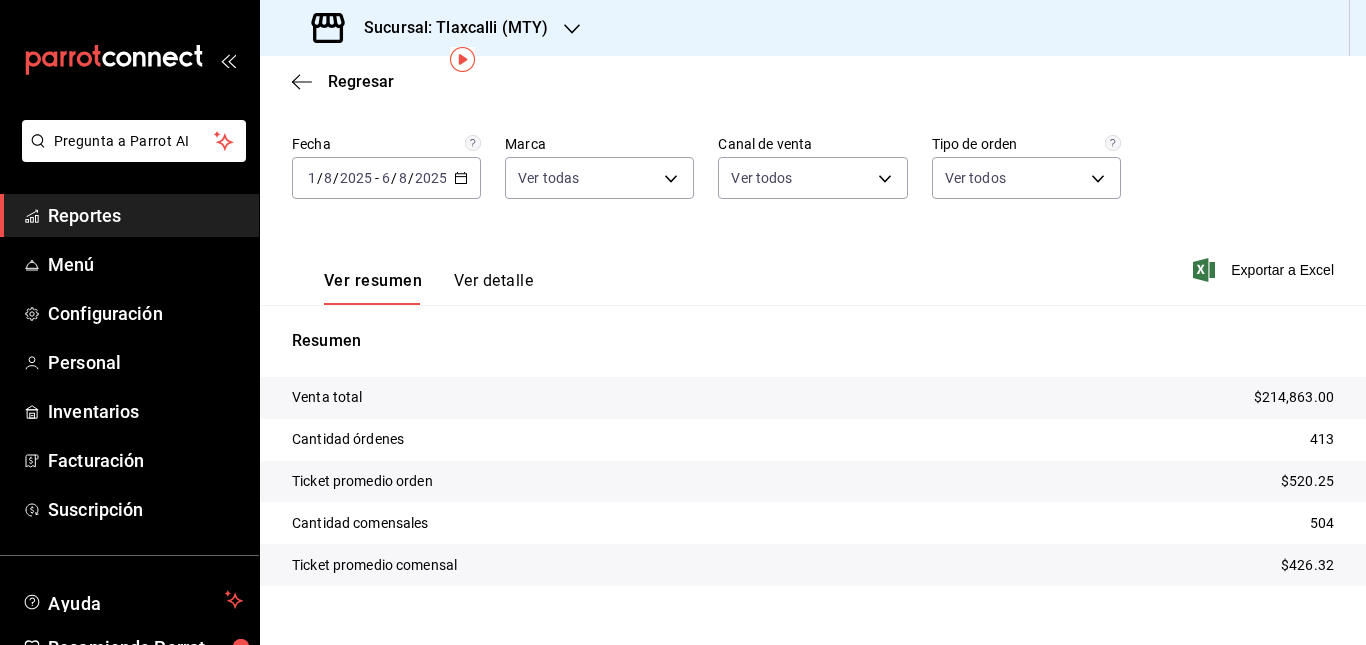 scroll, scrollTop: 79, scrollLeft: 0, axis: vertical 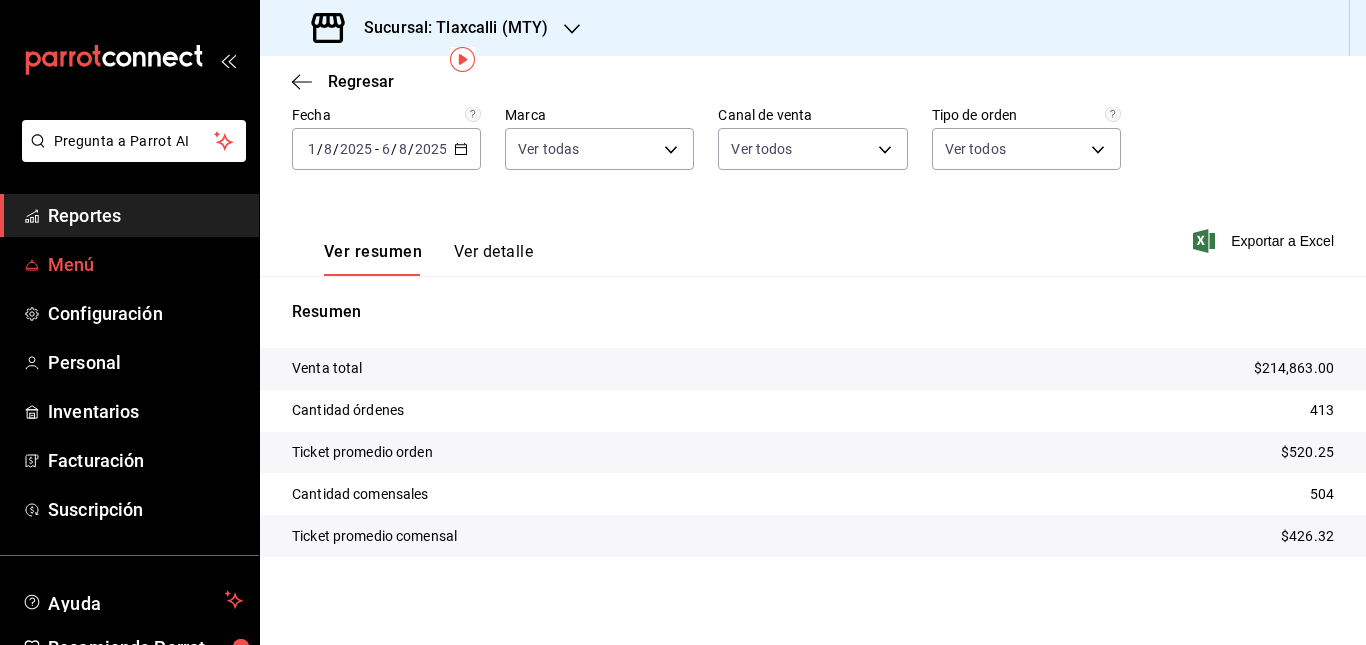 click on "Menú" at bounding box center [145, 264] 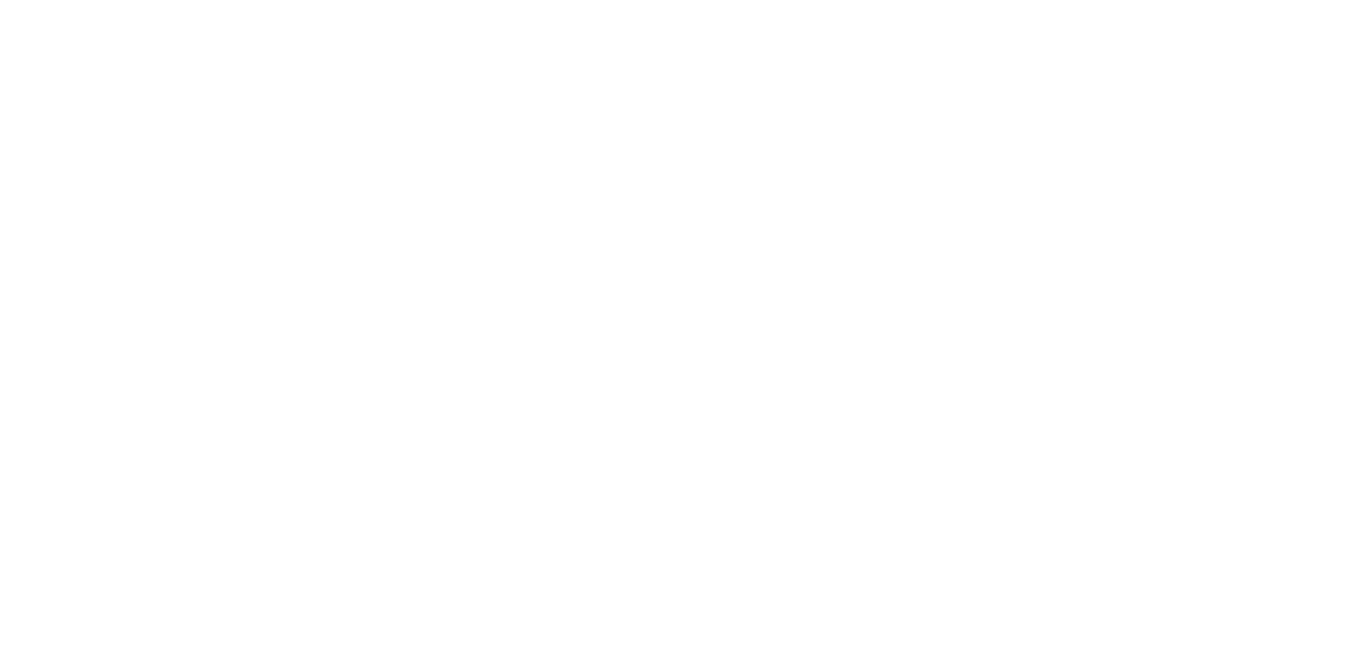 scroll, scrollTop: 0, scrollLeft: 0, axis: both 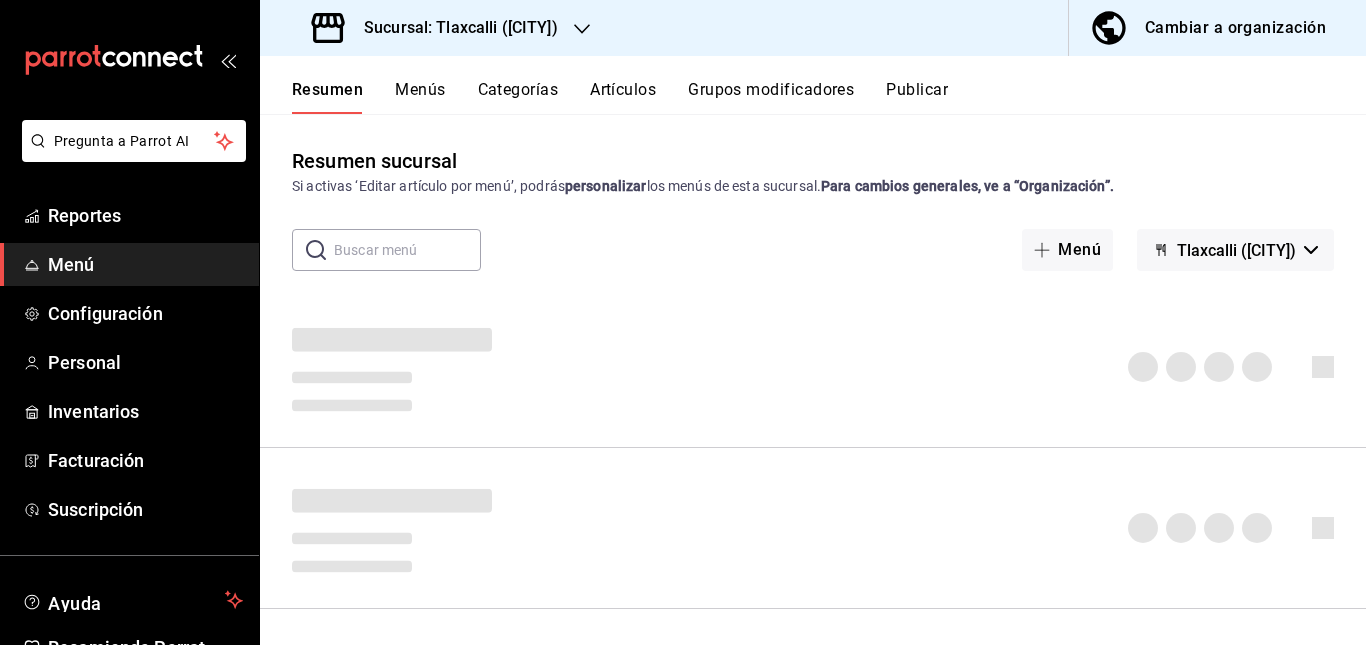 click on "Cambiar a organización" at bounding box center [1235, 28] 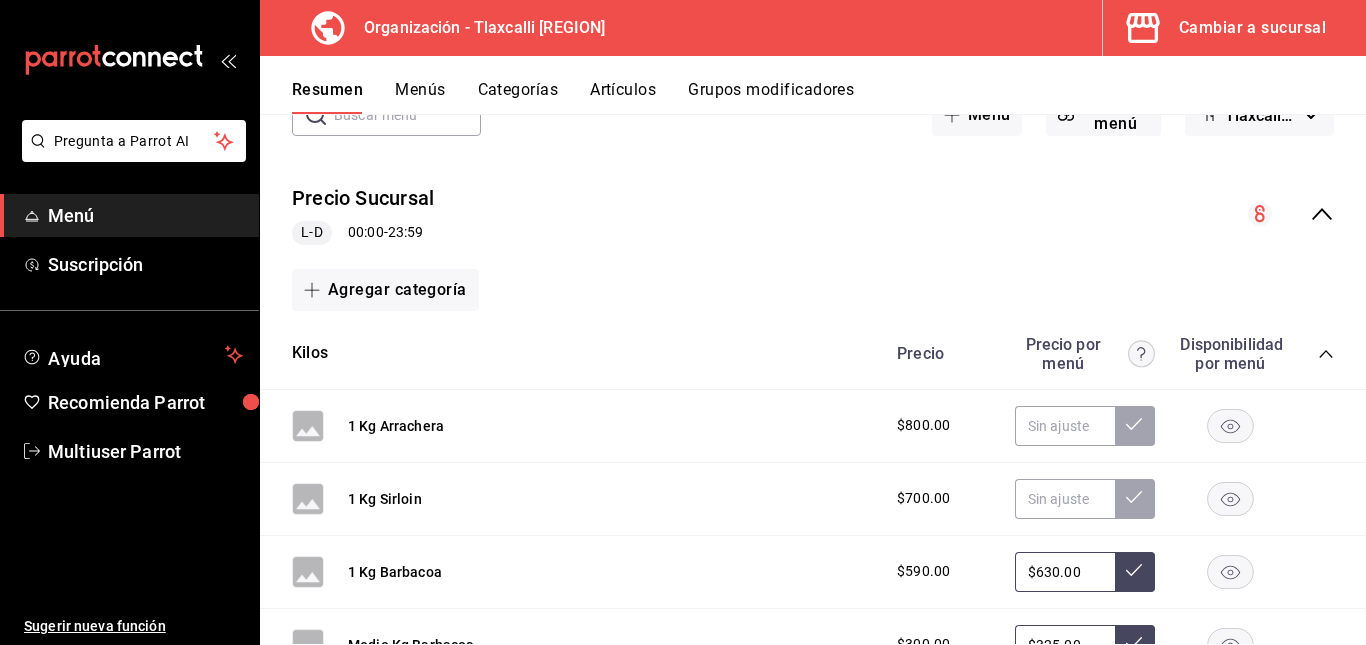 scroll, scrollTop: 136, scrollLeft: 0, axis: vertical 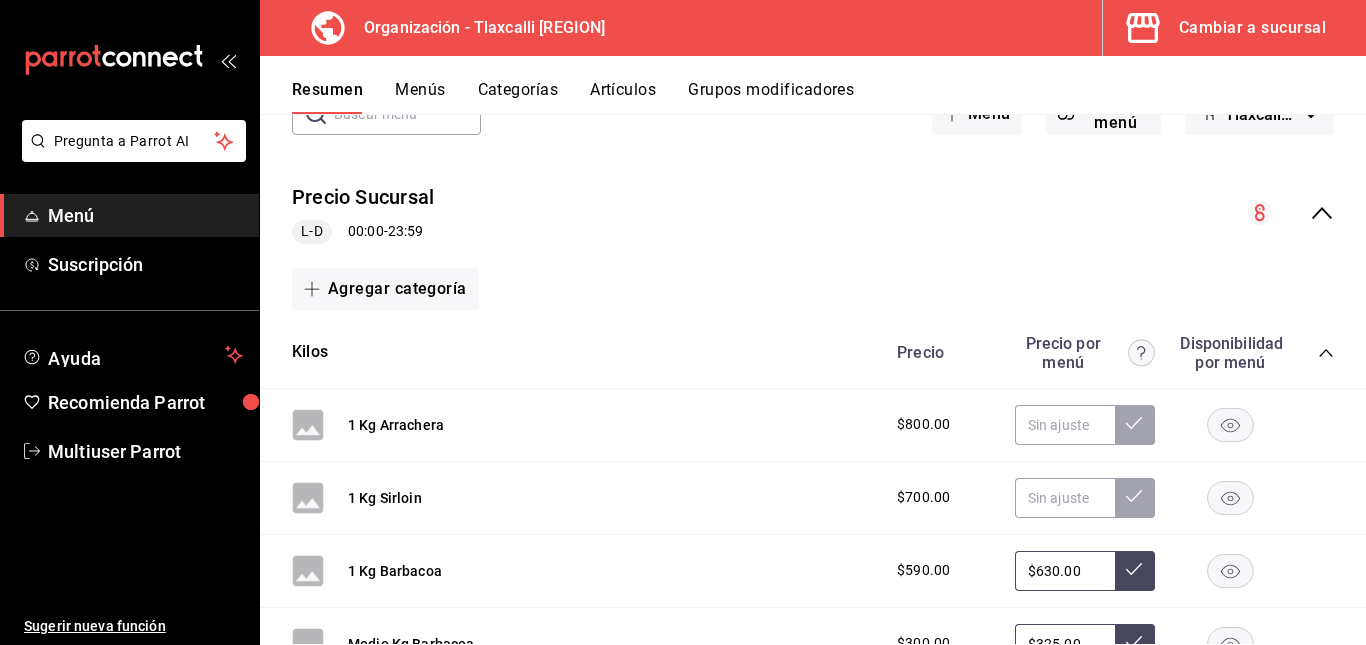 click 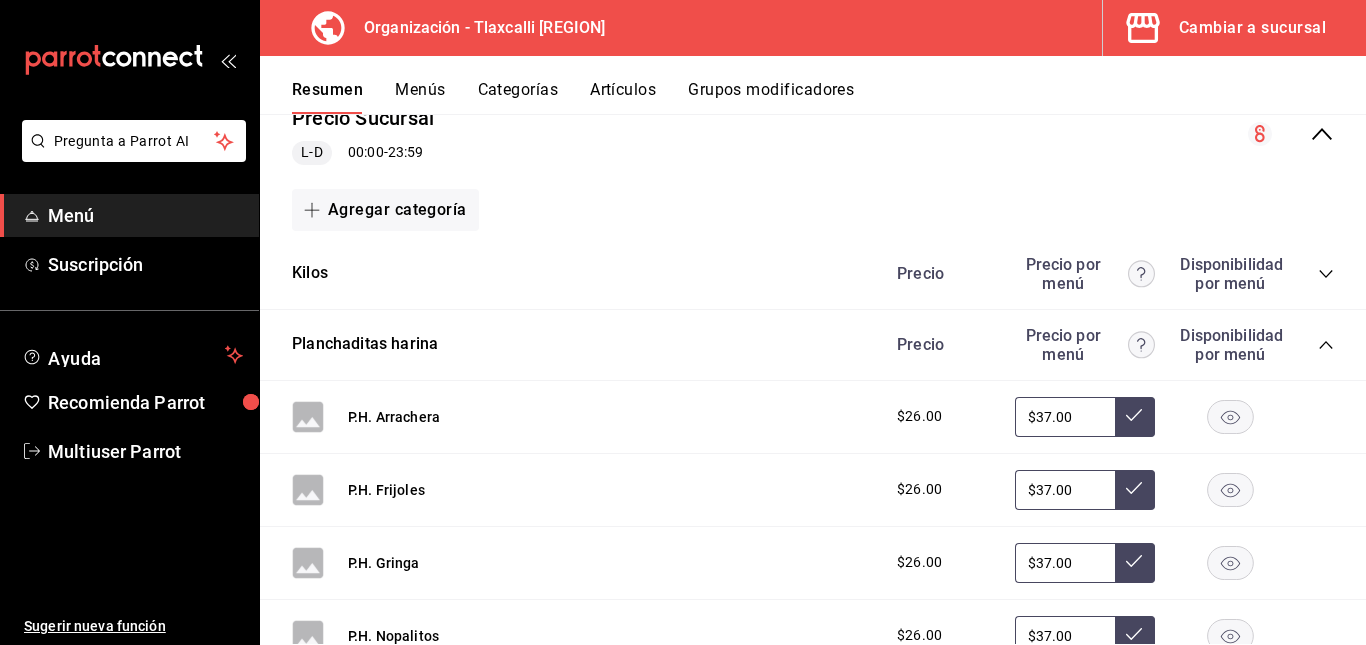 scroll, scrollTop: 214, scrollLeft: 0, axis: vertical 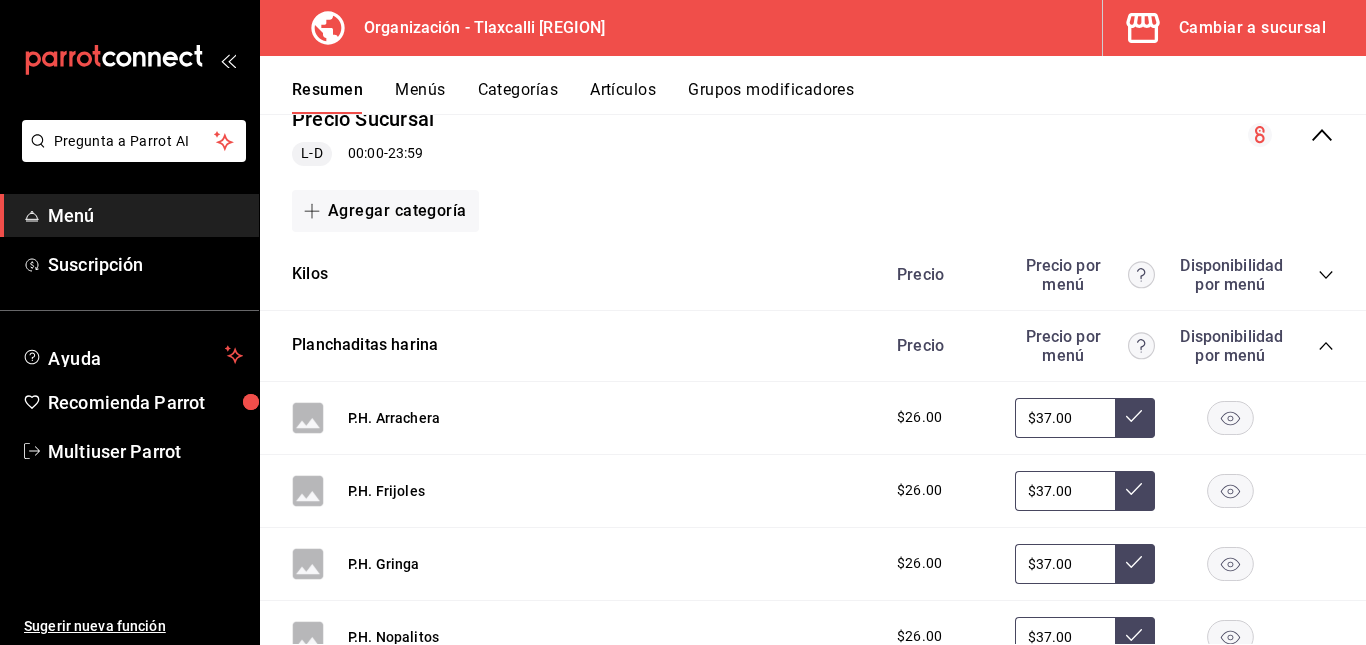 click 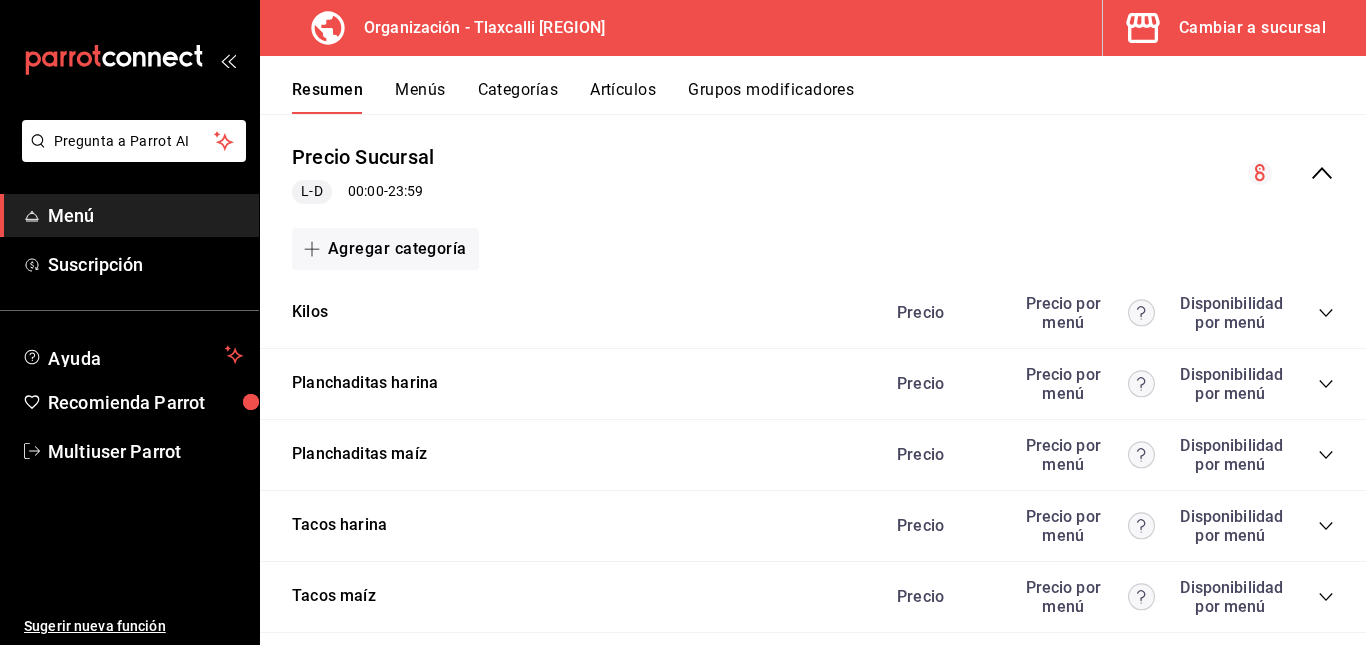 scroll, scrollTop: 175, scrollLeft: 0, axis: vertical 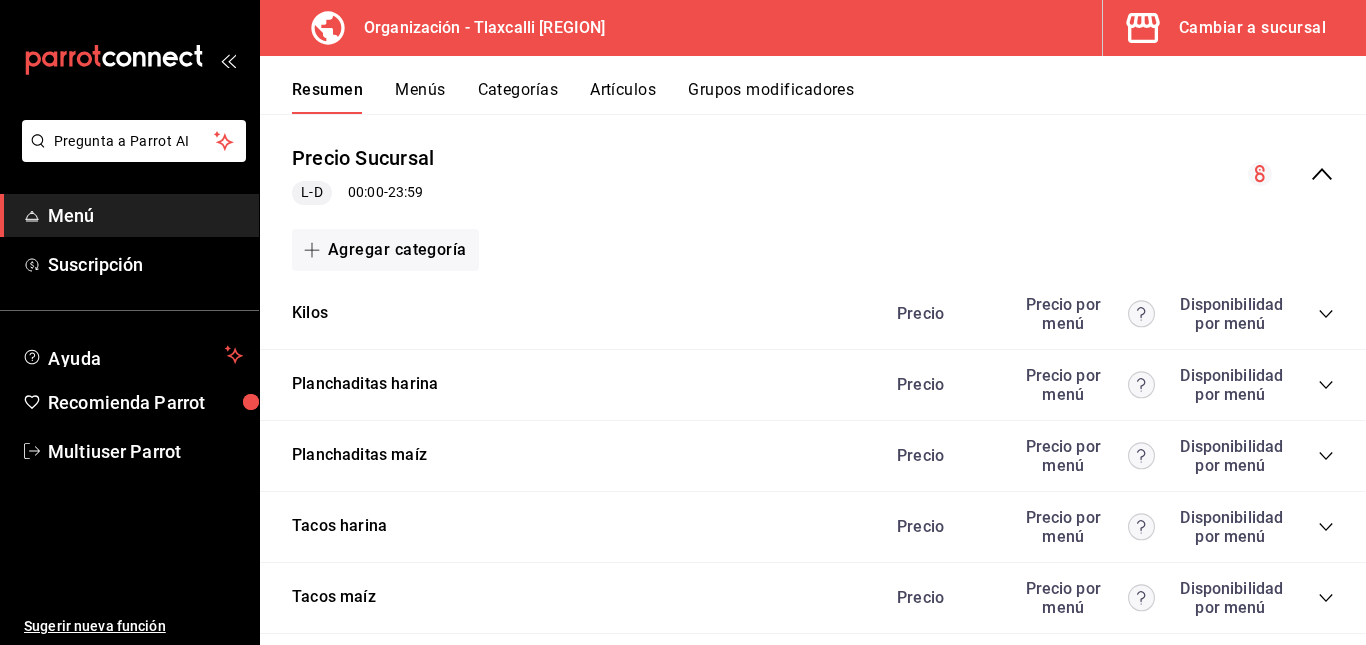 click 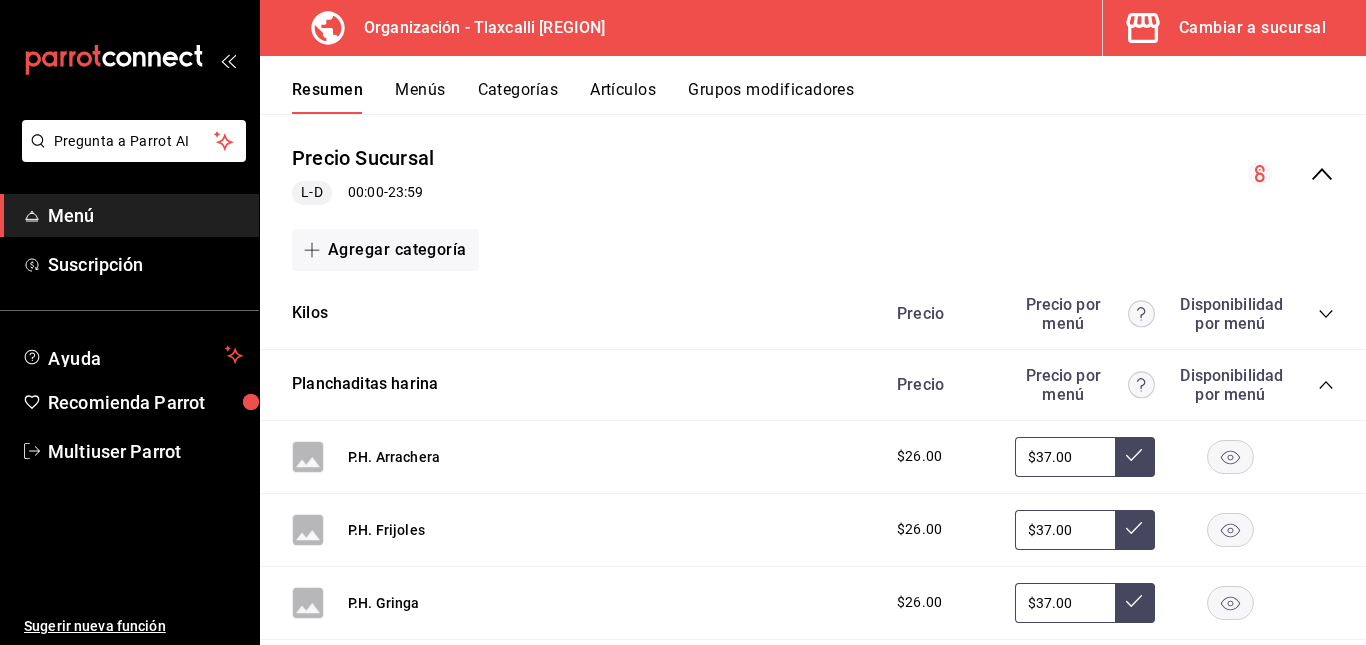 click on "$37.00" at bounding box center (1065, 457) 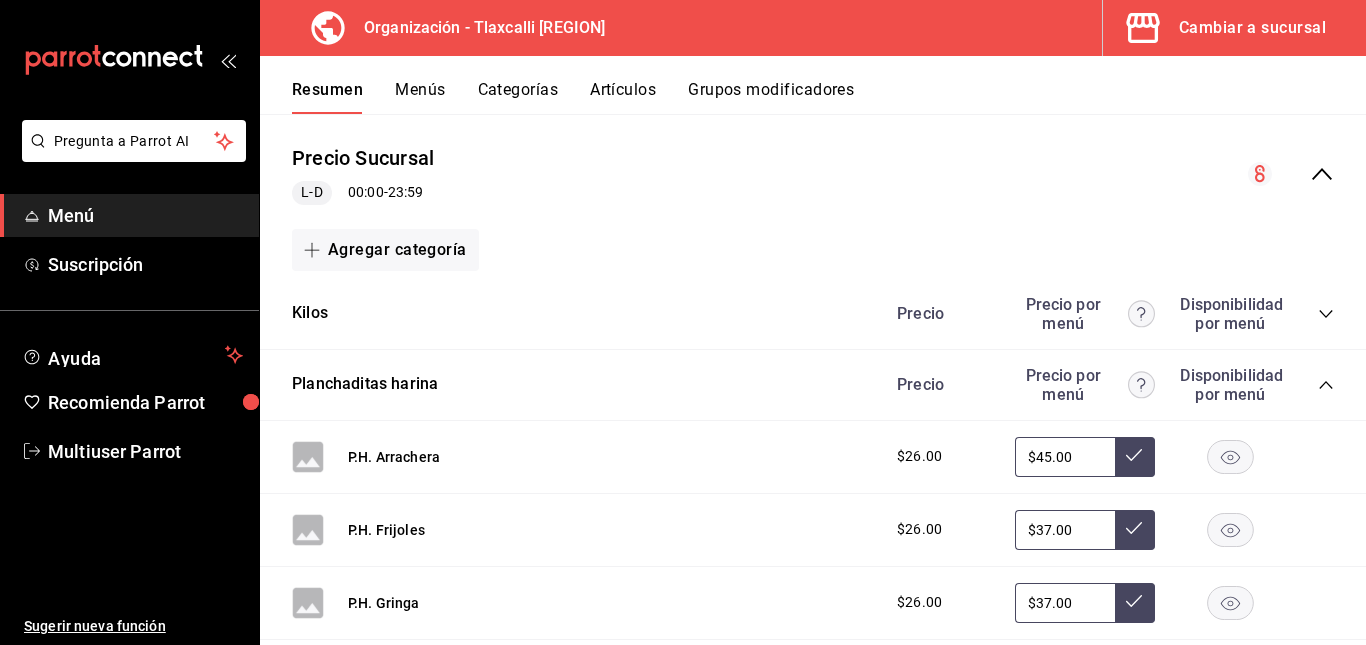type on "$45.00" 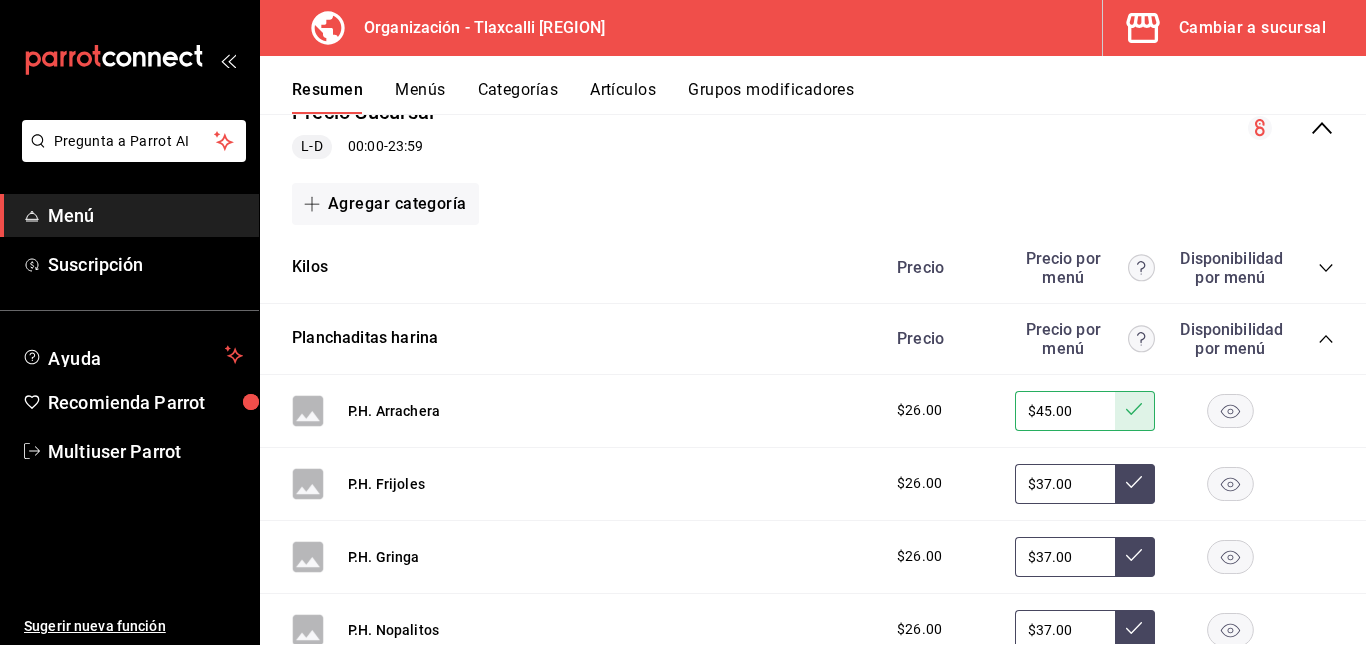 scroll, scrollTop: 227, scrollLeft: 0, axis: vertical 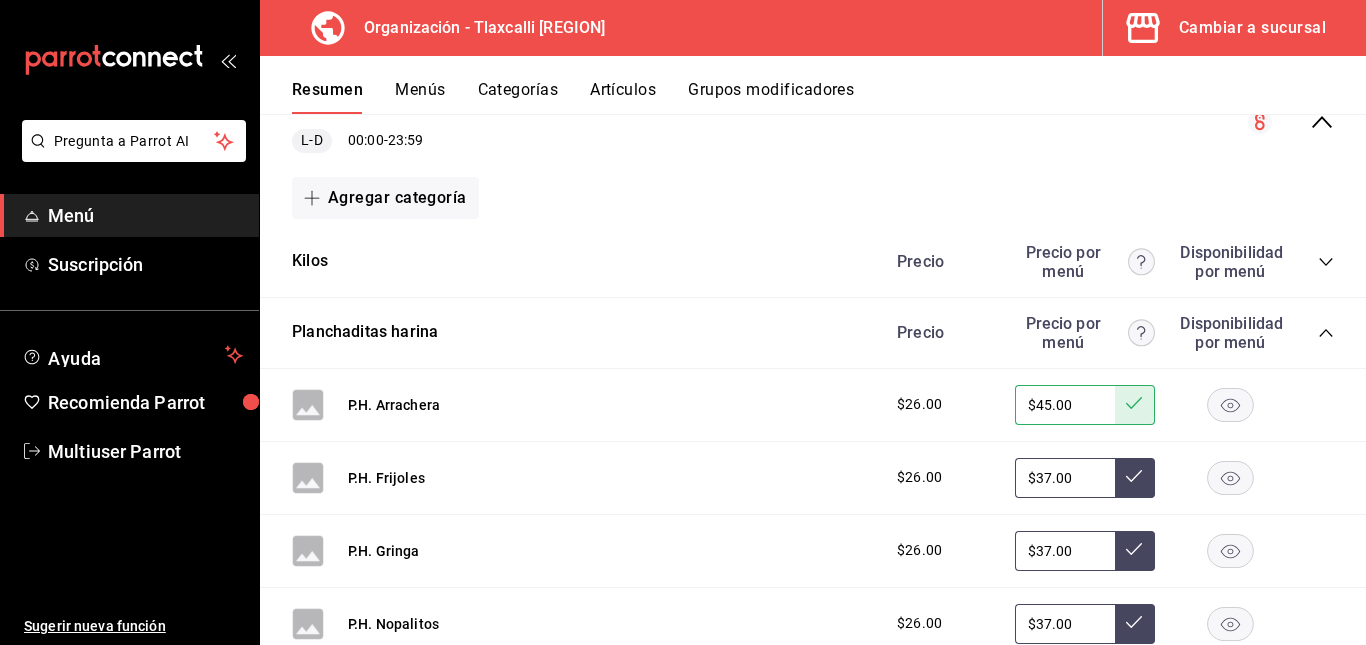 click on "$37.00" at bounding box center [1065, 478] 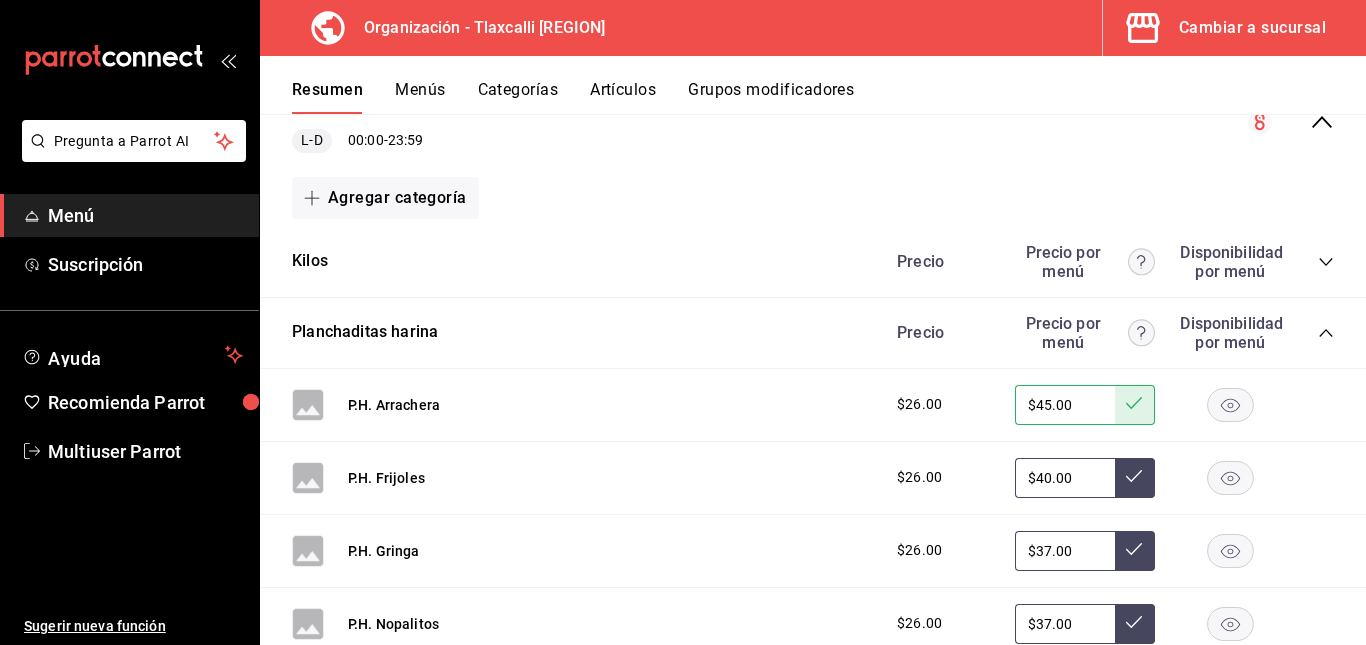 click on "$40.00" at bounding box center (1065, 478) 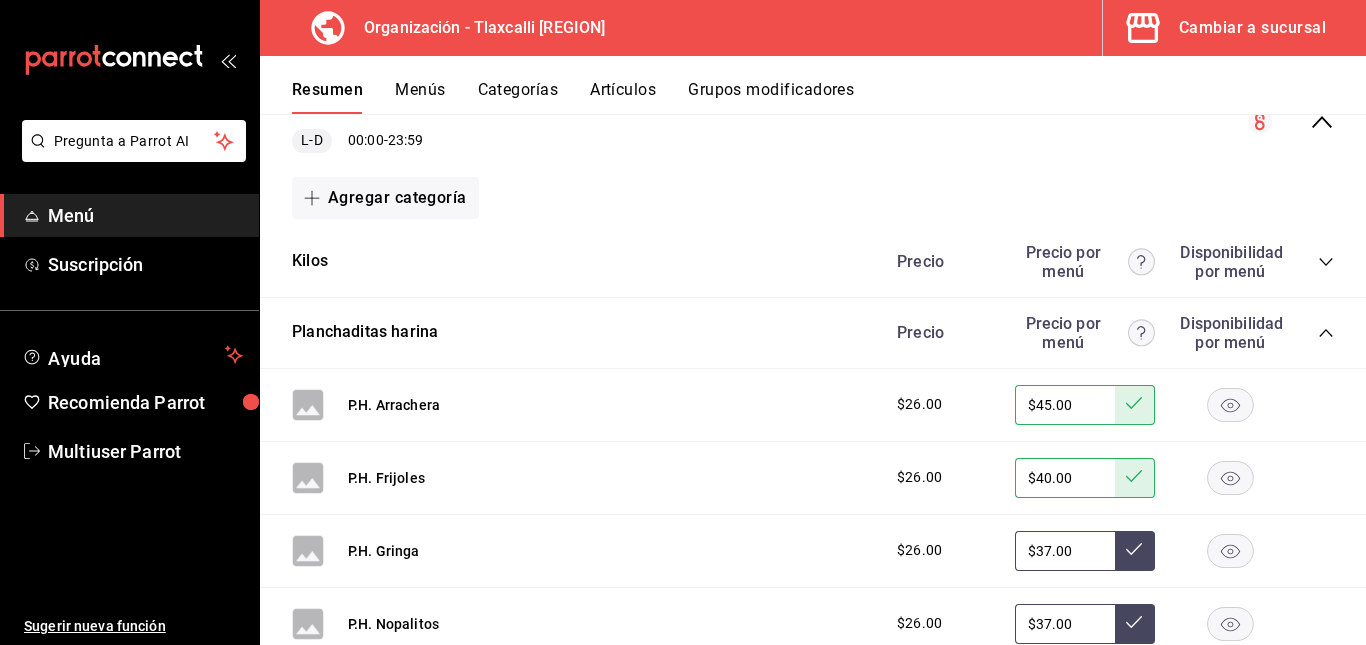 scroll, scrollTop: 303, scrollLeft: 0, axis: vertical 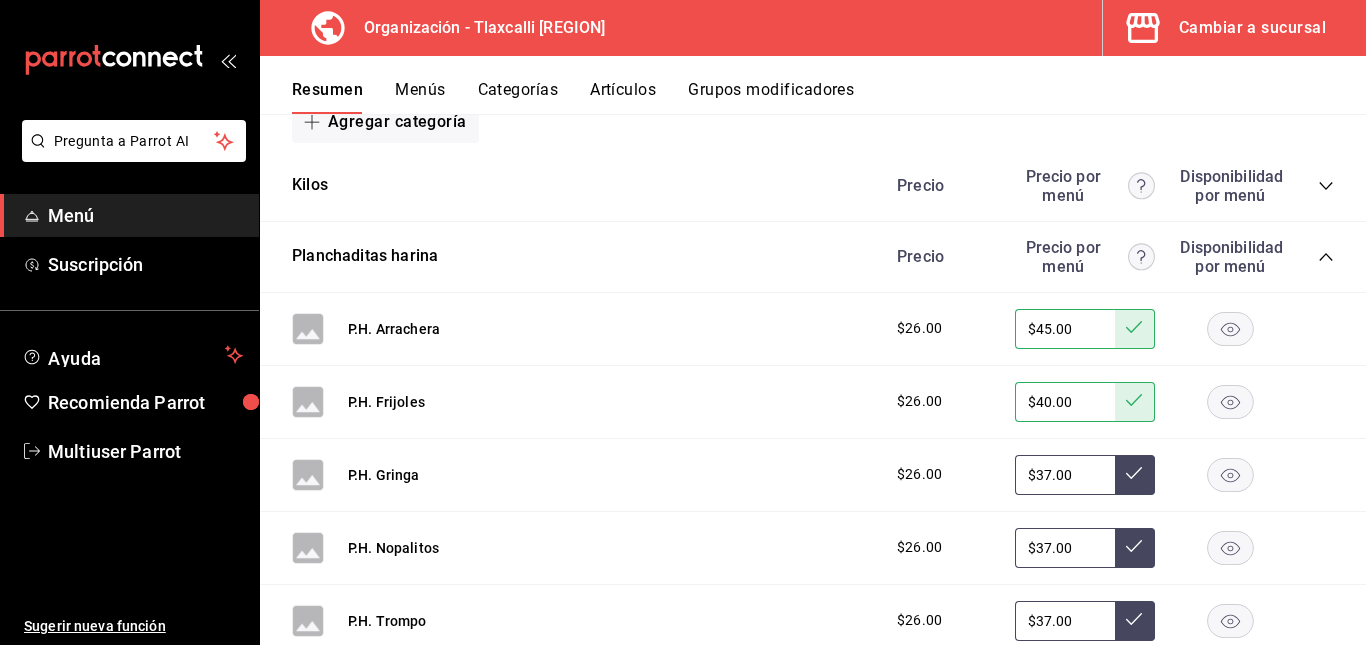 click on "$37.00" at bounding box center (1065, 475) 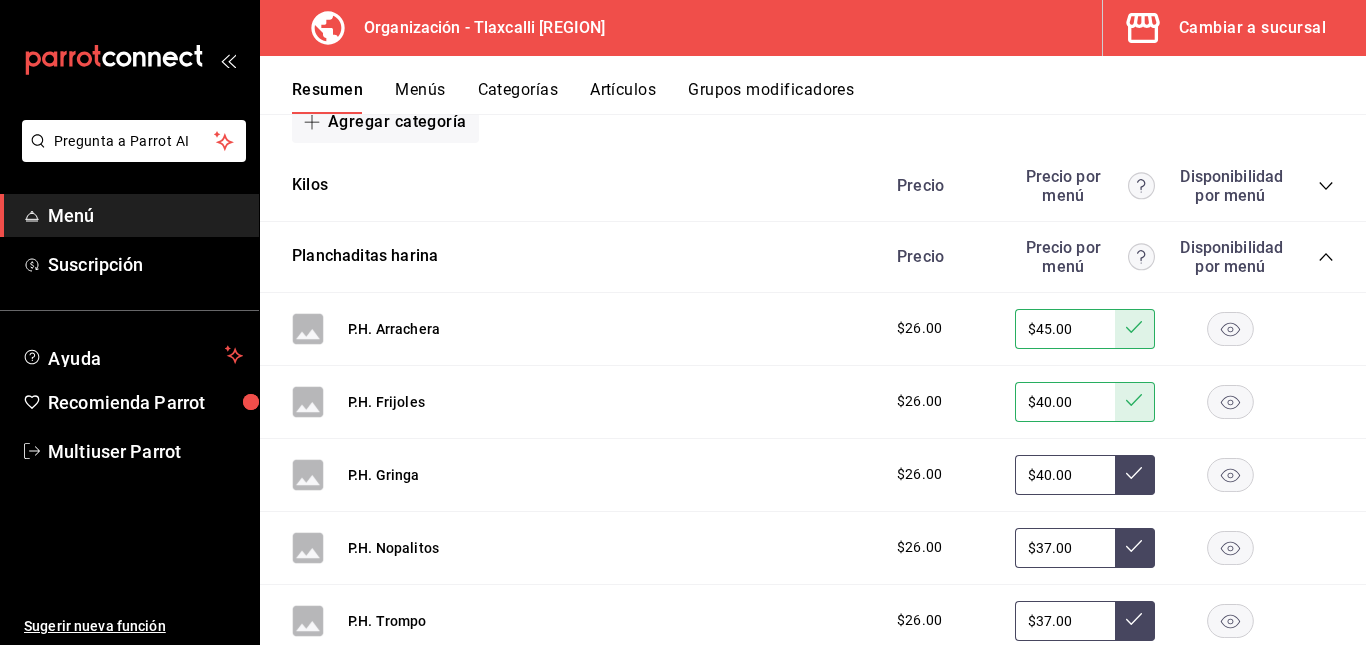 type on "$40.00" 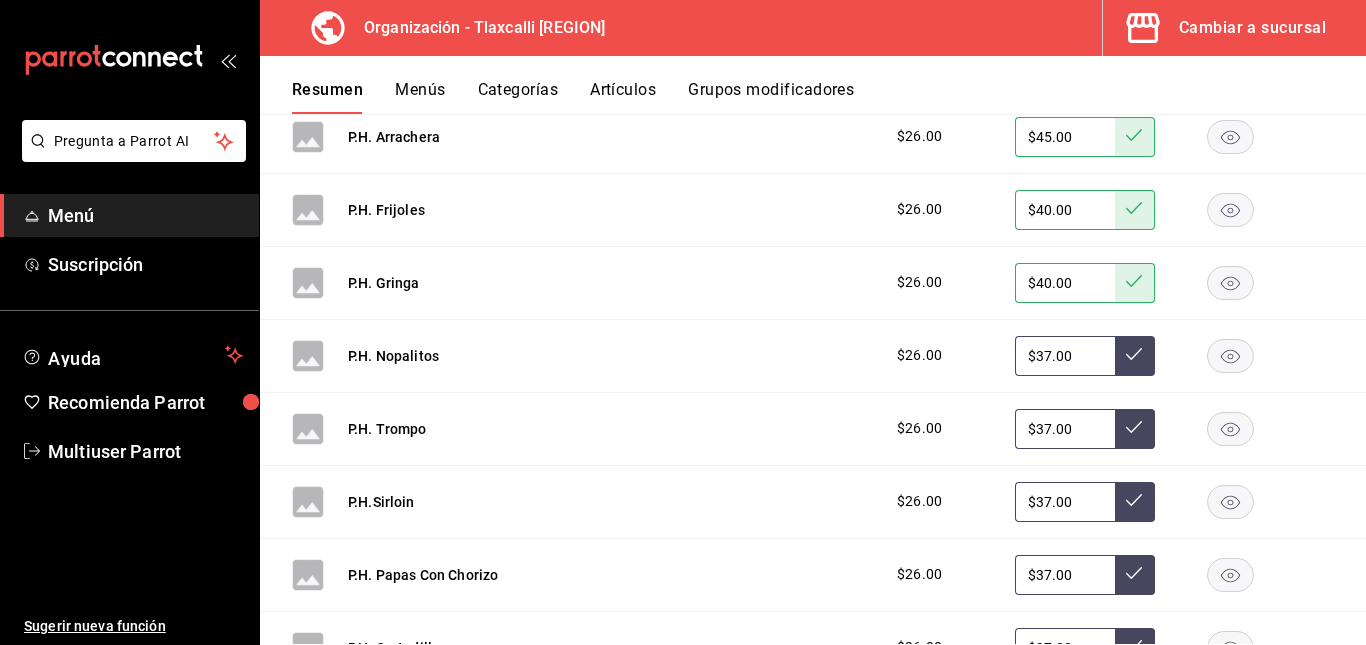 scroll, scrollTop: 496, scrollLeft: 0, axis: vertical 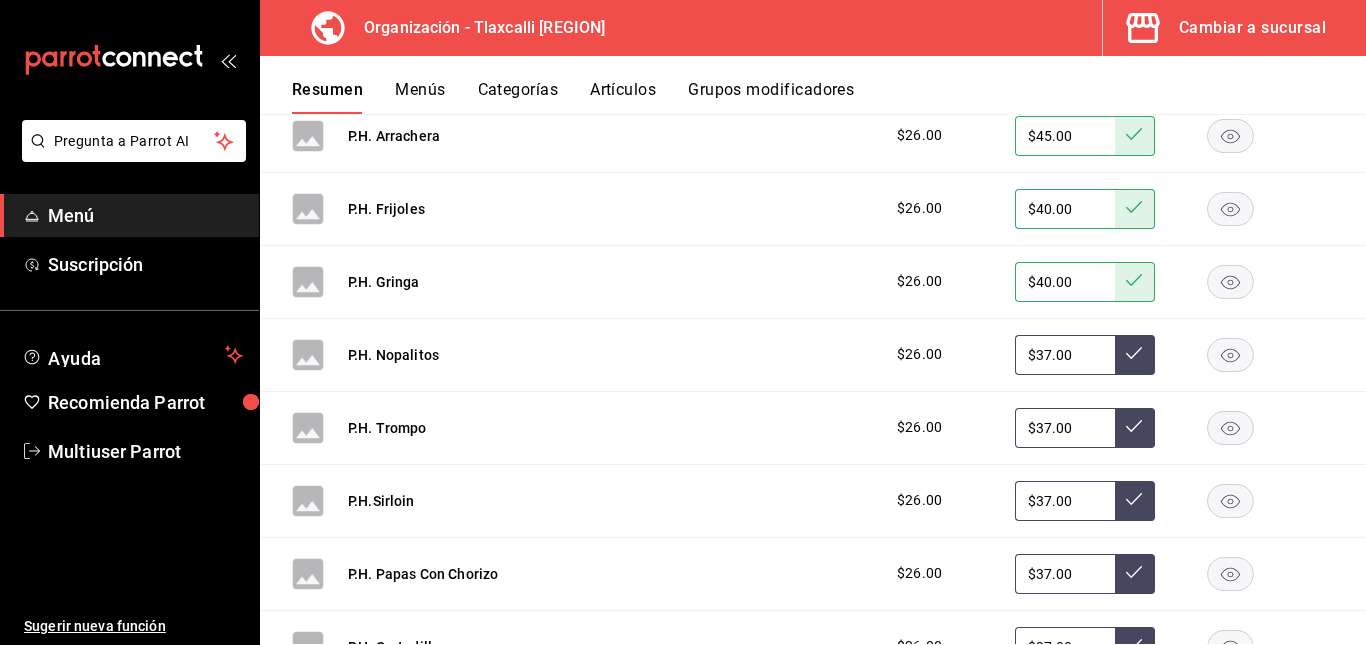 click on "$37.00" at bounding box center (1065, 355) 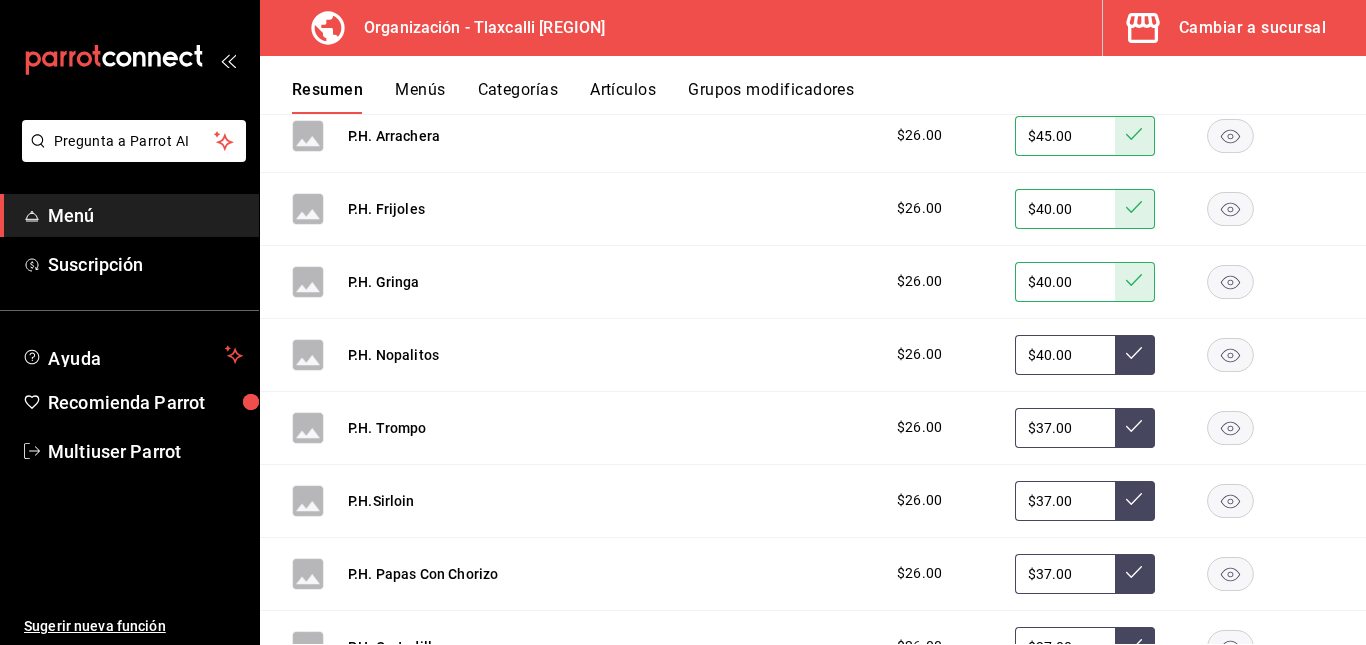 type on "$40.00" 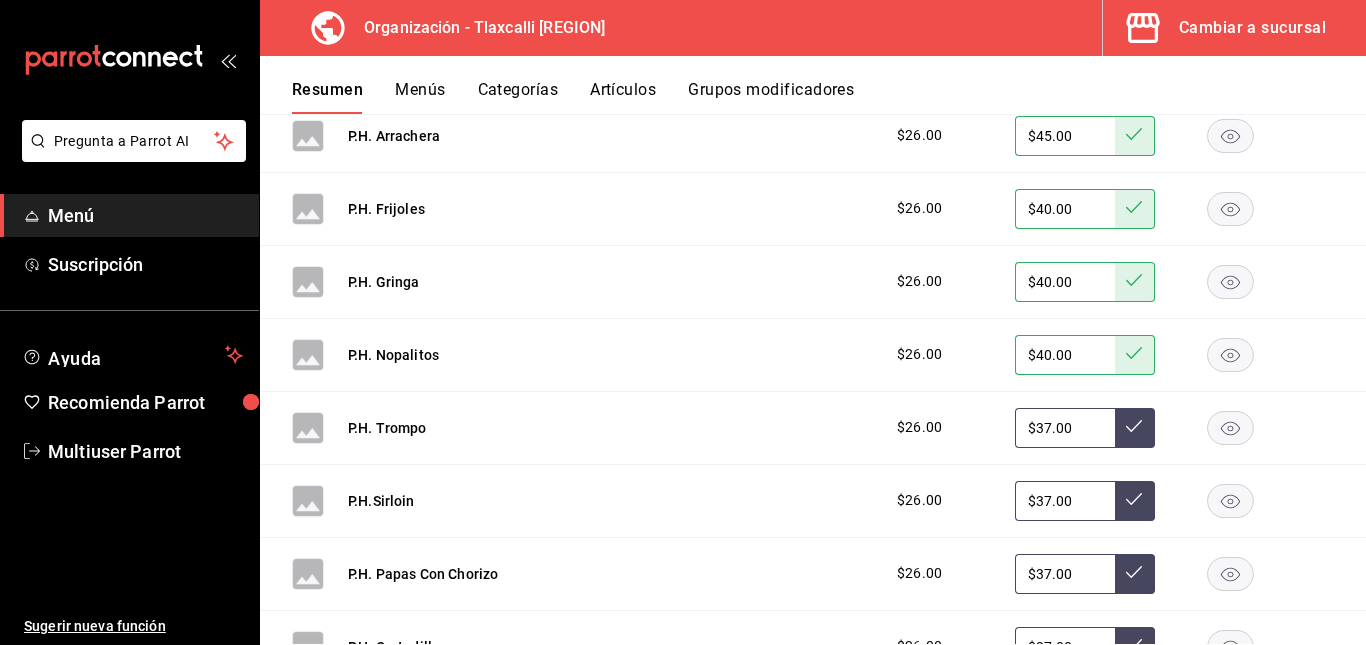 click on "$37.00" at bounding box center [1065, 428] 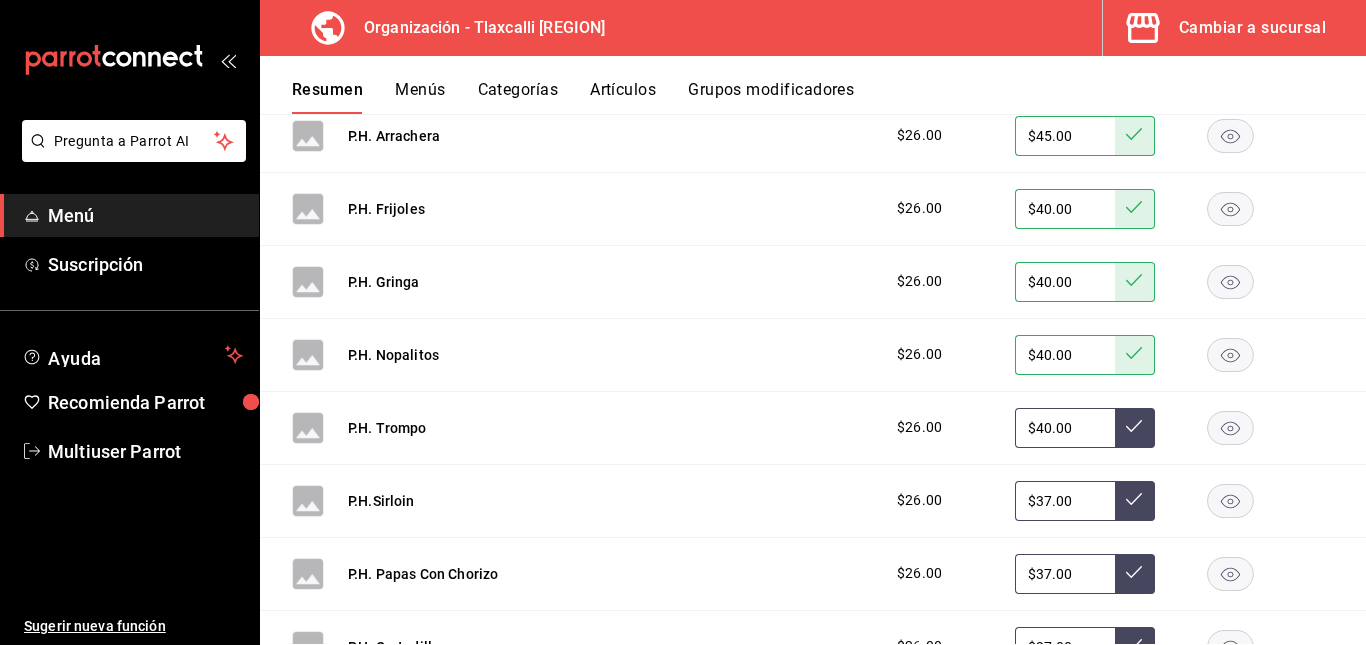 type on "$40.00" 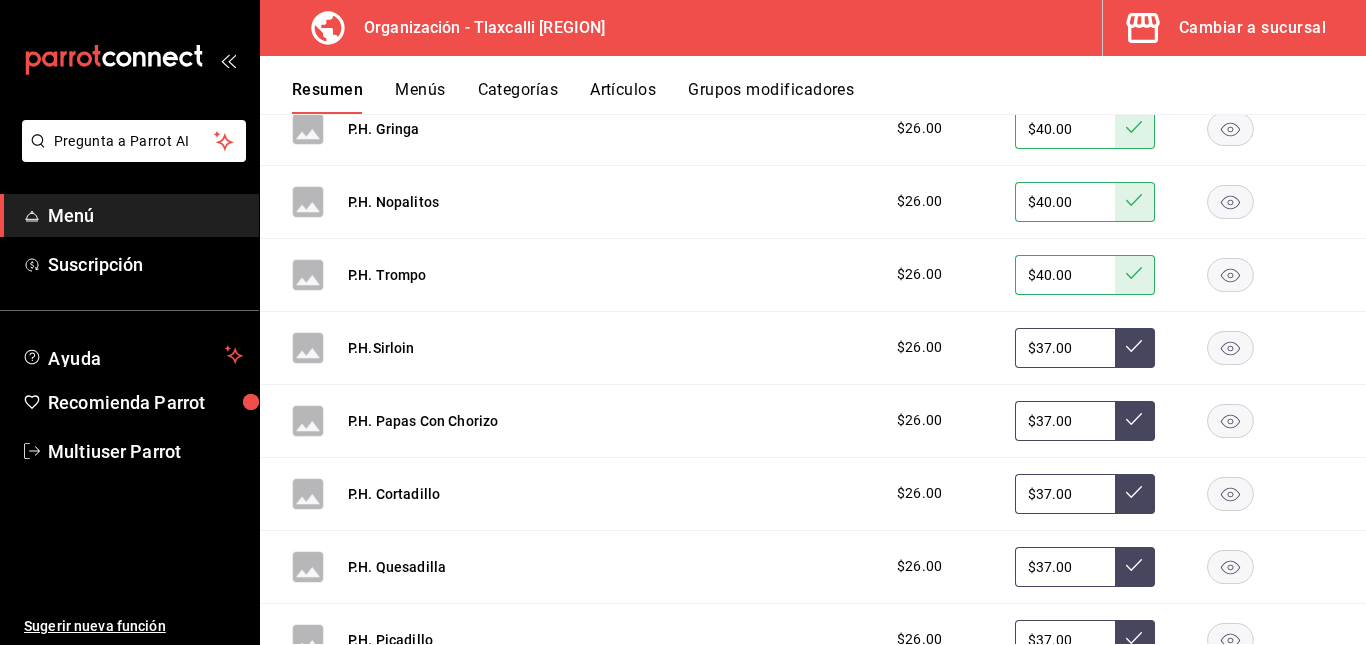 scroll, scrollTop: 650, scrollLeft: 0, axis: vertical 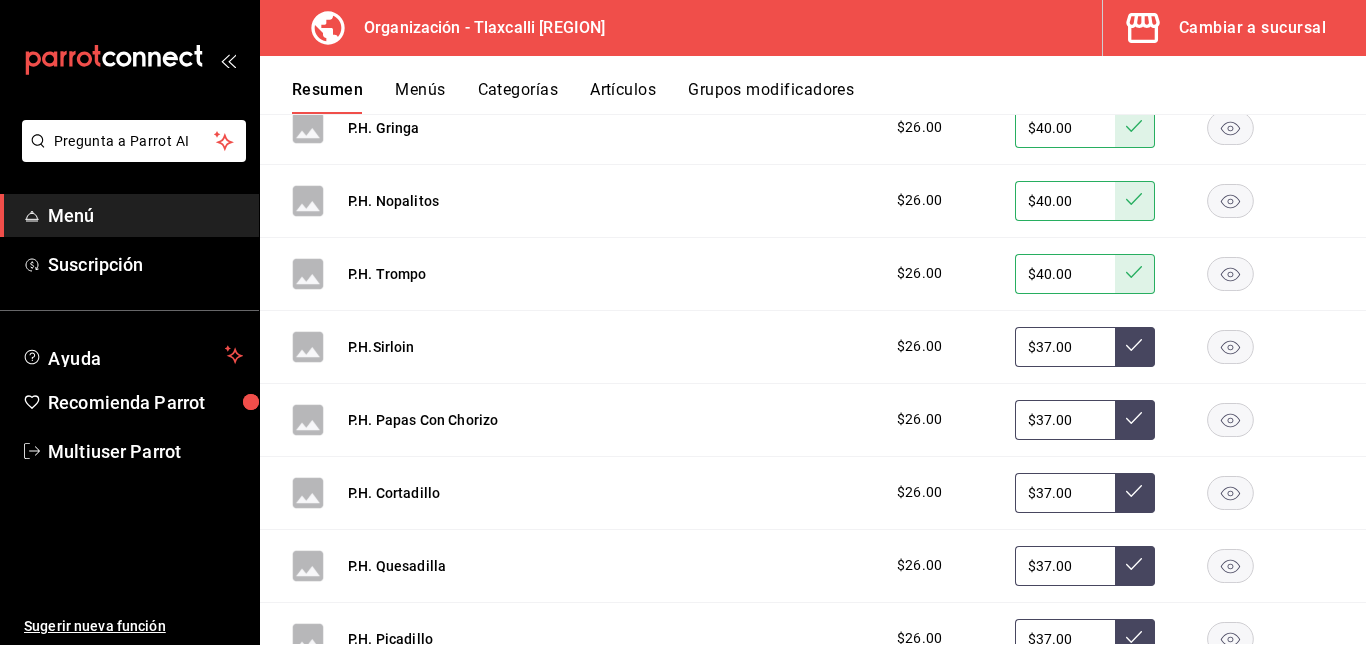 click on "$37.00" at bounding box center (1065, 347) 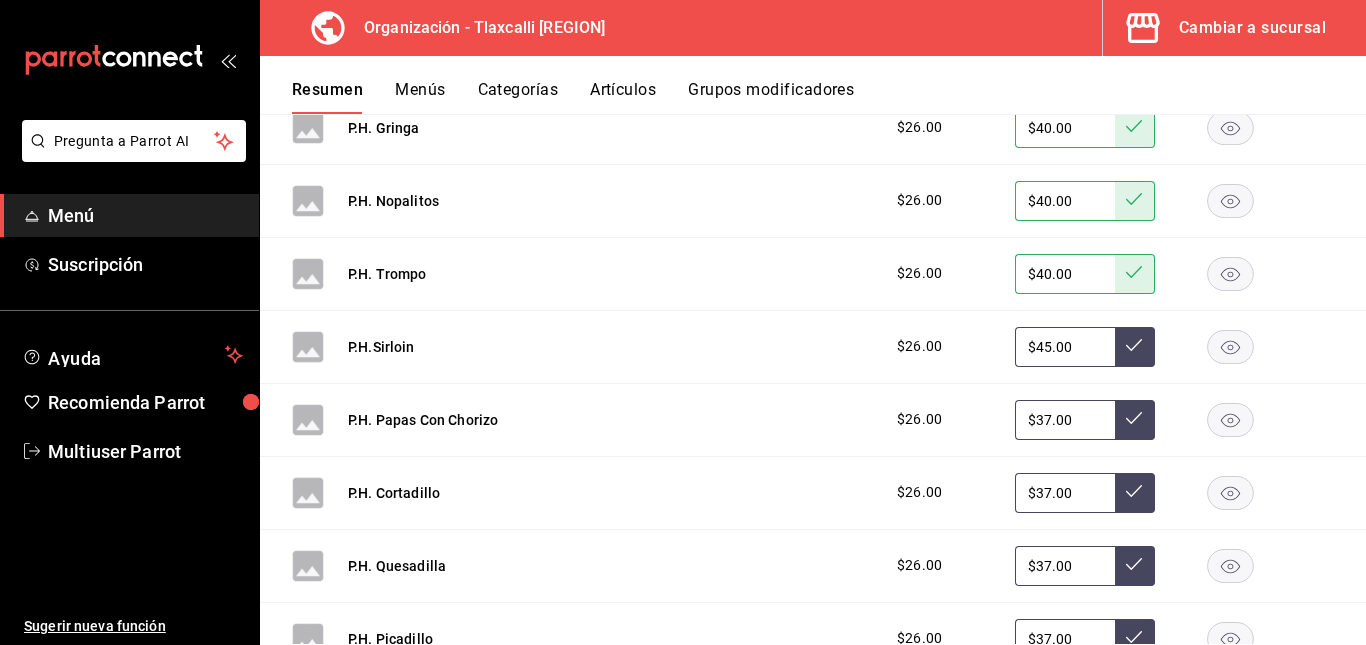 type on "$45.00" 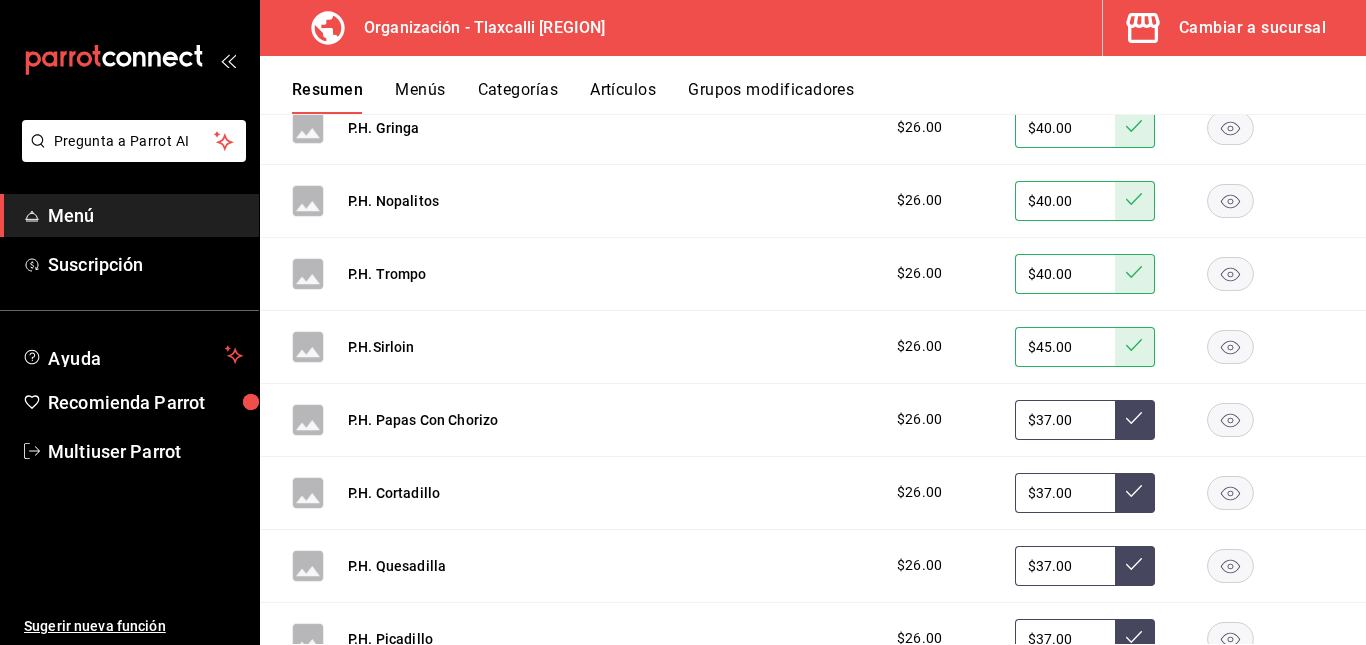 click on "$37.00" at bounding box center (1065, 420) 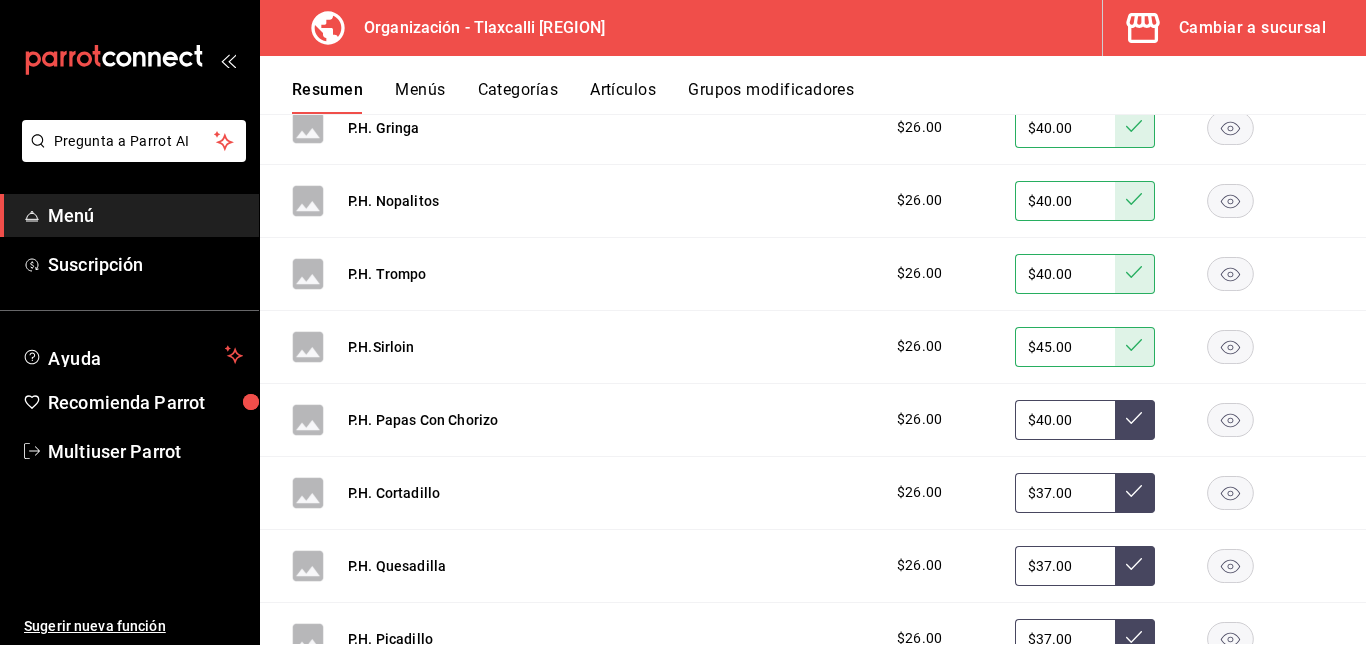 type on "$40.00" 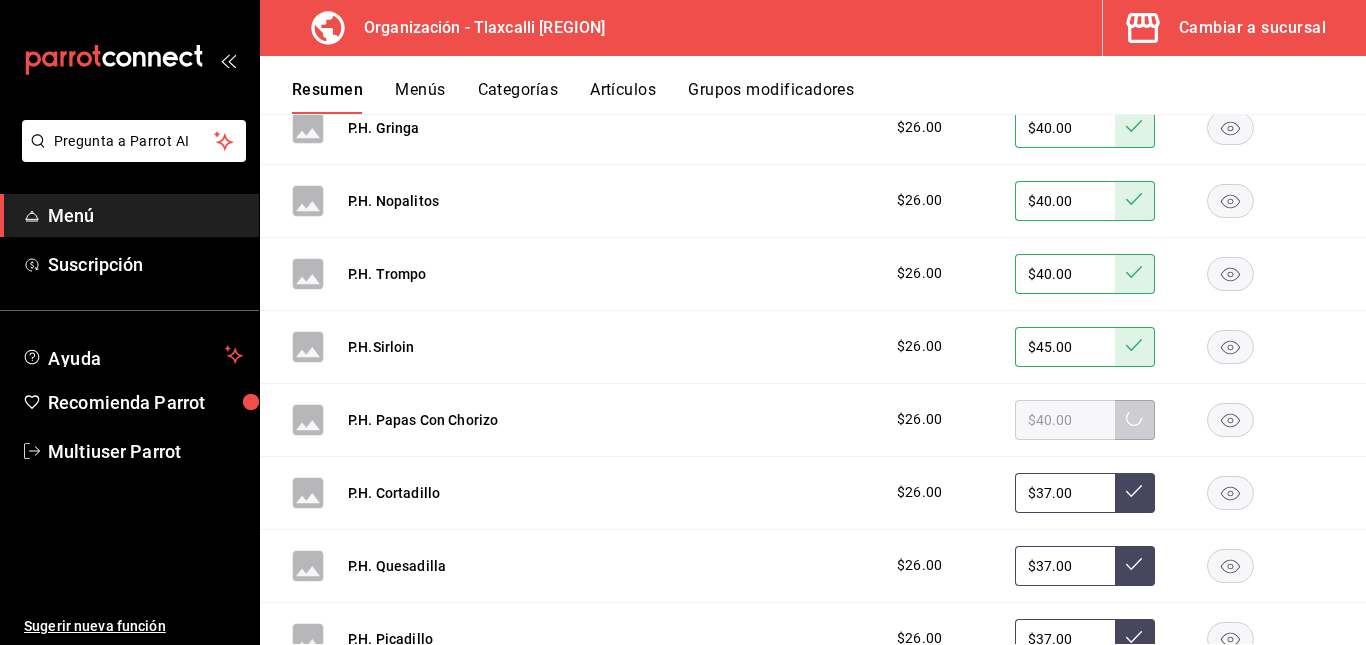 click on "$37.00" at bounding box center [1065, 493] 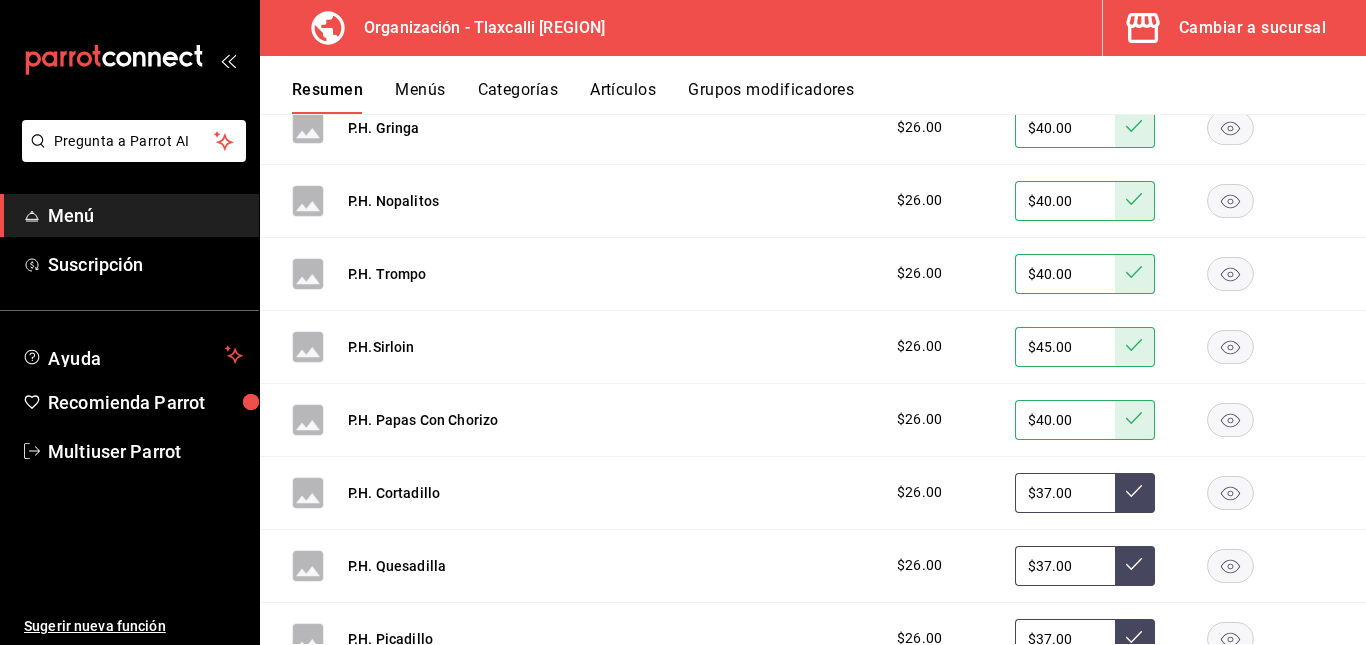 type on "$3.00" 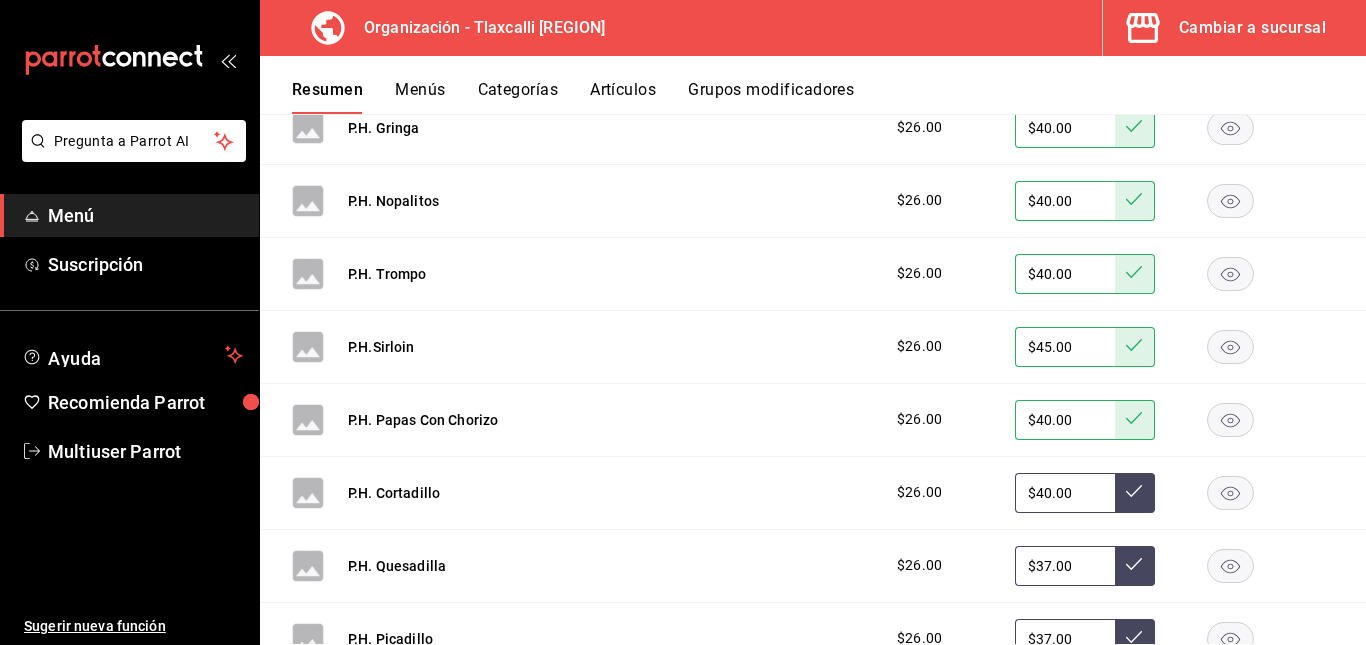 type on "$40.00" 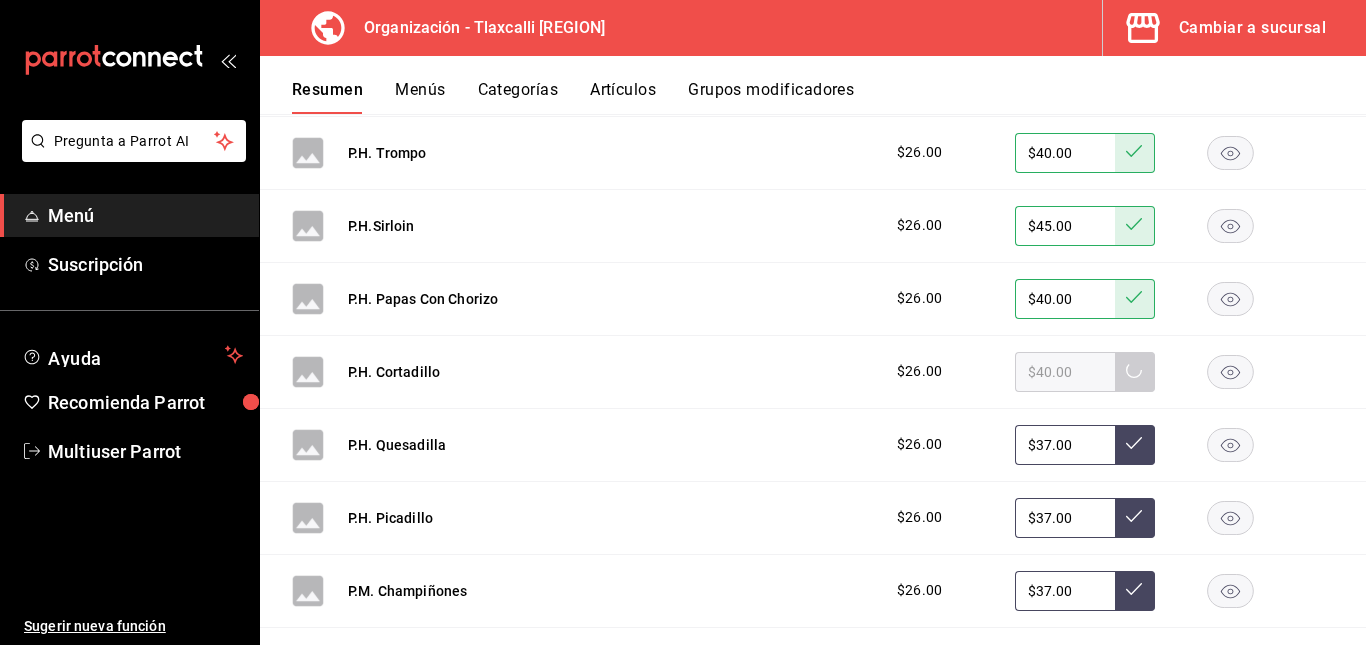 scroll, scrollTop: 774, scrollLeft: 0, axis: vertical 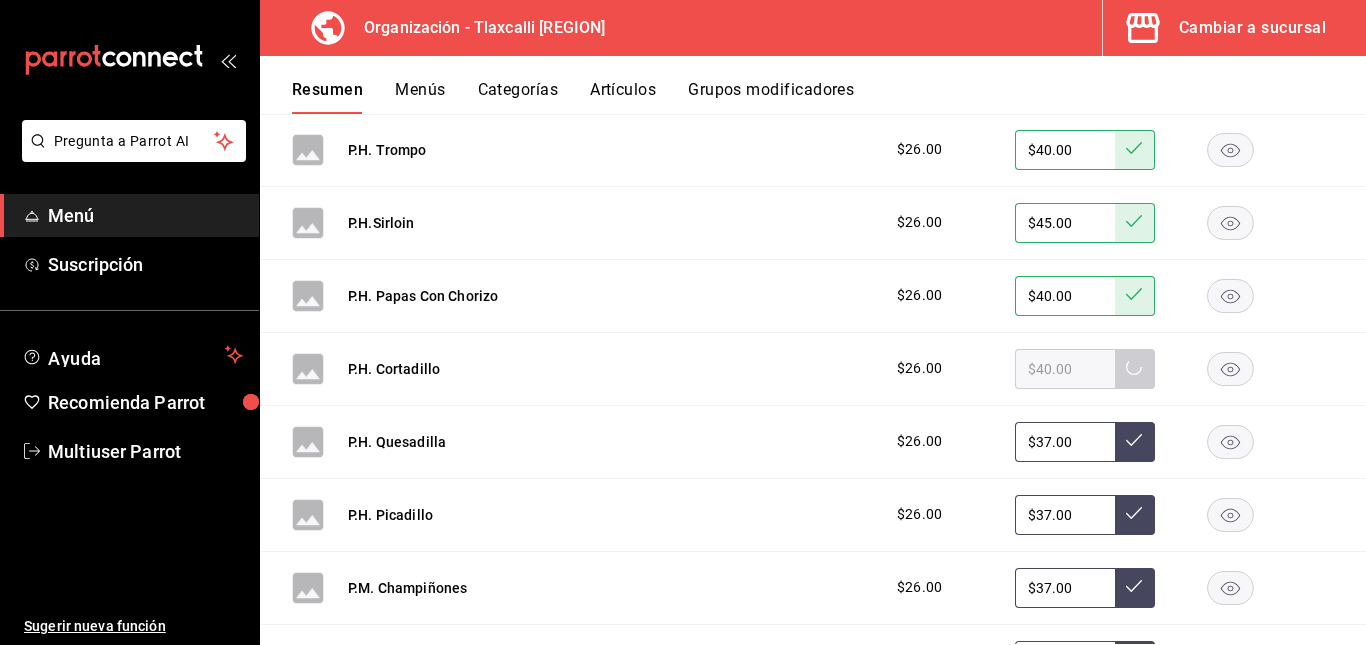 click on "$37.00" at bounding box center [1065, 442] 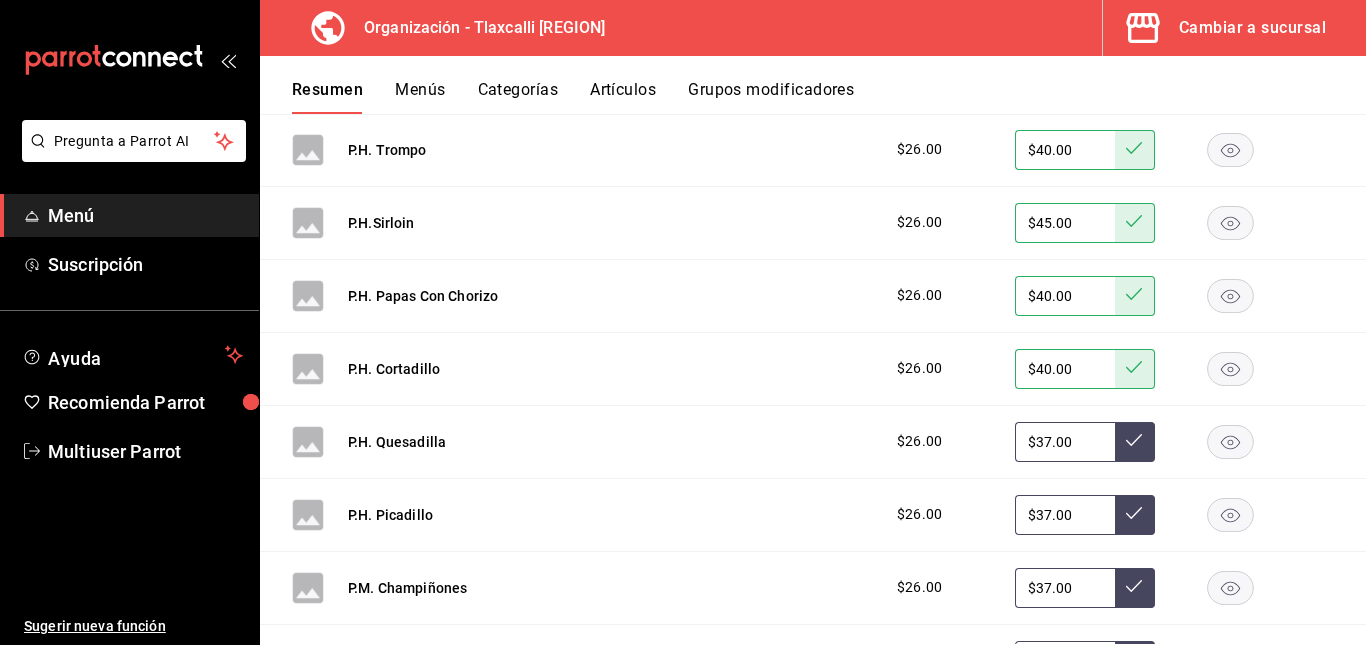 type on "$3.00" 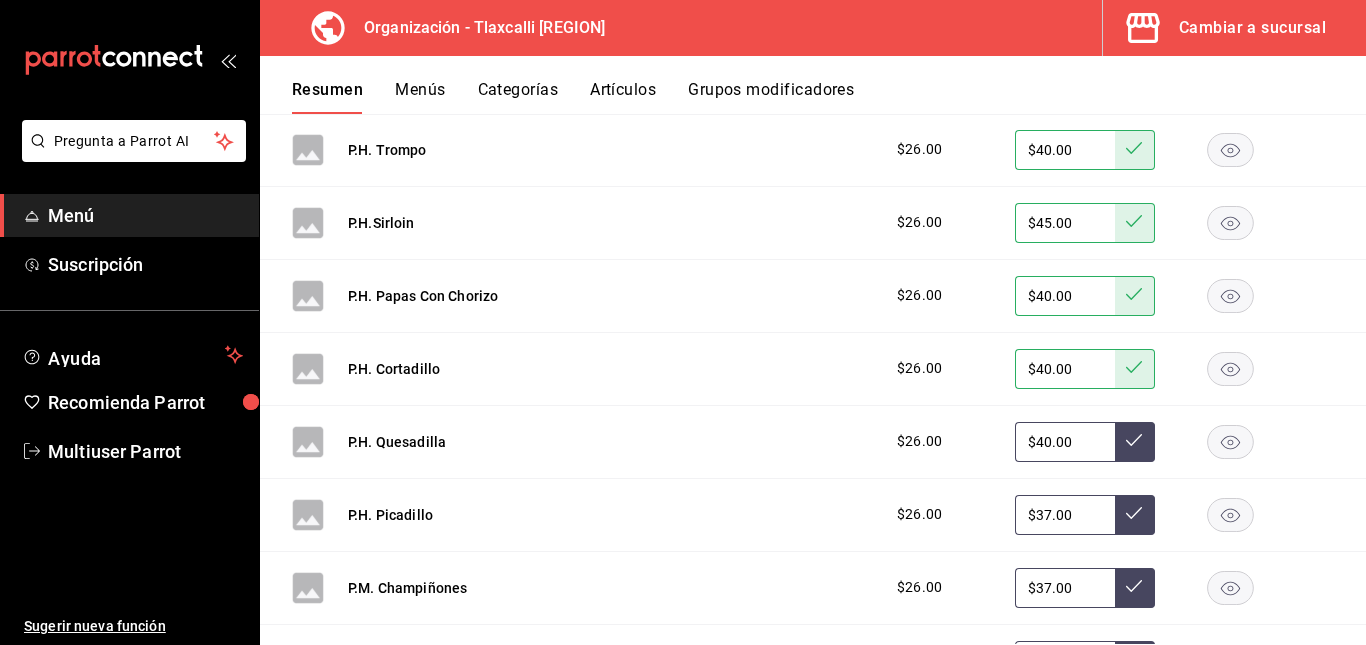 type on "$40.00" 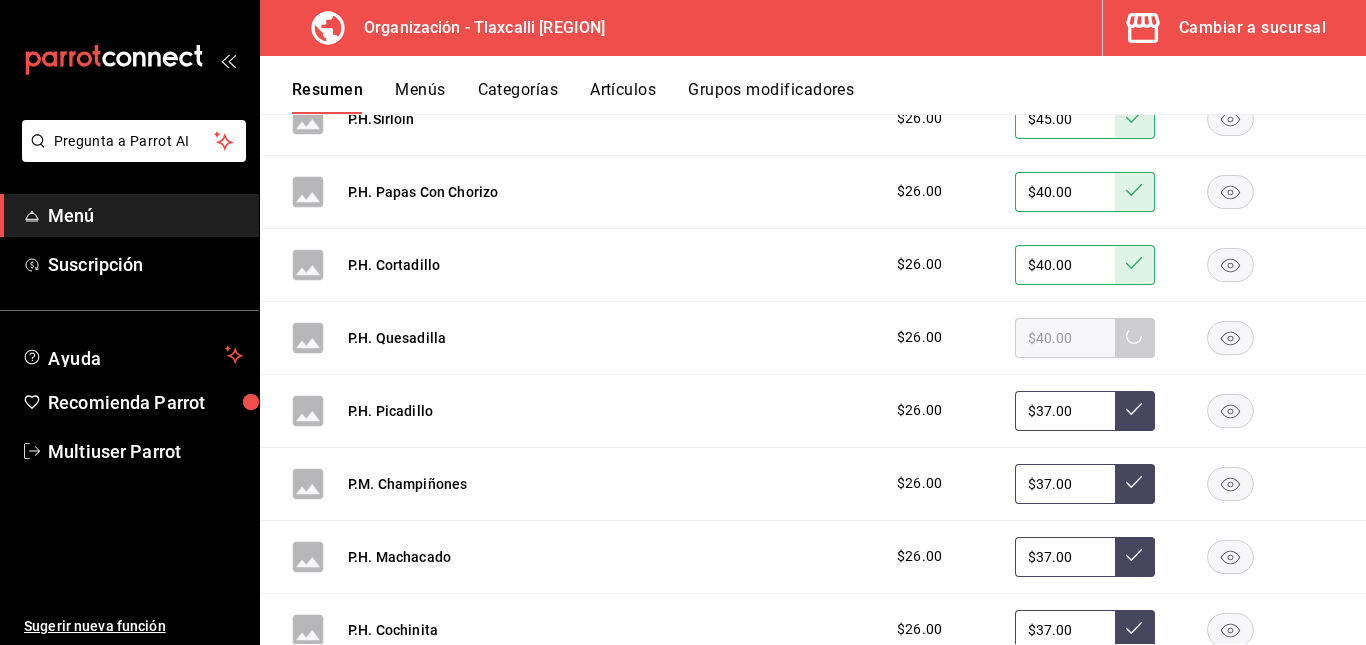 scroll, scrollTop: 897, scrollLeft: 0, axis: vertical 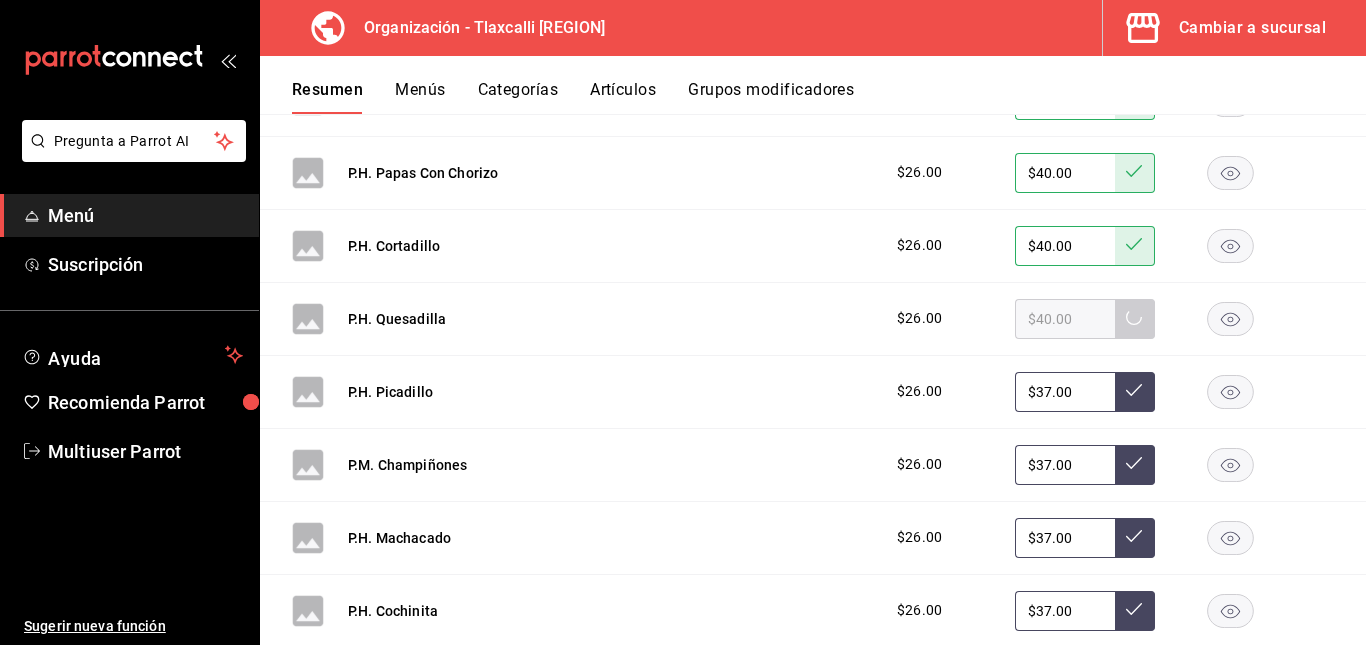 click on "$37.00" at bounding box center [1065, 392] 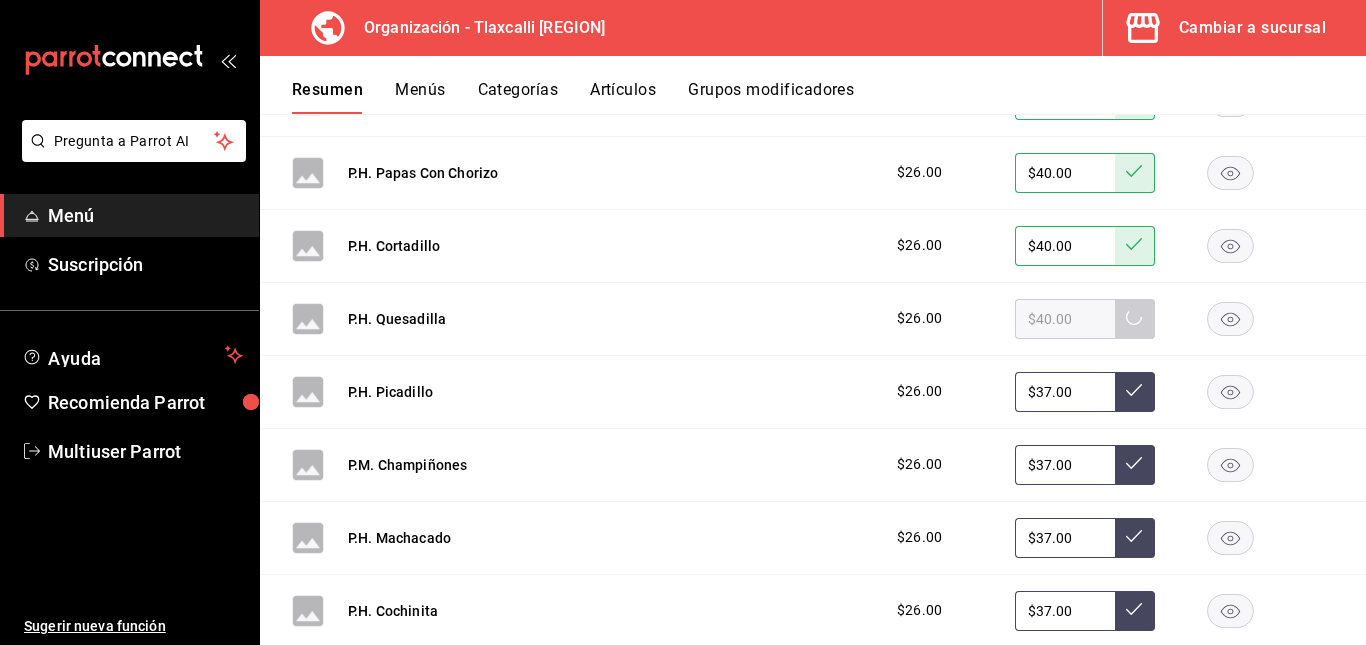 type on "$3.00" 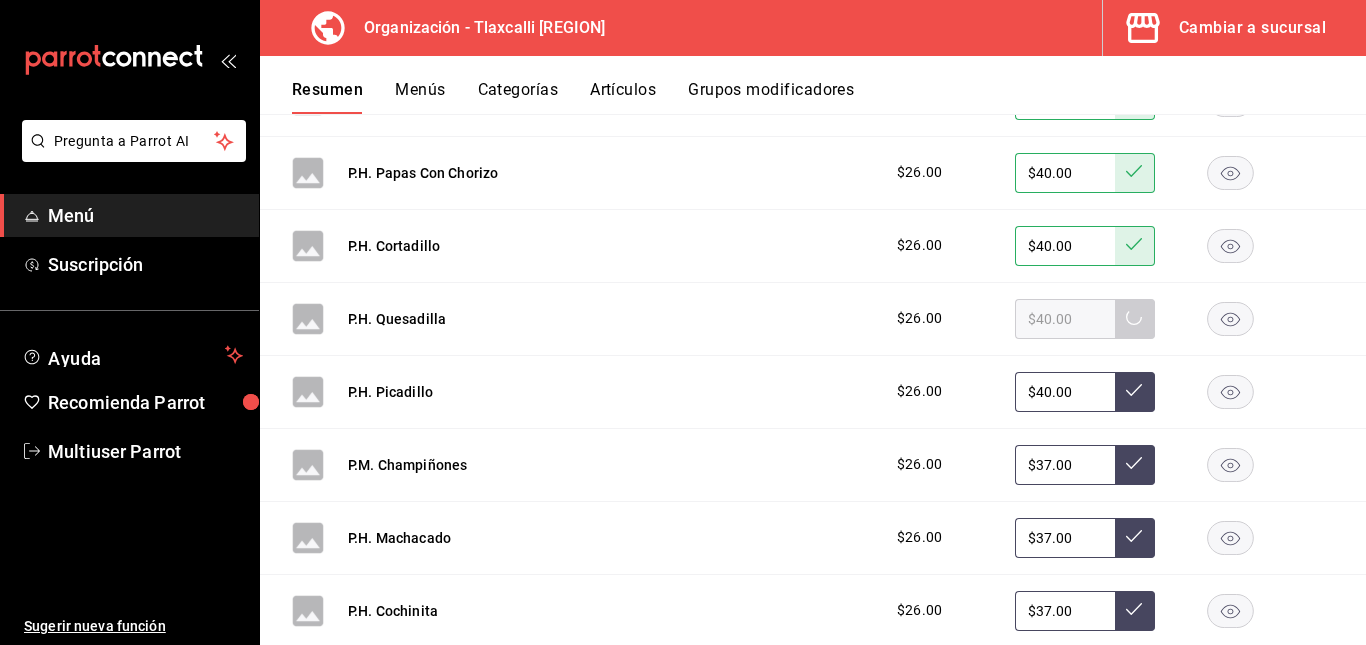 type on "$40.00" 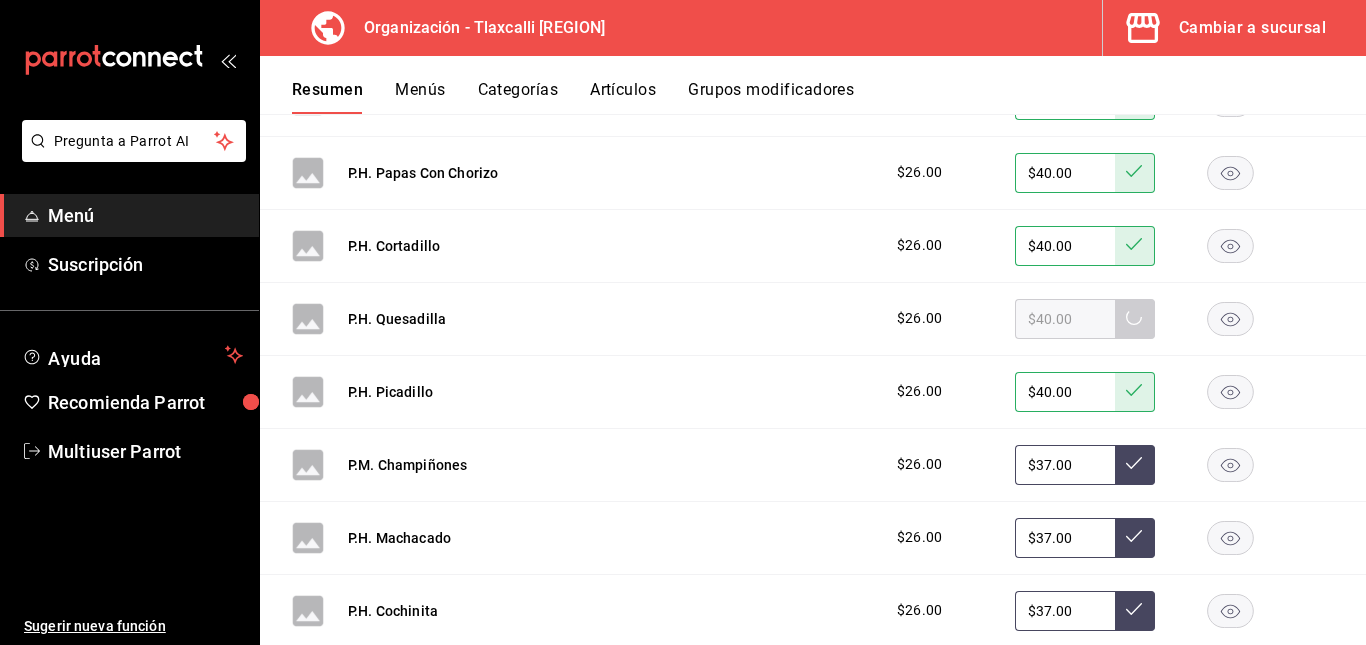 click on "$37.00" at bounding box center [1065, 465] 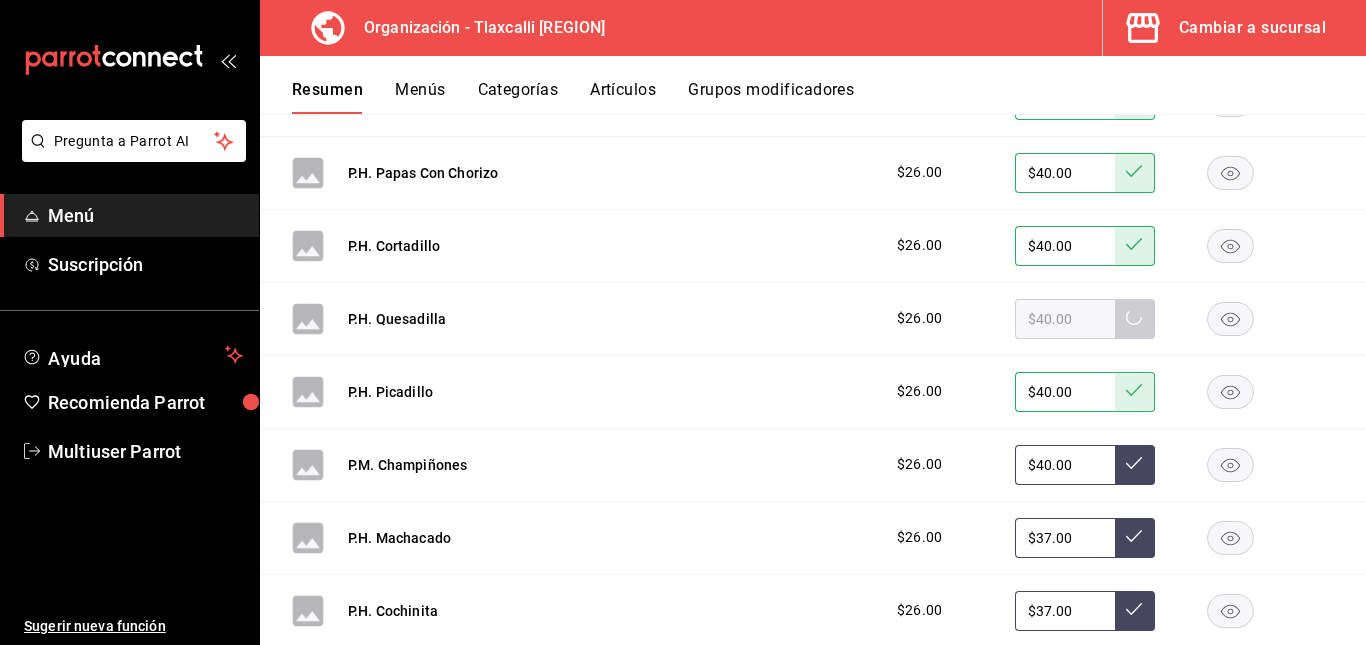 type on "$40.00" 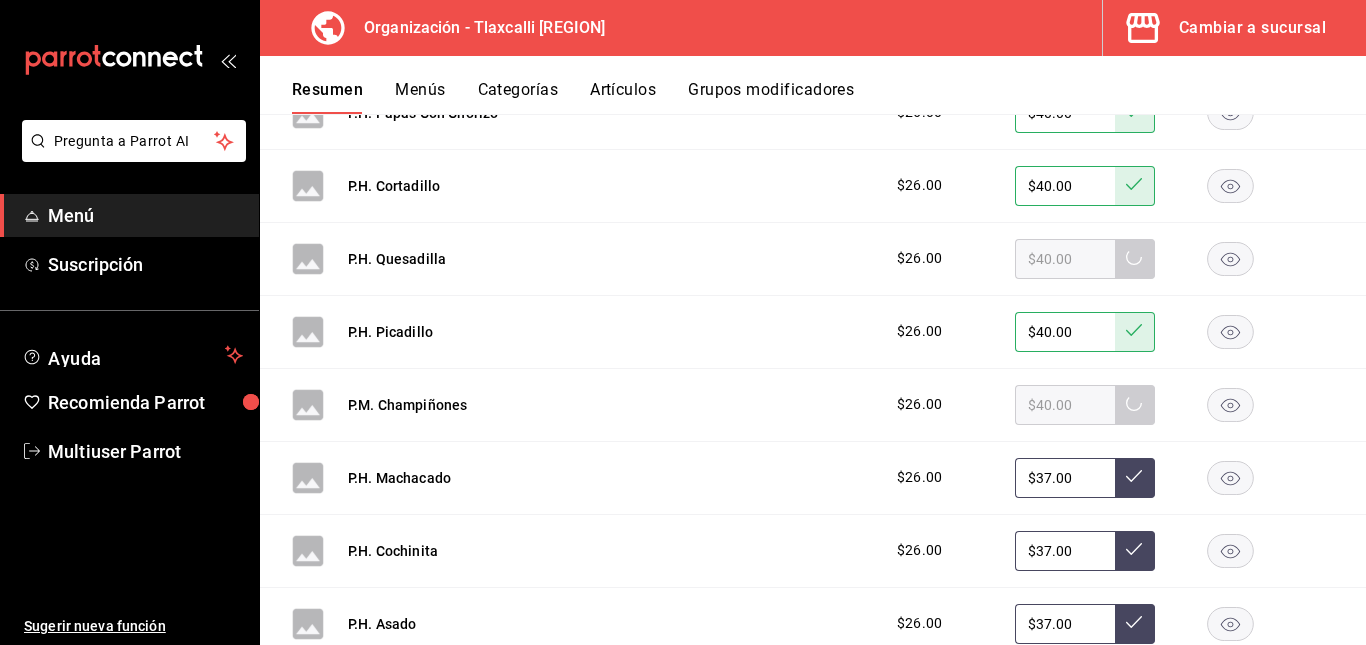 scroll, scrollTop: 988, scrollLeft: 0, axis: vertical 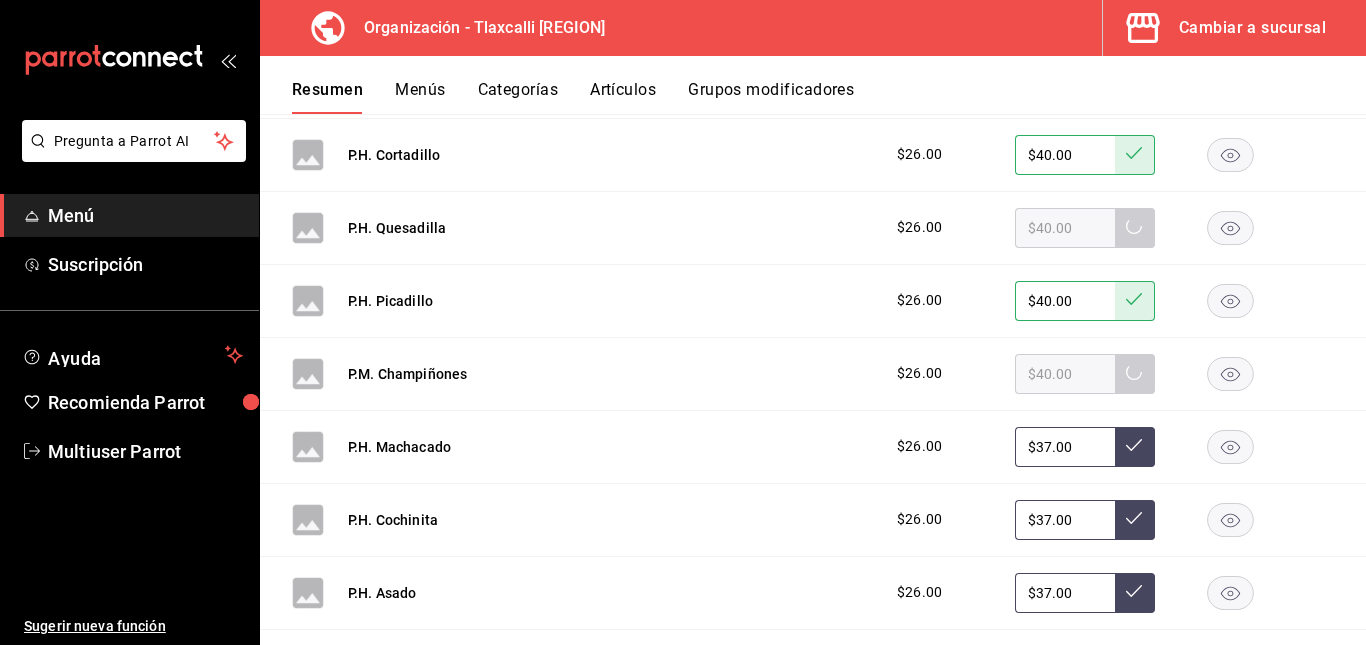 click on "$37.00" at bounding box center (1065, 447) 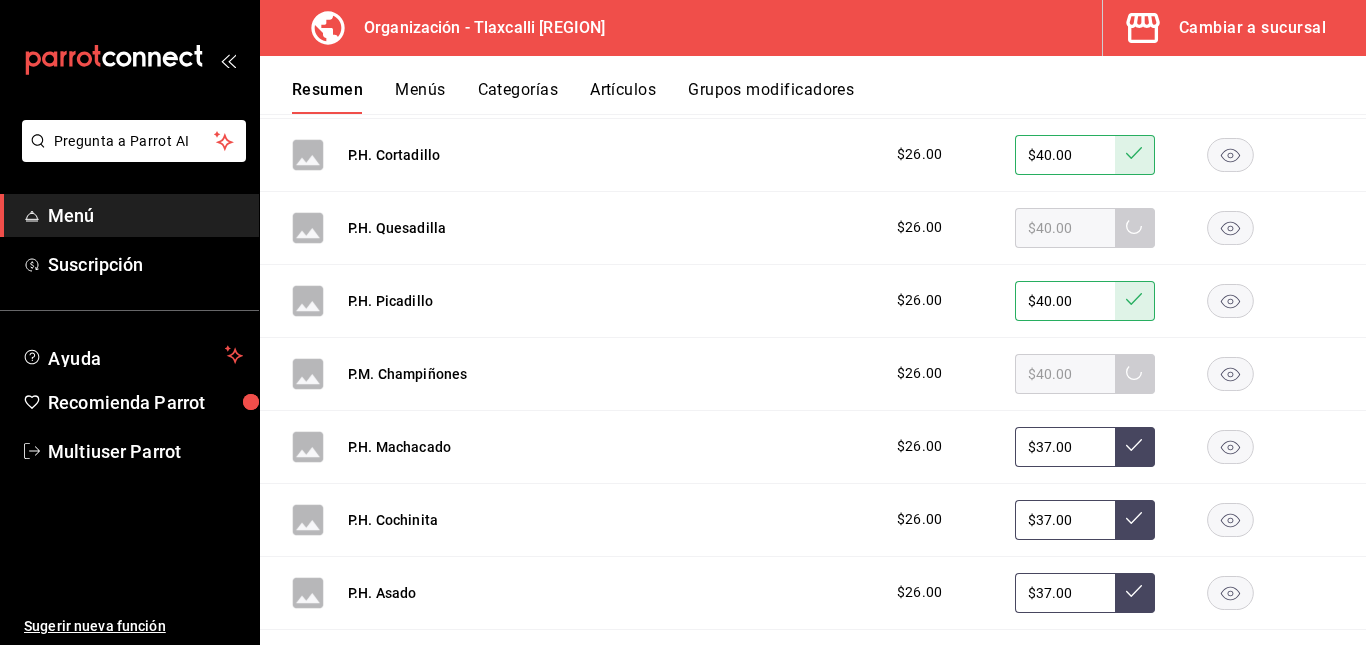 type on "$3.00" 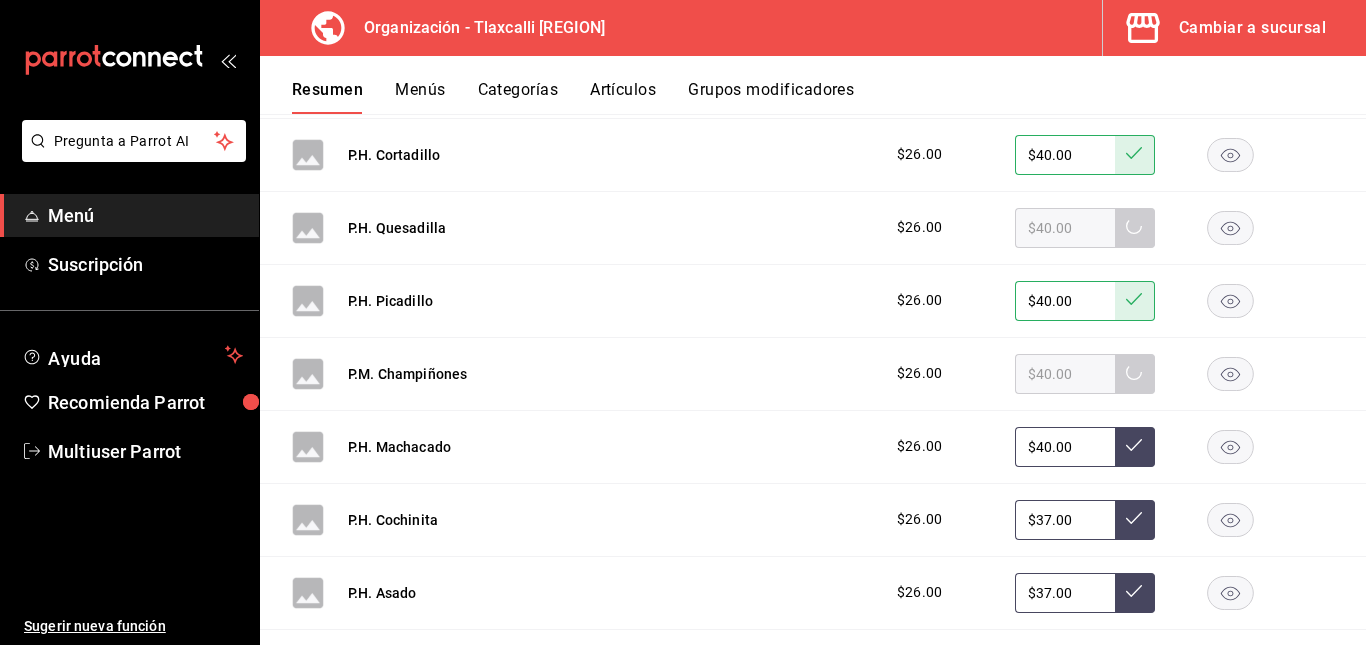 type on "$40.00" 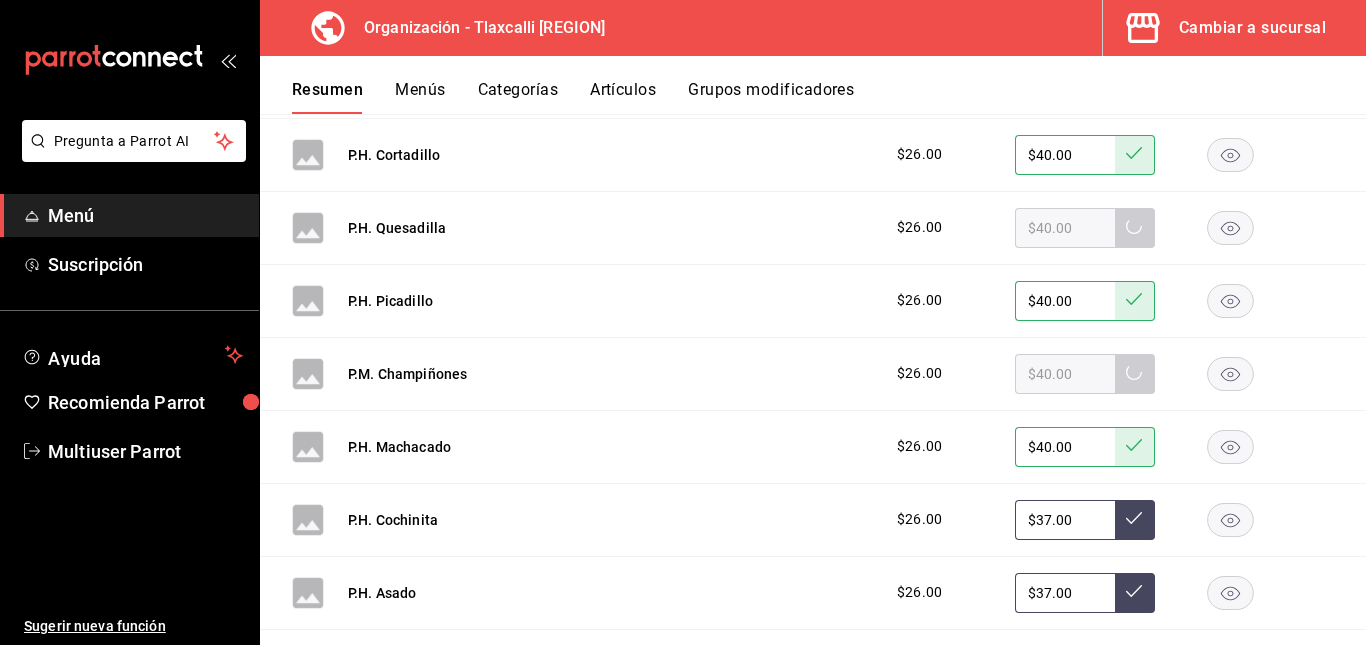 scroll, scrollTop: 1036, scrollLeft: 0, axis: vertical 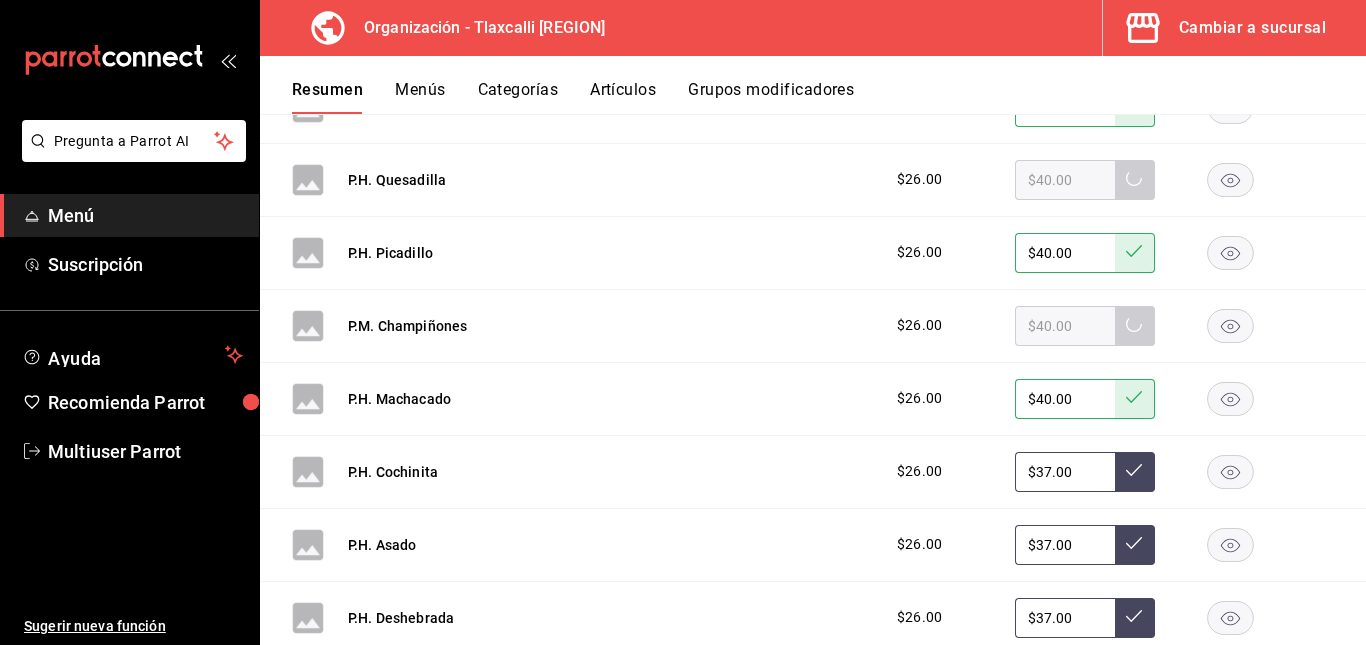 click on "$37.00" at bounding box center [1065, 472] 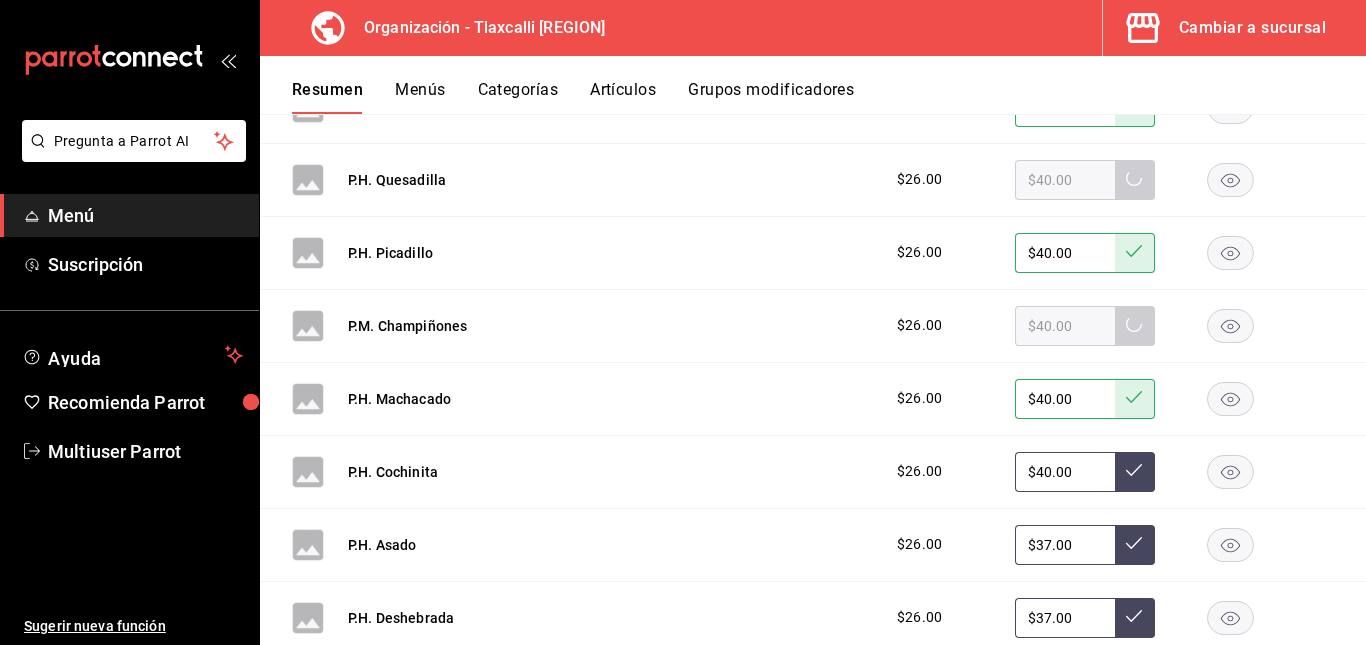type on "$40.00" 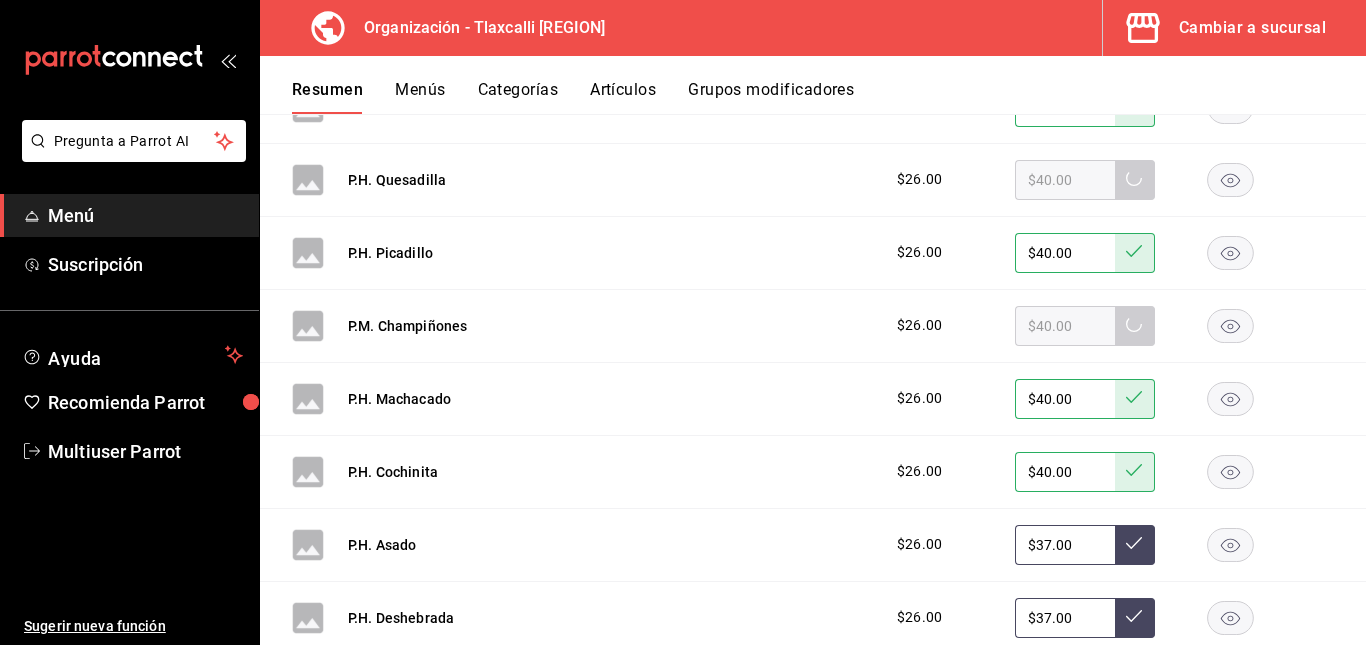 scroll, scrollTop: 1139, scrollLeft: 0, axis: vertical 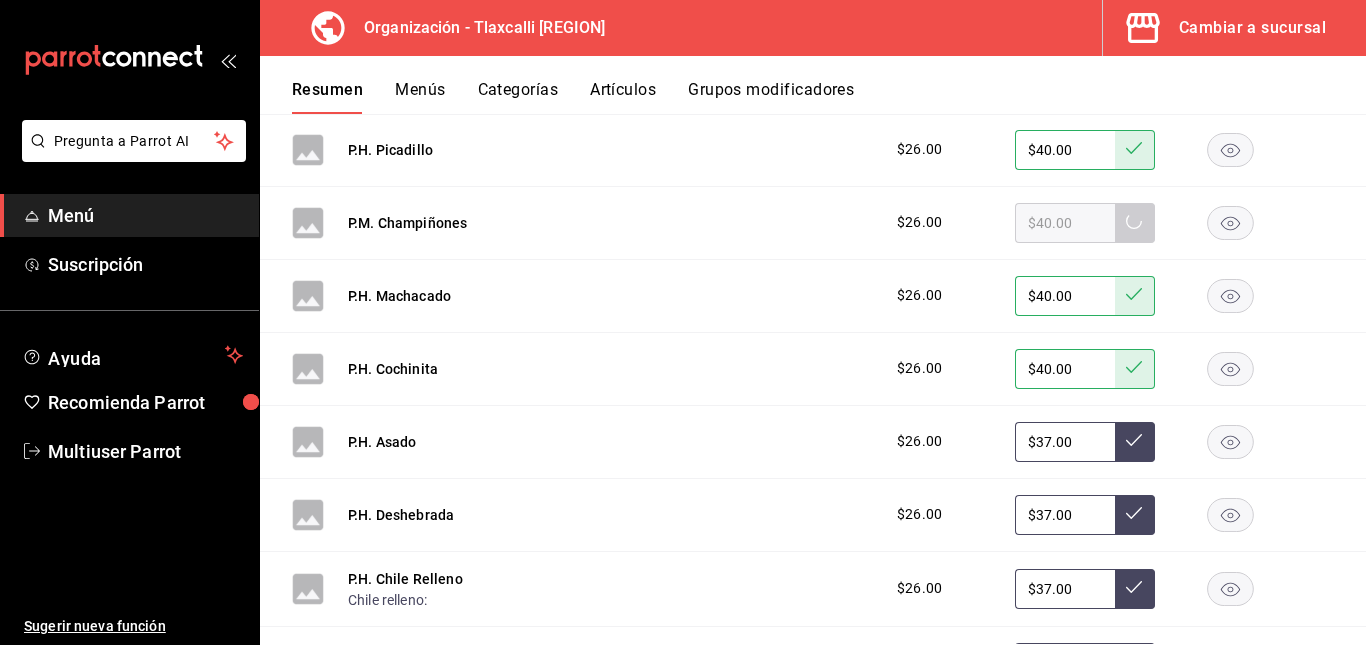 click on "$37.00" at bounding box center [1065, 442] 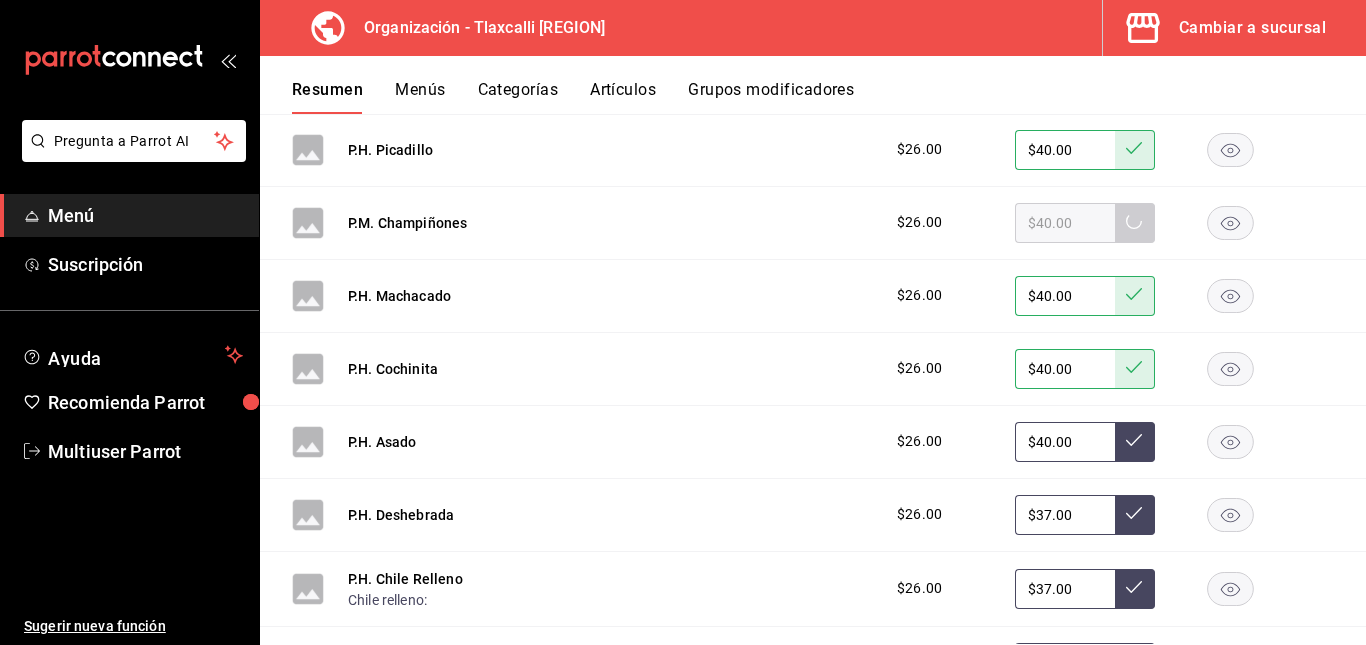 type on "$40.00" 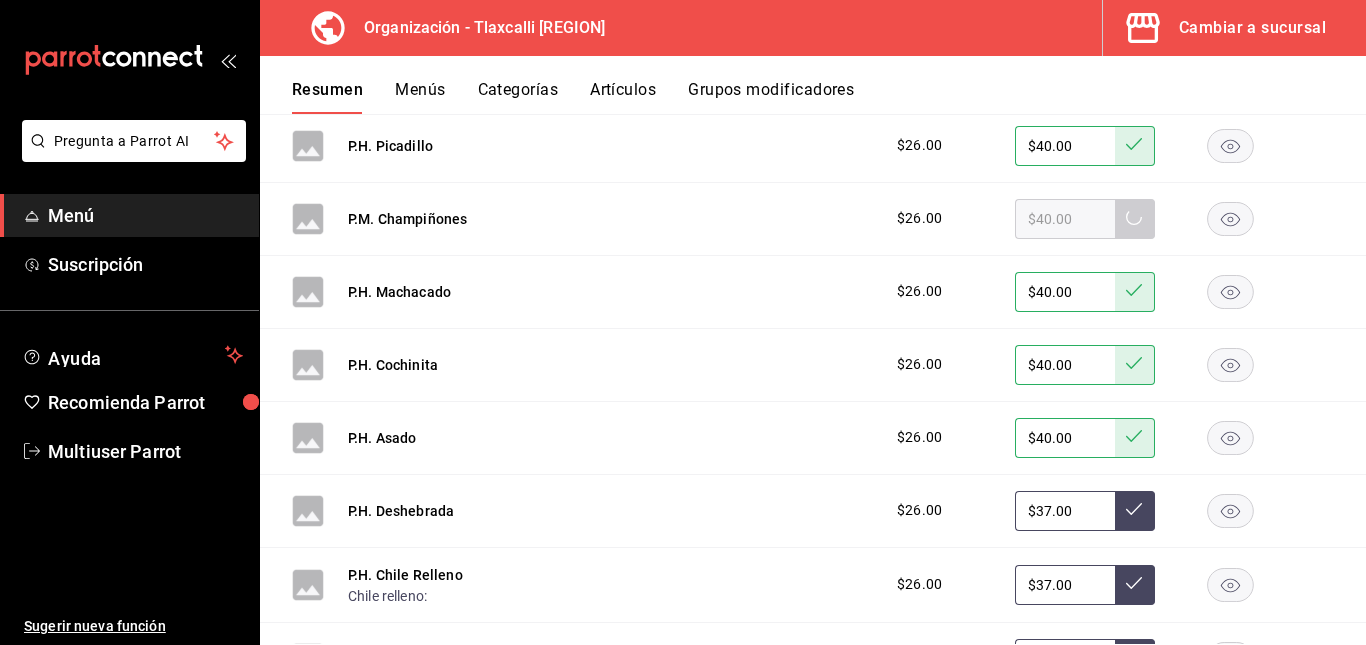 scroll, scrollTop: 1144, scrollLeft: 0, axis: vertical 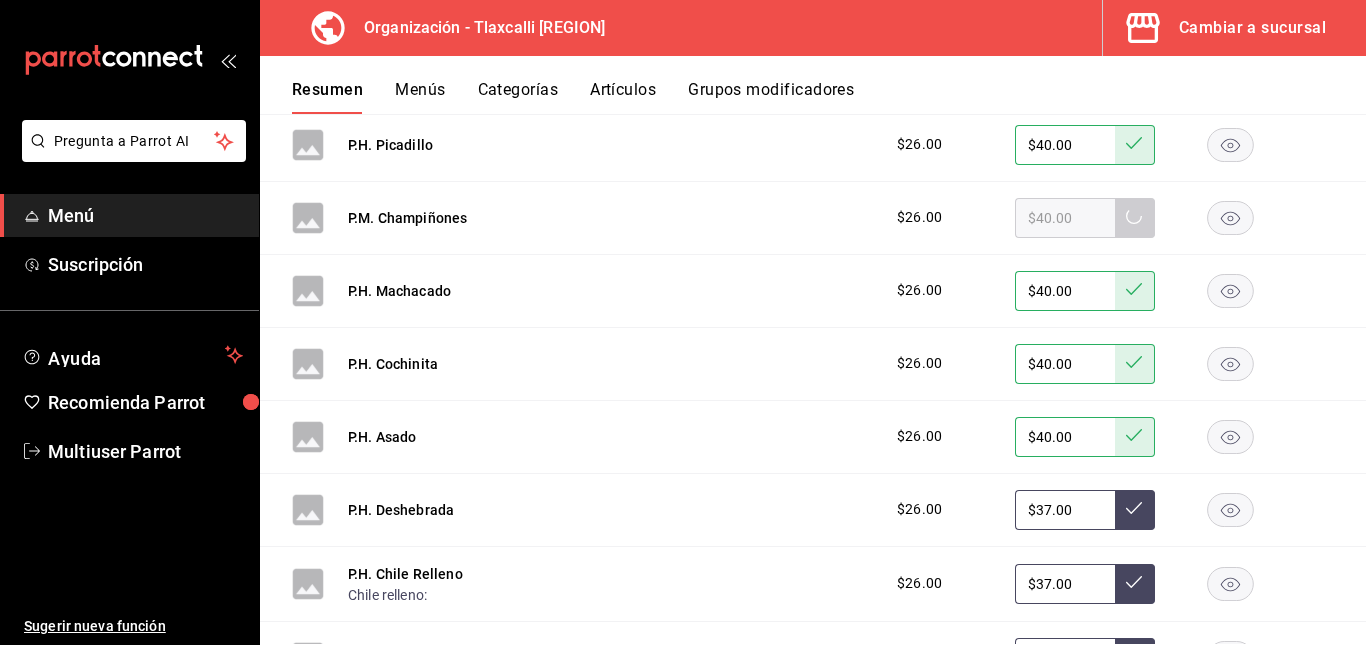 click on "$37.00" at bounding box center [1065, 510] 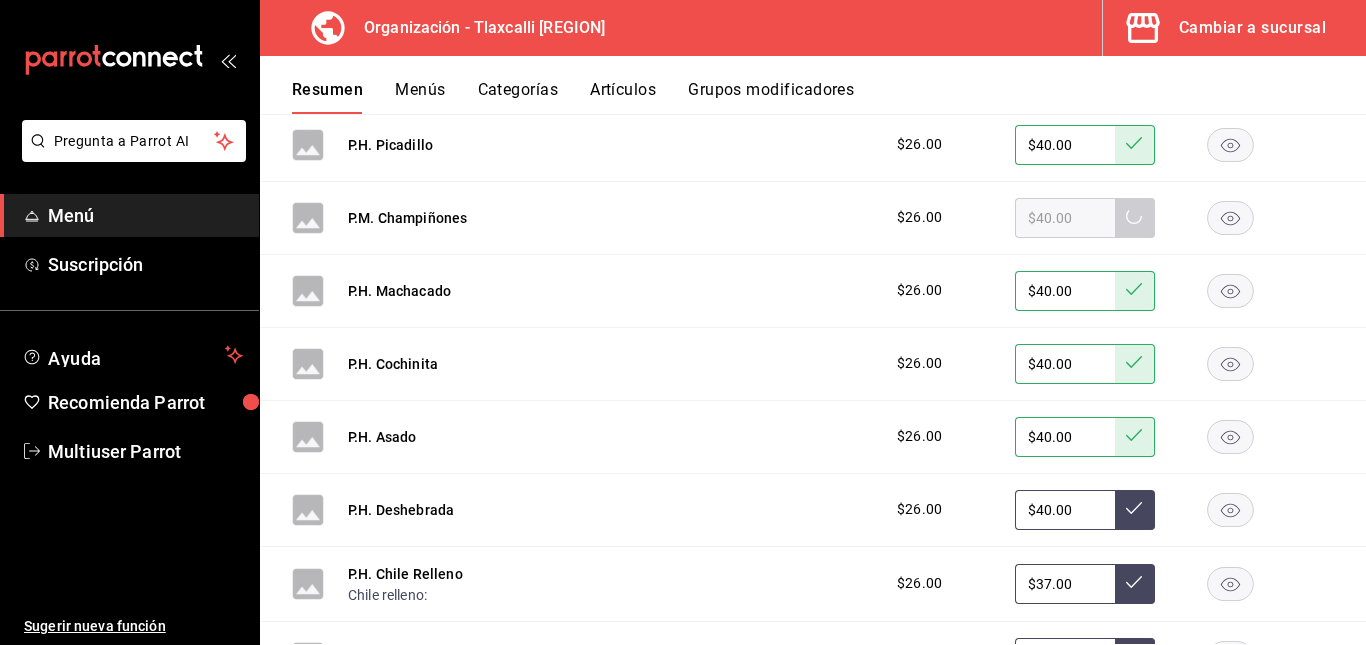 type on "$40.00" 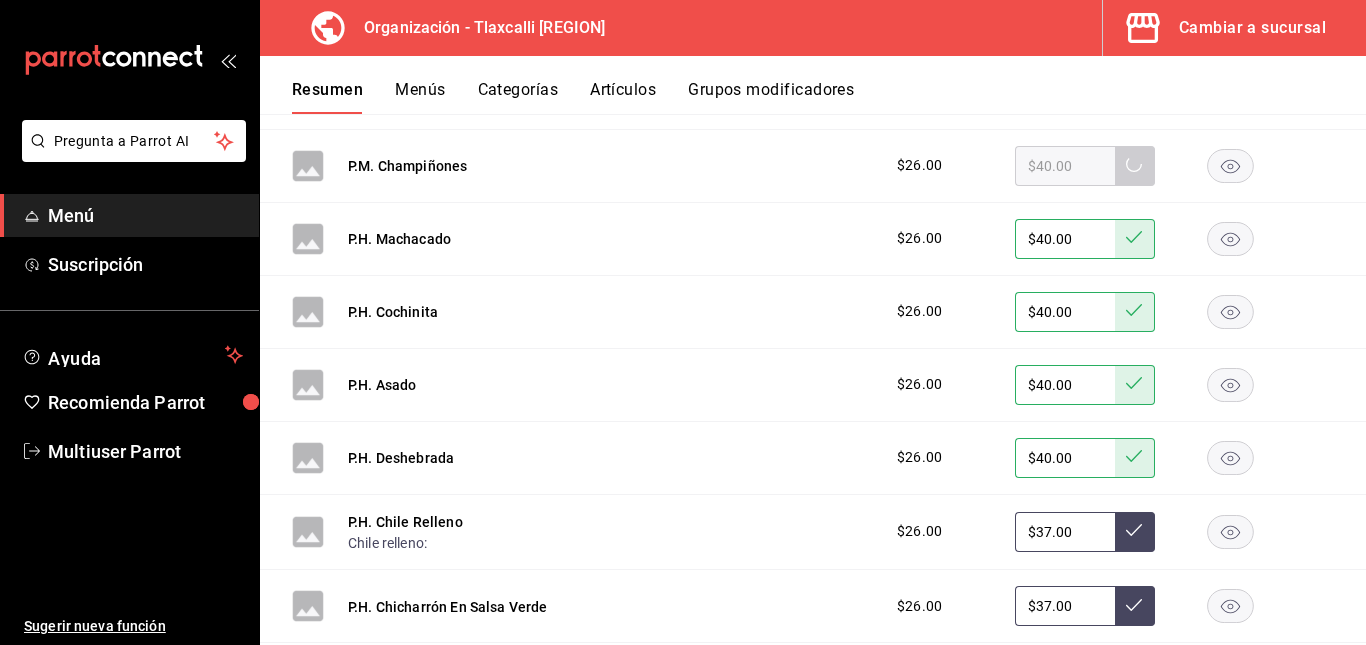 scroll, scrollTop: 1195, scrollLeft: 0, axis: vertical 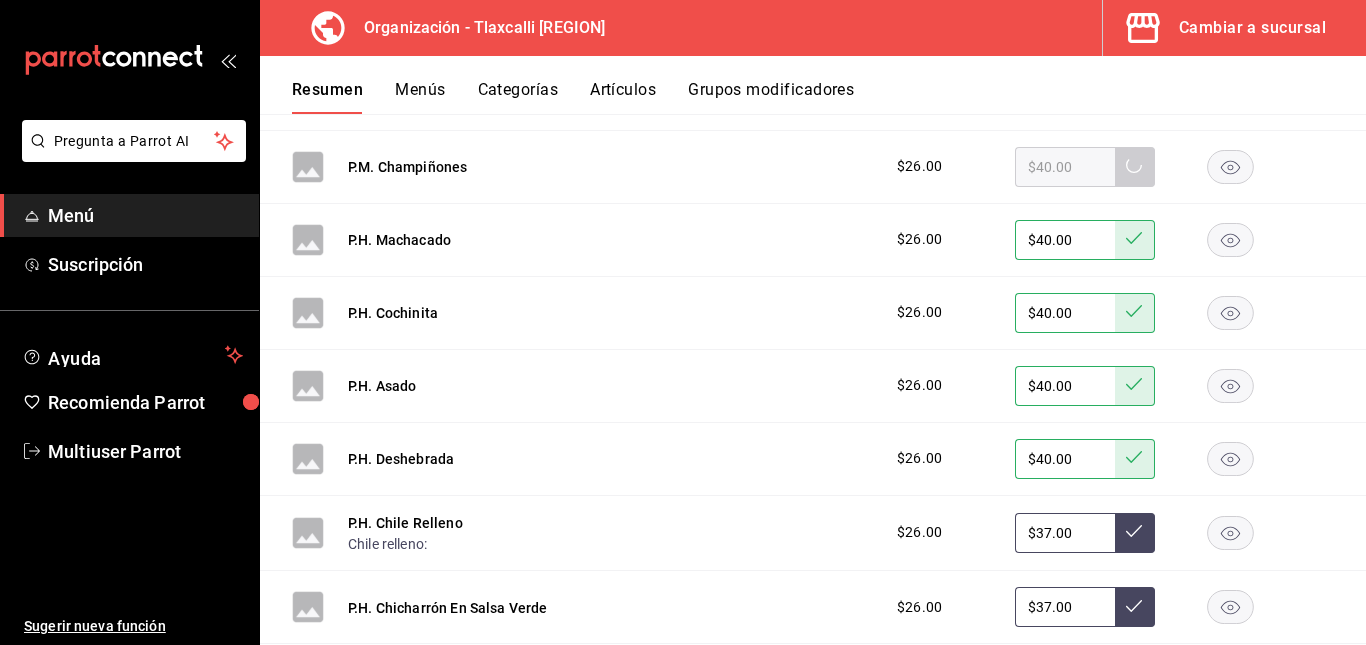 click on "$37.00" at bounding box center (1065, 533) 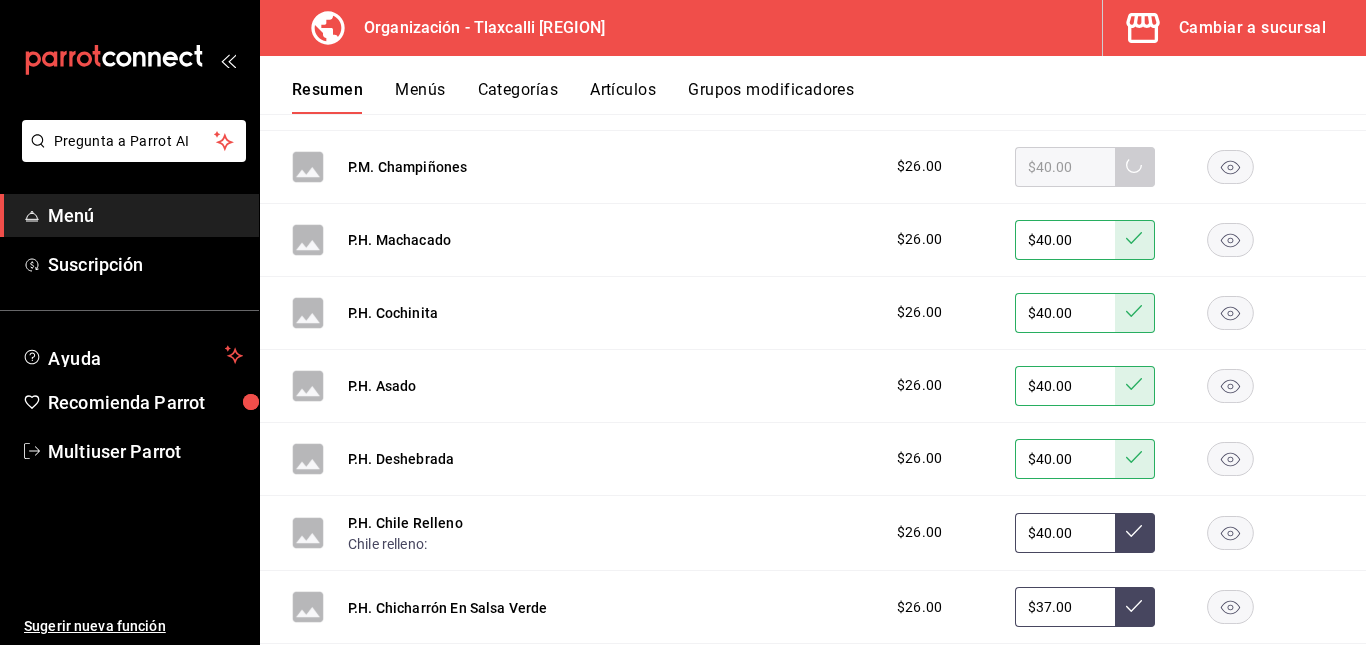 type on "$40.00" 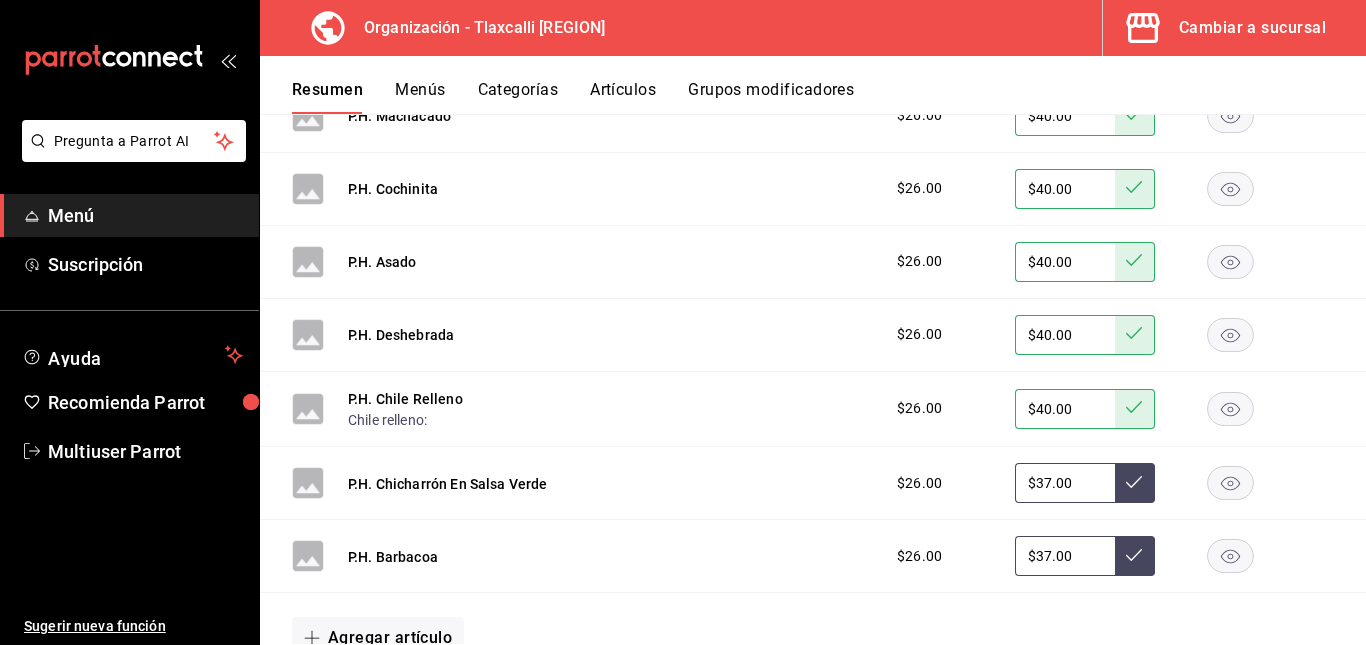 scroll, scrollTop: 1327, scrollLeft: 0, axis: vertical 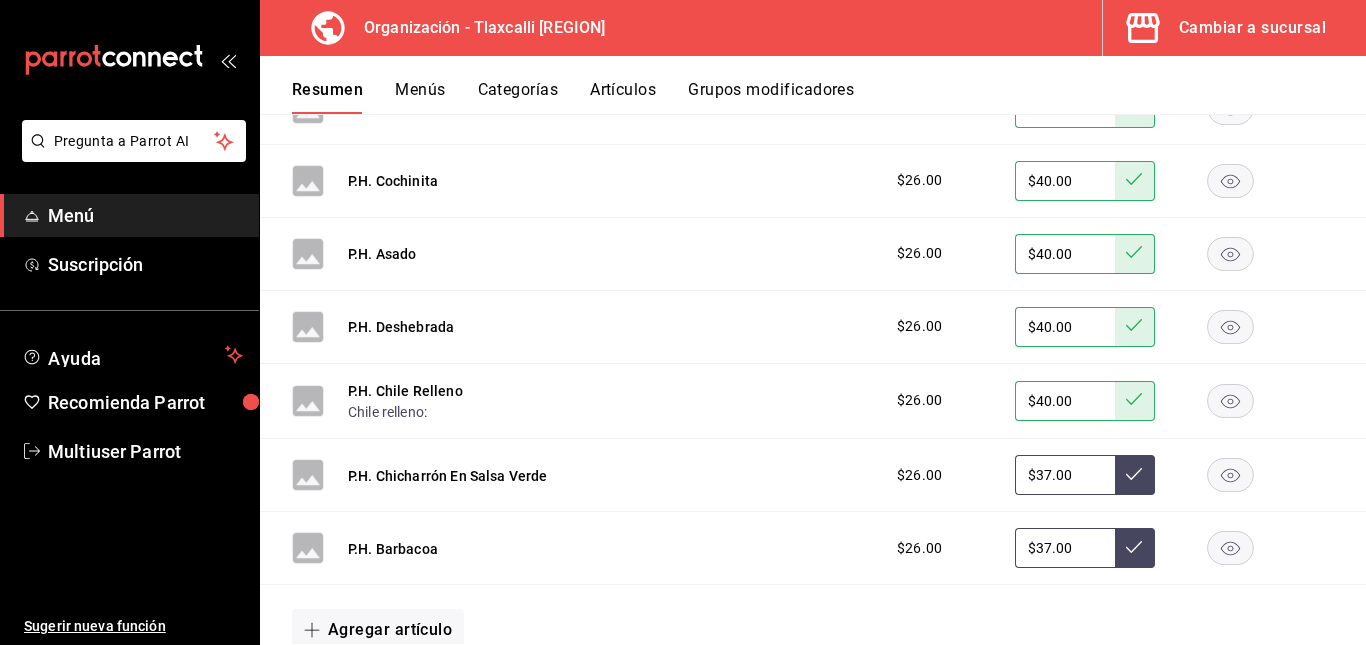 click on "$37.00" at bounding box center (1065, 475) 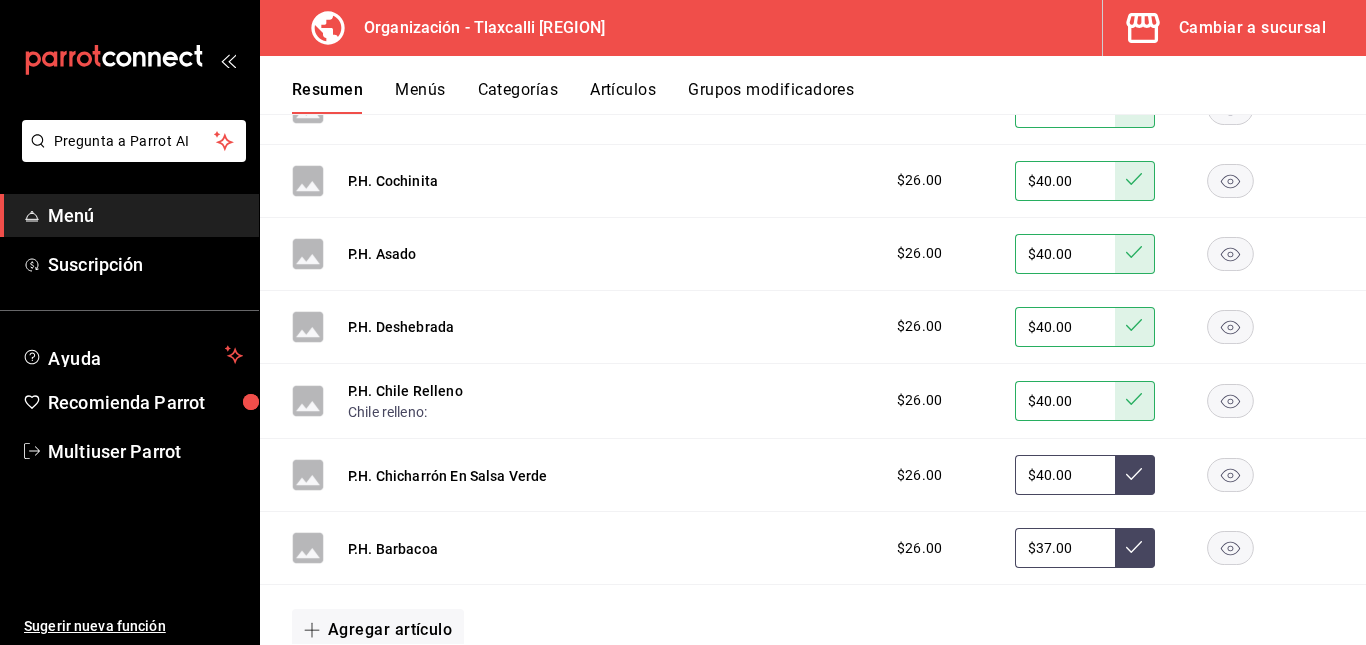 type on "$40.00" 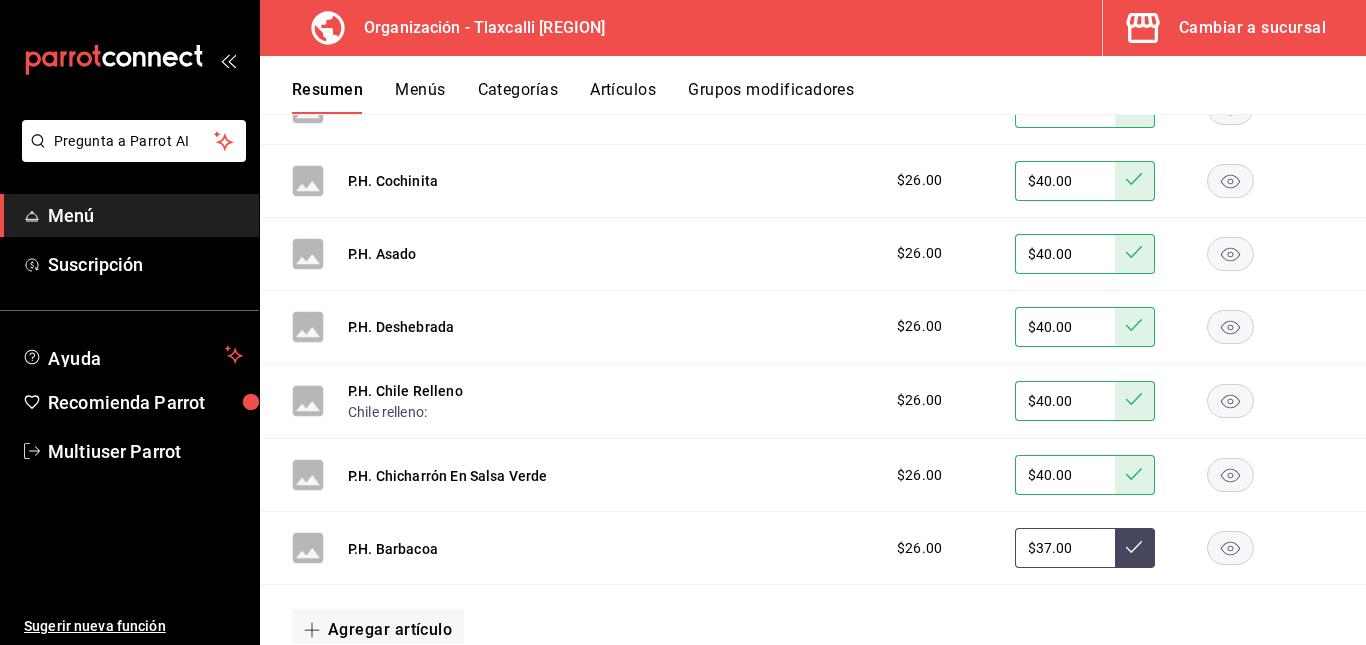 click on "$37.00" at bounding box center [1065, 548] 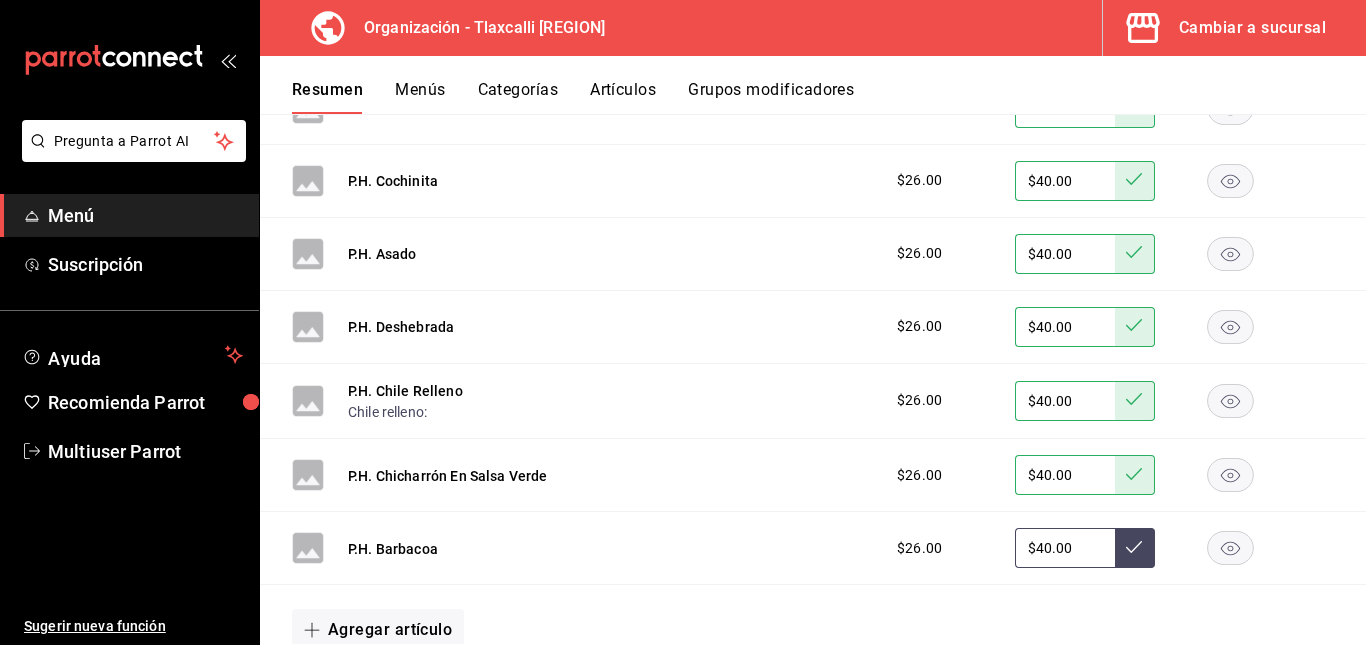 type on "$40.00" 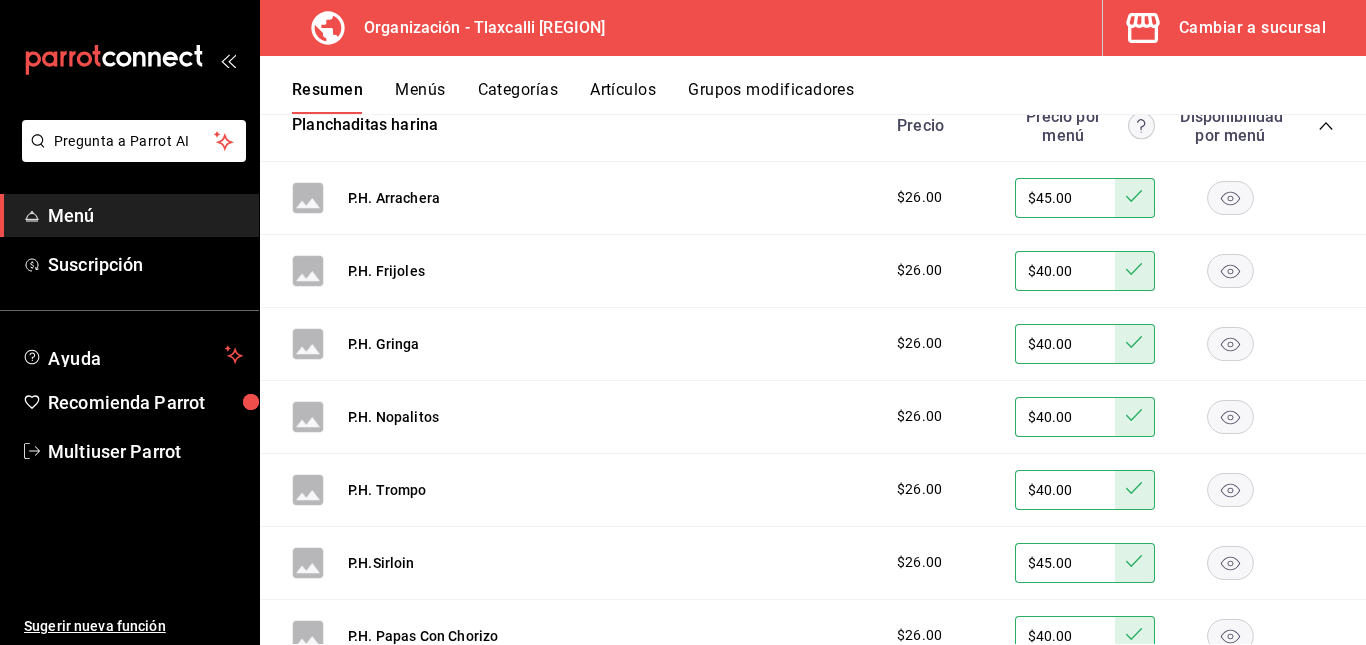 scroll, scrollTop: 433, scrollLeft: 0, axis: vertical 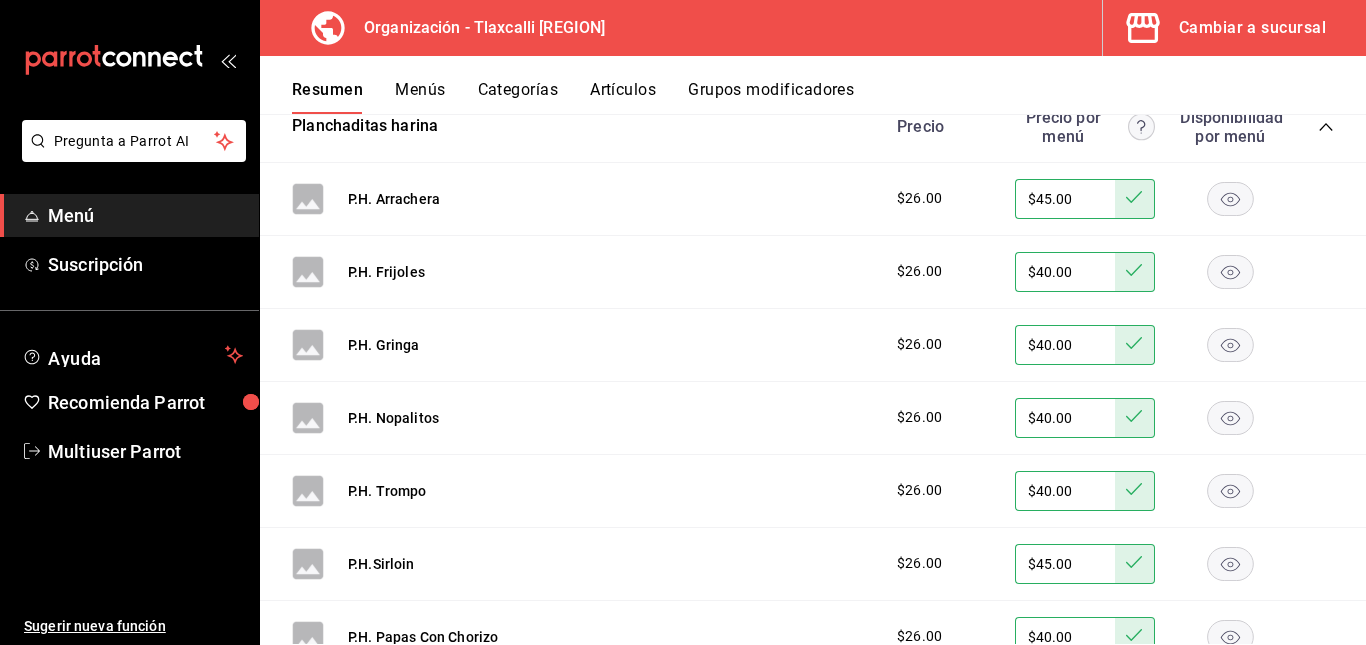 click 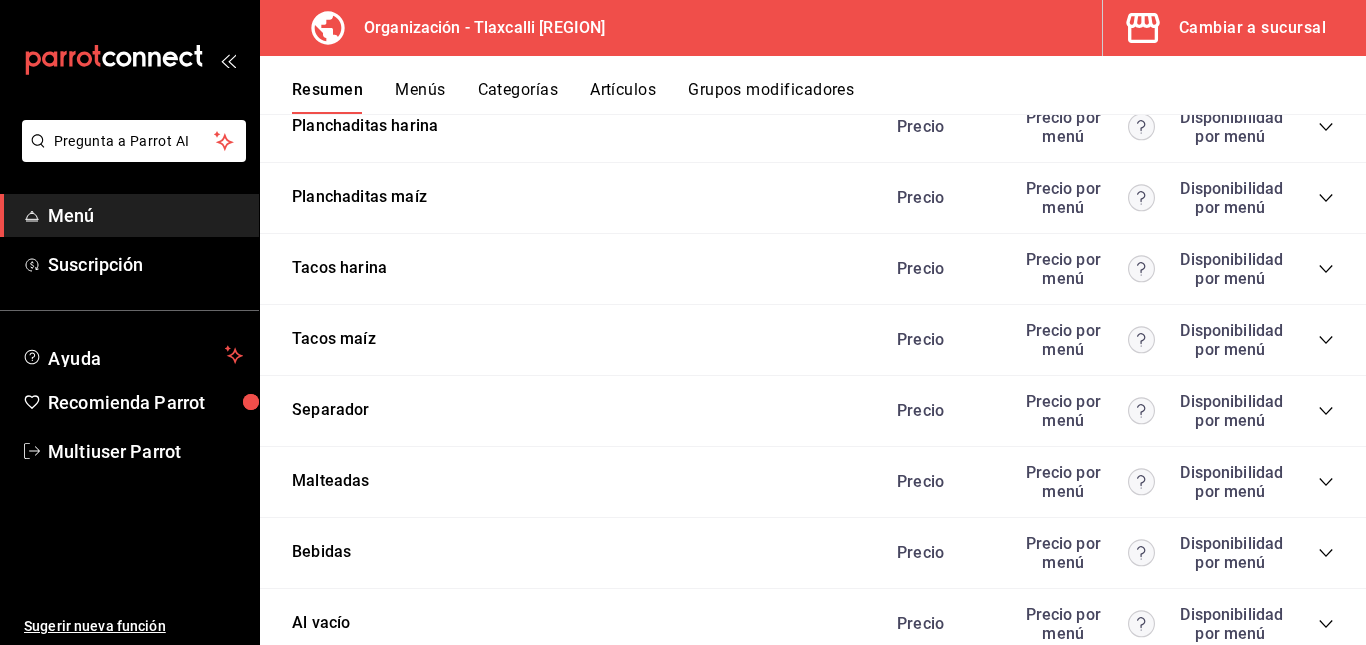 click 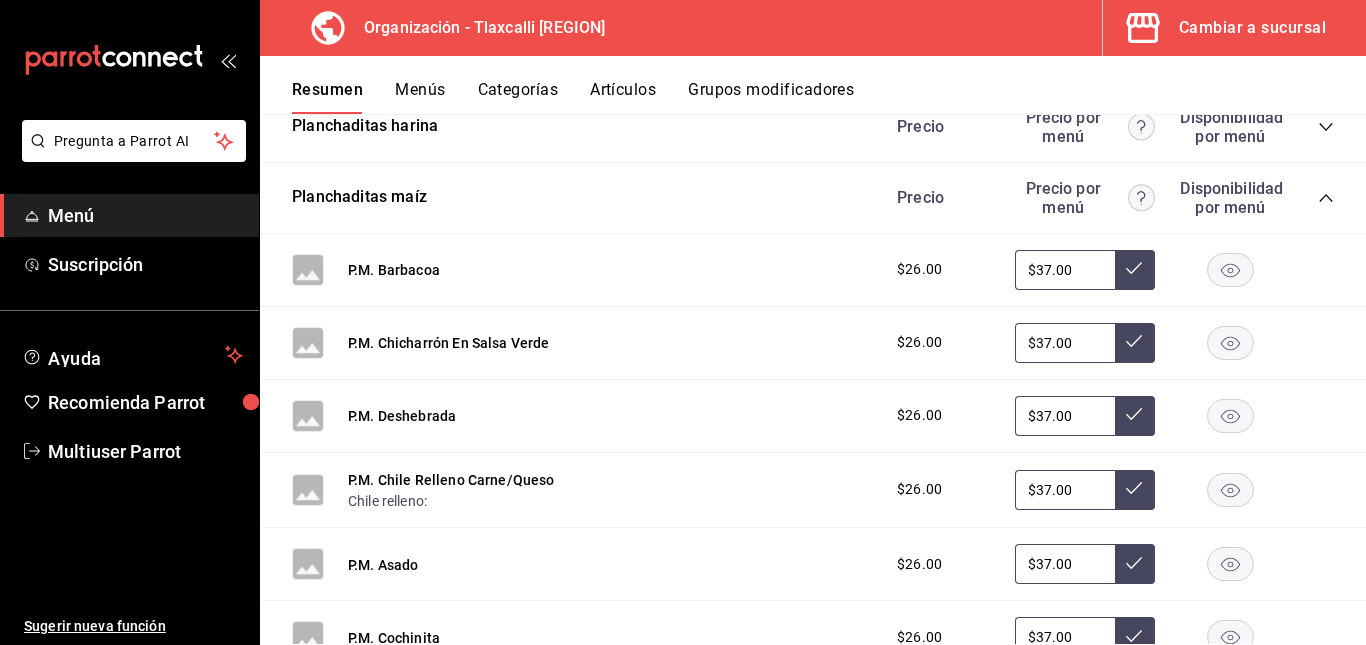 click on "$37.00" at bounding box center (1065, 270) 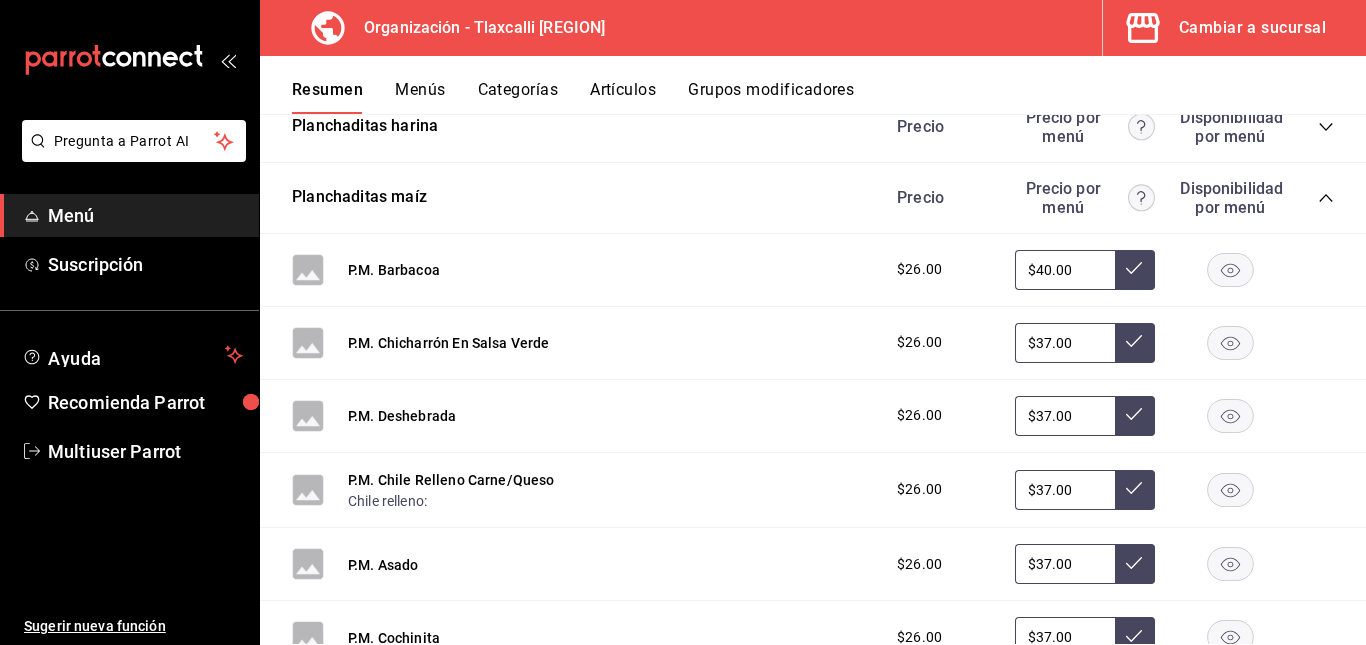 click on "$26.00" at bounding box center [941, 269] 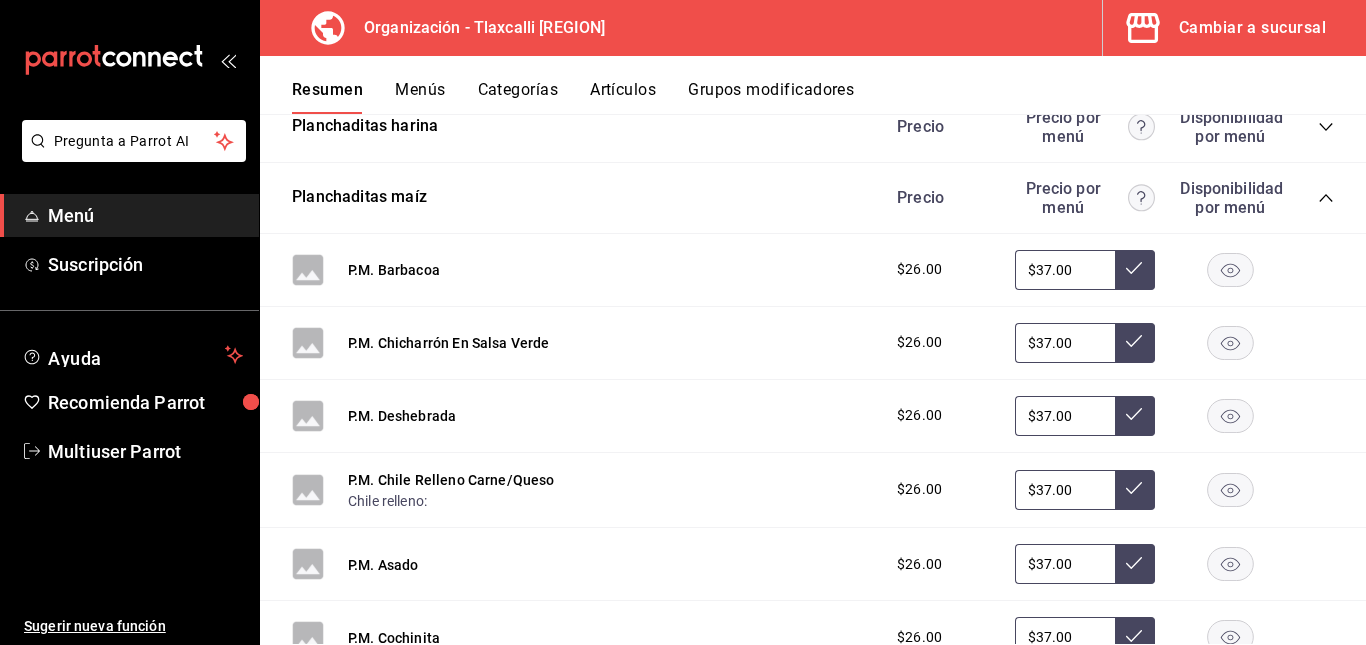 click on "$37.00" at bounding box center [1065, 270] 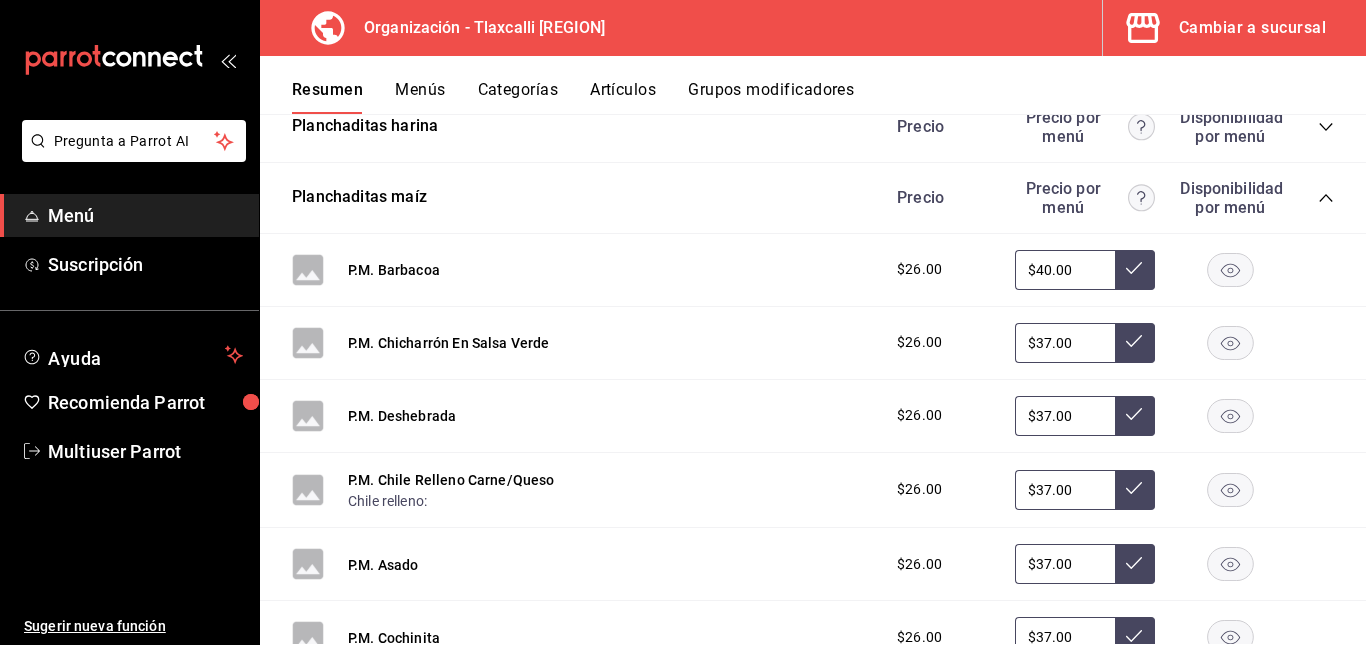 type on "$40.00" 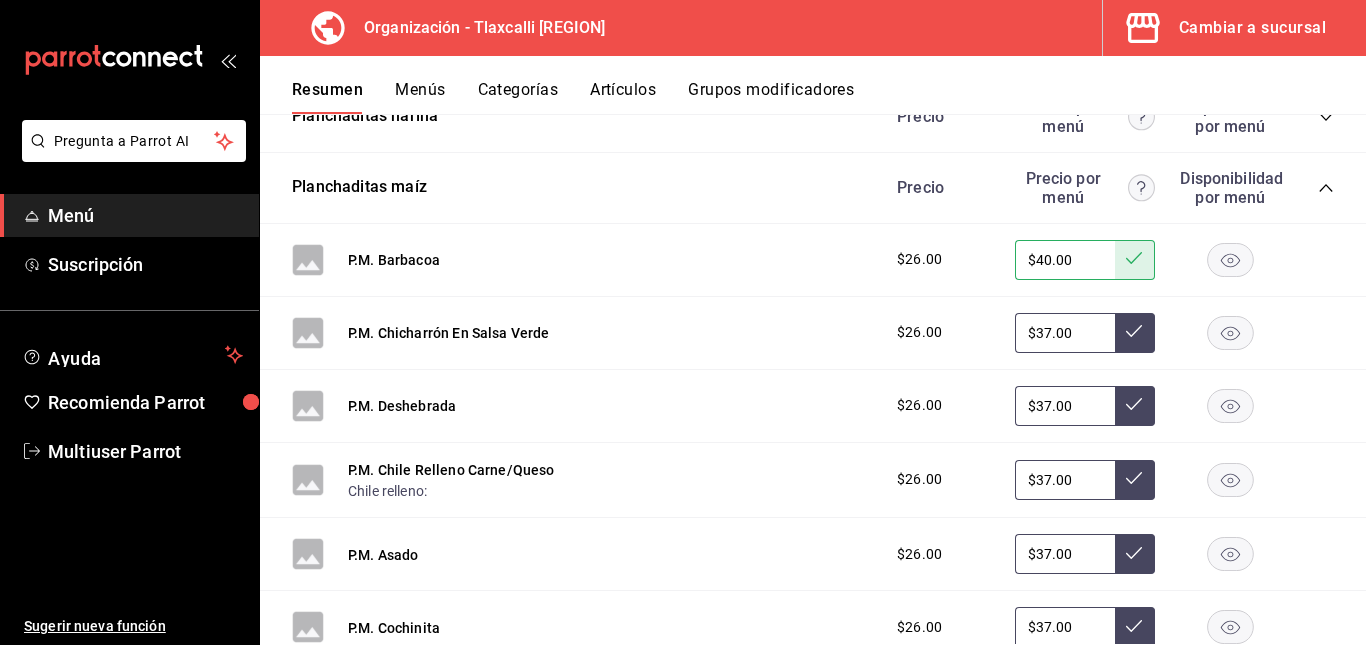 scroll, scrollTop: 442, scrollLeft: 0, axis: vertical 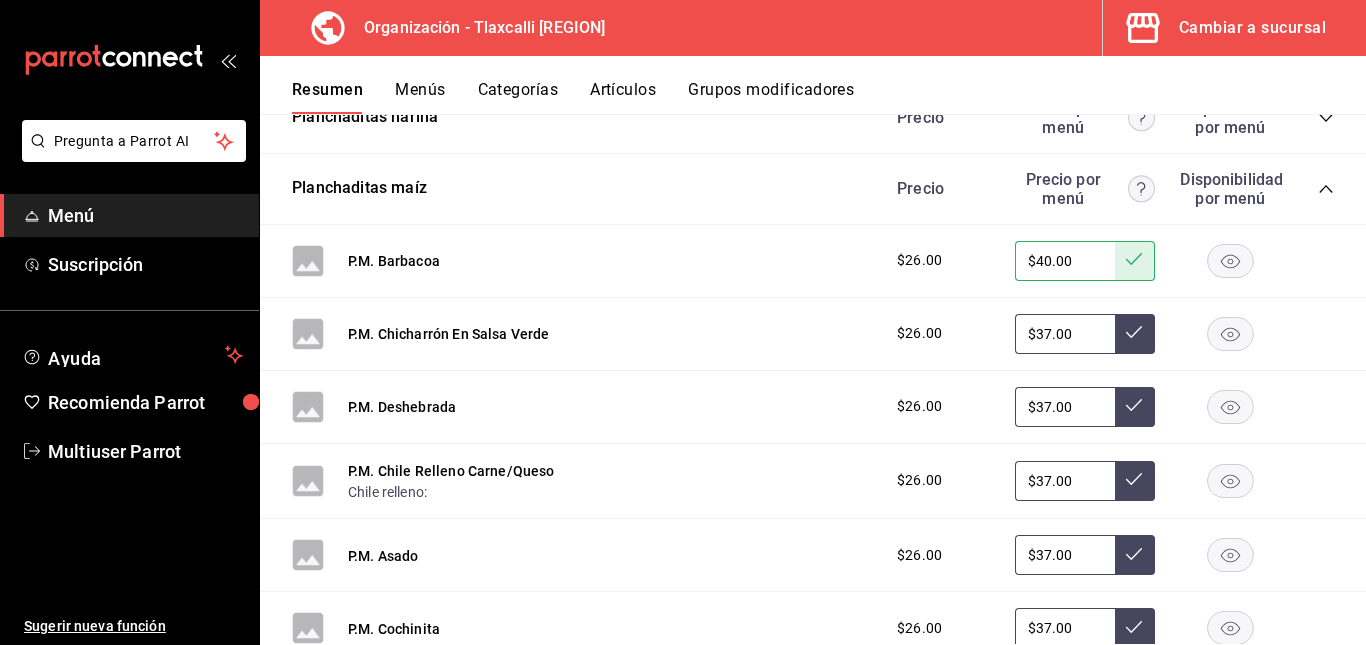 click on "$37.00" at bounding box center [1065, 334] 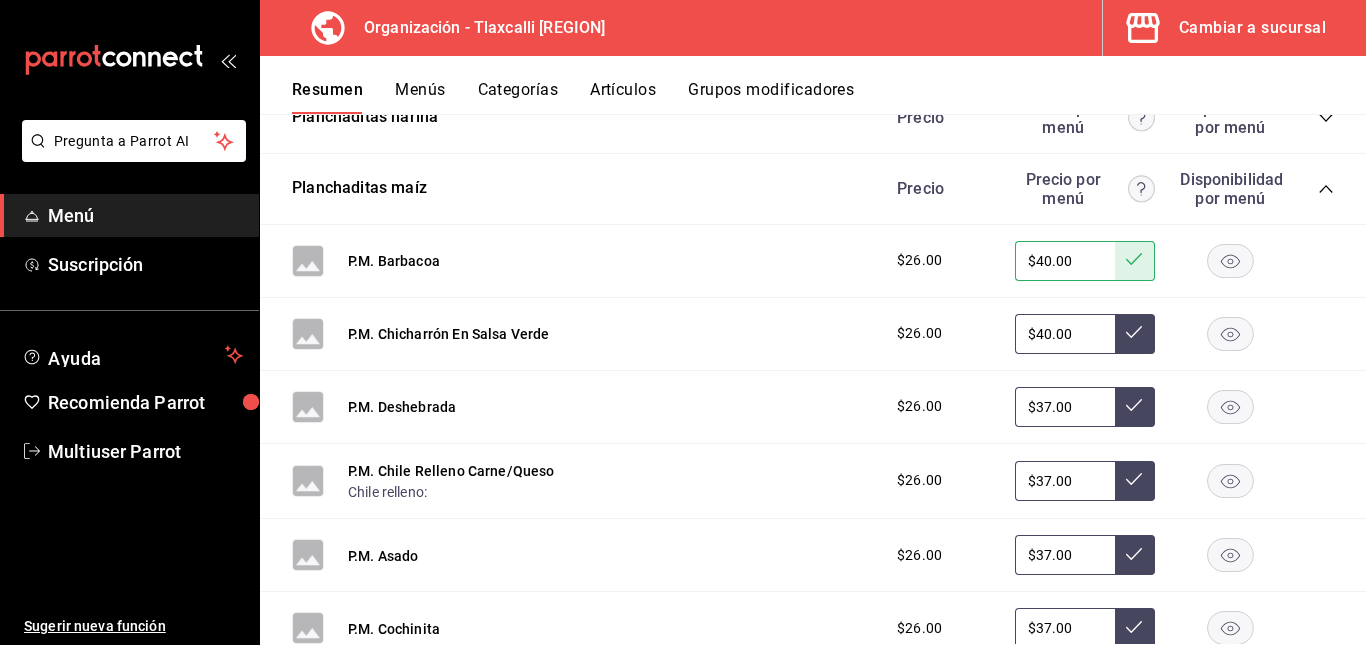 type on "$40.00" 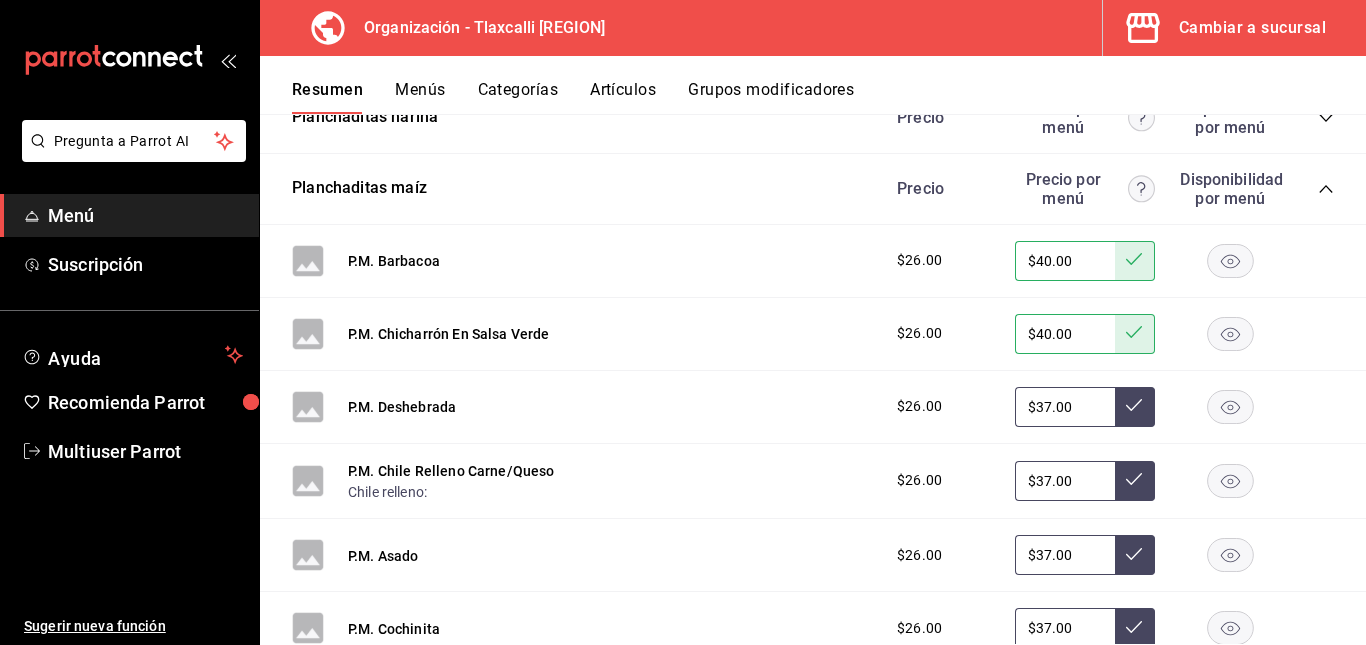 click on "$37.00" at bounding box center (1065, 407) 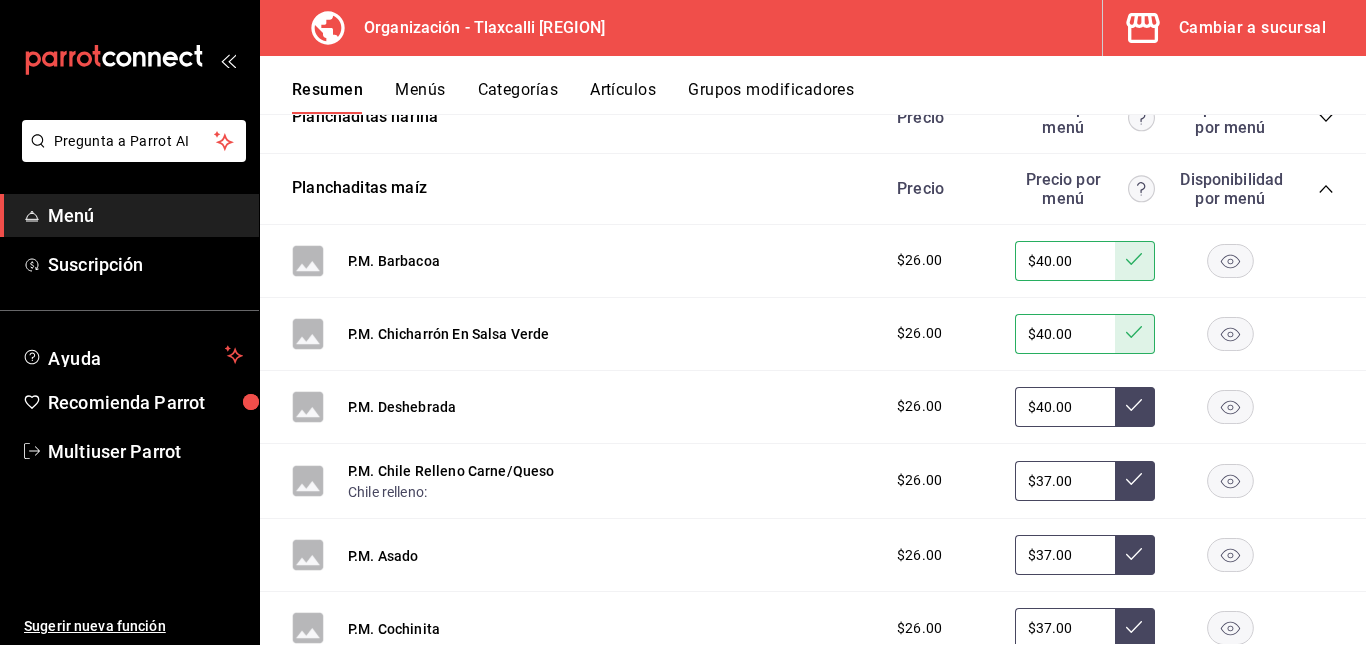 type on "$40.00" 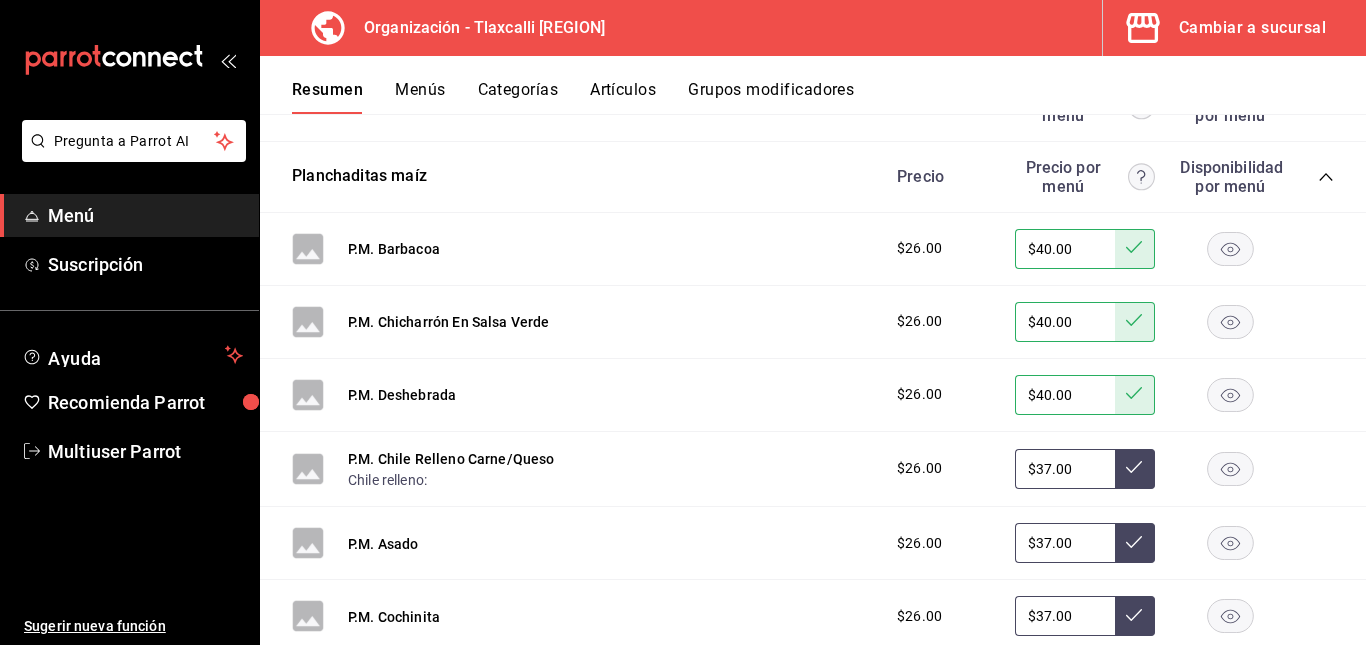 scroll, scrollTop: 459, scrollLeft: 0, axis: vertical 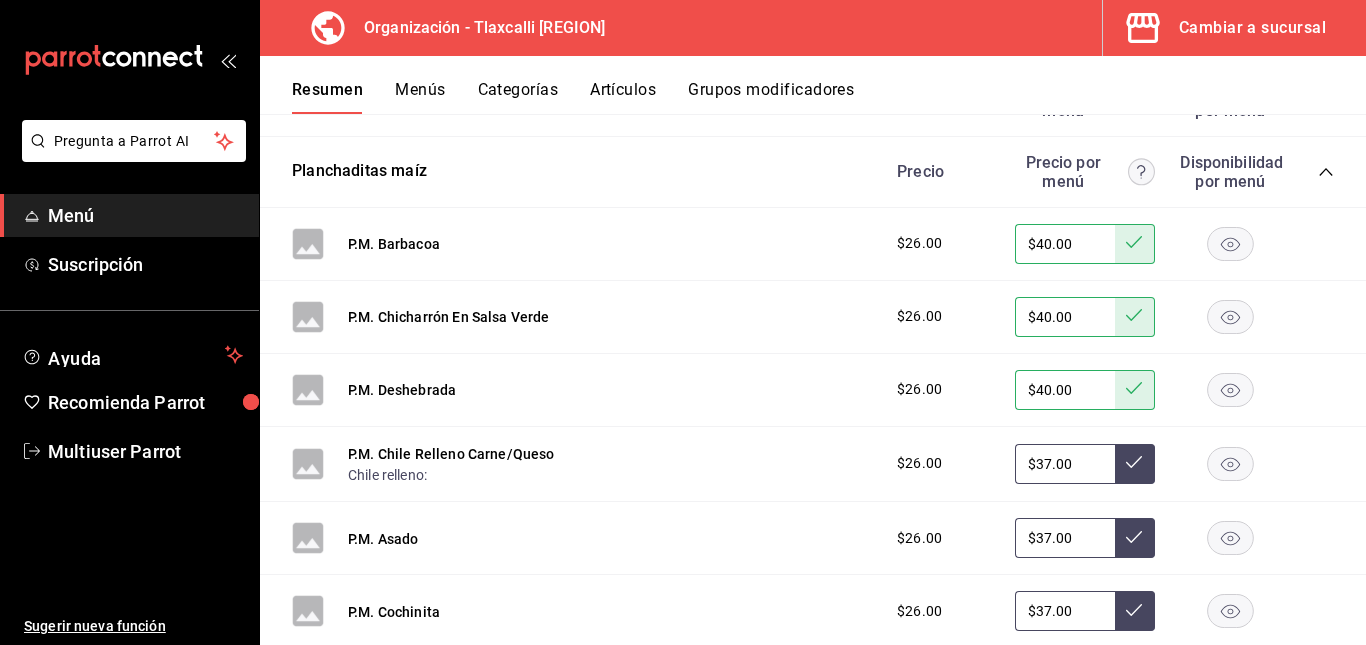 click on "$37.00" at bounding box center [1065, 464] 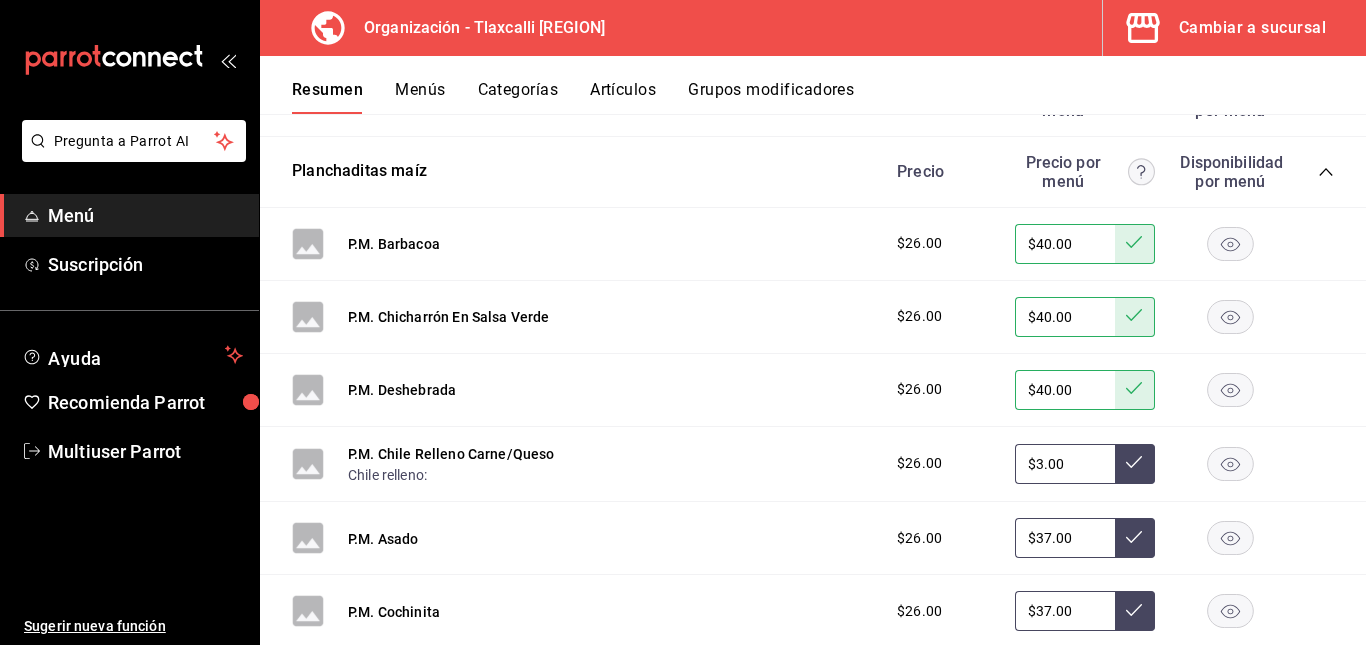 type on "$3.00" 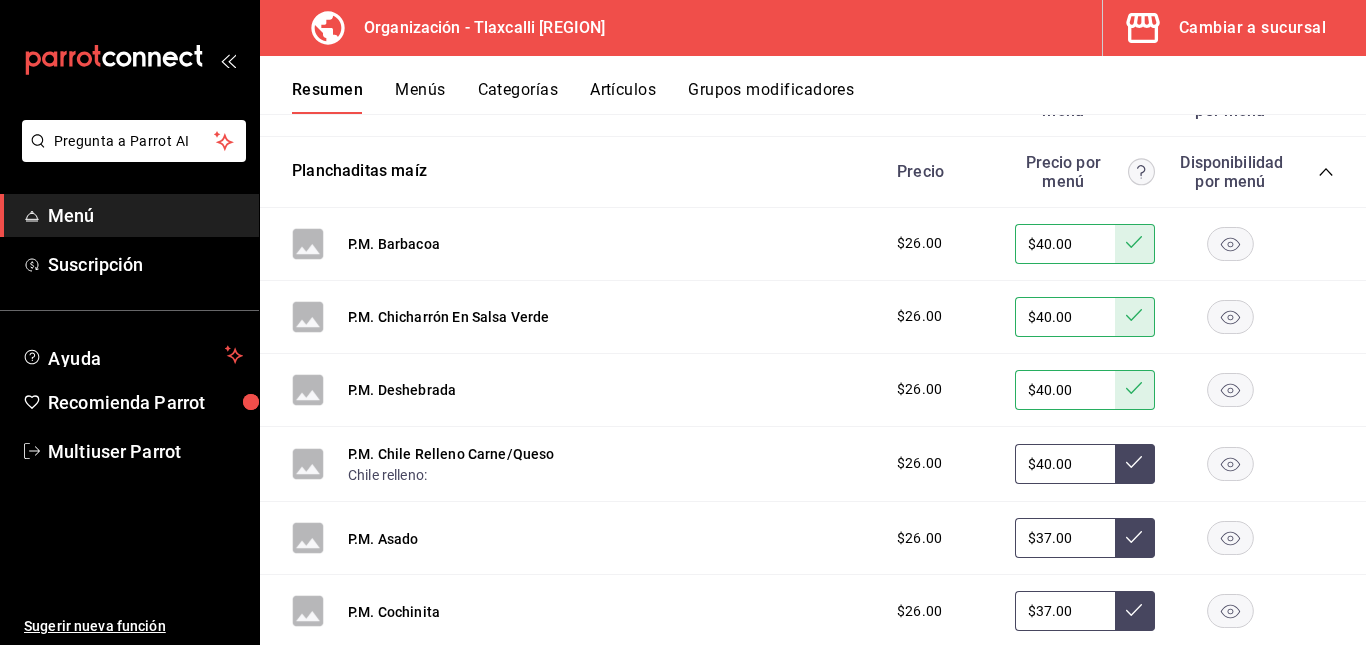 type on "$40.00" 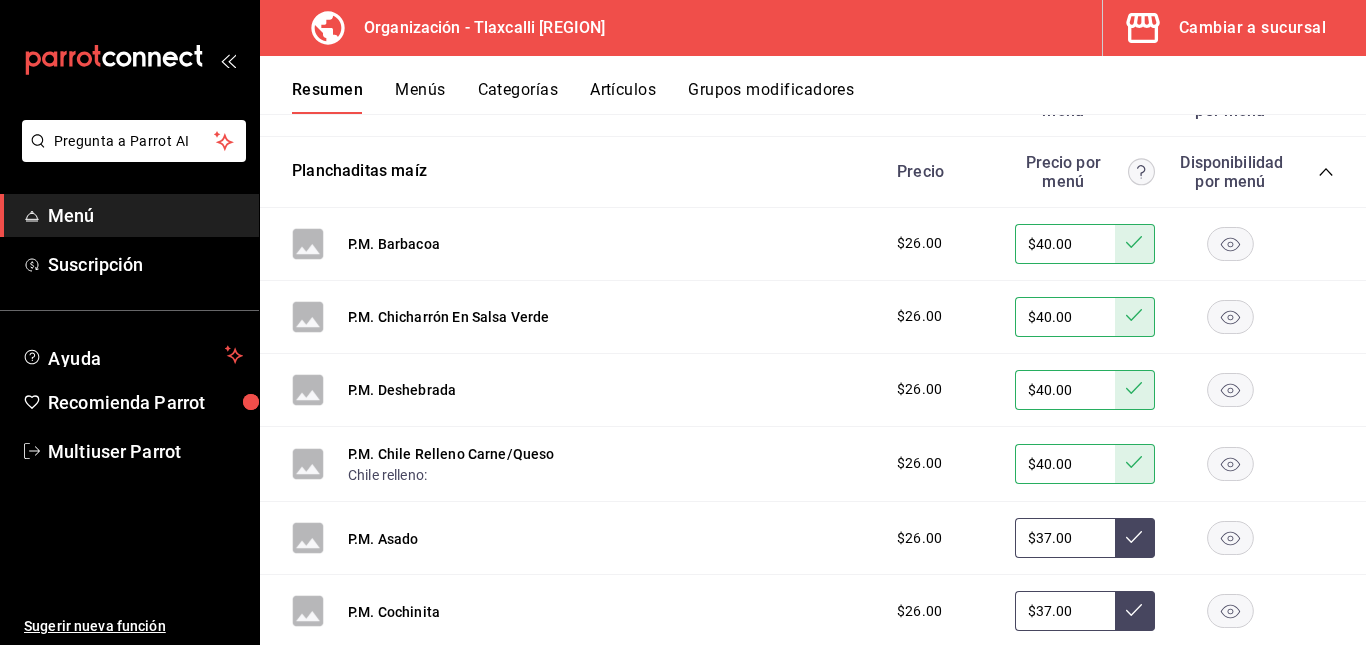scroll, scrollTop: 594, scrollLeft: 0, axis: vertical 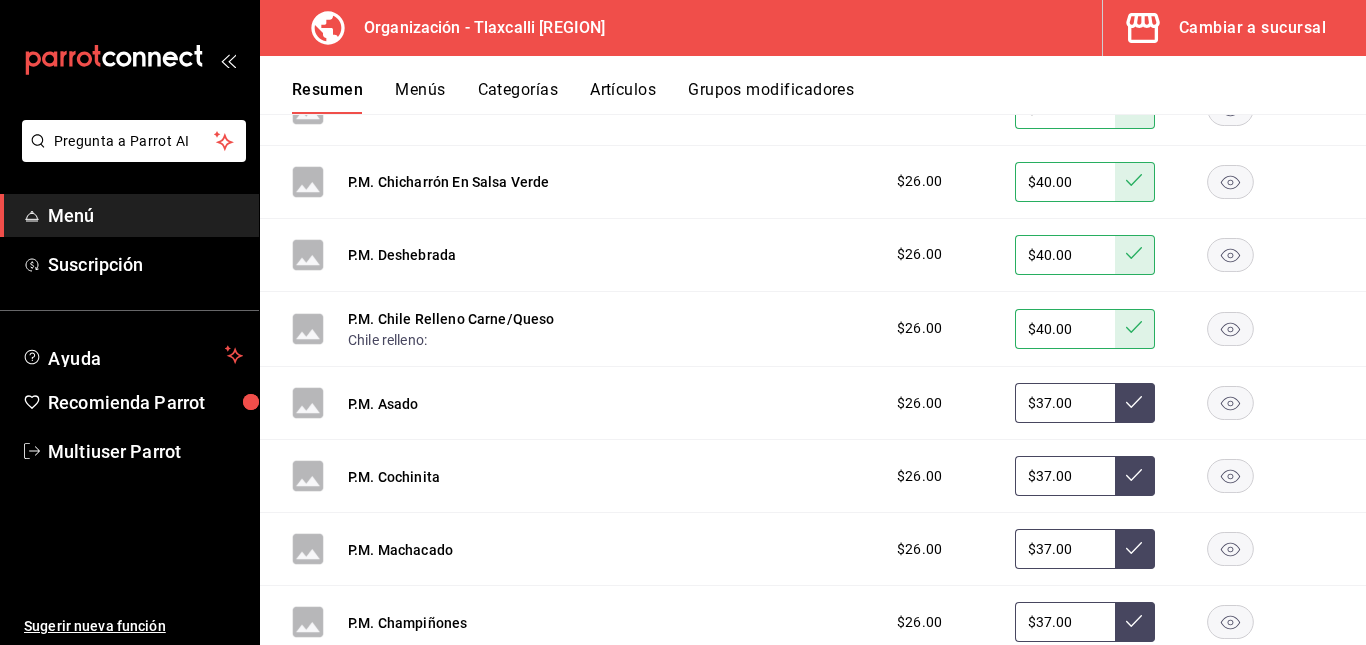 click on "$37.00" at bounding box center [1065, 403] 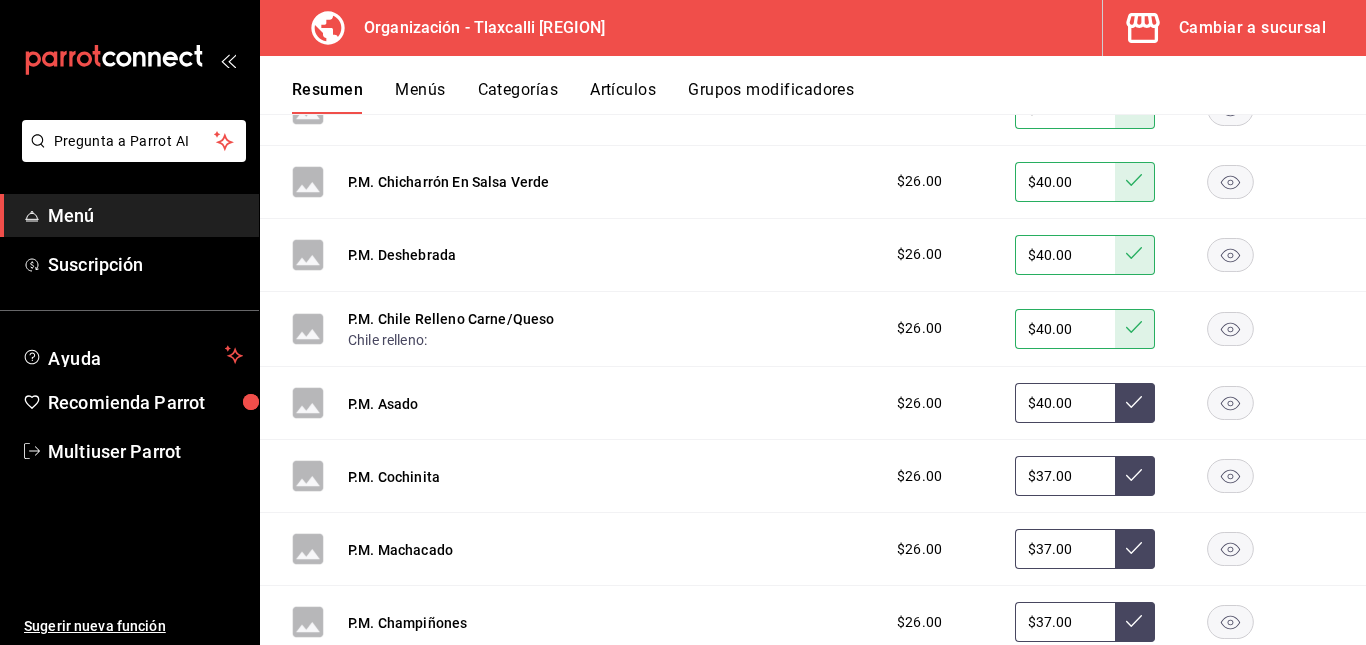 type on "$40.00" 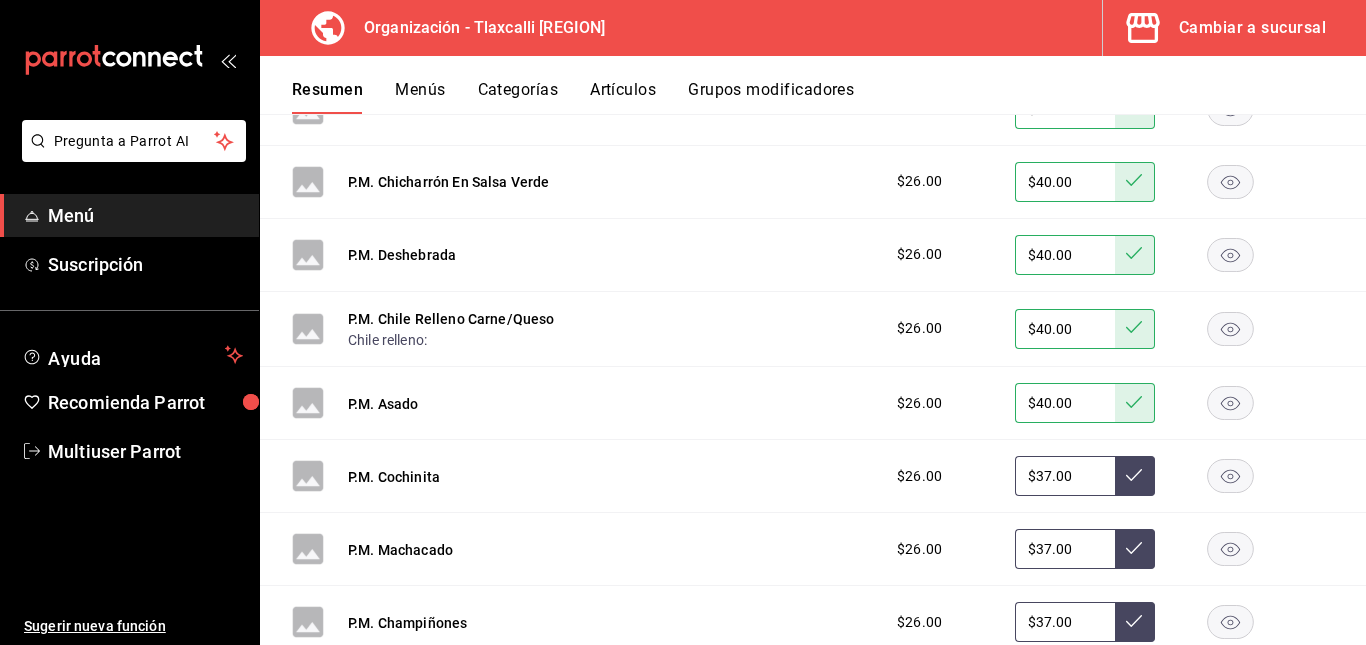 click on "$37.00" at bounding box center (1065, 476) 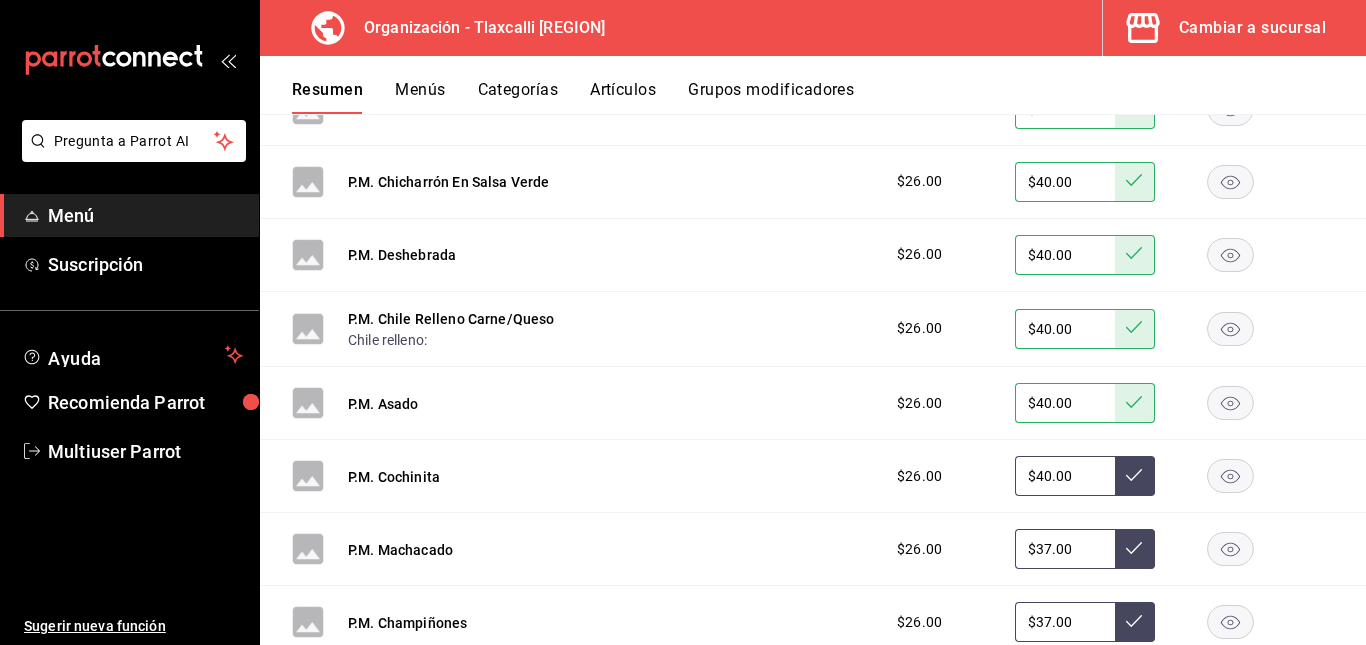 type on "$40.00" 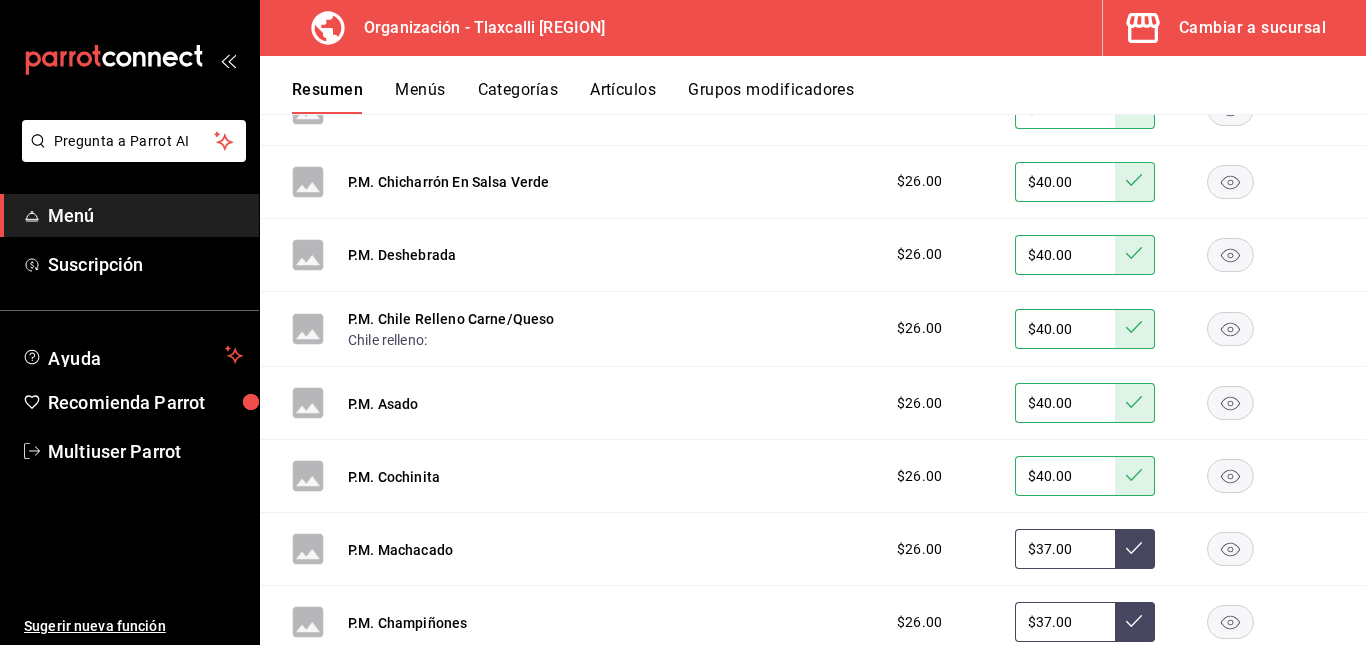 scroll, scrollTop: 625, scrollLeft: 0, axis: vertical 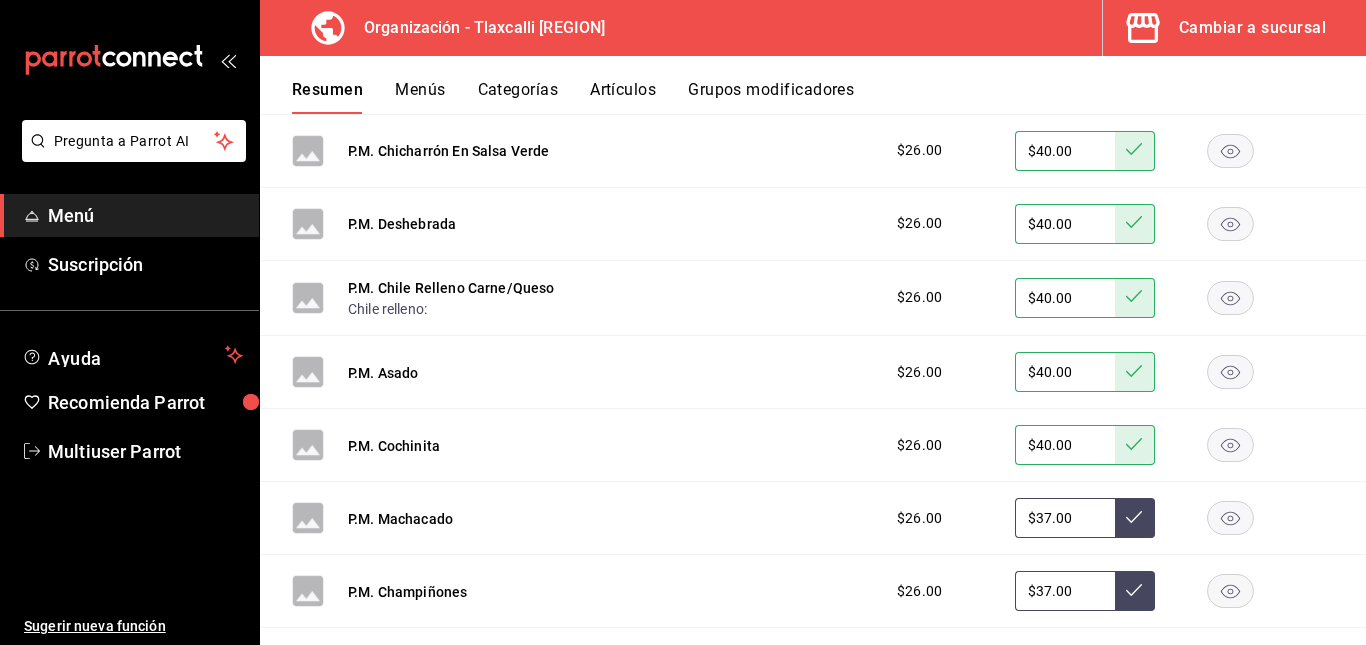 click on "$37.00" at bounding box center [1065, 518] 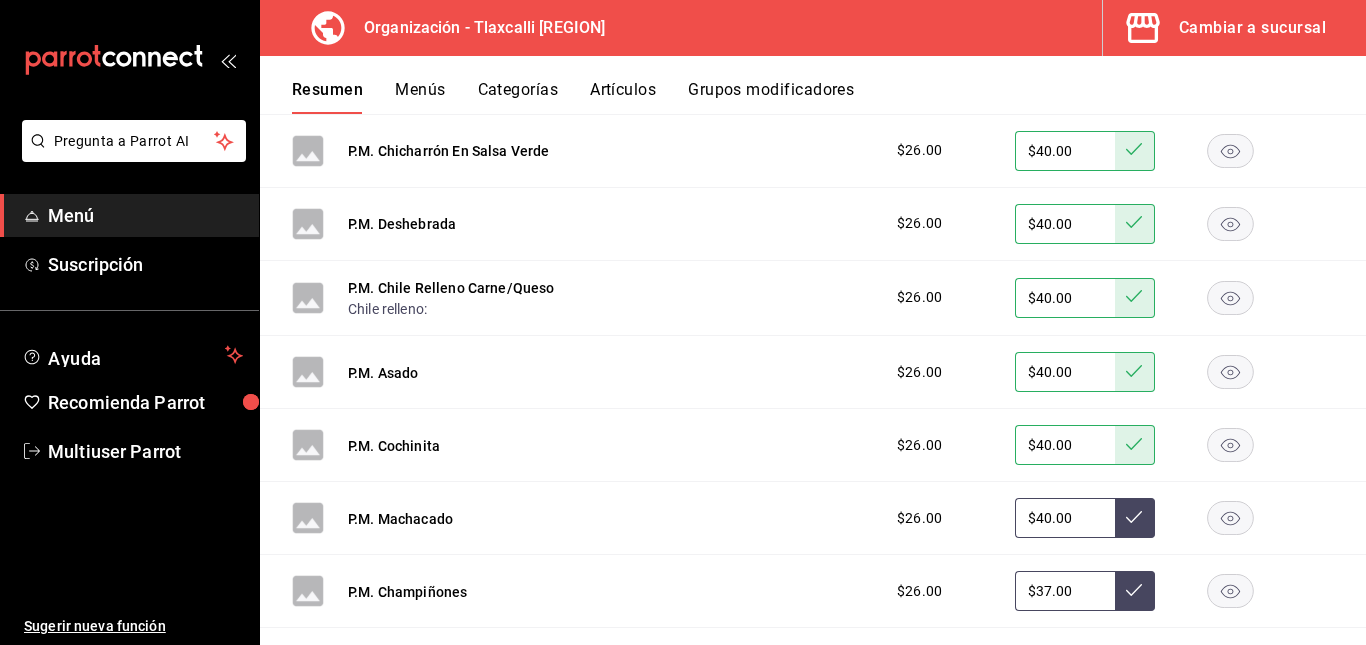 type on "$40.00" 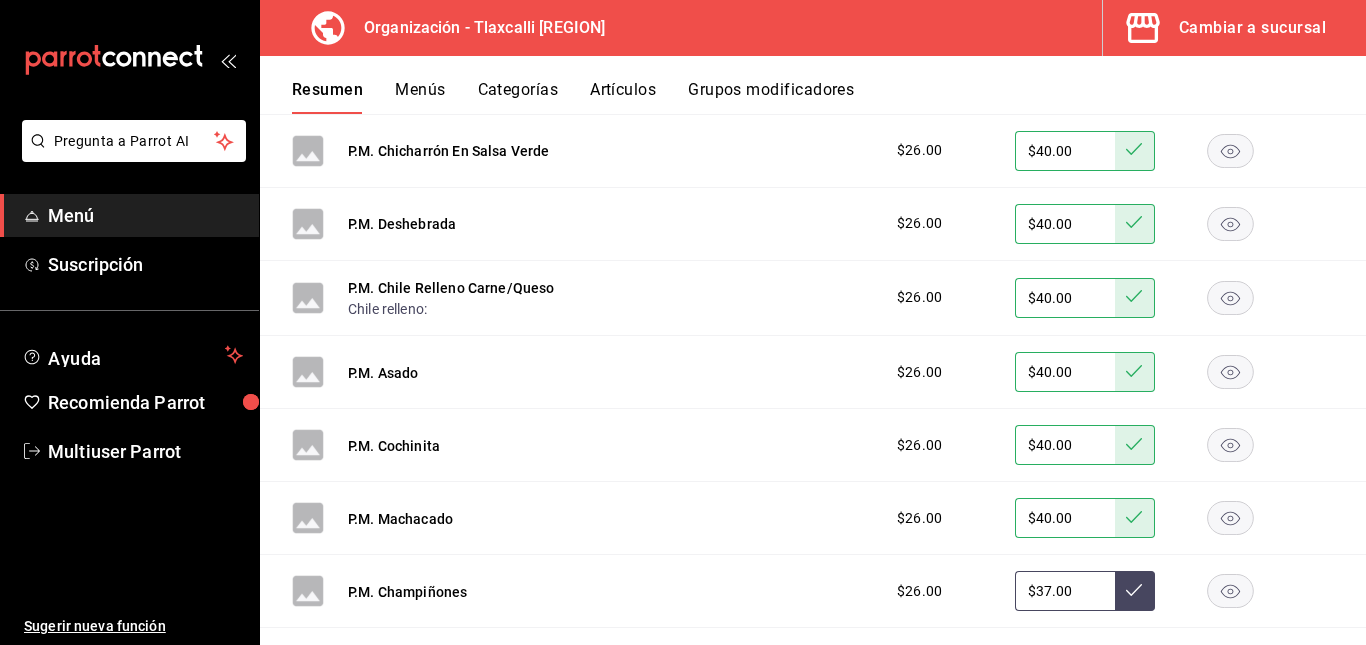 scroll, scrollTop: 758, scrollLeft: 0, axis: vertical 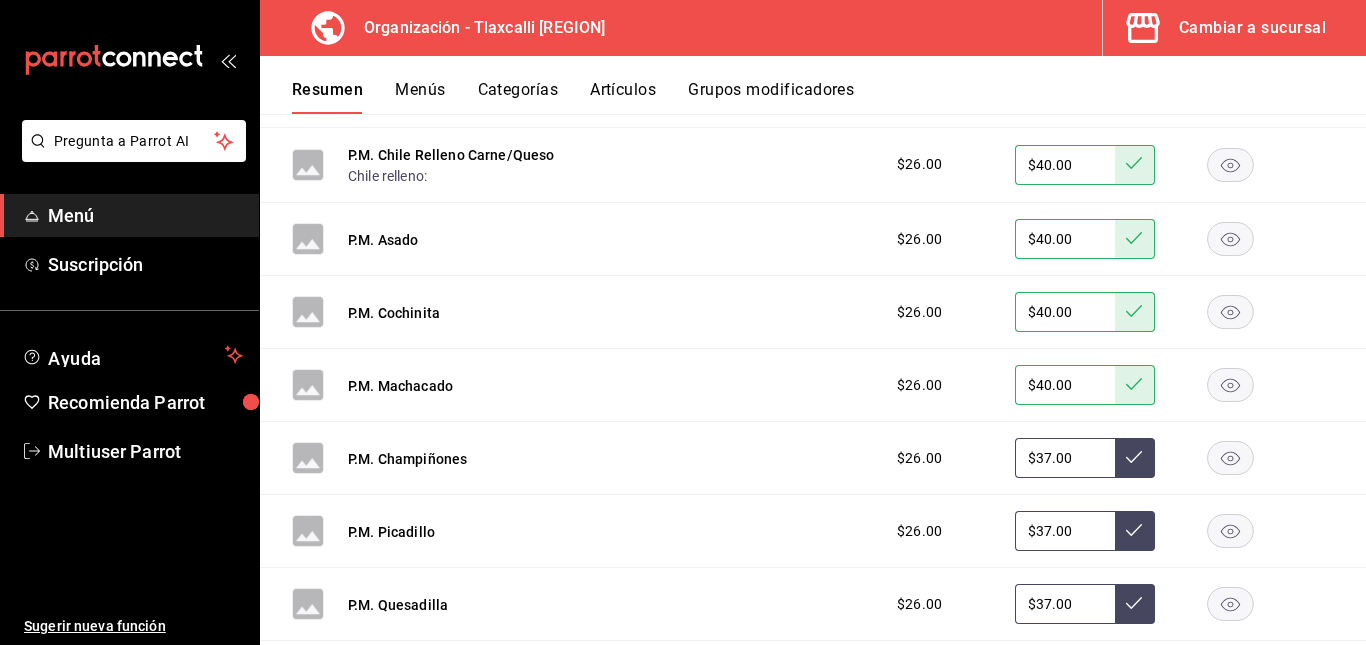 click on "$37.00" at bounding box center (1065, 458) 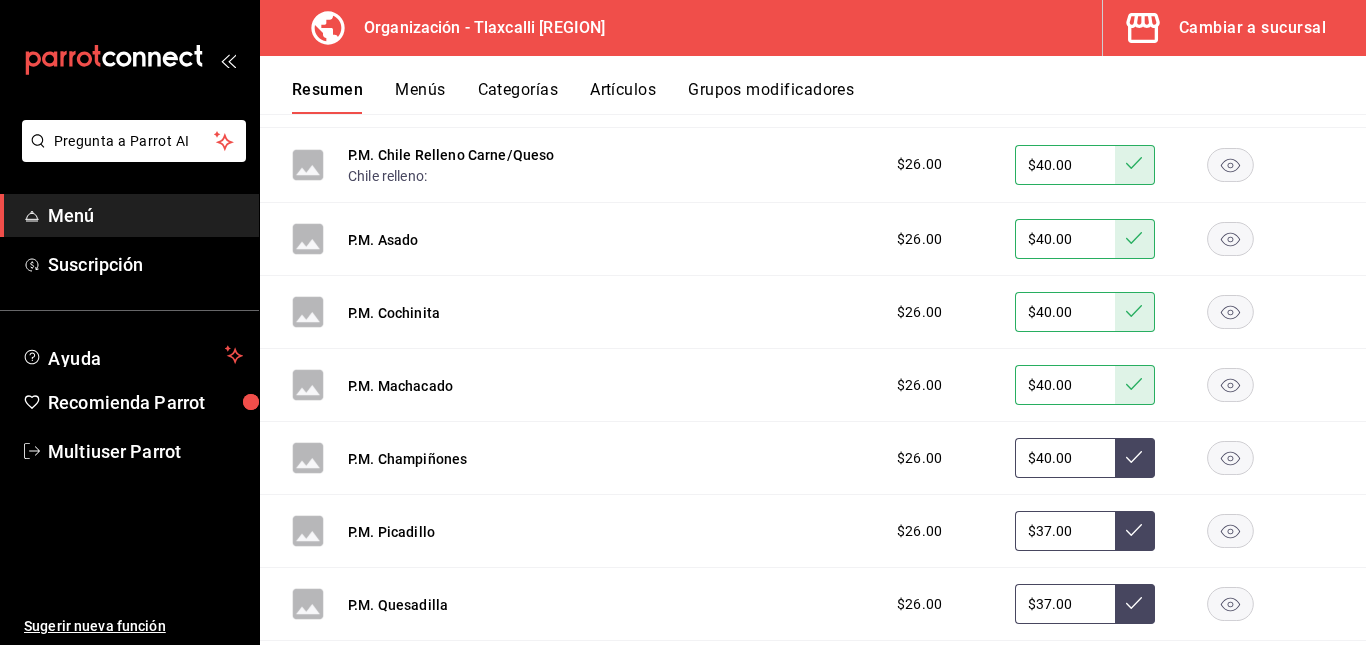 type on "$40.00" 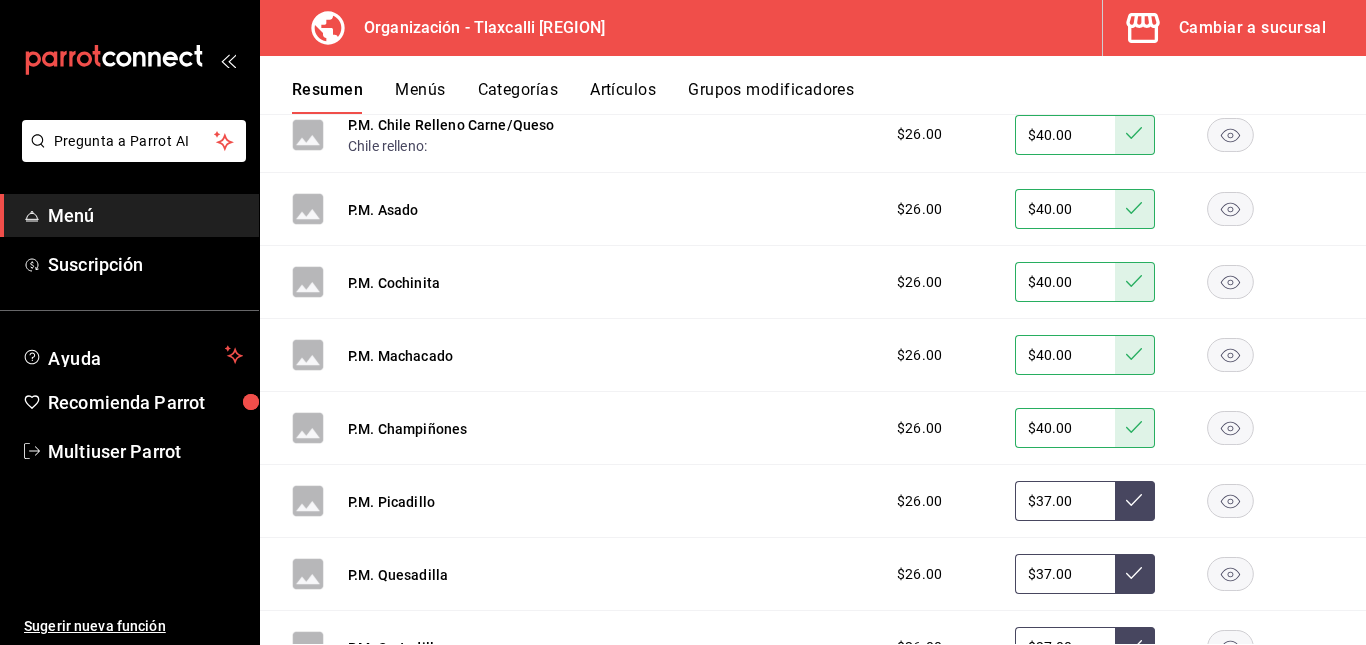 scroll, scrollTop: 788, scrollLeft: 0, axis: vertical 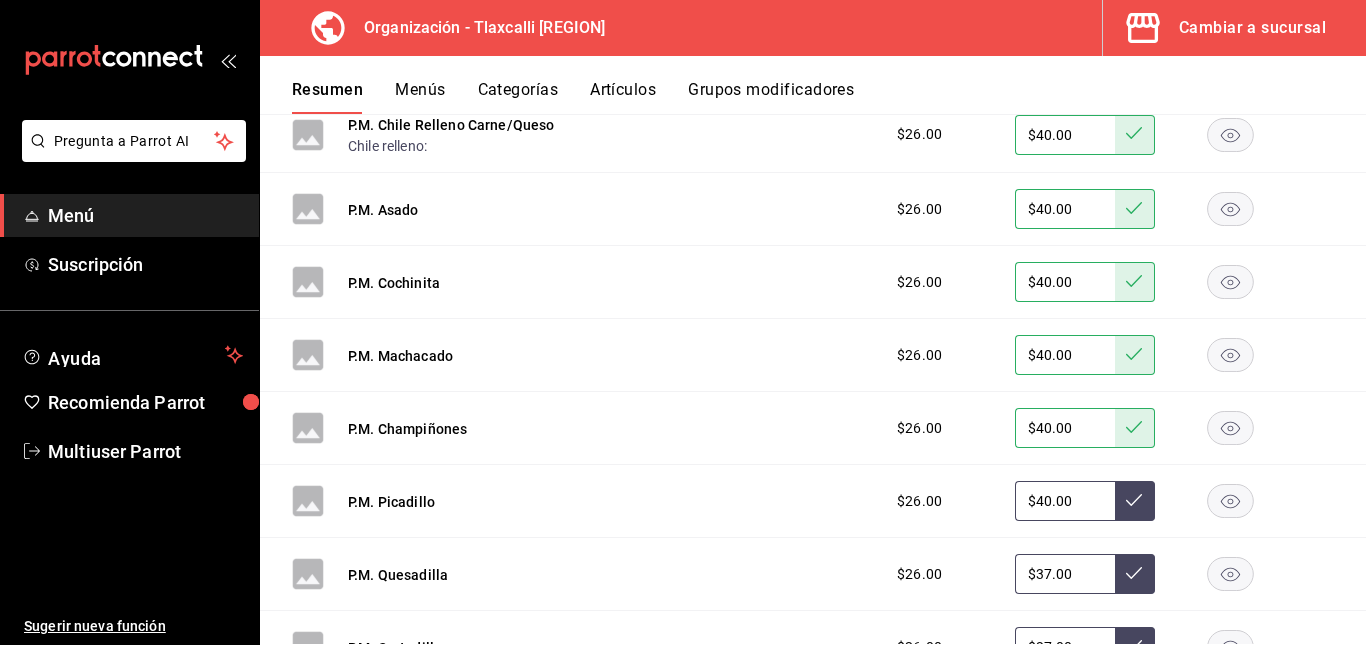type on "$40.00" 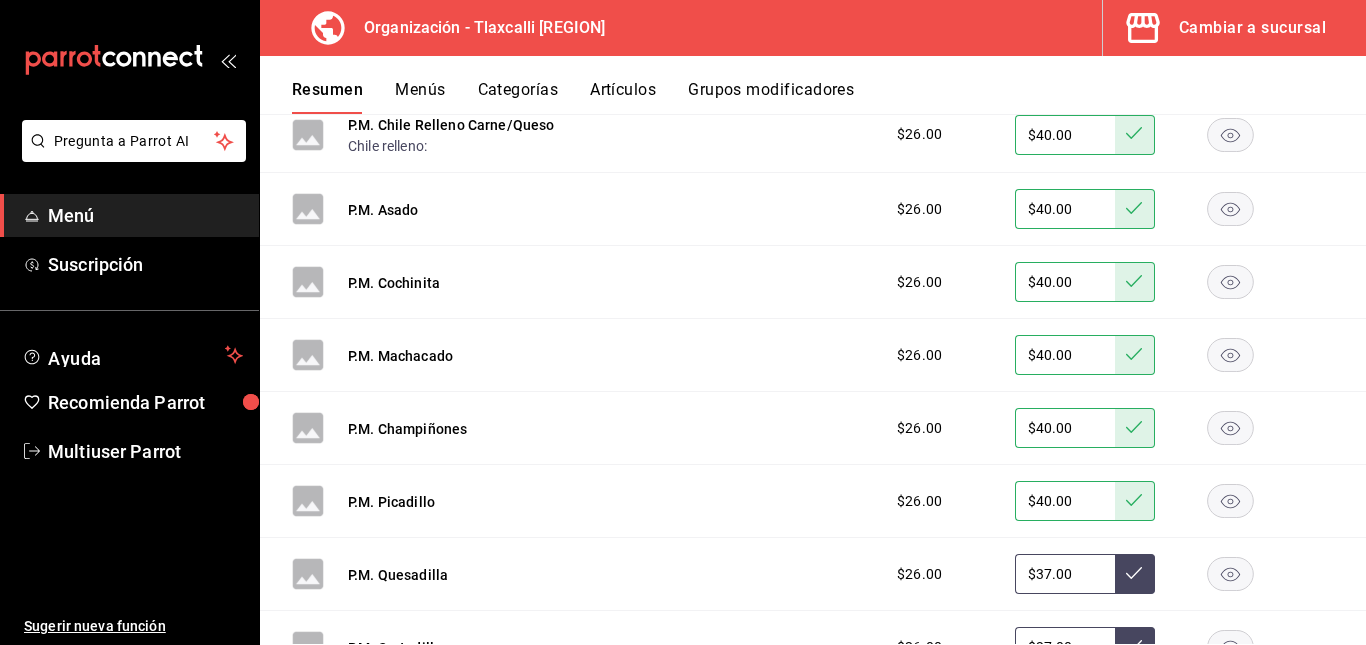 scroll, scrollTop: 856, scrollLeft: 0, axis: vertical 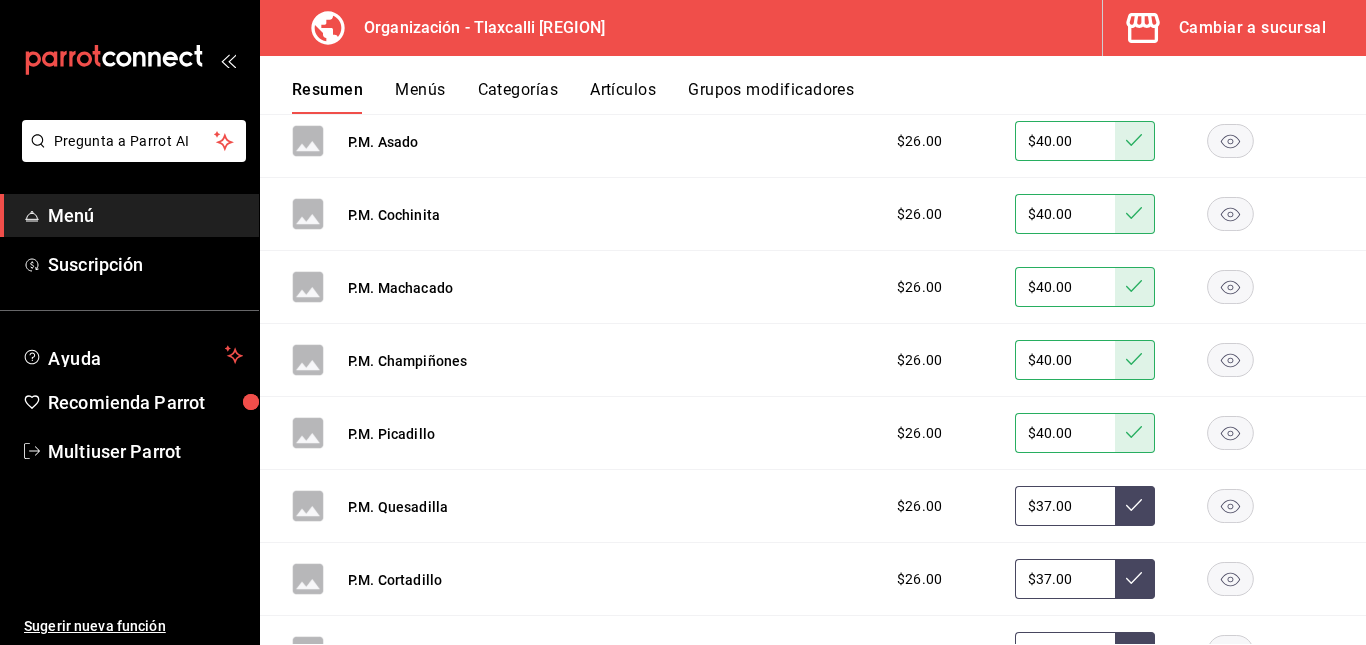 click on "$37.00" at bounding box center (1065, 506) 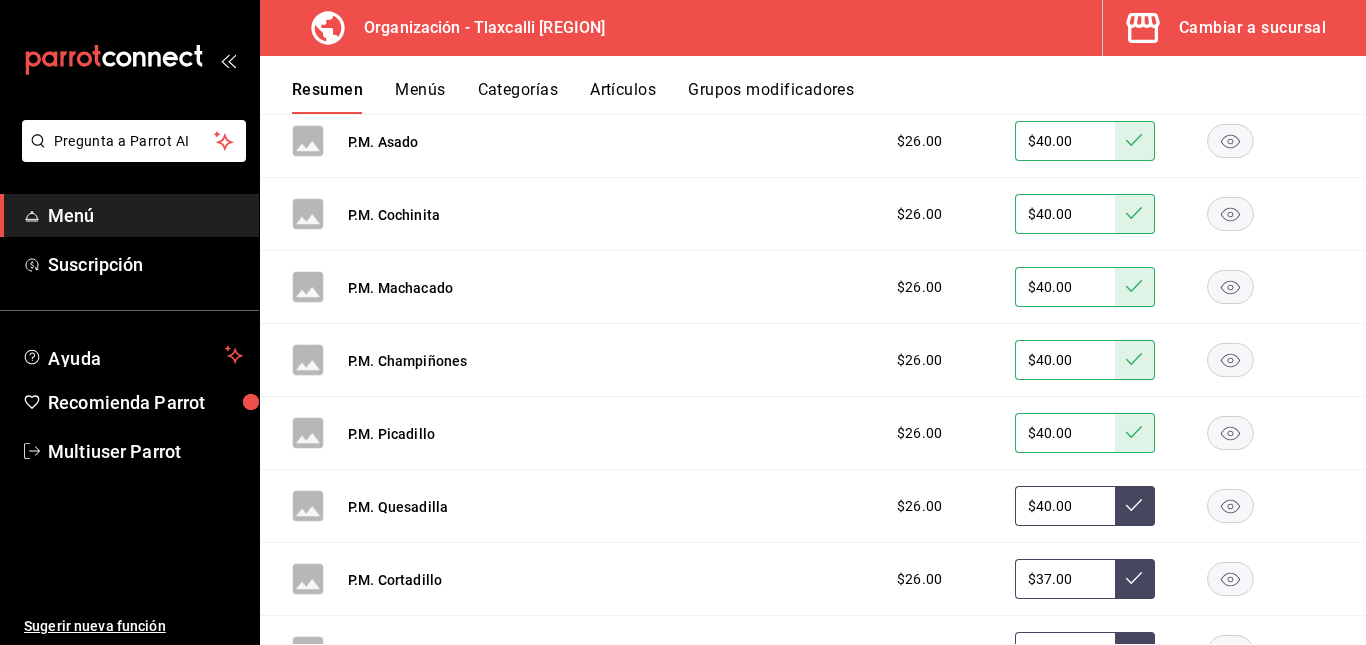 type on "$40.00" 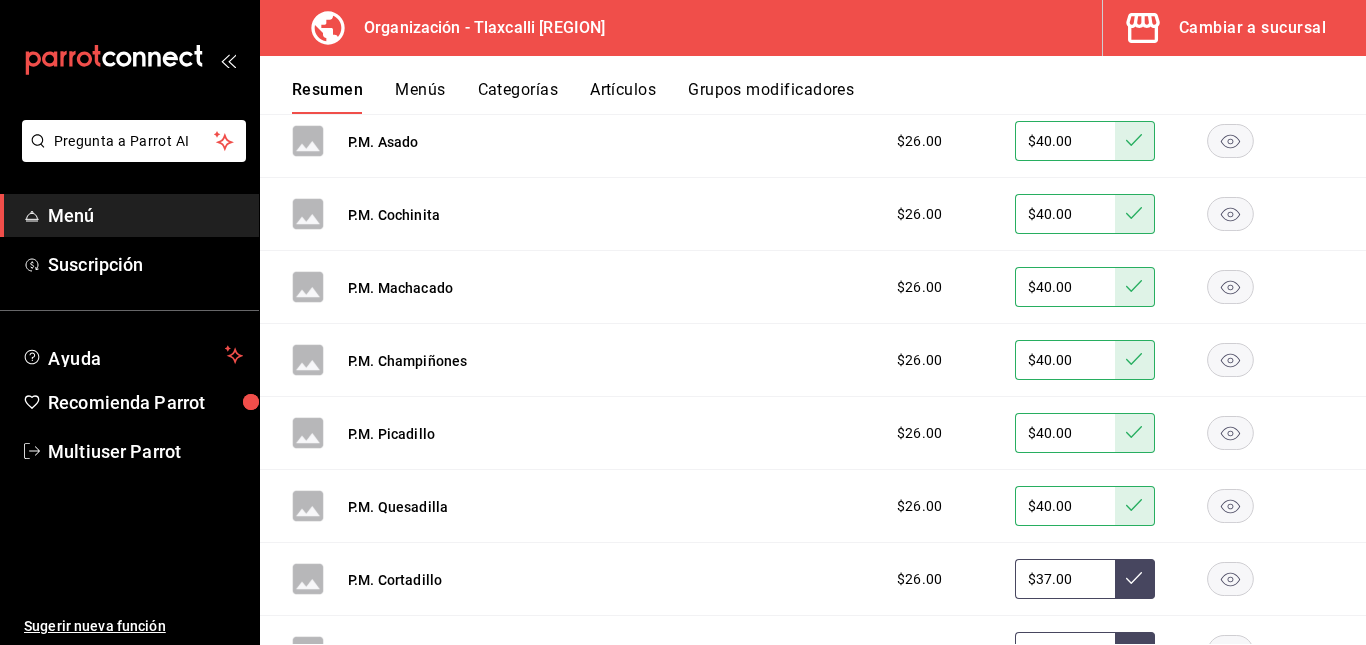 scroll, scrollTop: 974, scrollLeft: 0, axis: vertical 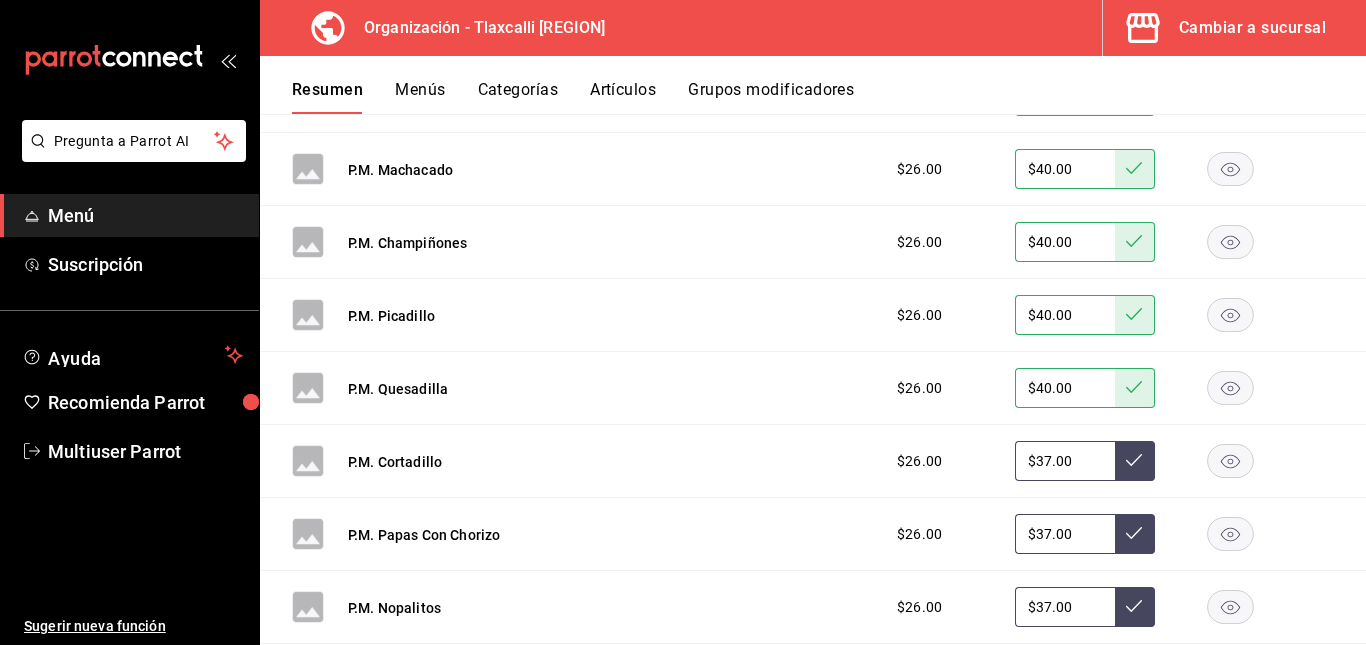 click on "$37.00" at bounding box center (1065, 461) 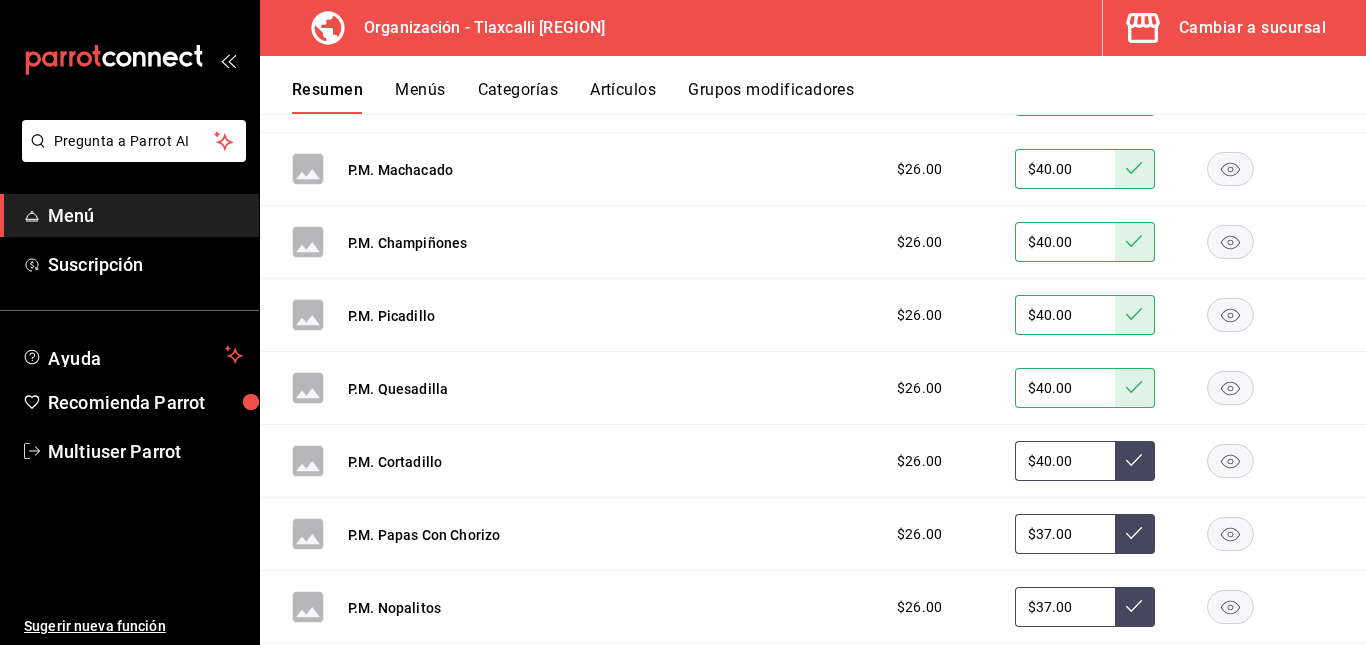 type on "$40.00" 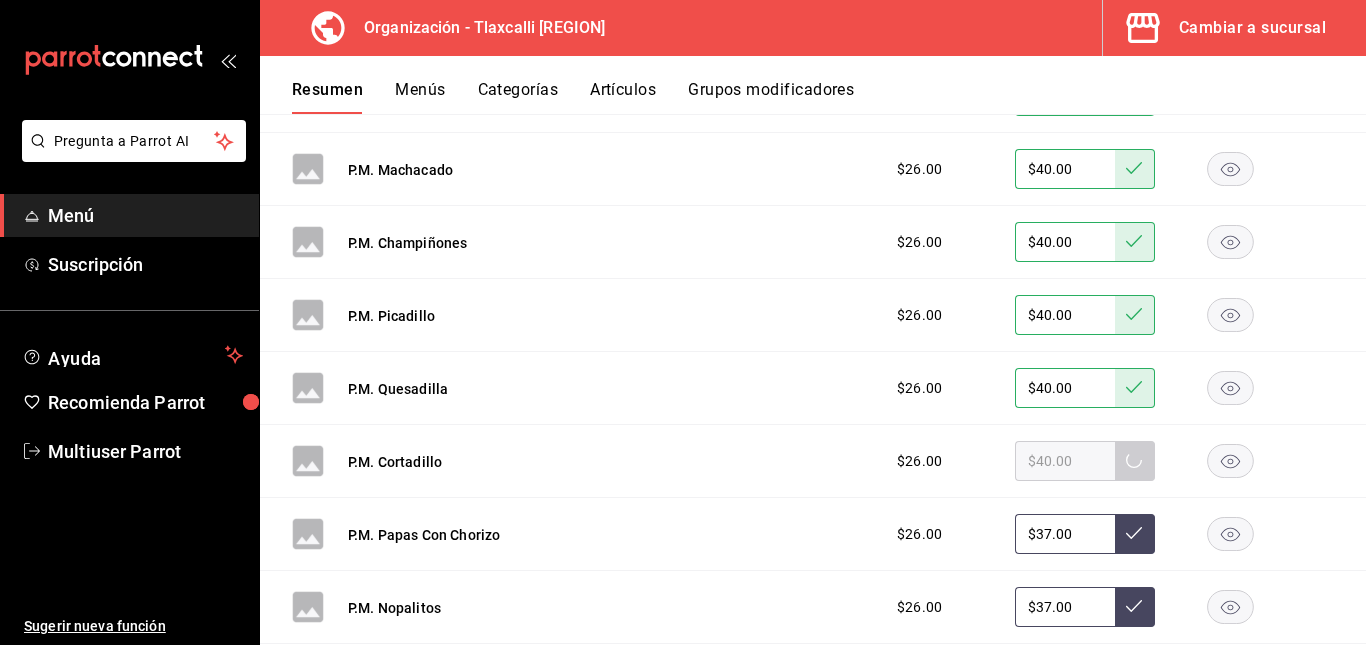 scroll, scrollTop: 999, scrollLeft: 0, axis: vertical 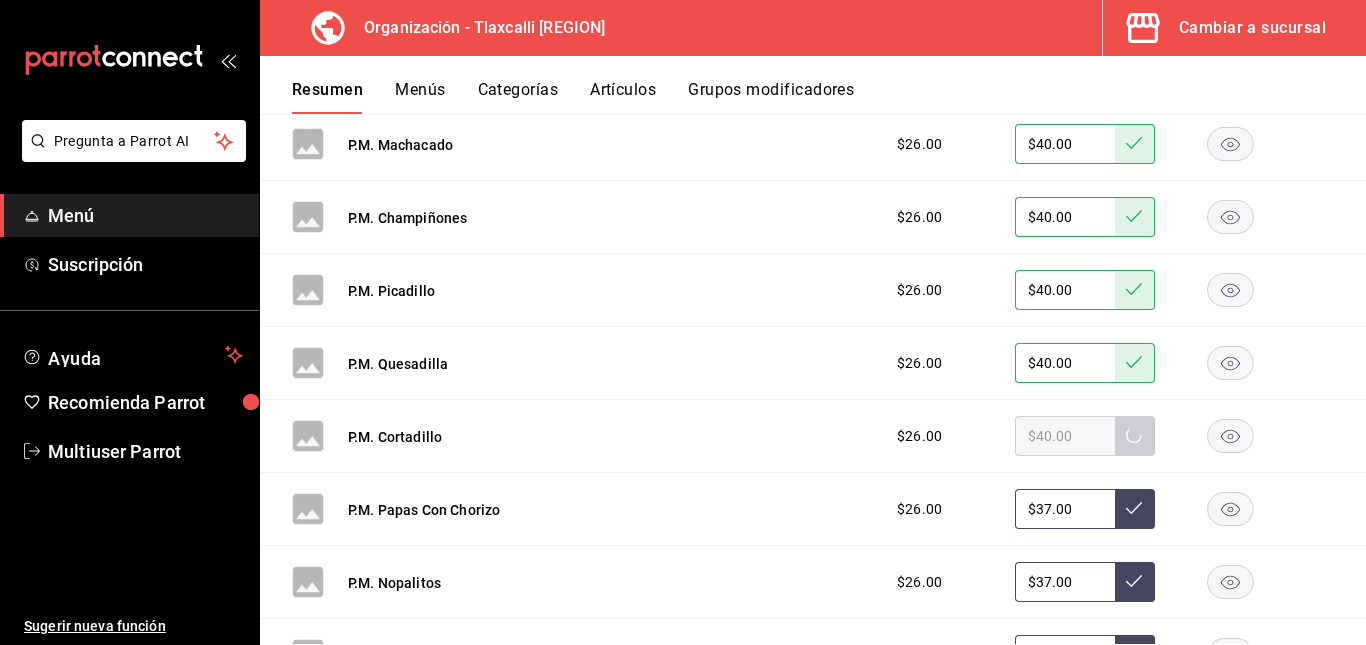 click on "$40.00" at bounding box center [1065, 436] 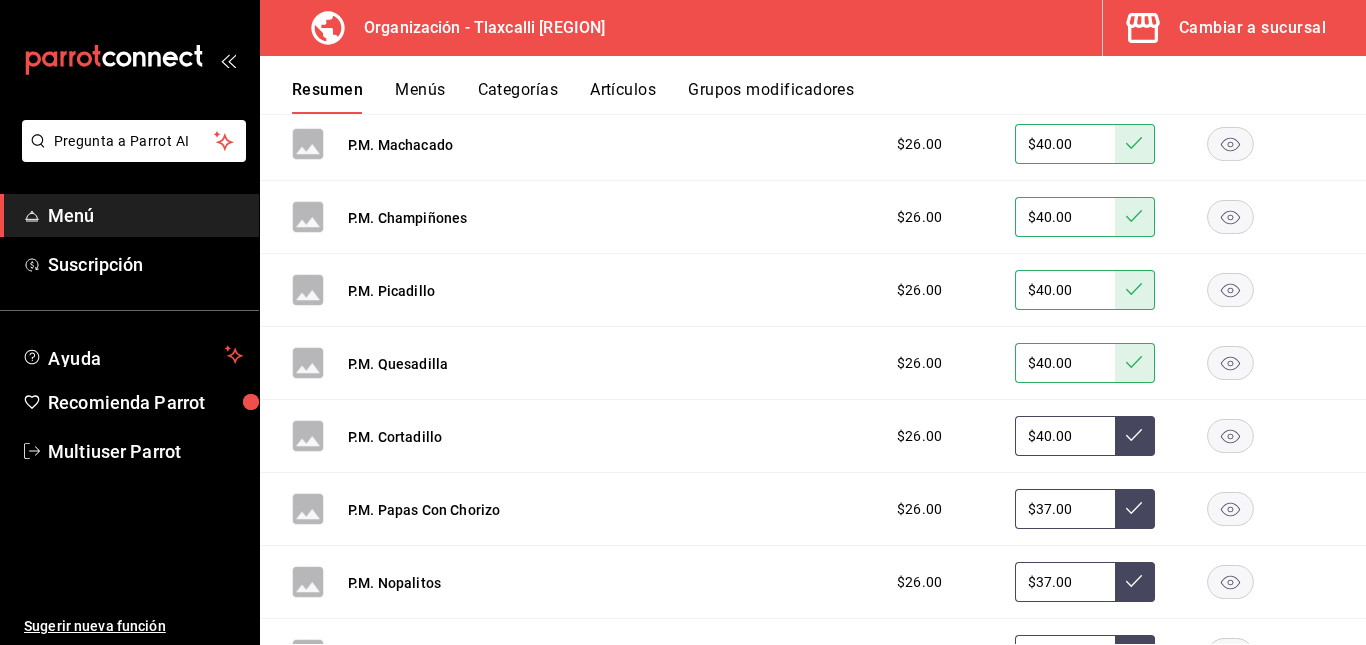 scroll, scrollTop: 1078, scrollLeft: 0, axis: vertical 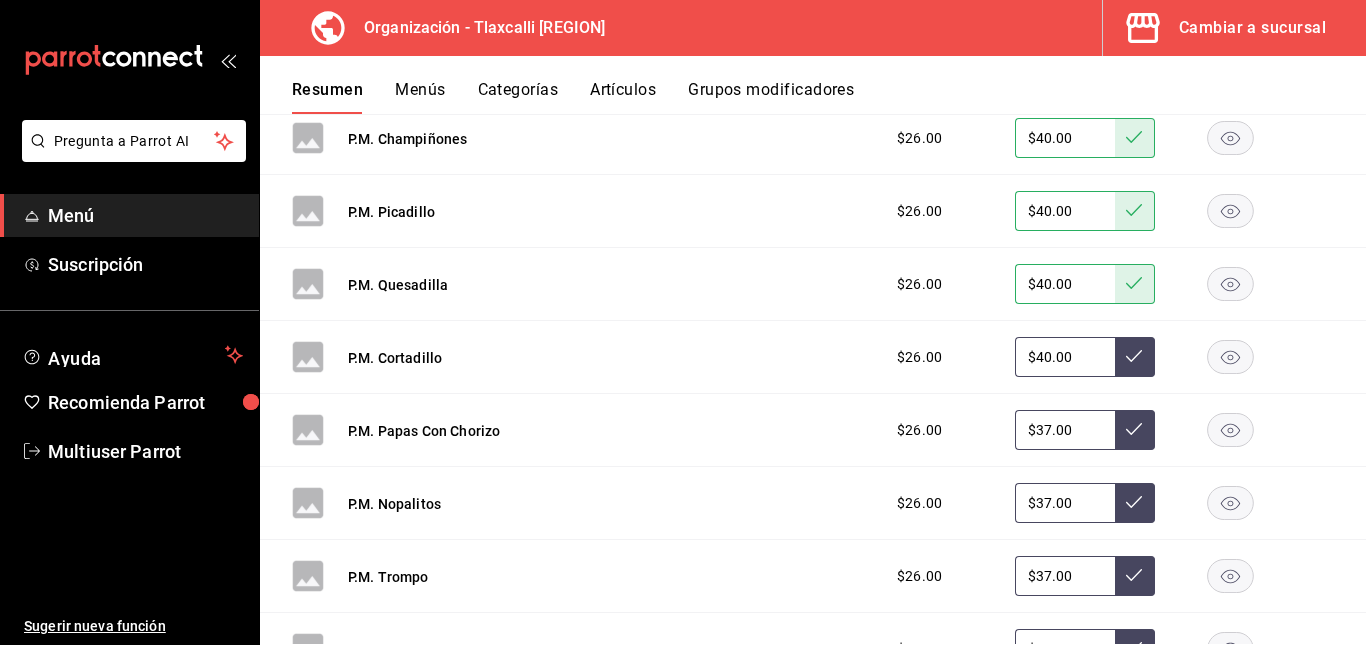 click 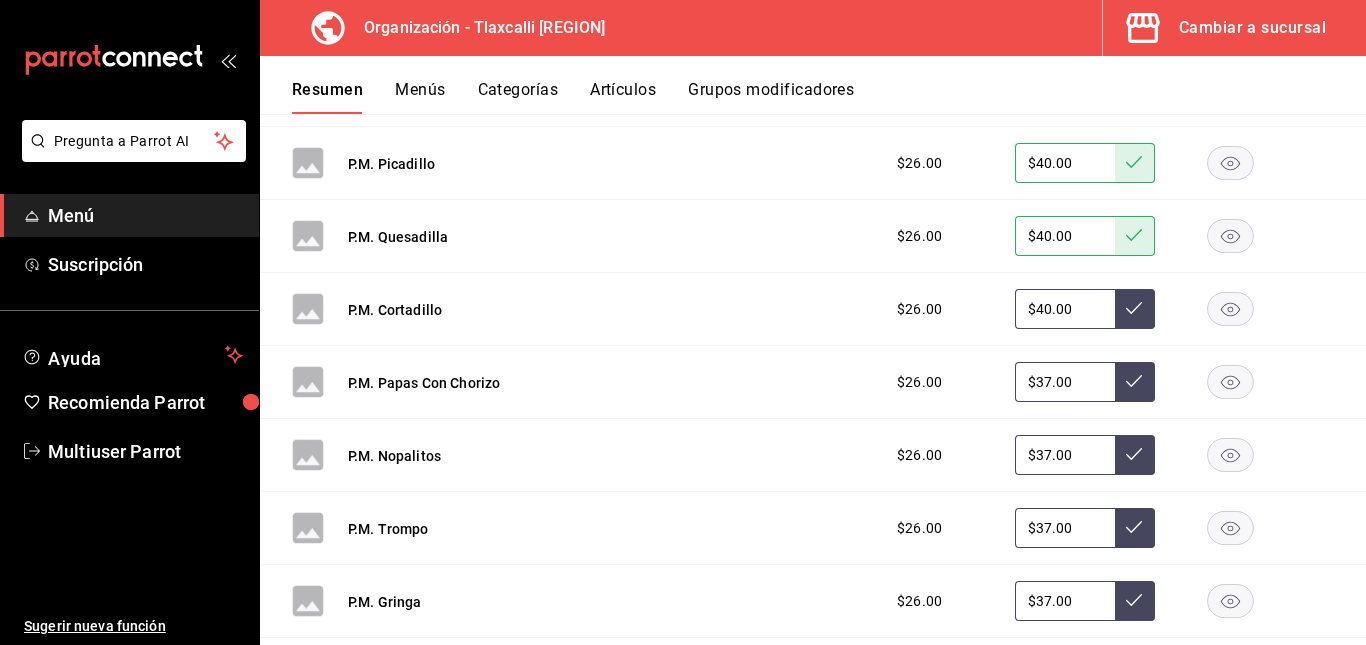 scroll, scrollTop: 1127, scrollLeft: 0, axis: vertical 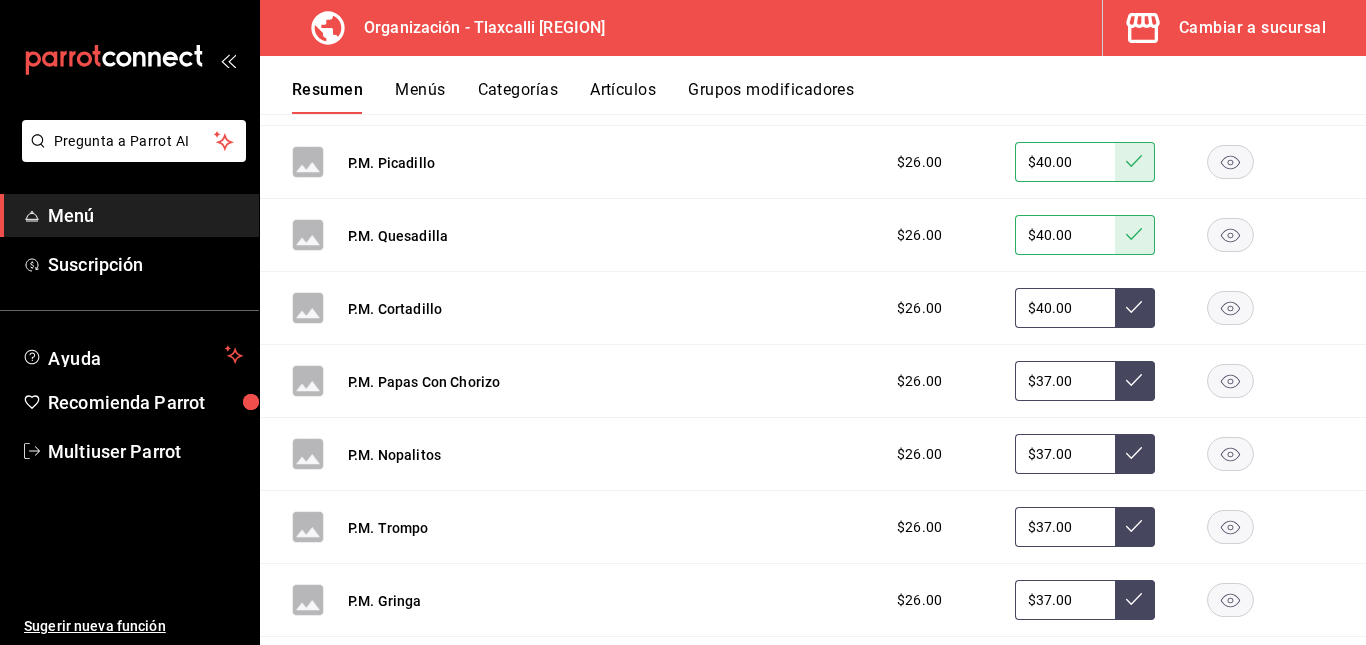 click on "$37.00" at bounding box center [1065, 381] 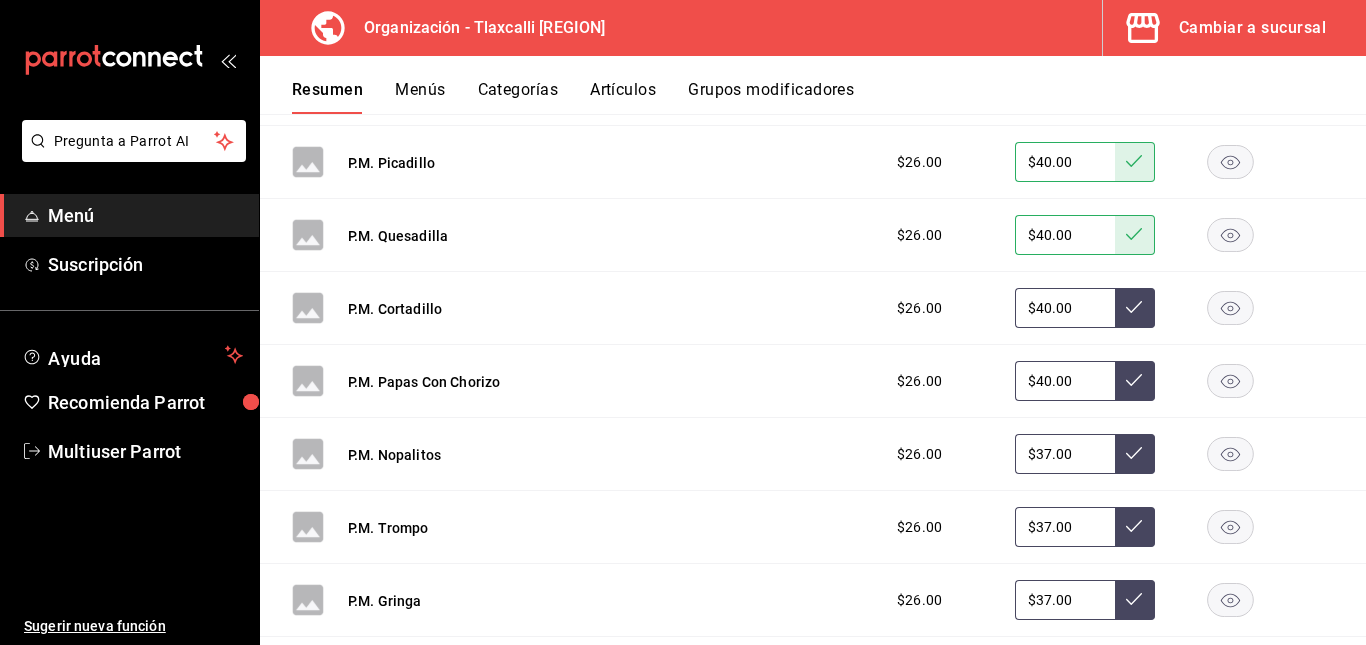 type on "$40.00" 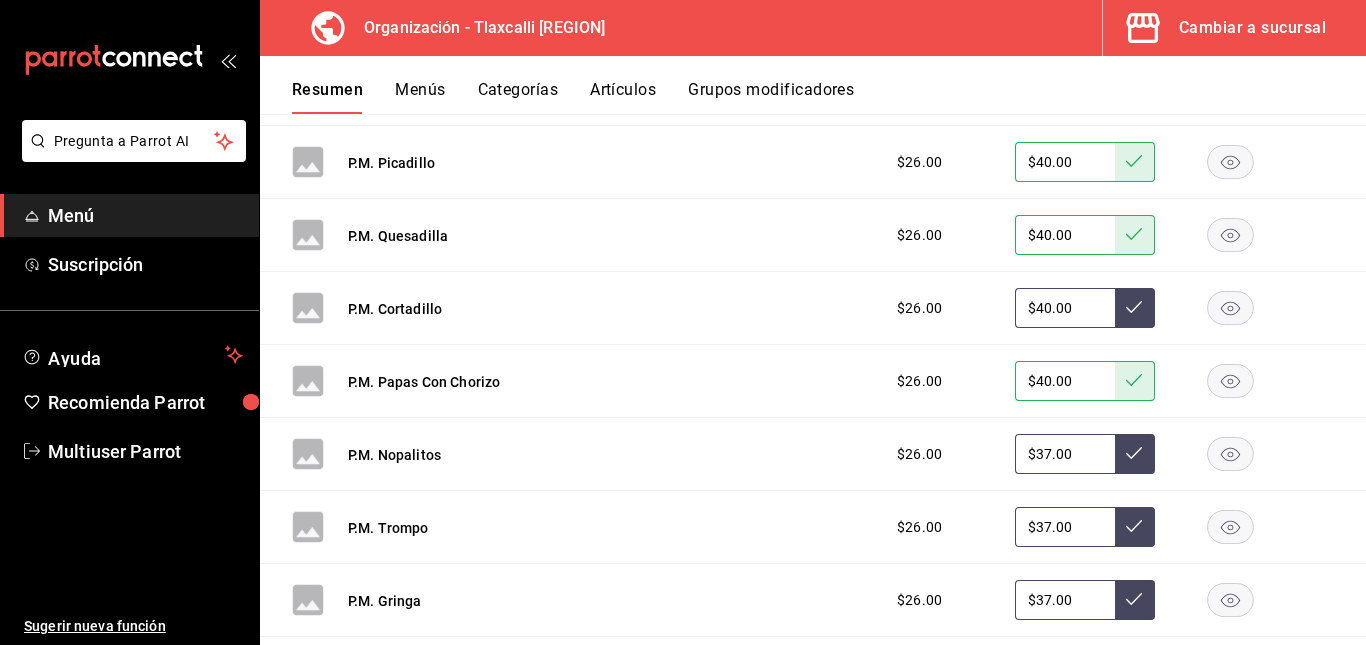 click on "$40.00" at bounding box center [1065, 308] 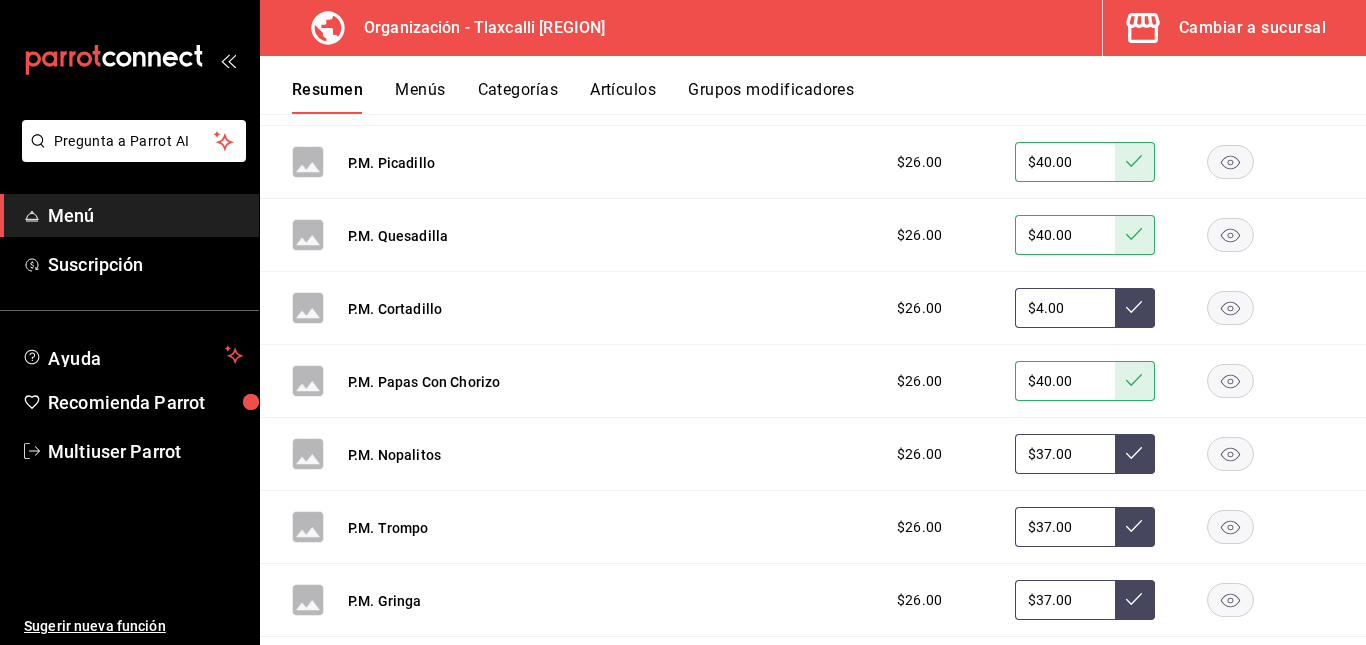 type on "$40.00" 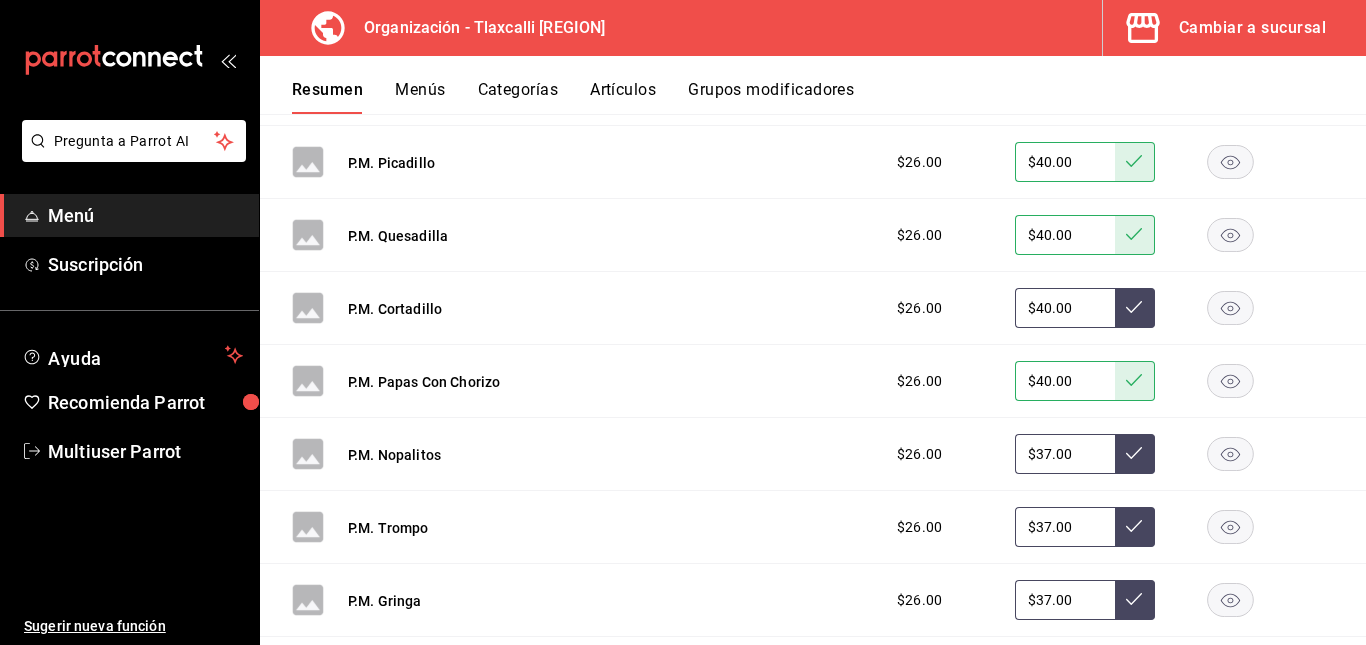 click 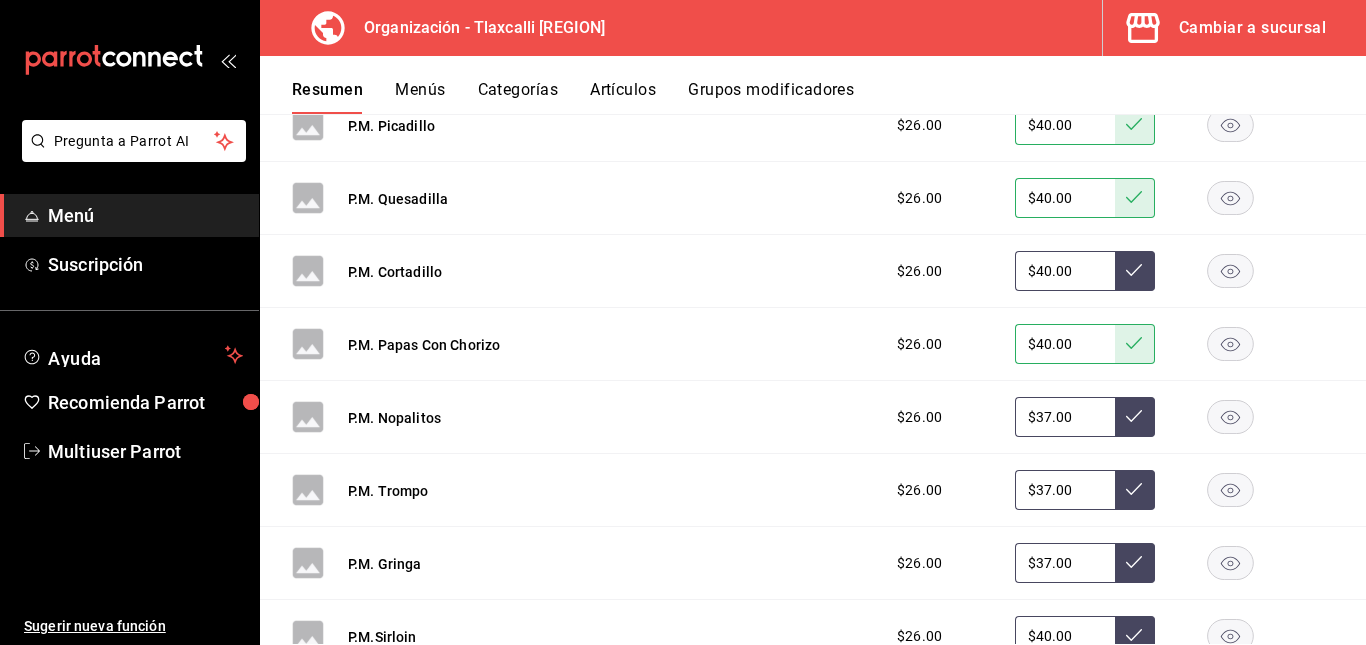 scroll, scrollTop: 1165, scrollLeft: 0, axis: vertical 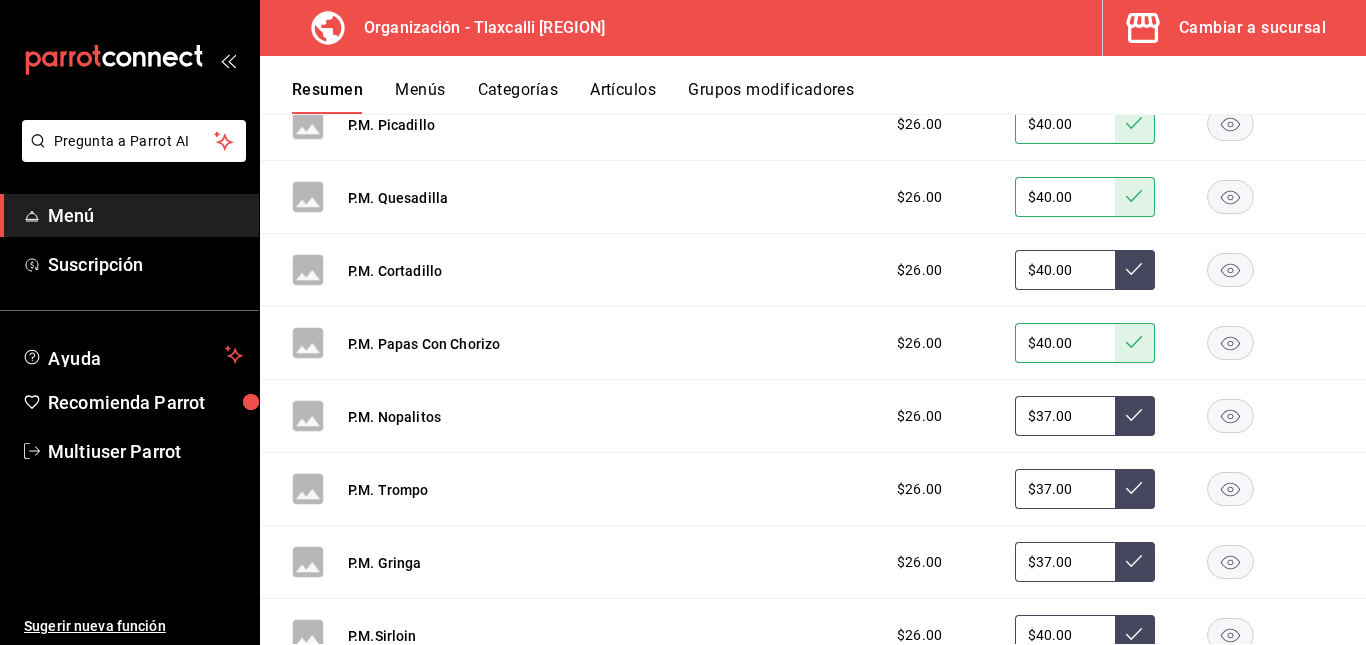 click on "$37.00" at bounding box center (1065, 416) 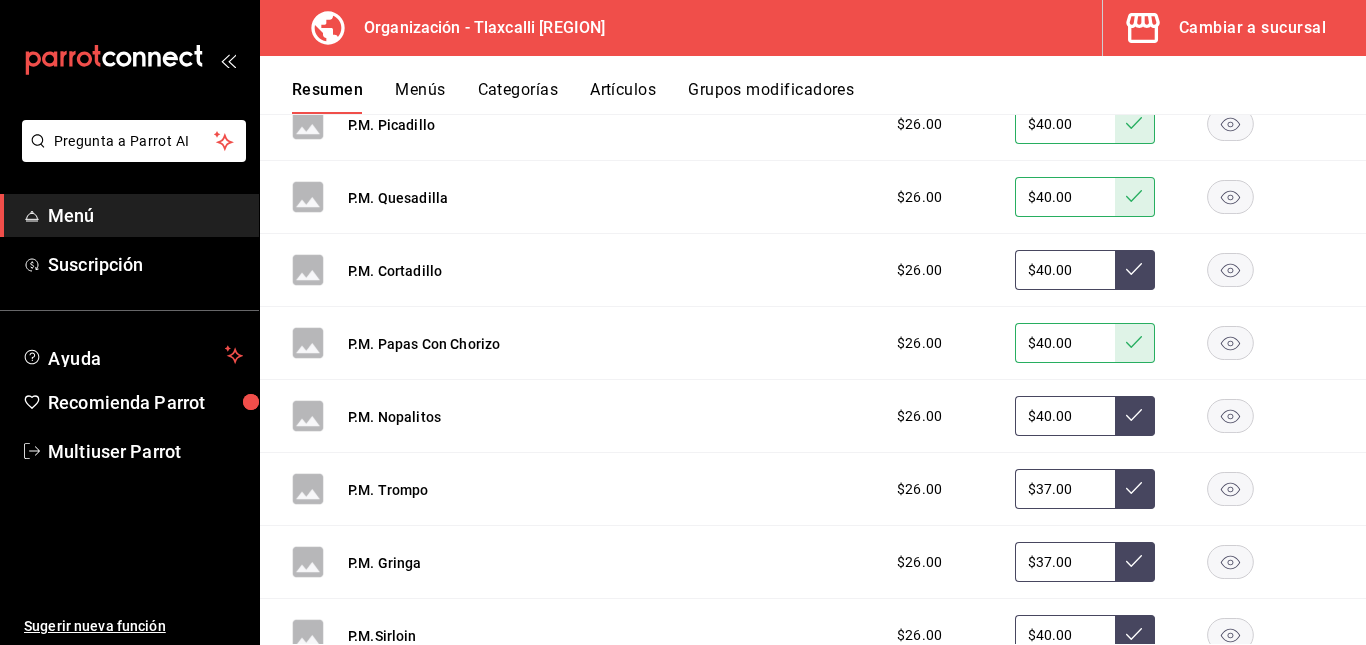 type on "$40.00" 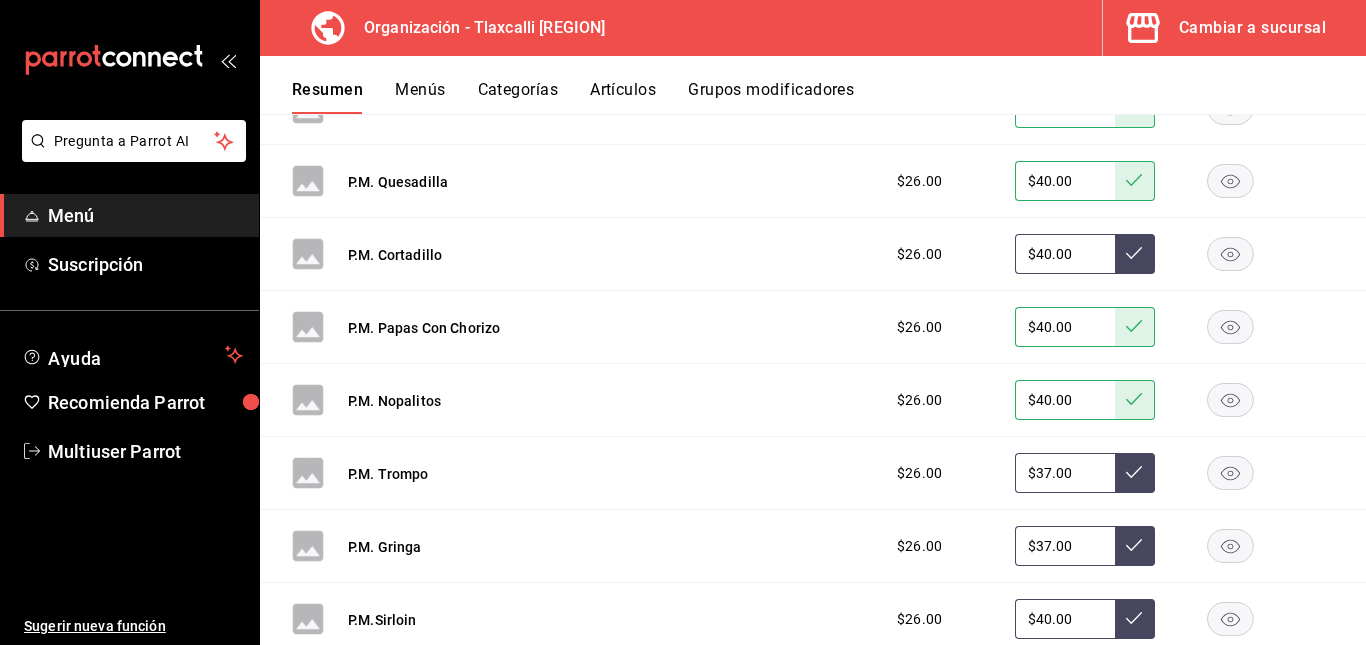 scroll, scrollTop: 1182, scrollLeft: 0, axis: vertical 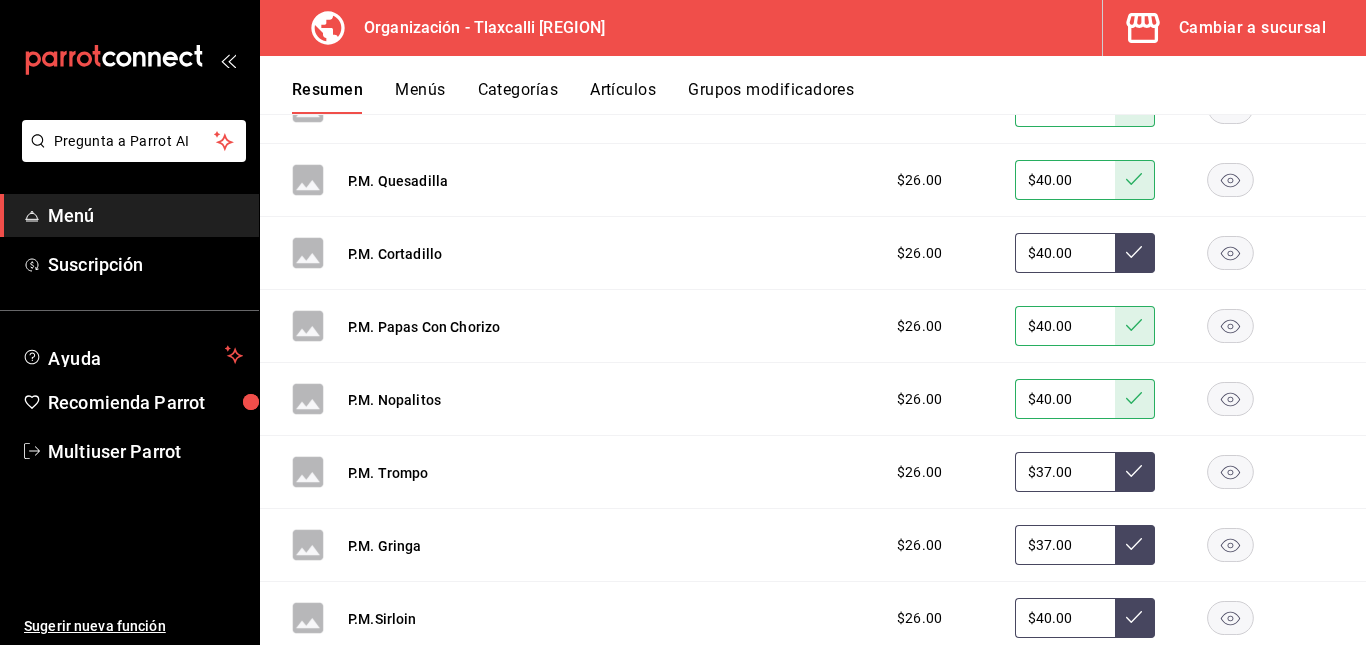 click on "$37.00" at bounding box center (1065, 472) 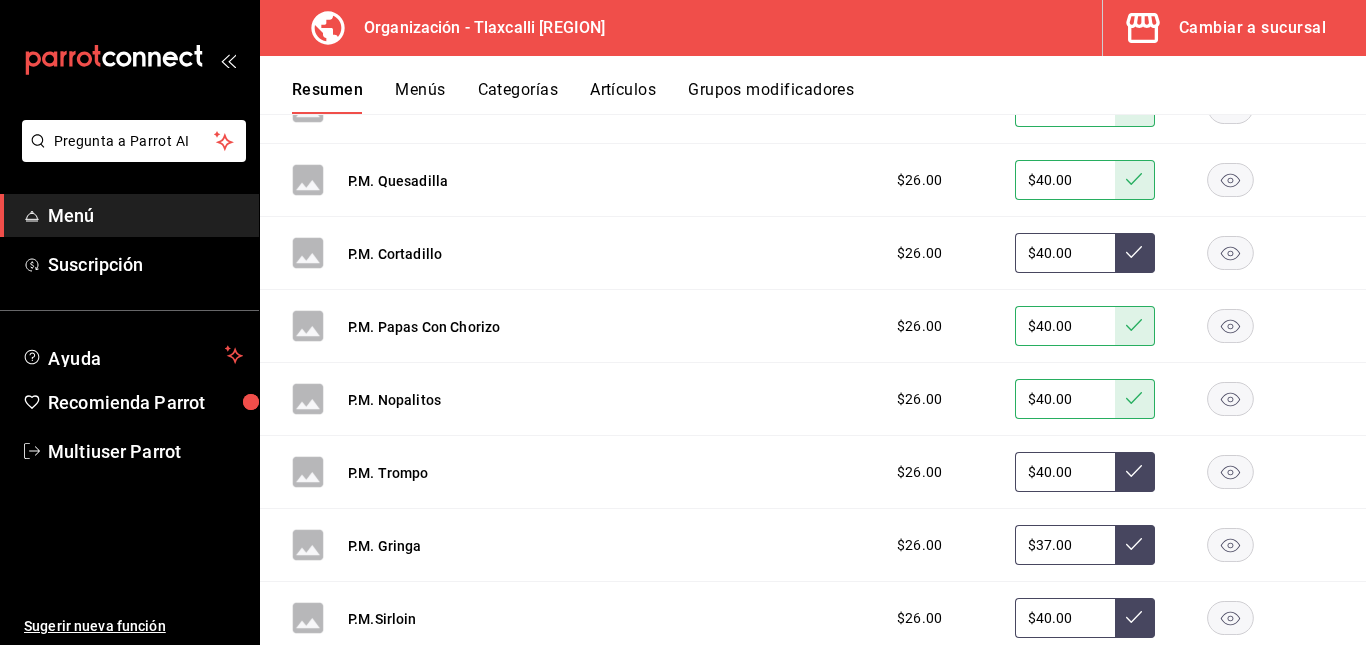 type on "$40.00" 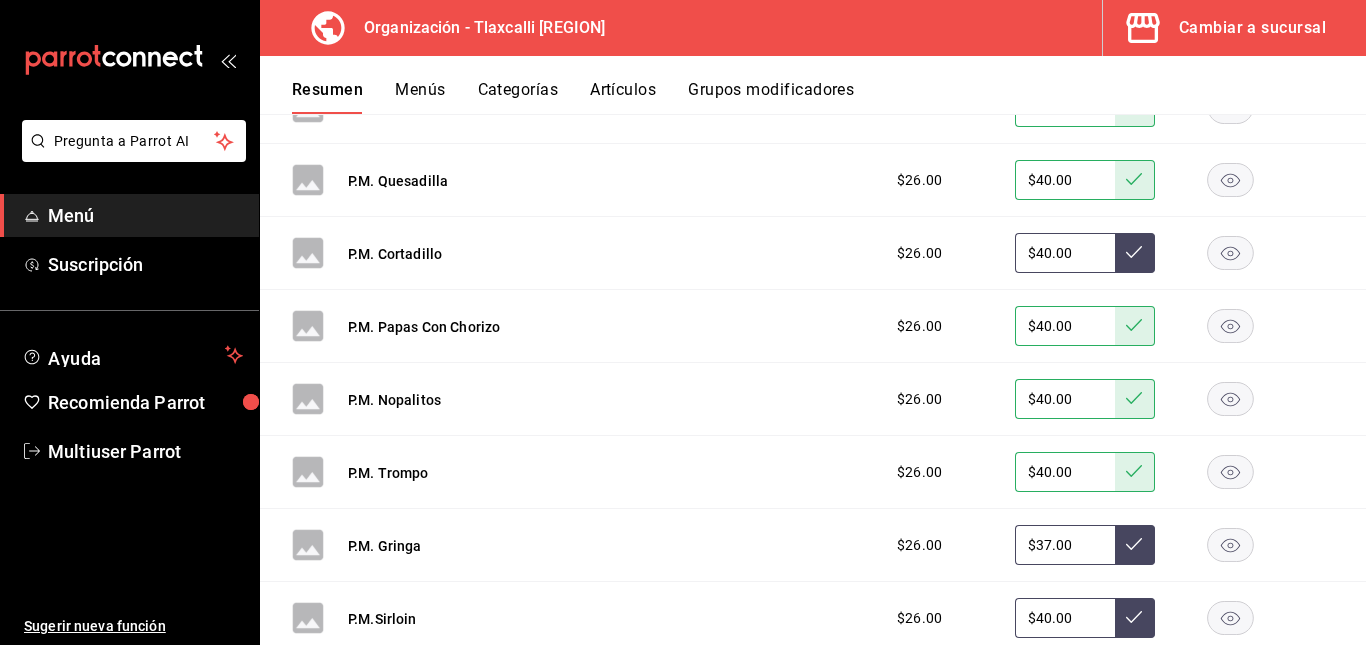 click on "$37.00" at bounding box center (1065, 545) 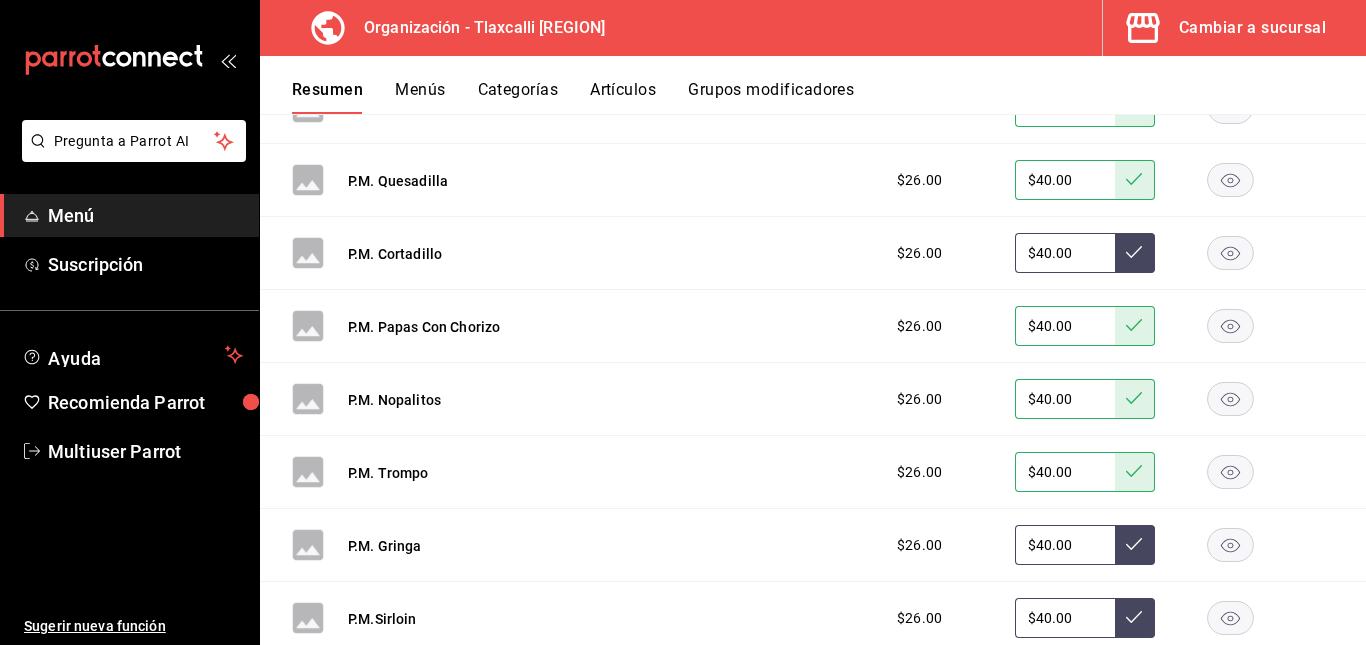 type on "$40.00" 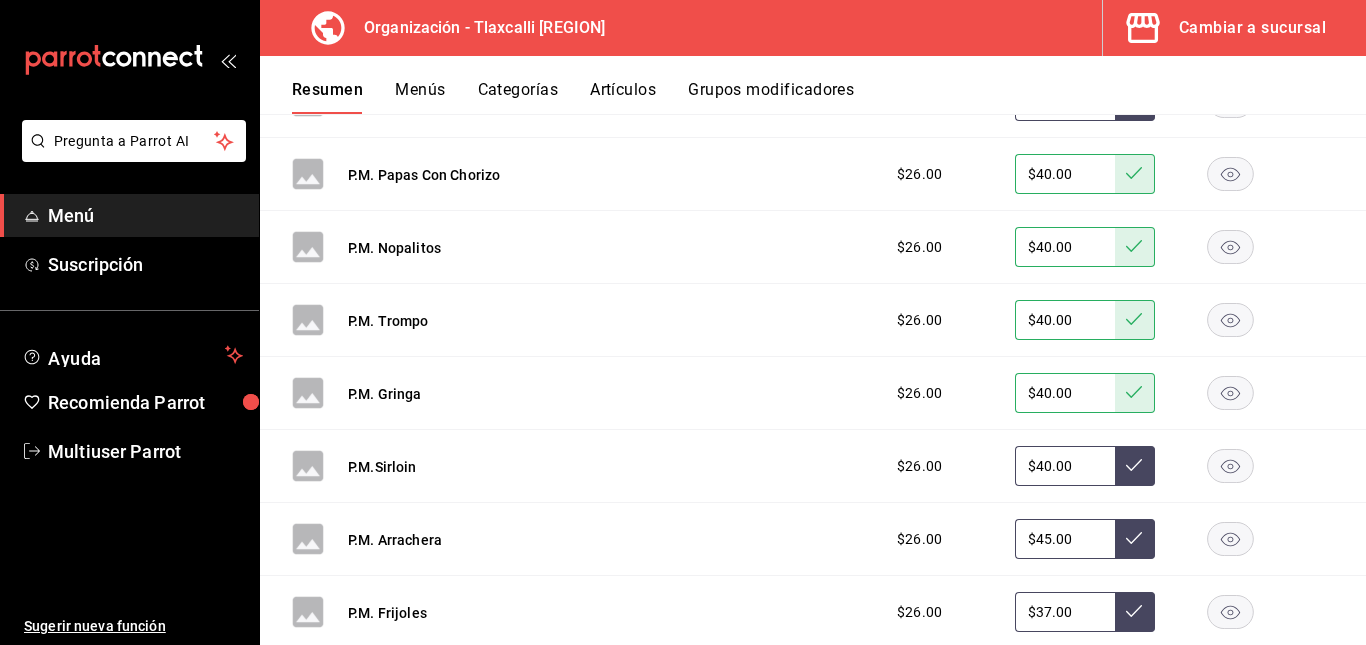 scroll, scrollTop: 1335, scrollLeft: 0, axis: vertical 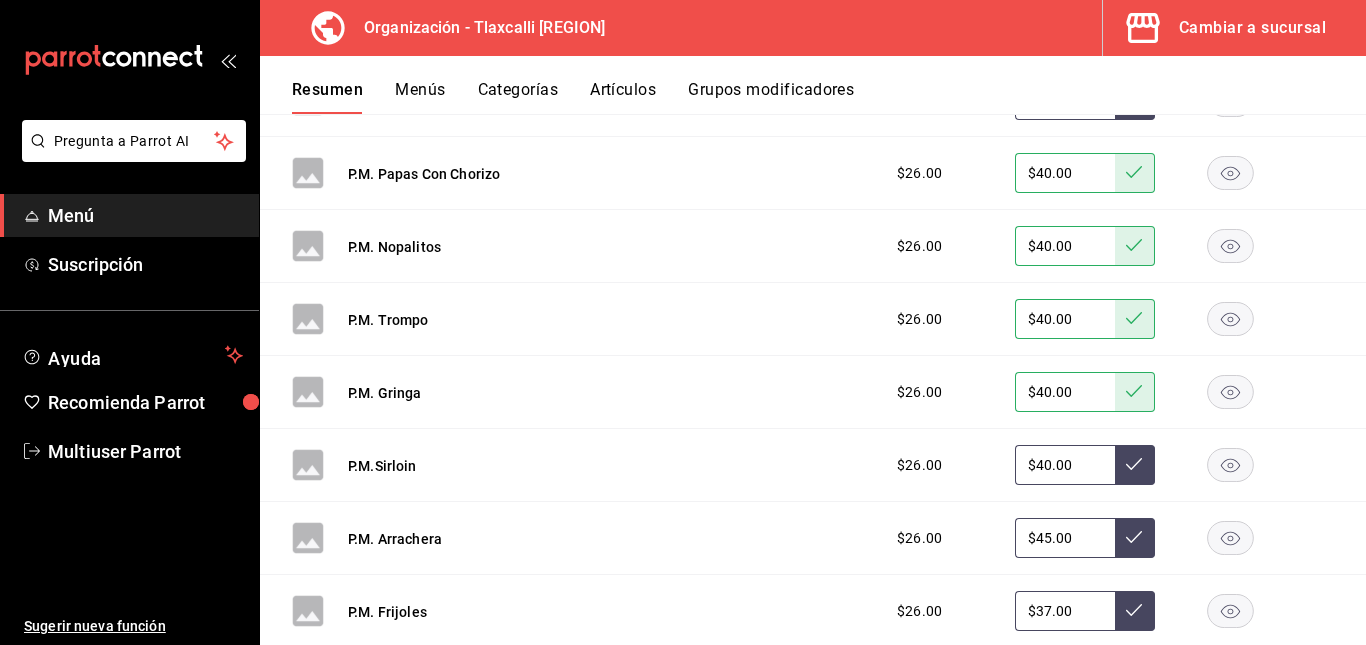 click on "$40.00" at bounding box center [1065, 465] 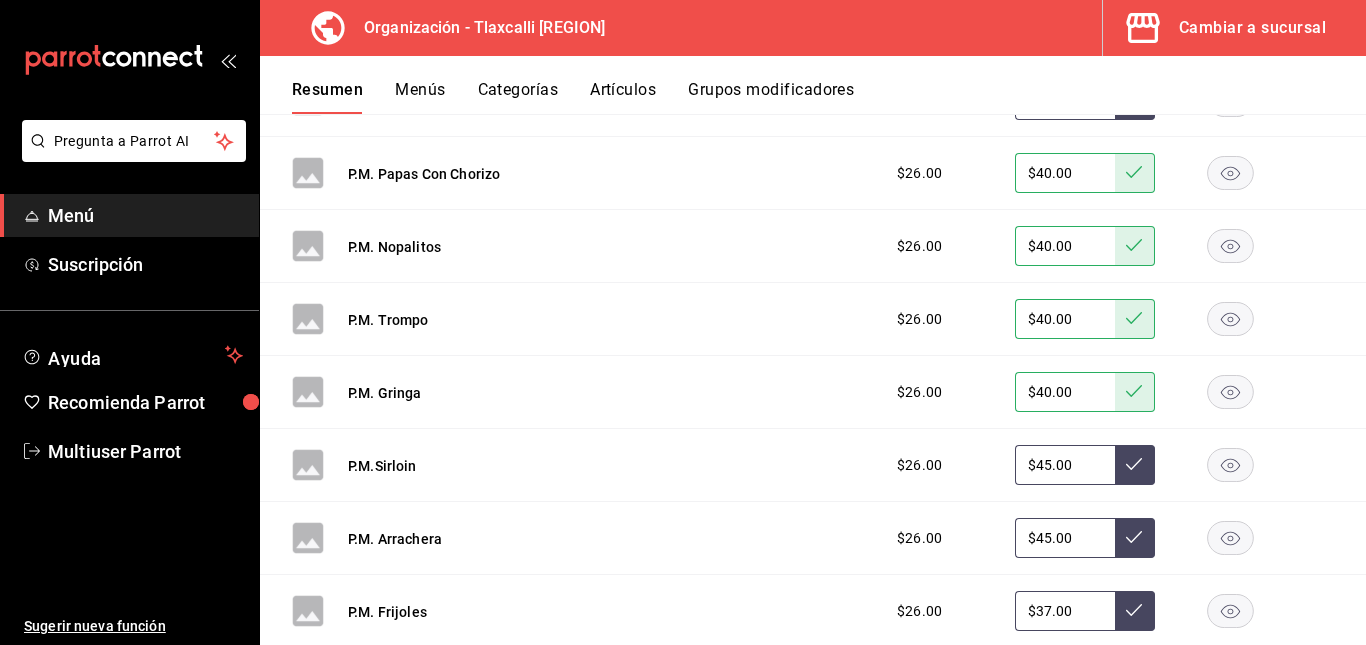 type on "$45.00" 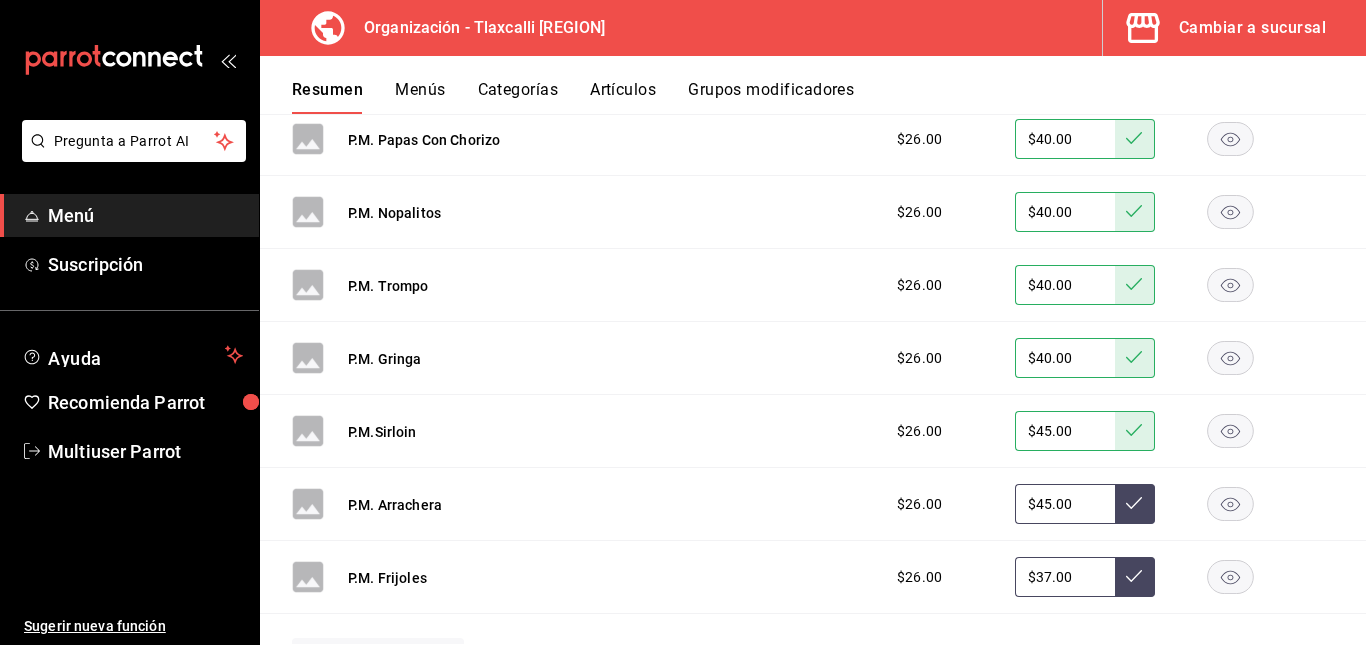 scroll, scrollTop: 1370, scrollLeft: 0, axis: vertical 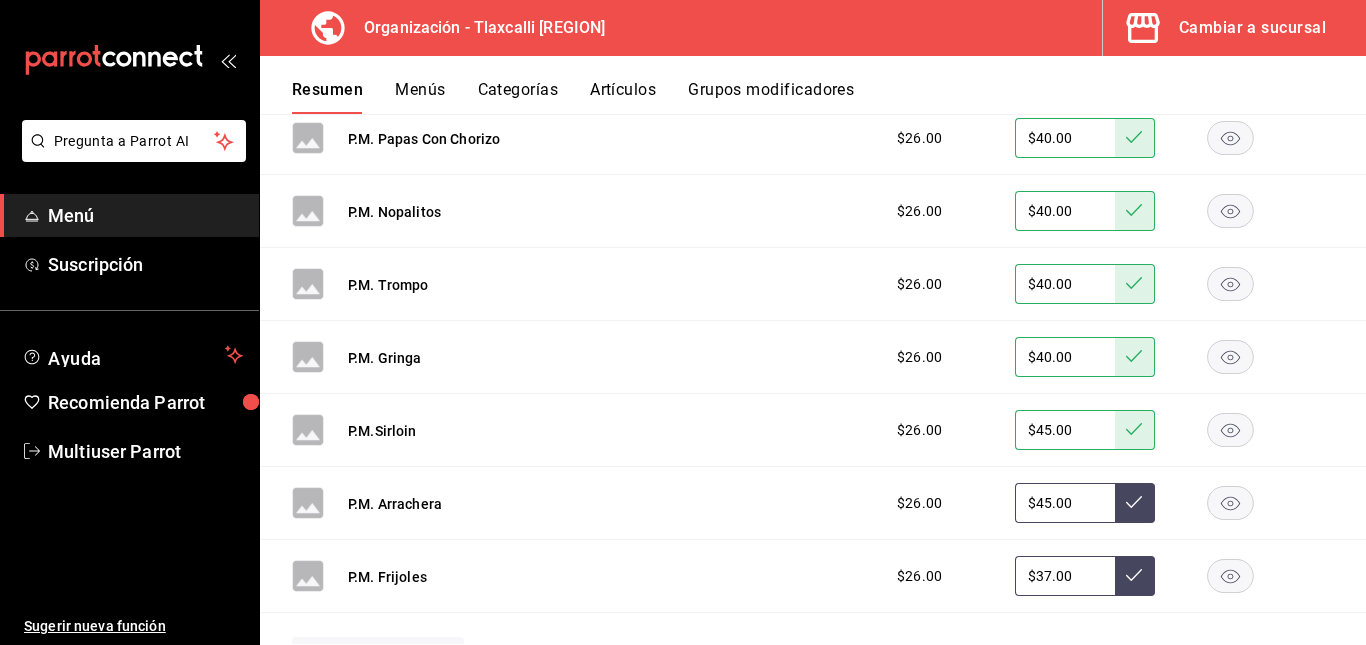 click on "$37.00" at bounding box center [1065, 576] 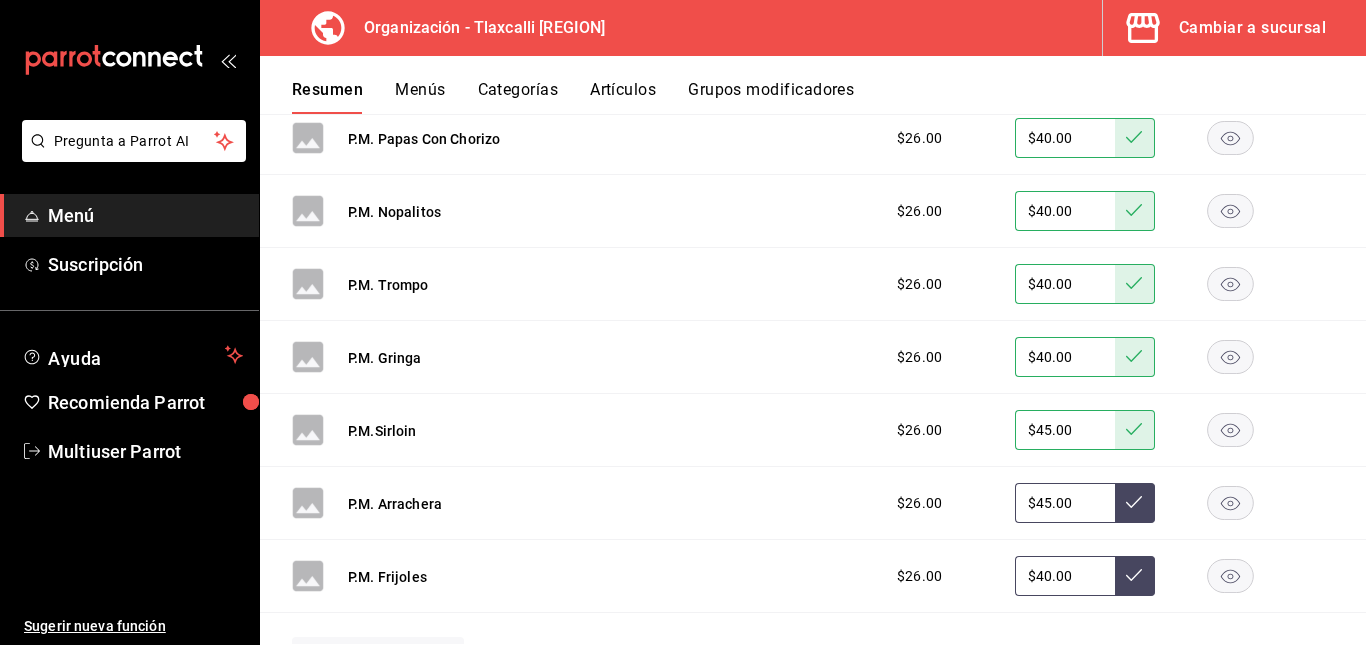 type on "$40.00" 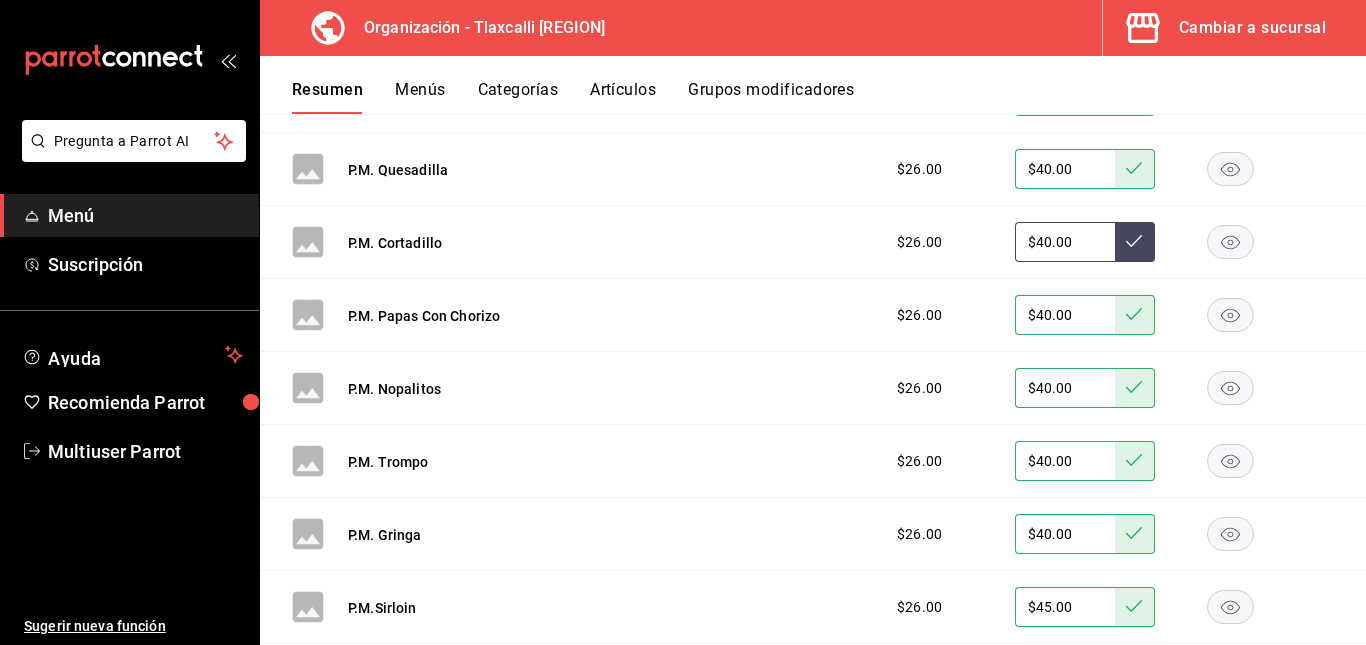 scroll, scrollTop: 1192, scrollLeft: 0, axis: vertical 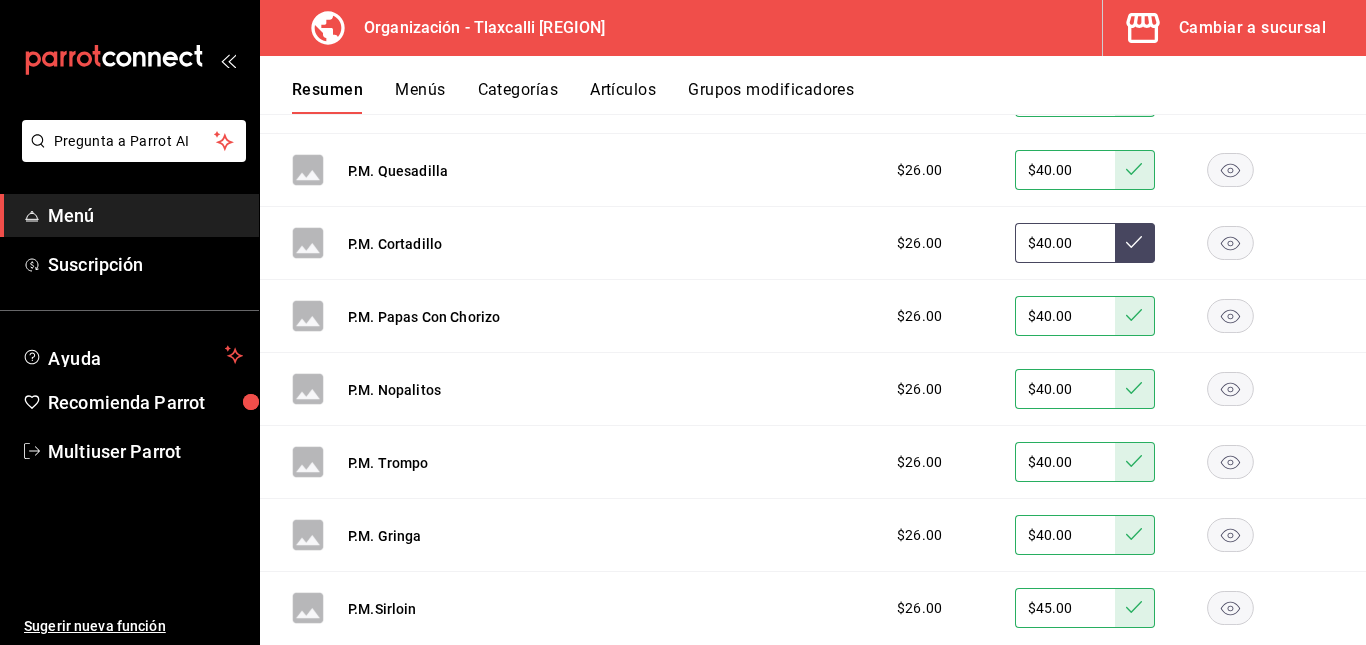 click on "$40.00" at bounding box center (1065, 243) 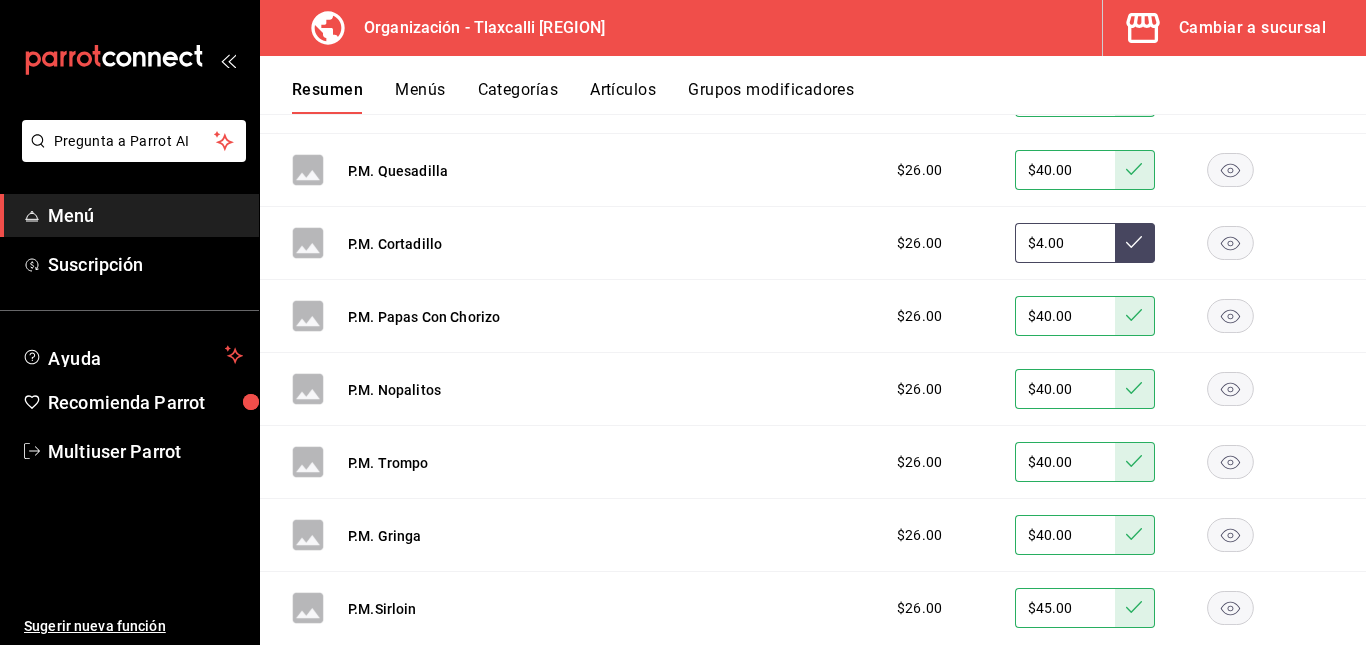 type on "$40.00" 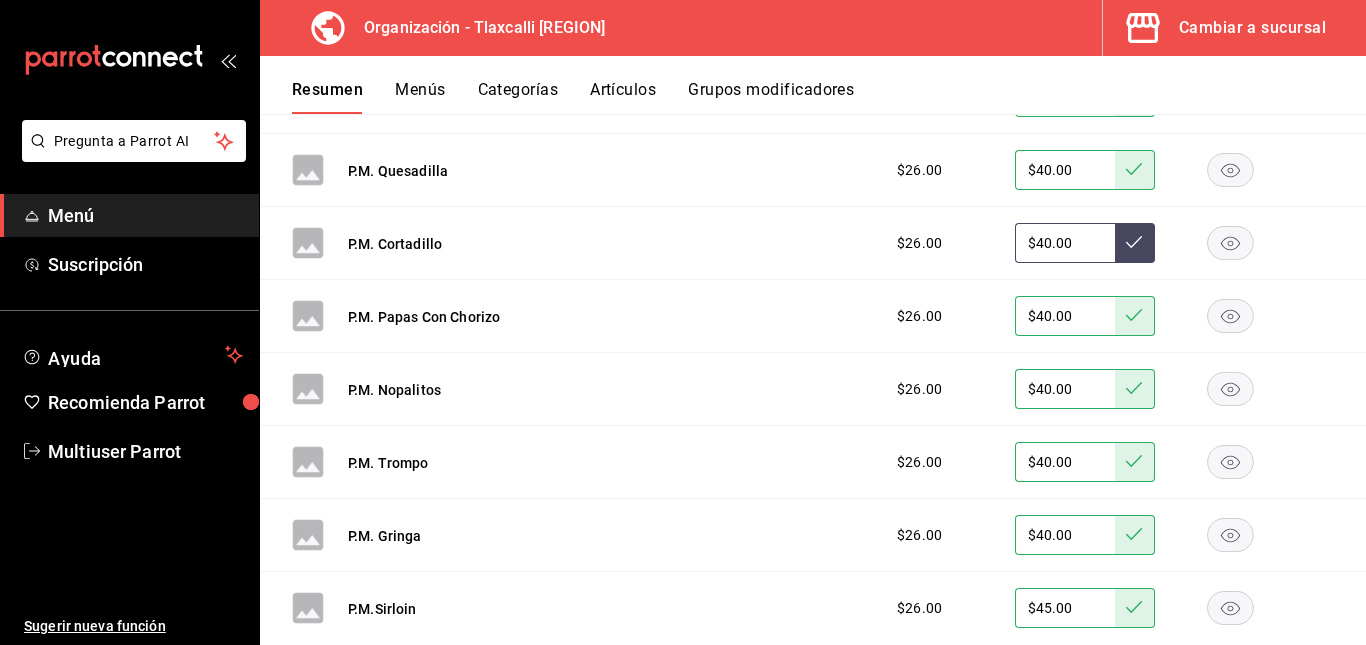 click 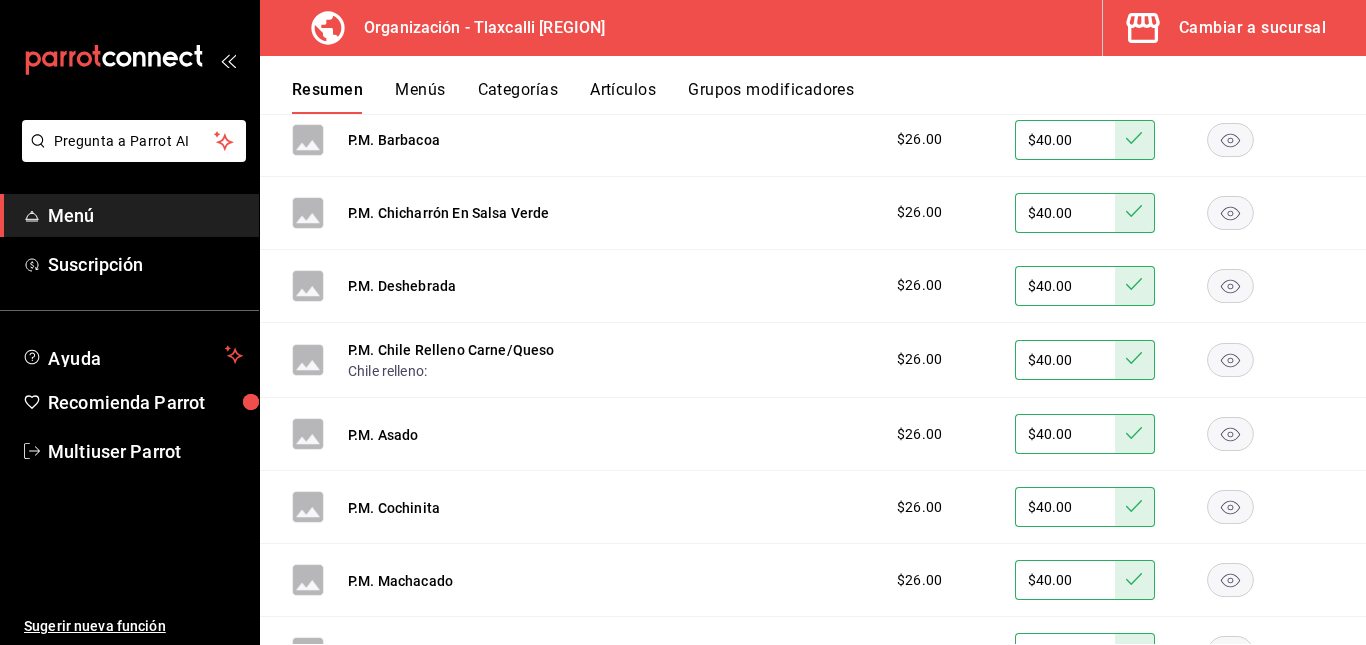 scroll, scrollTop: 477, scrollLeft: 0, axis: vertical 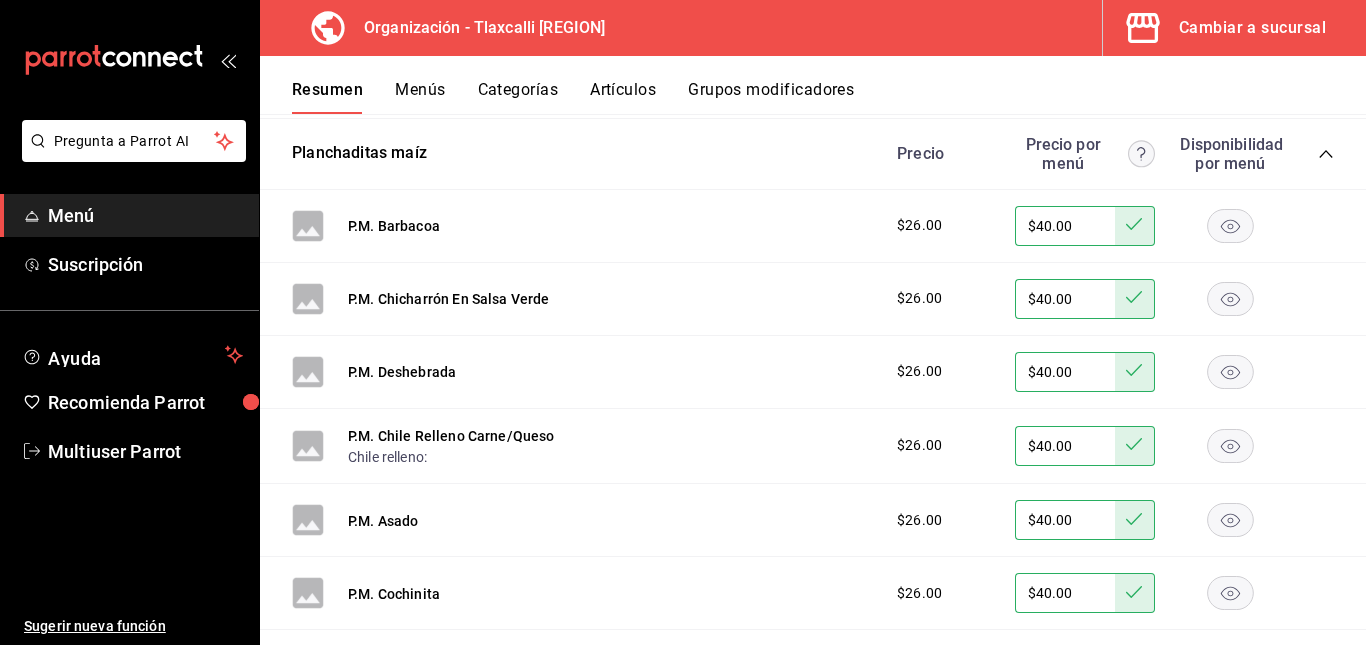 click 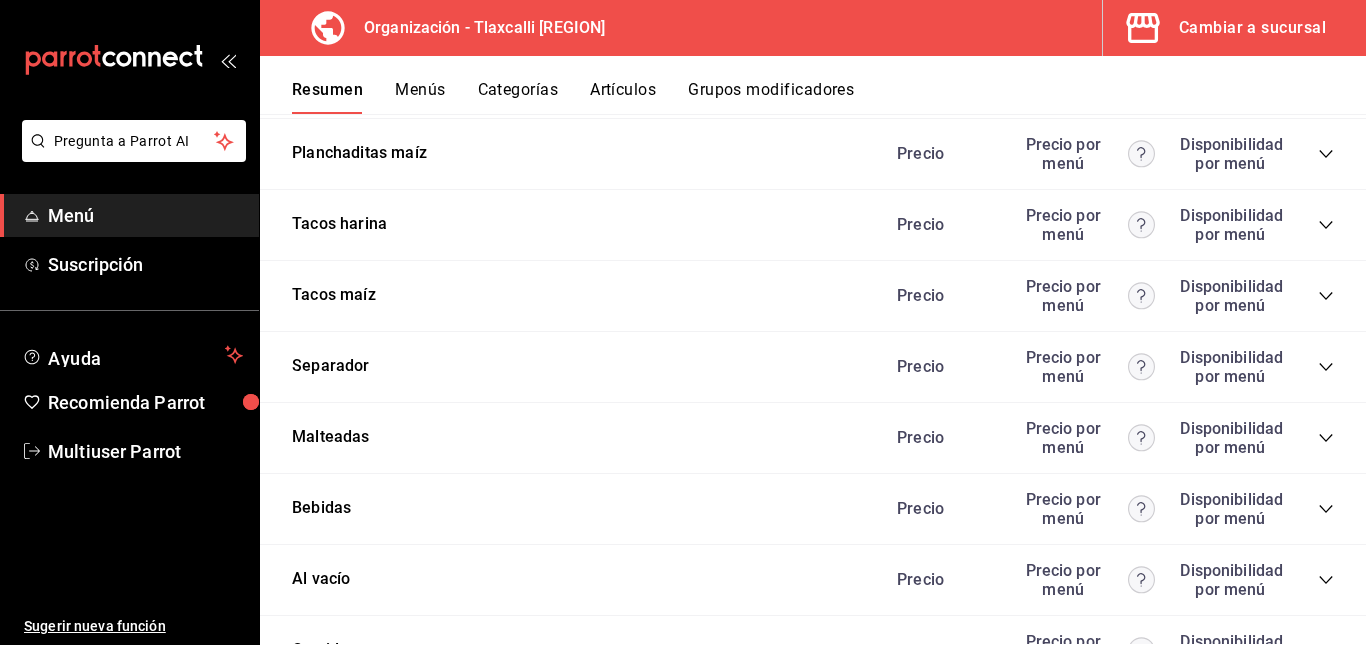 click 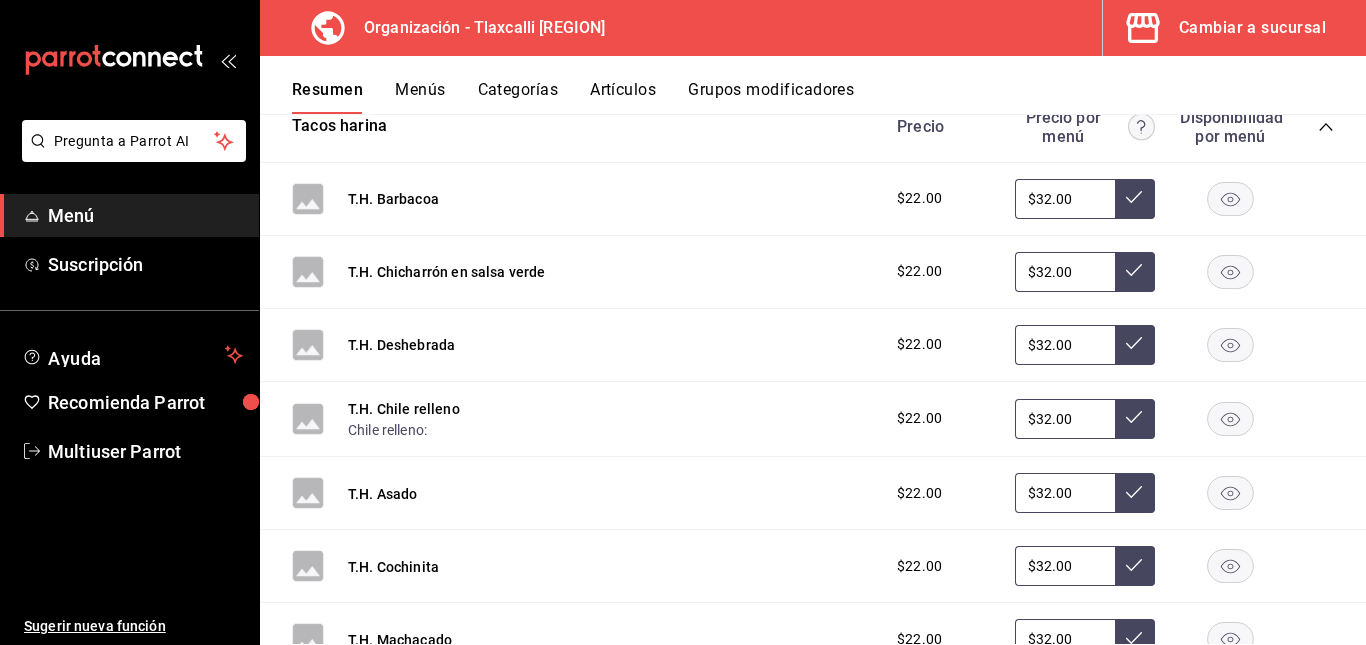 scroll, scrollTop: 574, scrollLeft: 0, axis: vertical 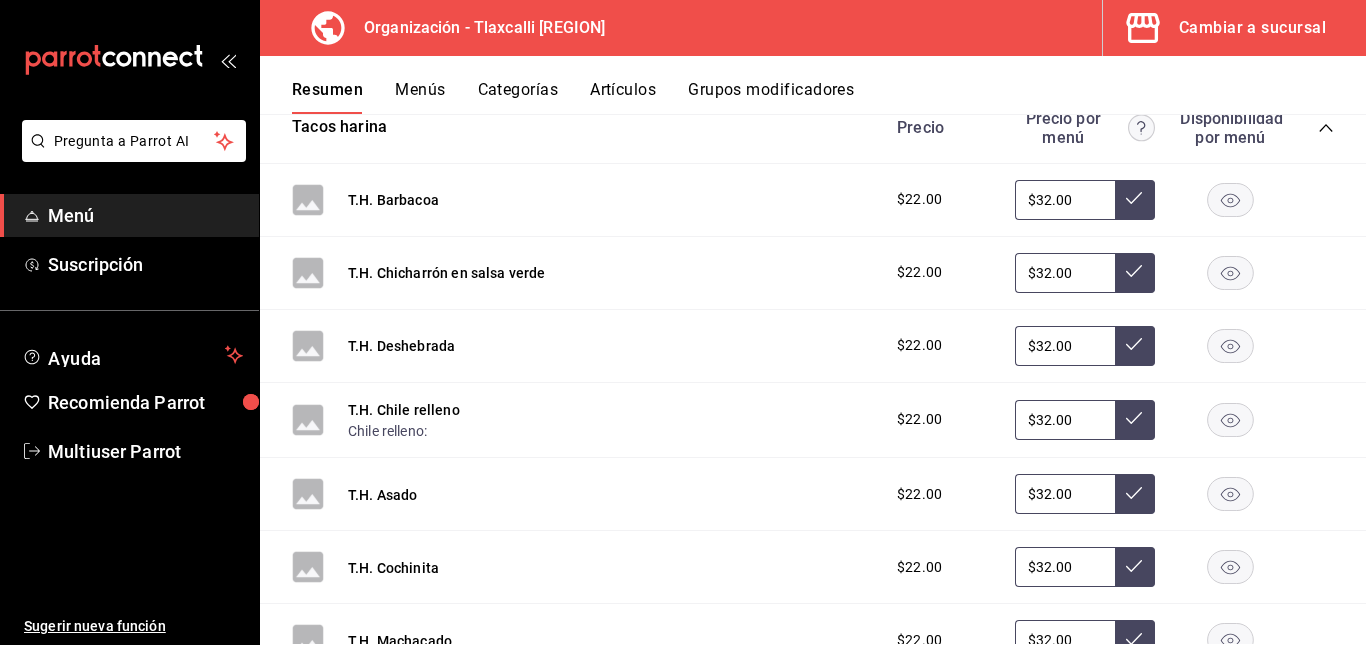 click on "$32.00" at bounding box center [1065, 200] 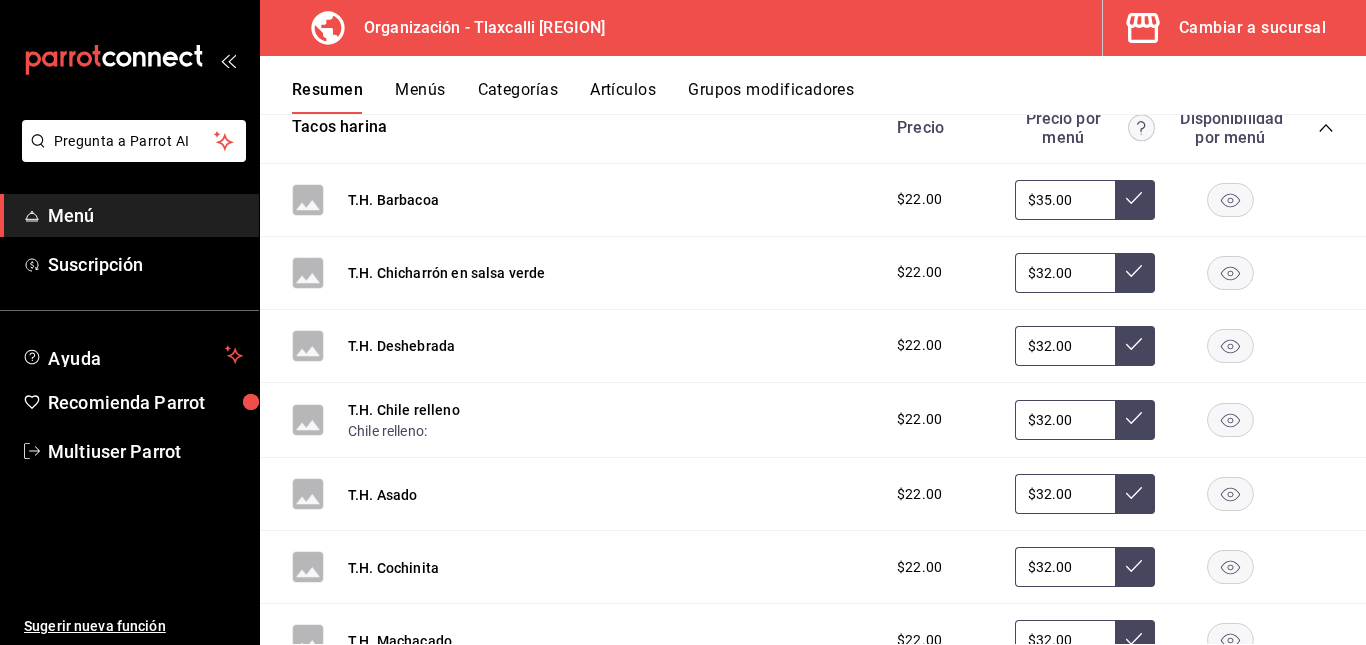 type on "$35.00" 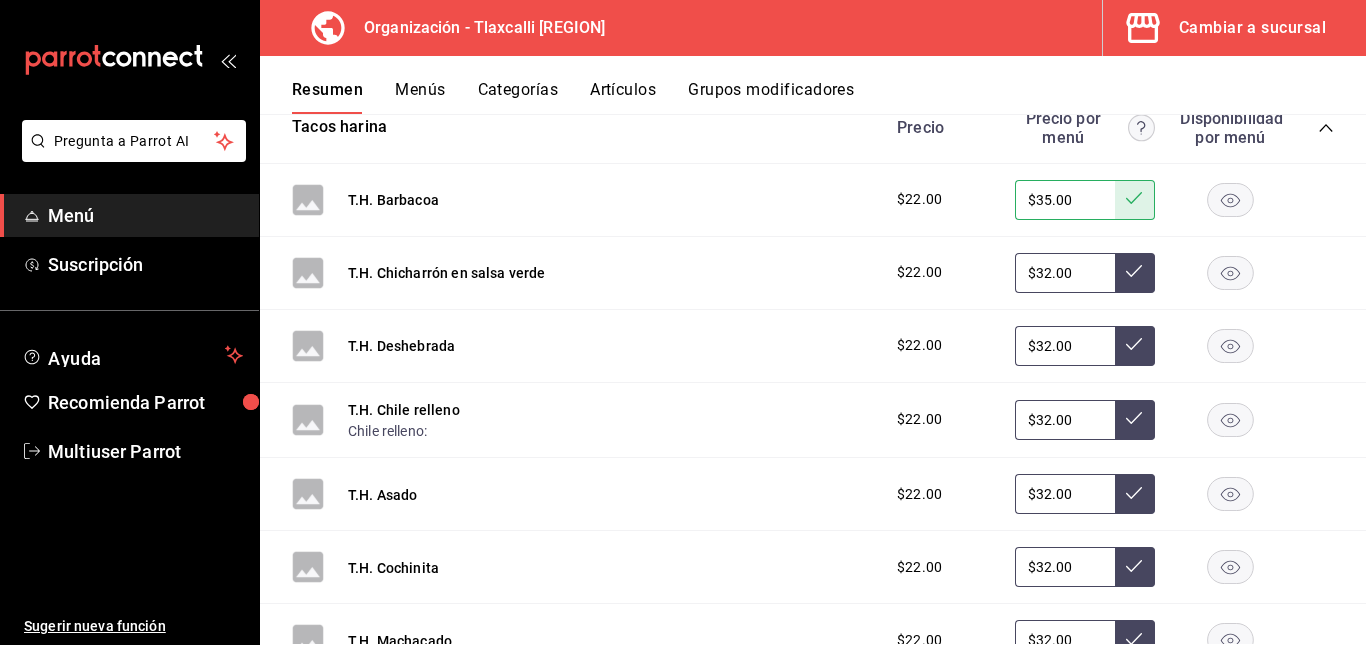 click on "$32.00" at bounding box center (1065, 273) 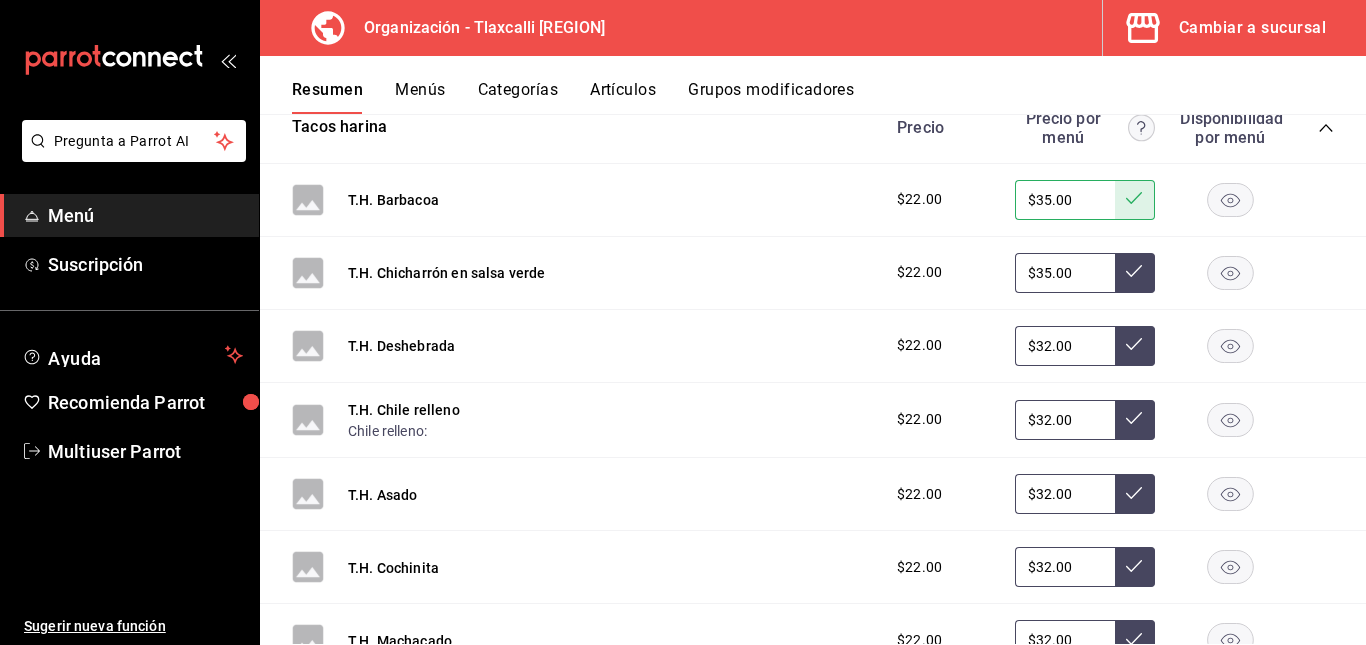 type on "$35.00" 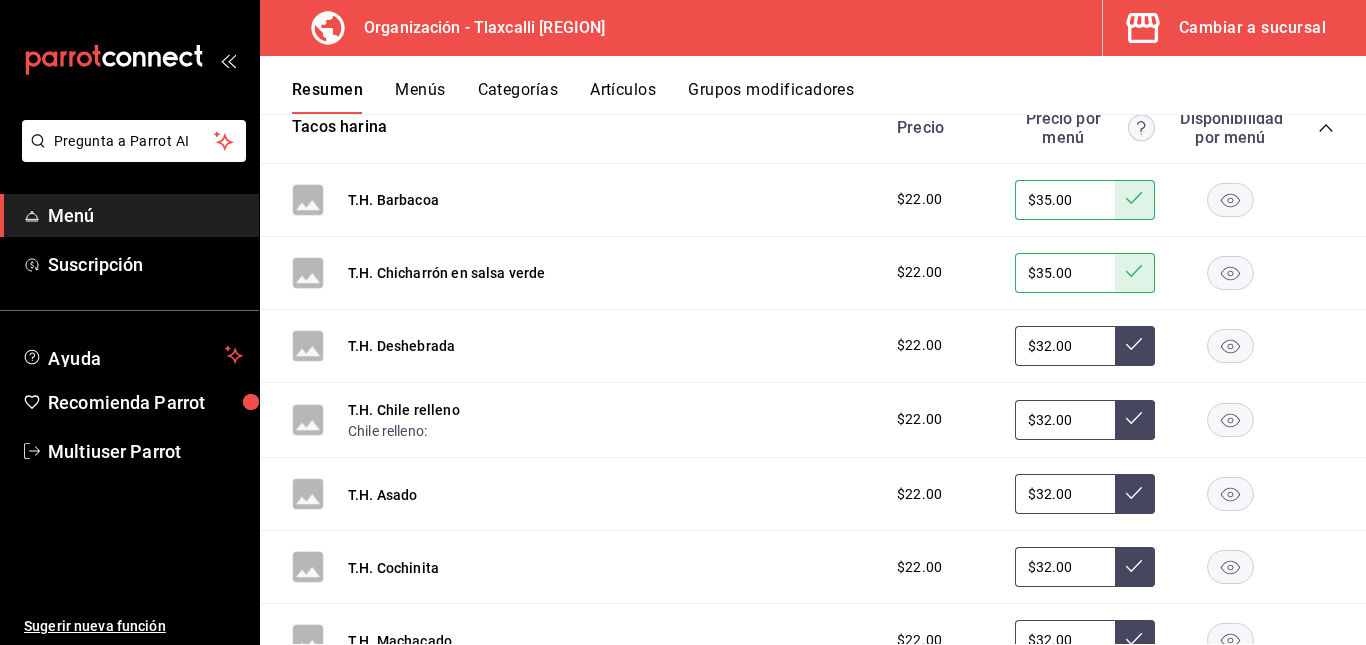 click on "$32.00" at bounding box center [1065, 346] 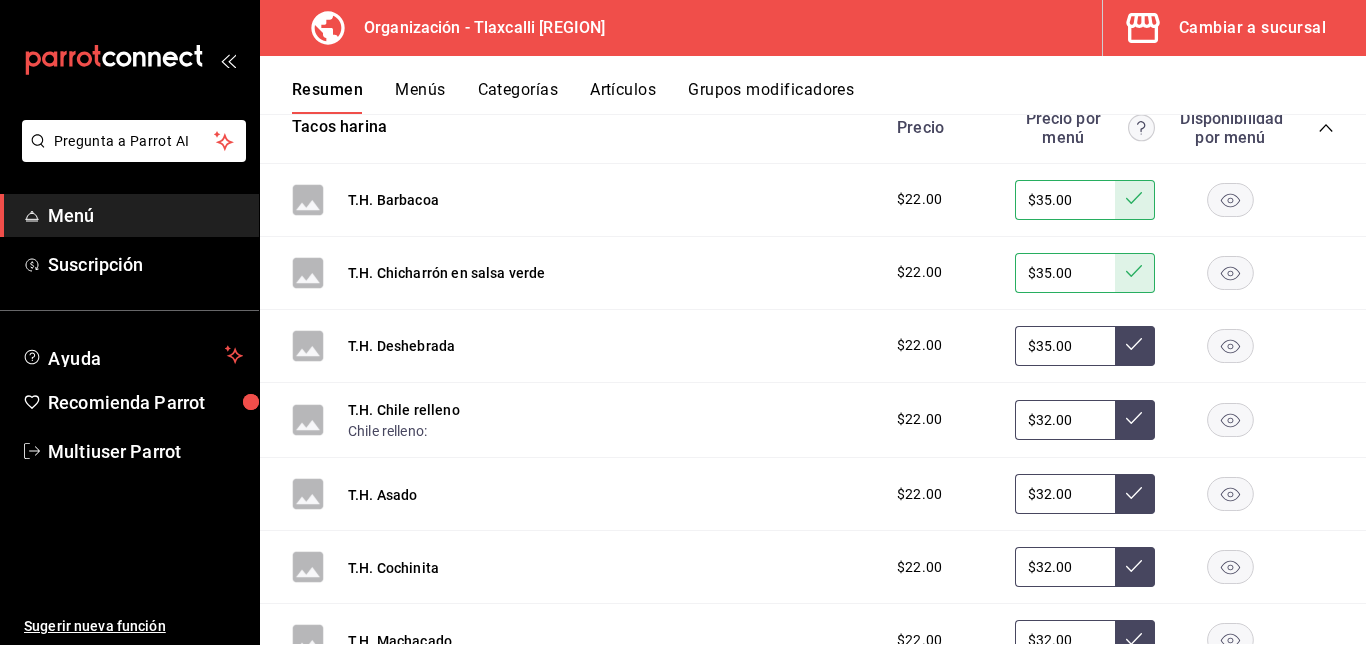 type on "$35.00" 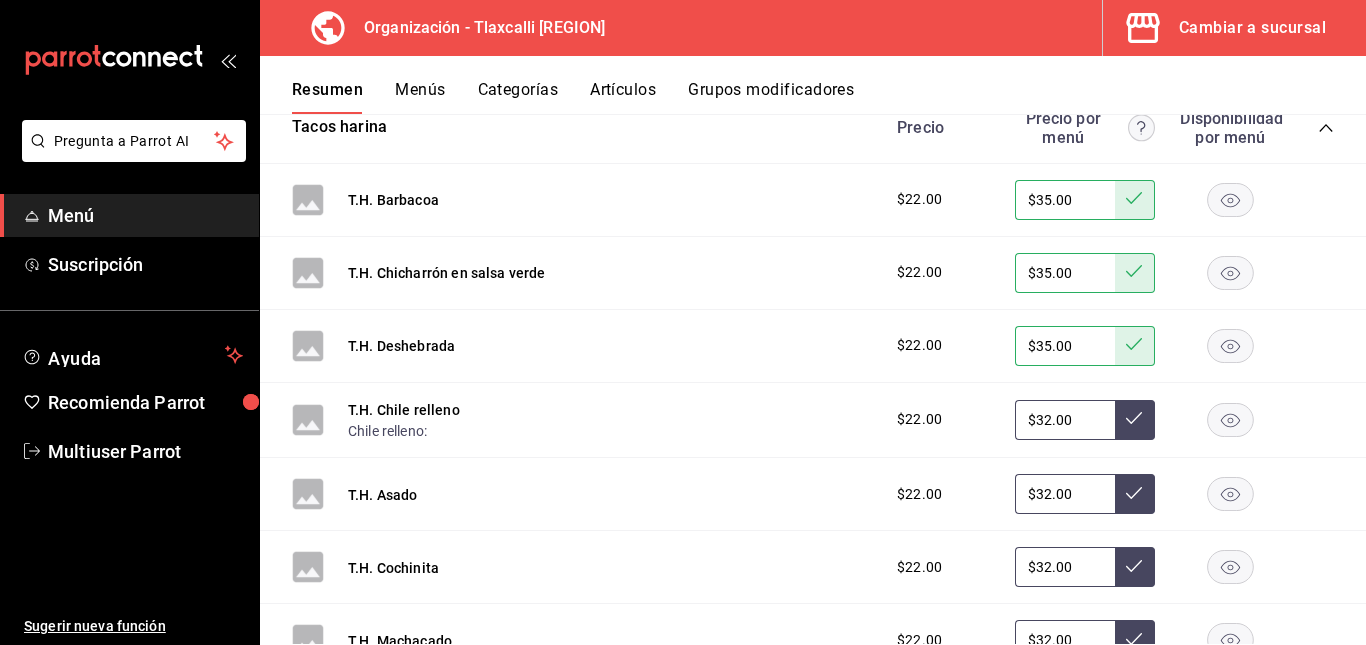 click on "$32.00" at bounding box center [1065, 420] 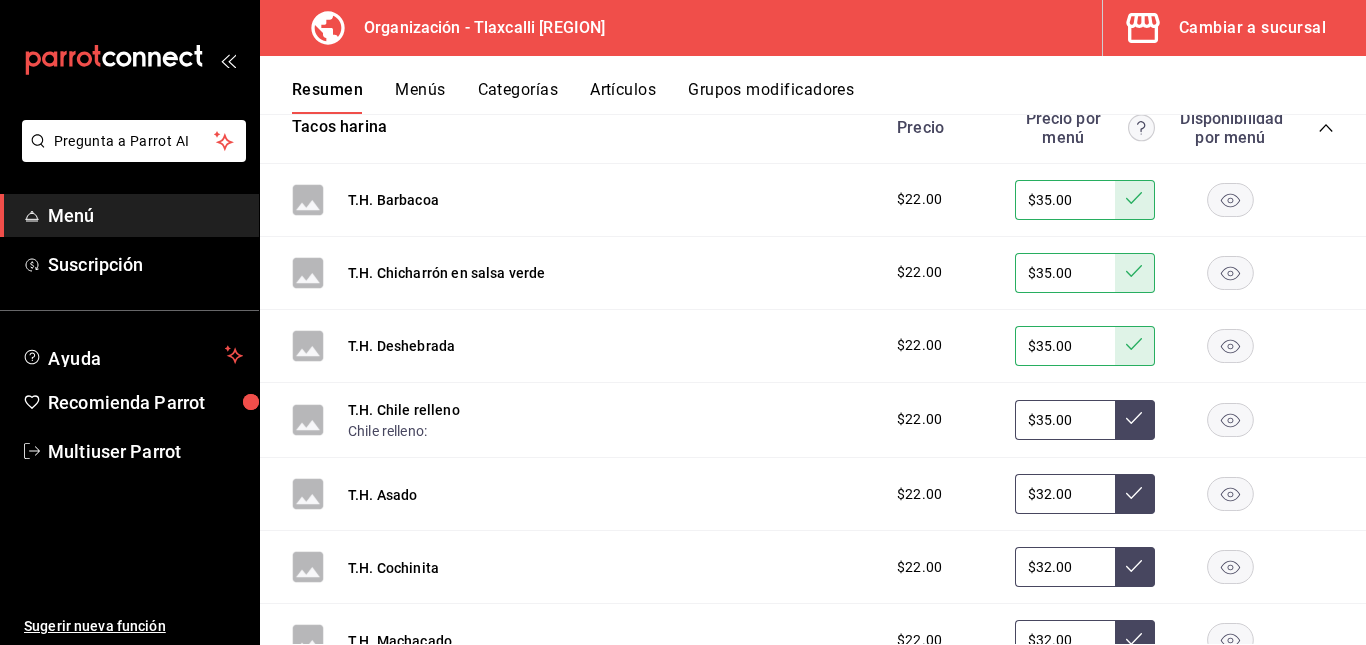type on "$35.00" 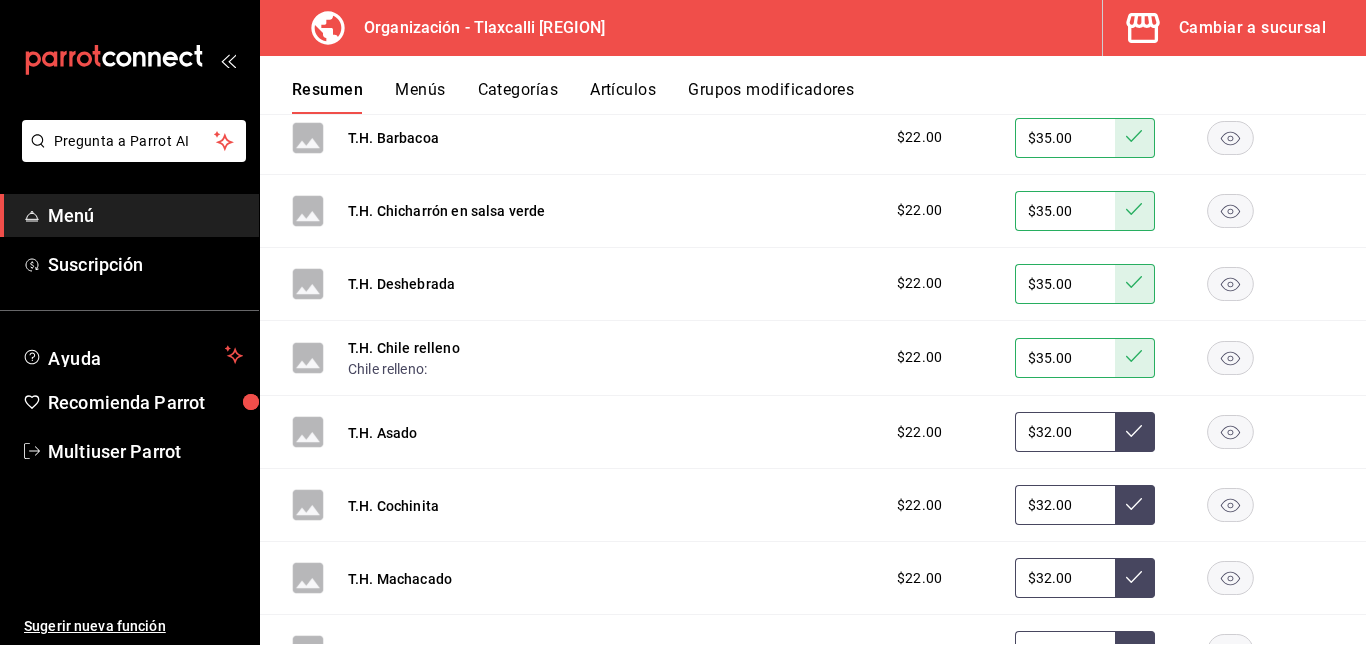 scroll, scrollTop: 637, scrollLeft: 0, axis: vertical 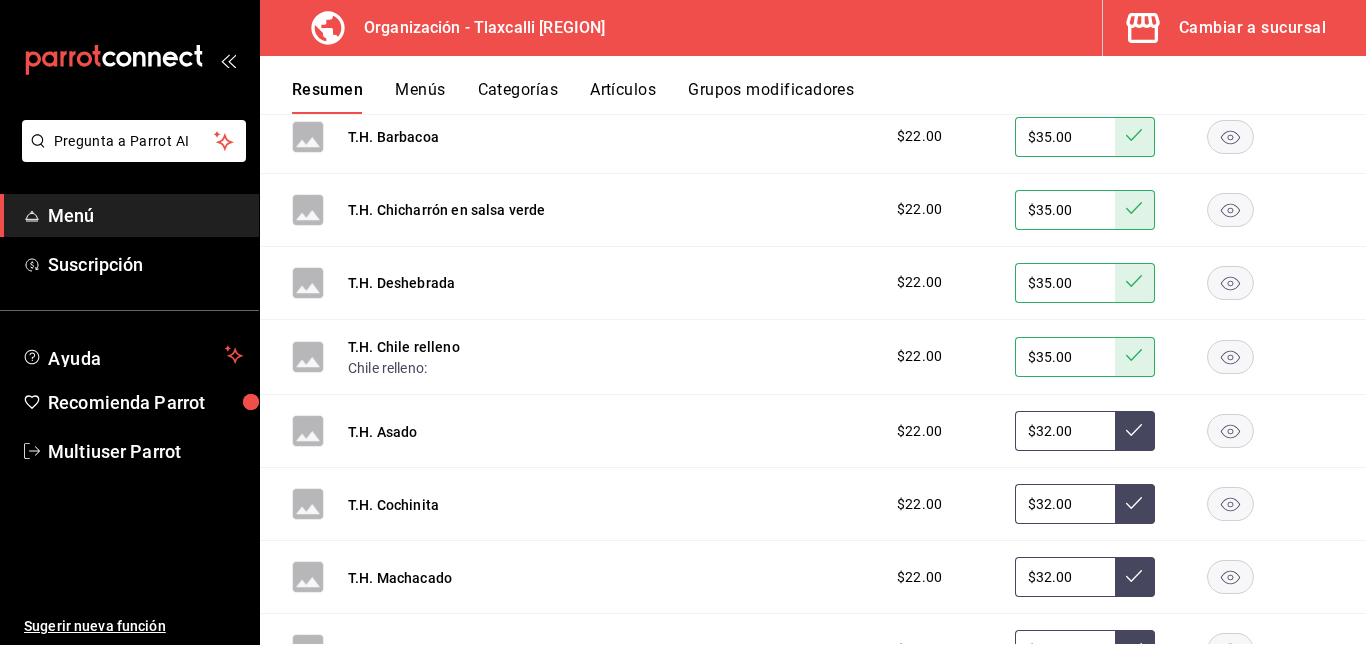 click on "$32.00" at bounding box center (1065, 431) 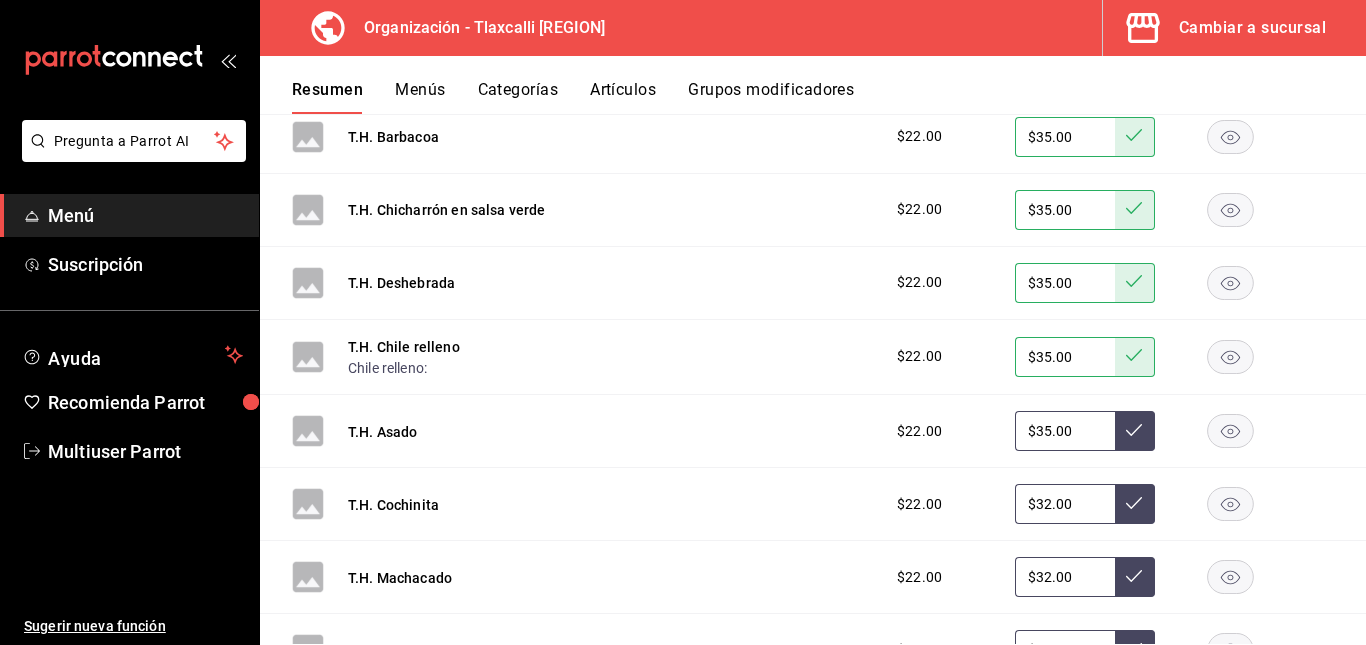 type on "$35.00" 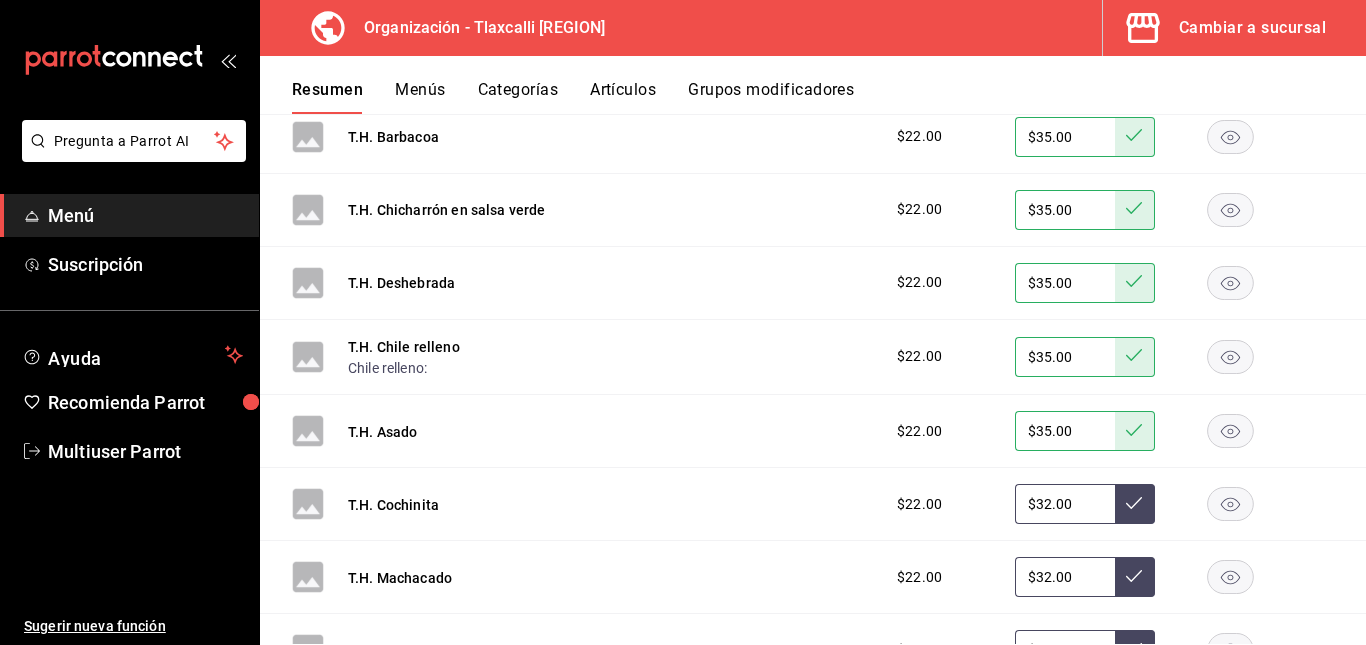 click on "$32.00" at bounding box center (1065, 504) 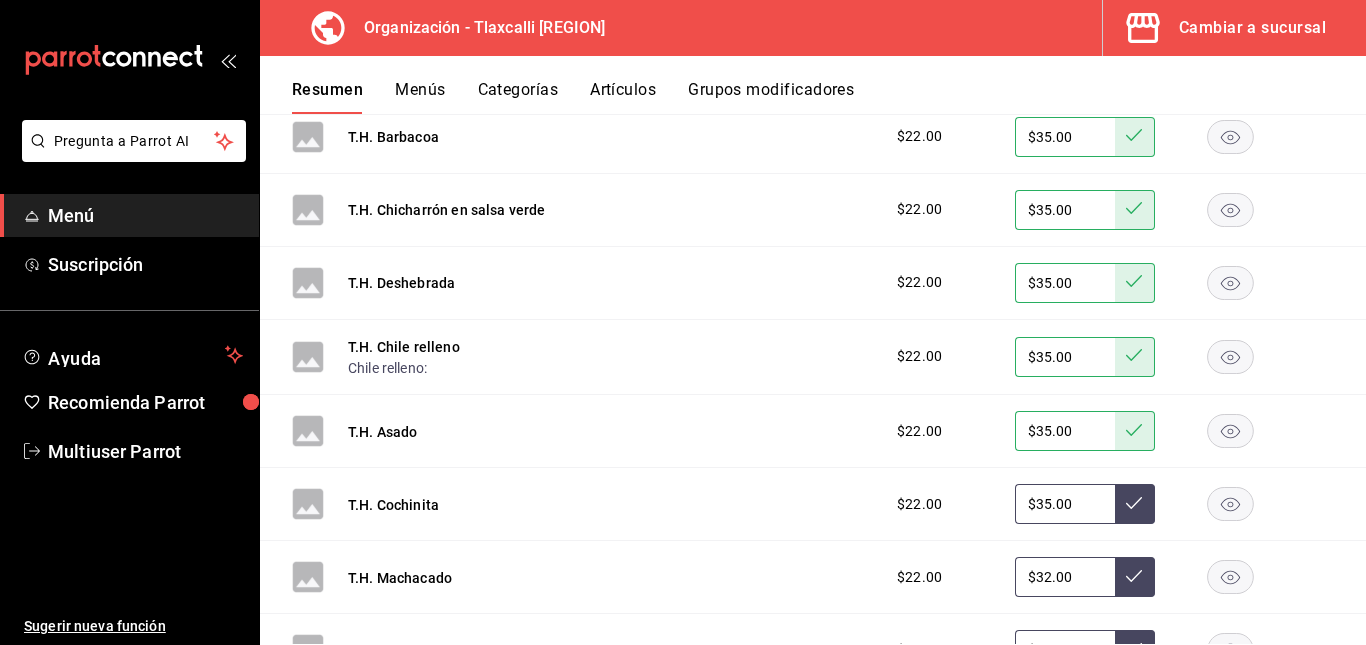 type on "$35.00" 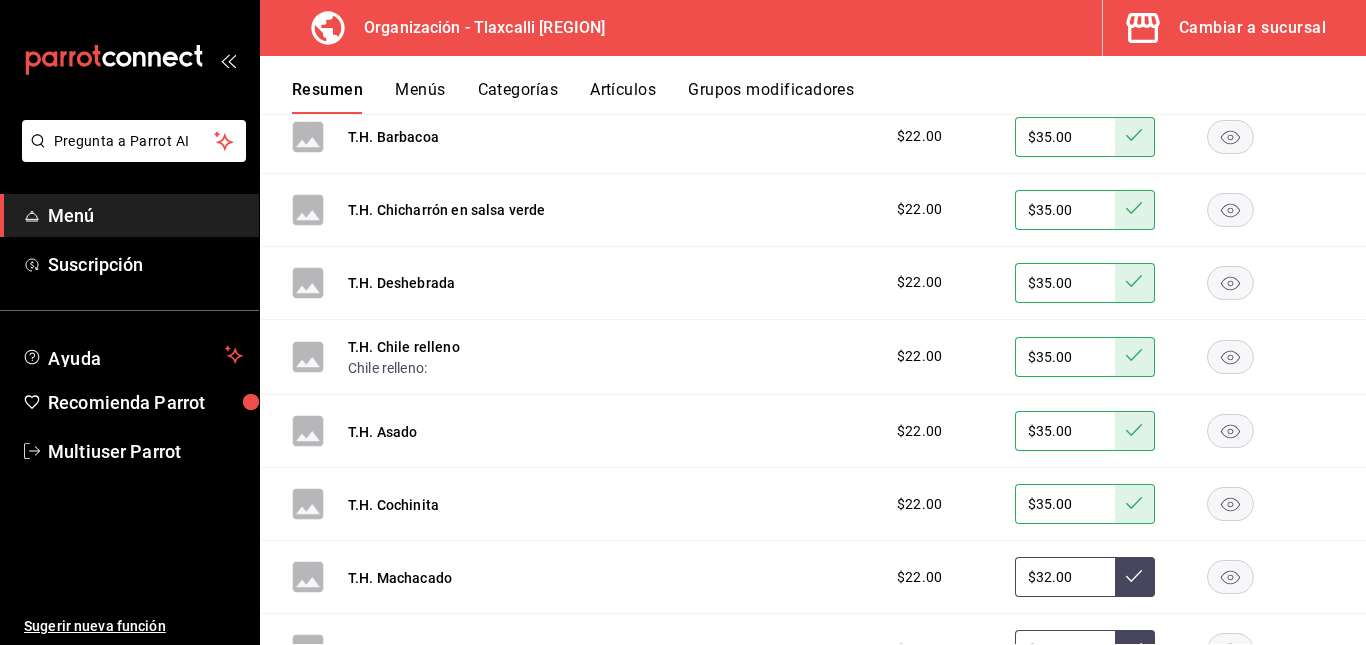 click on "$32.00" at bounding box center (1065, 577) 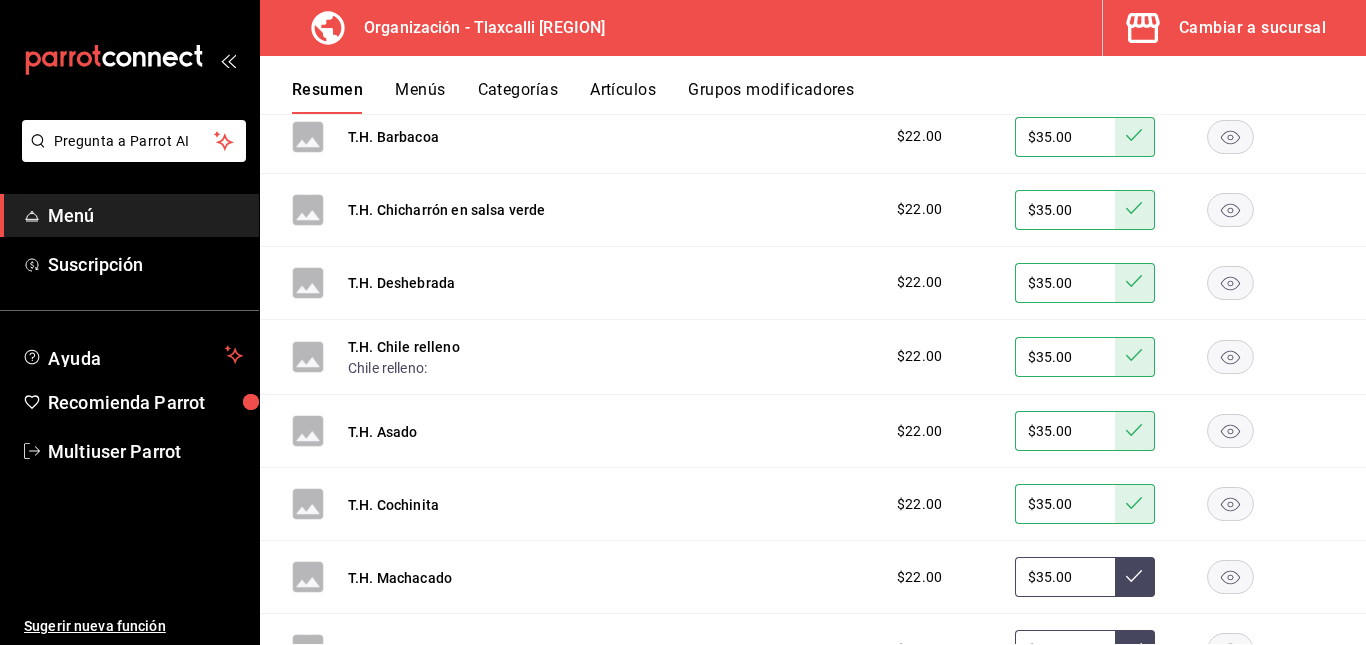 type on "$35.00" 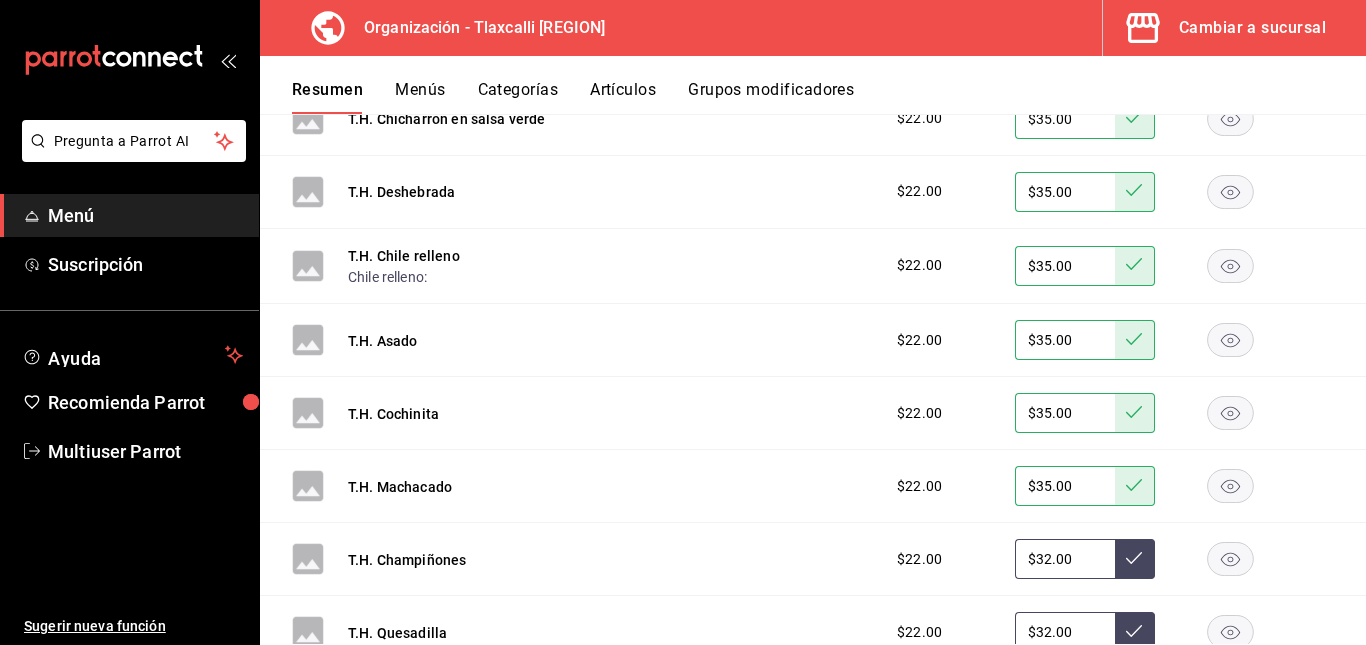 scroll, scrollTop: 736, scrollLeft: 0, axis: vertical 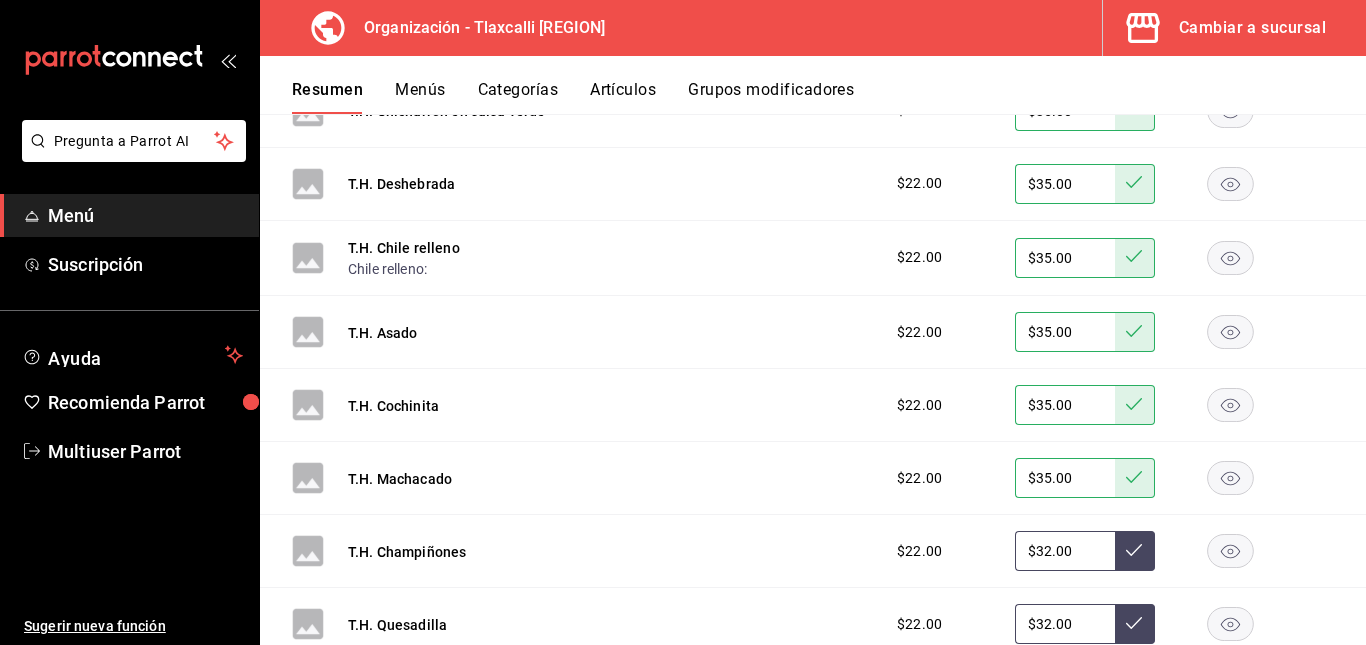 click on "$32.00" at bounding box center (1065, 551) 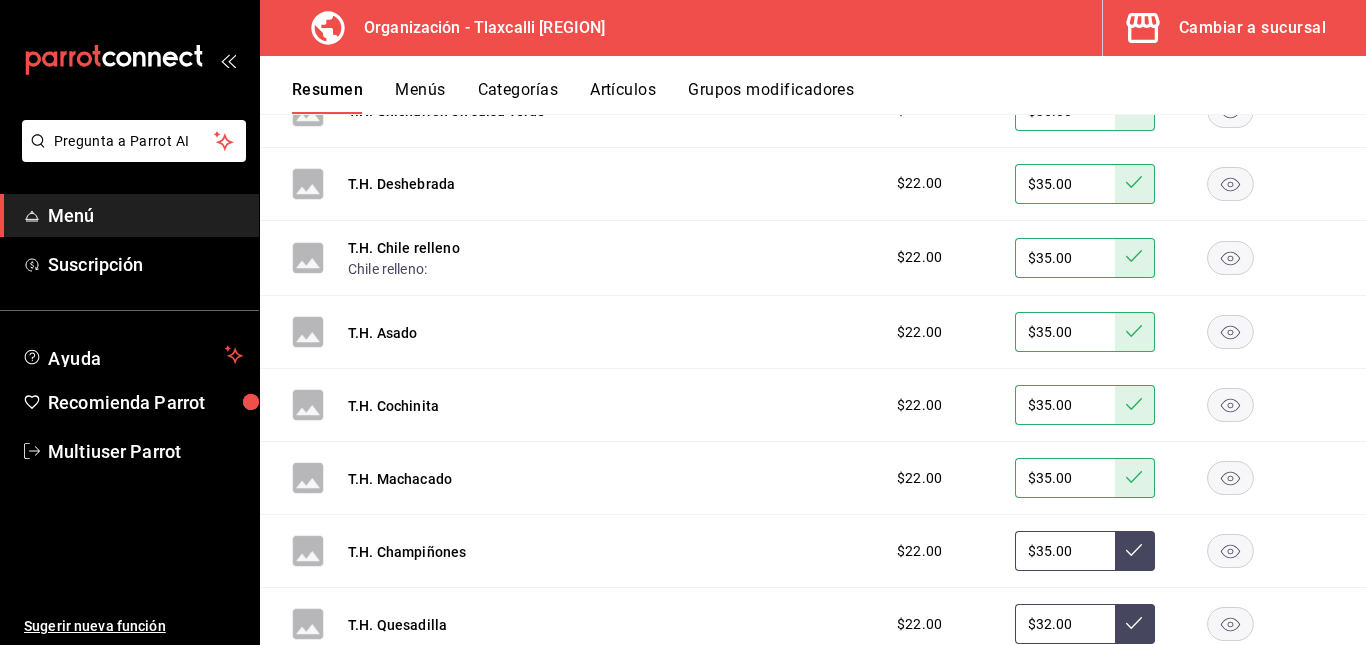 type on "$35.00" 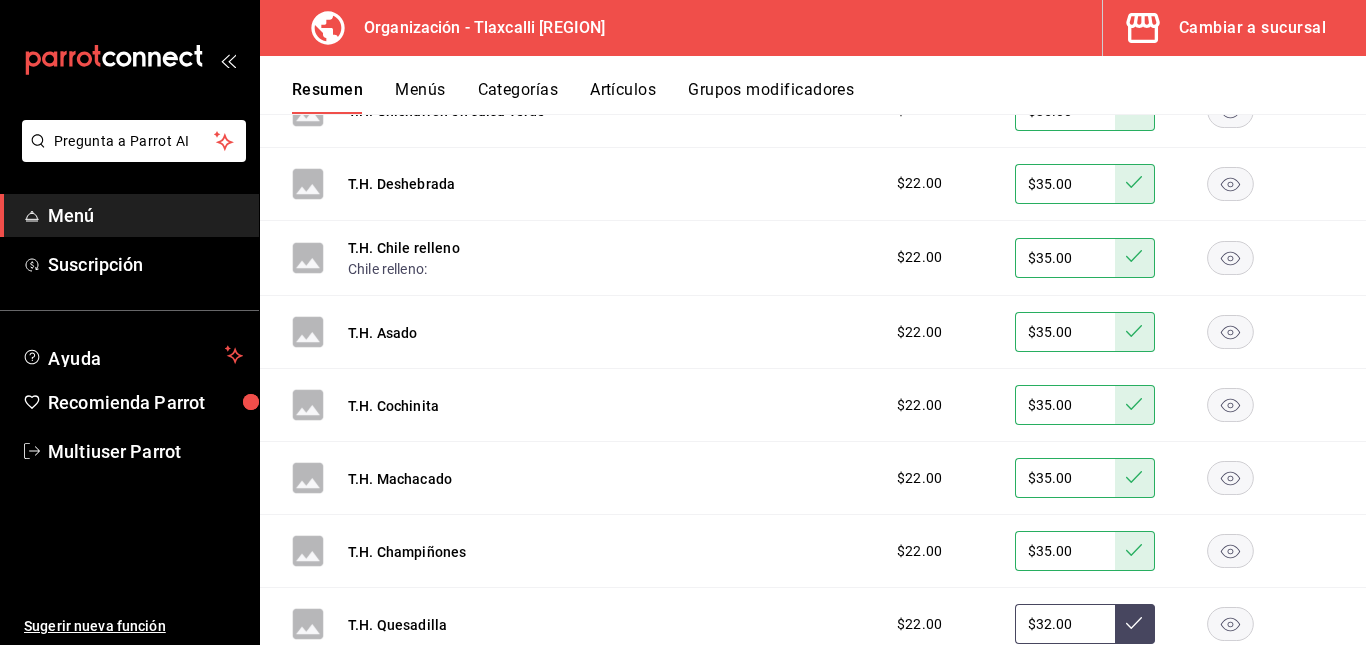 scroll, scrollTop: 841, scrollLeft: 0, axis: vertical 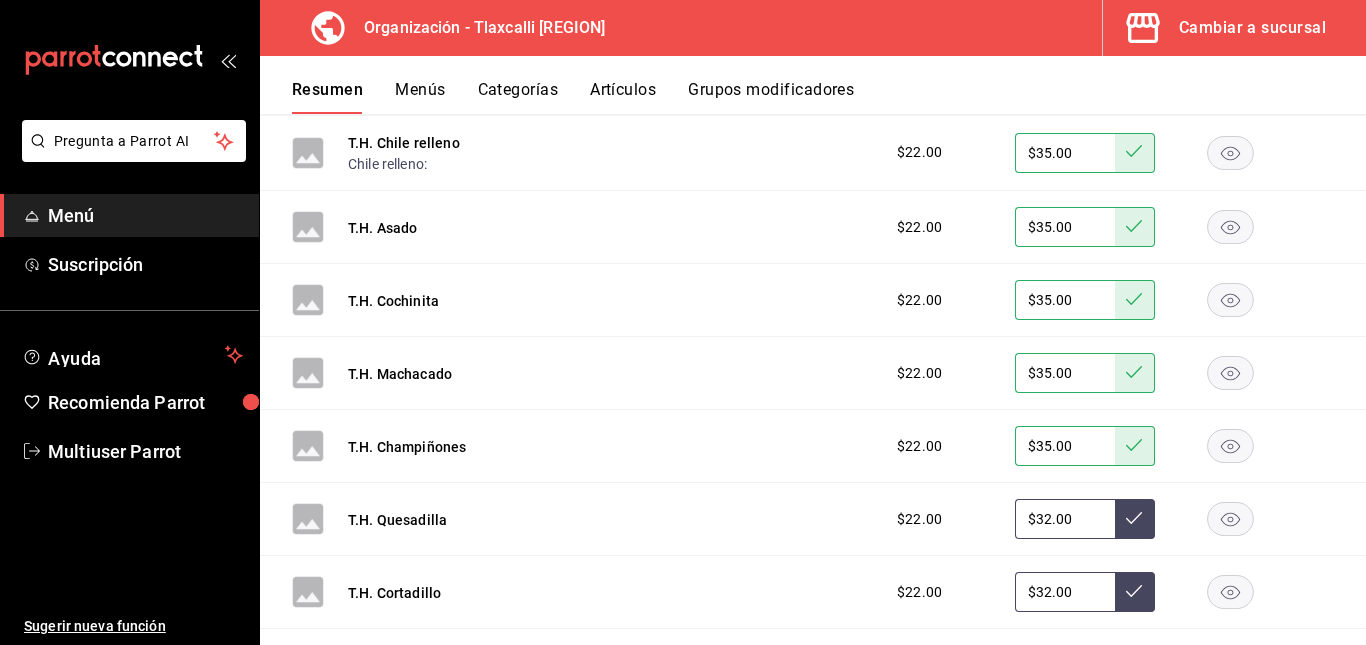 click on "$32.00" at bounding box center [1065, 519] 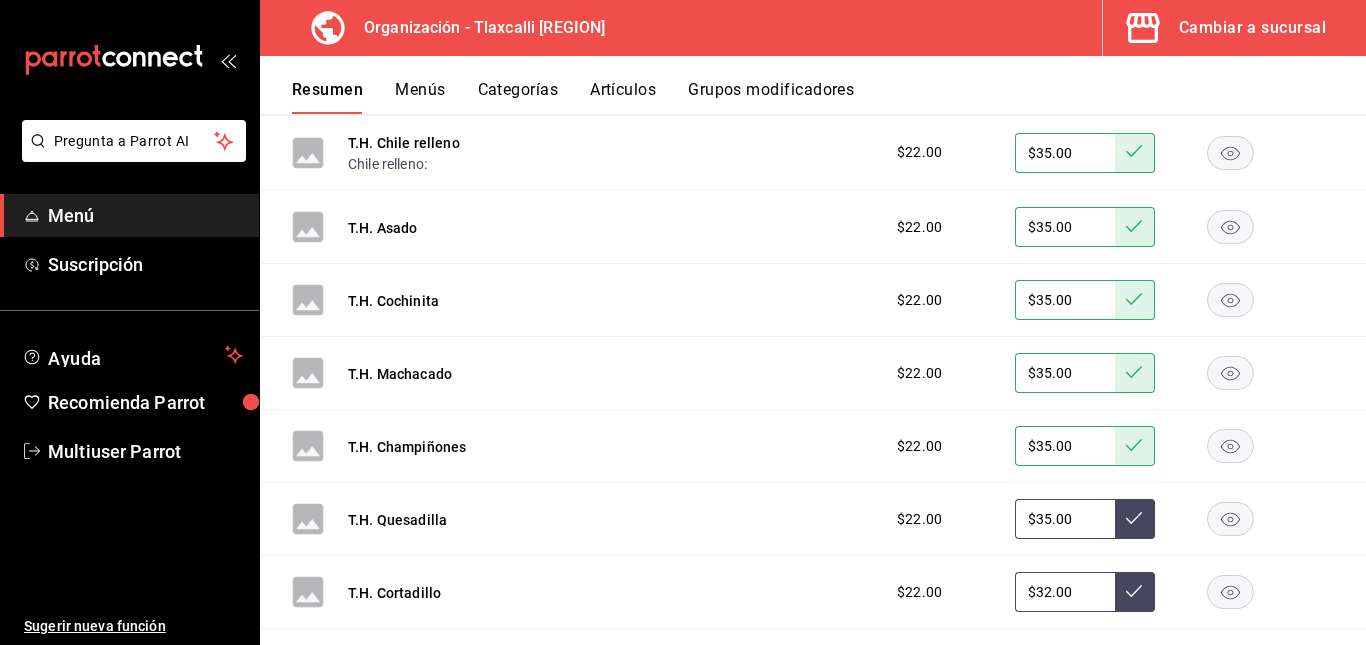 type on "$35.00" 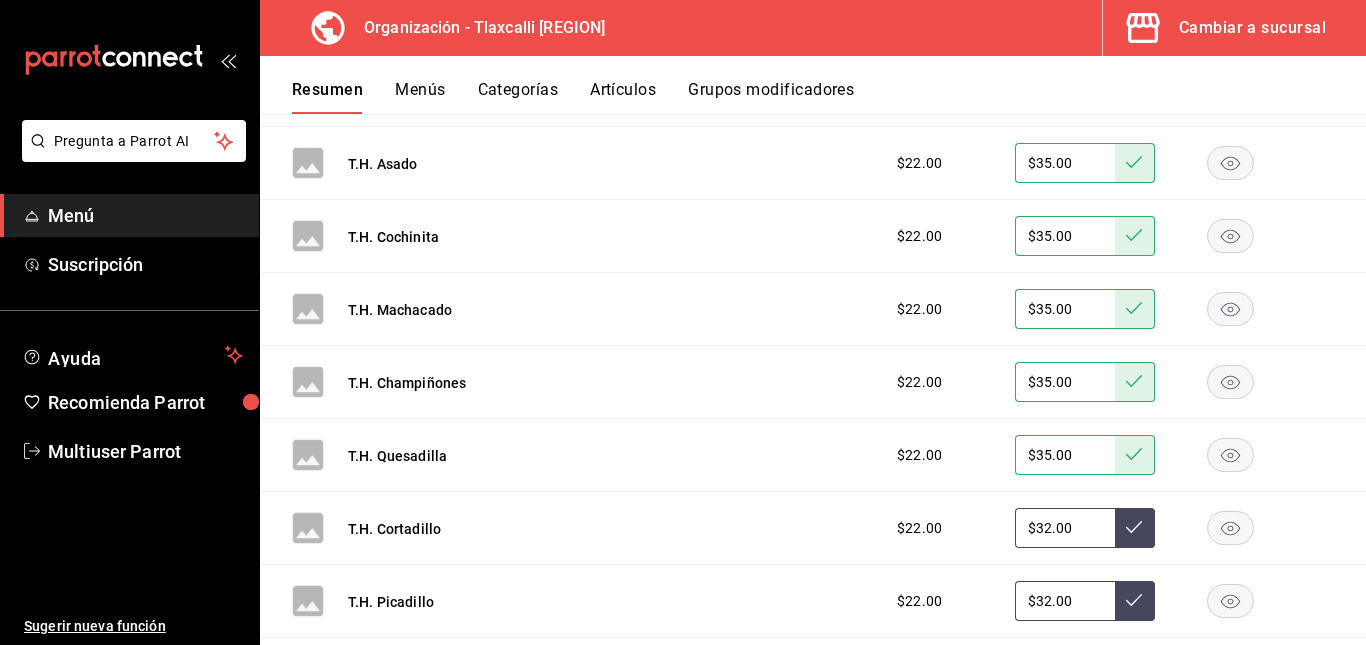 scroll, scrollTop: 906, scrollLeft: 0, axis: vertical 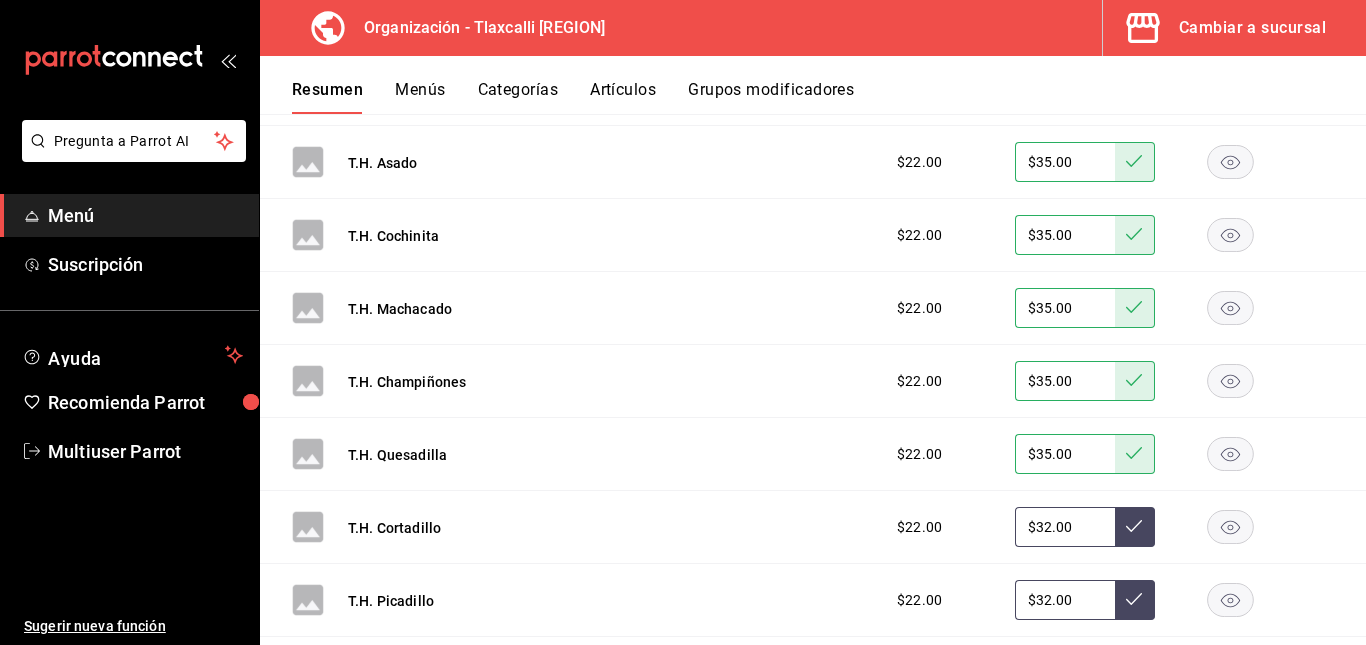 click on "$32.00" at bounding box center (1065, 527) 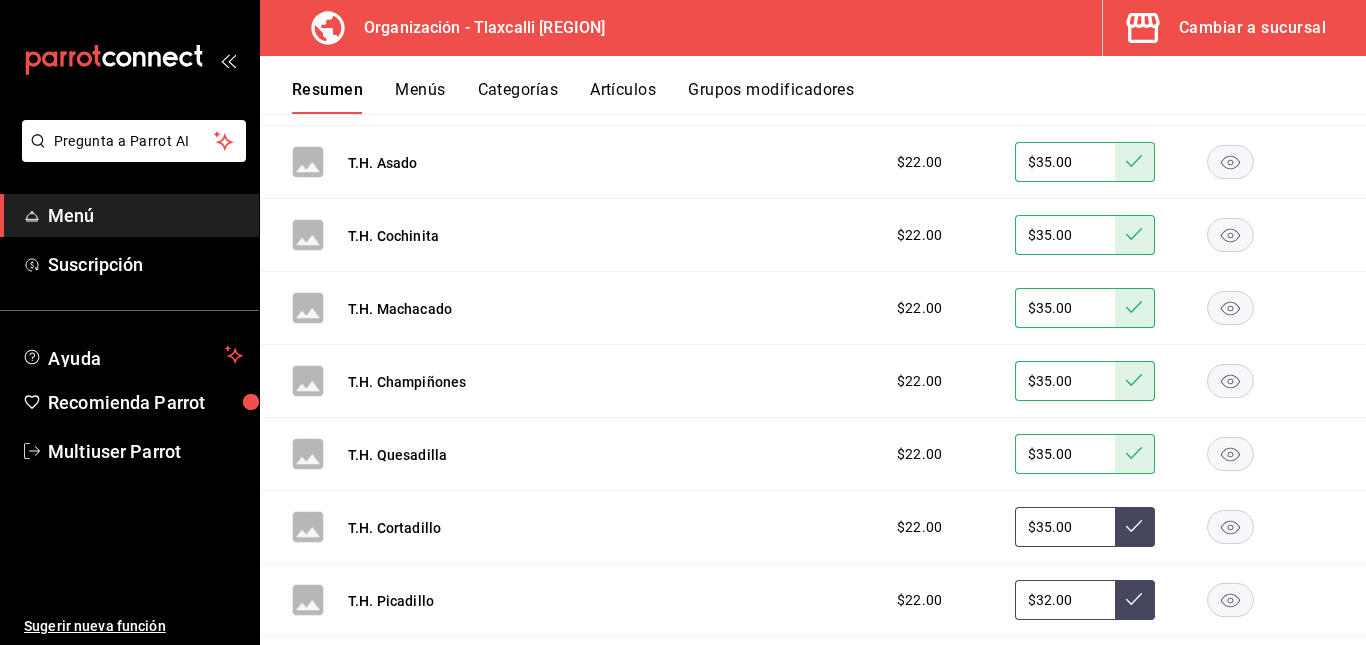 type on "$35.00" 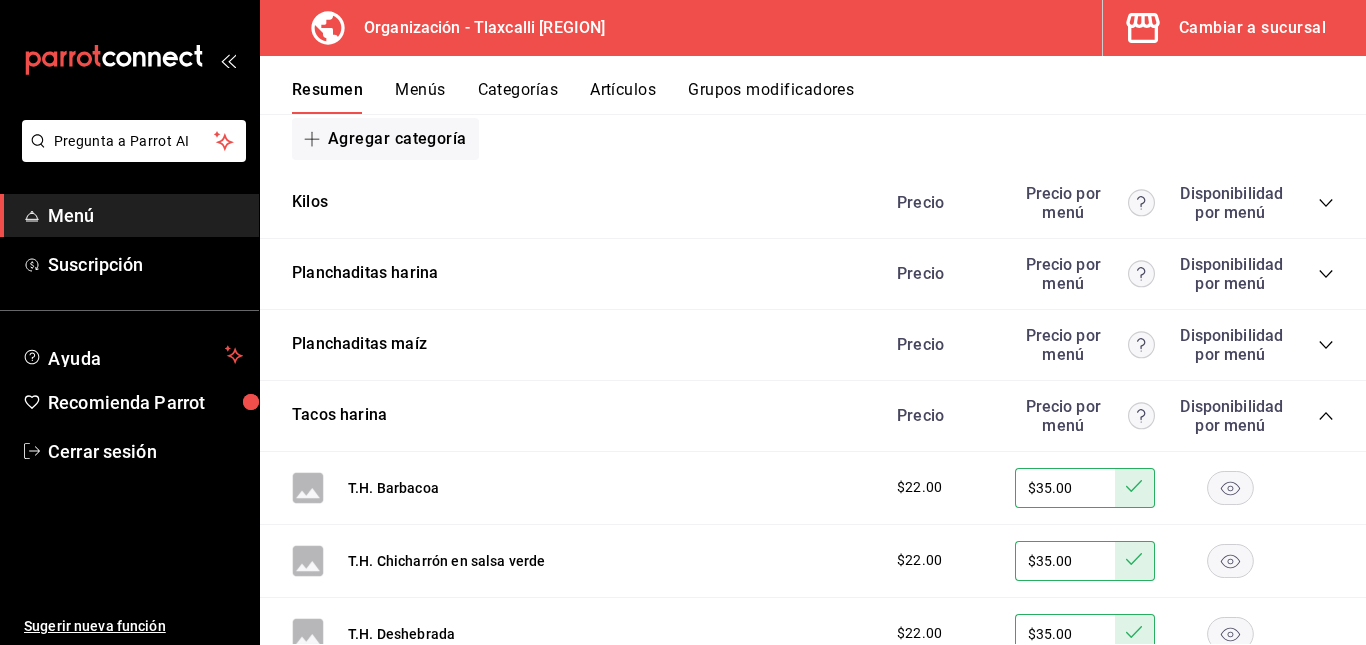 scroll, scrollTop: 0, scrollLeft: 0, axis: both 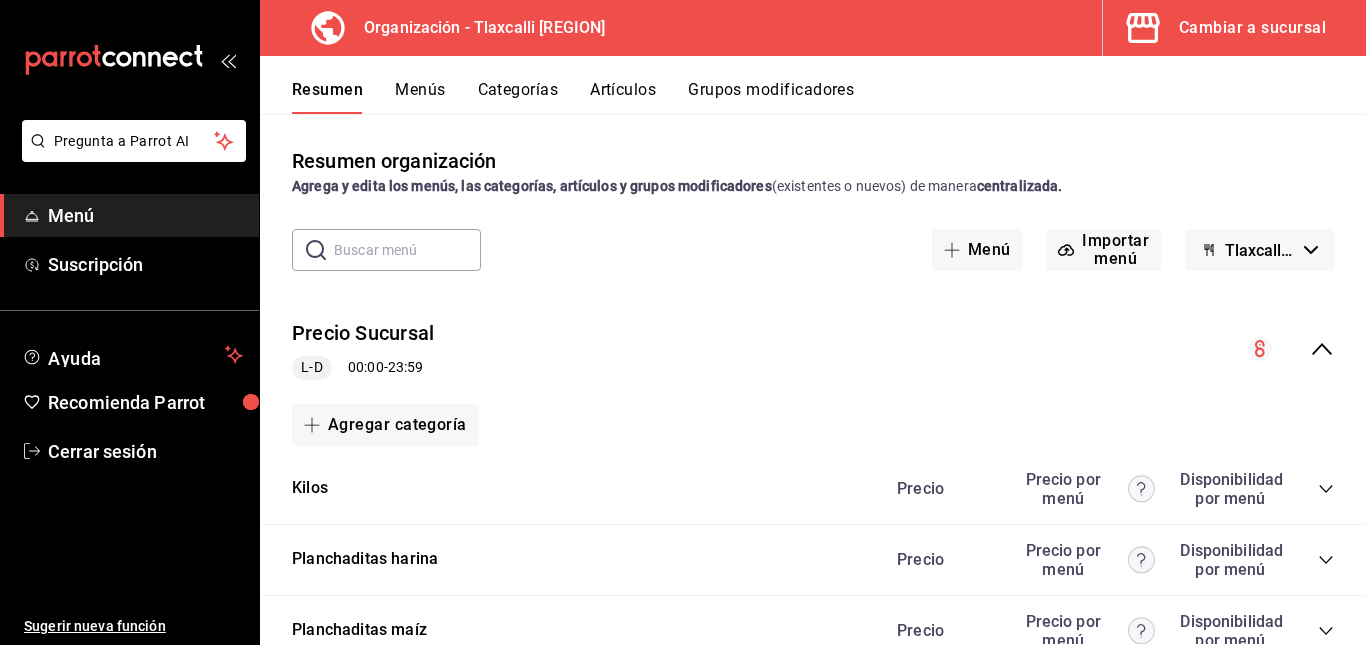 click on "Artículos" at bounding box center [623, 97] 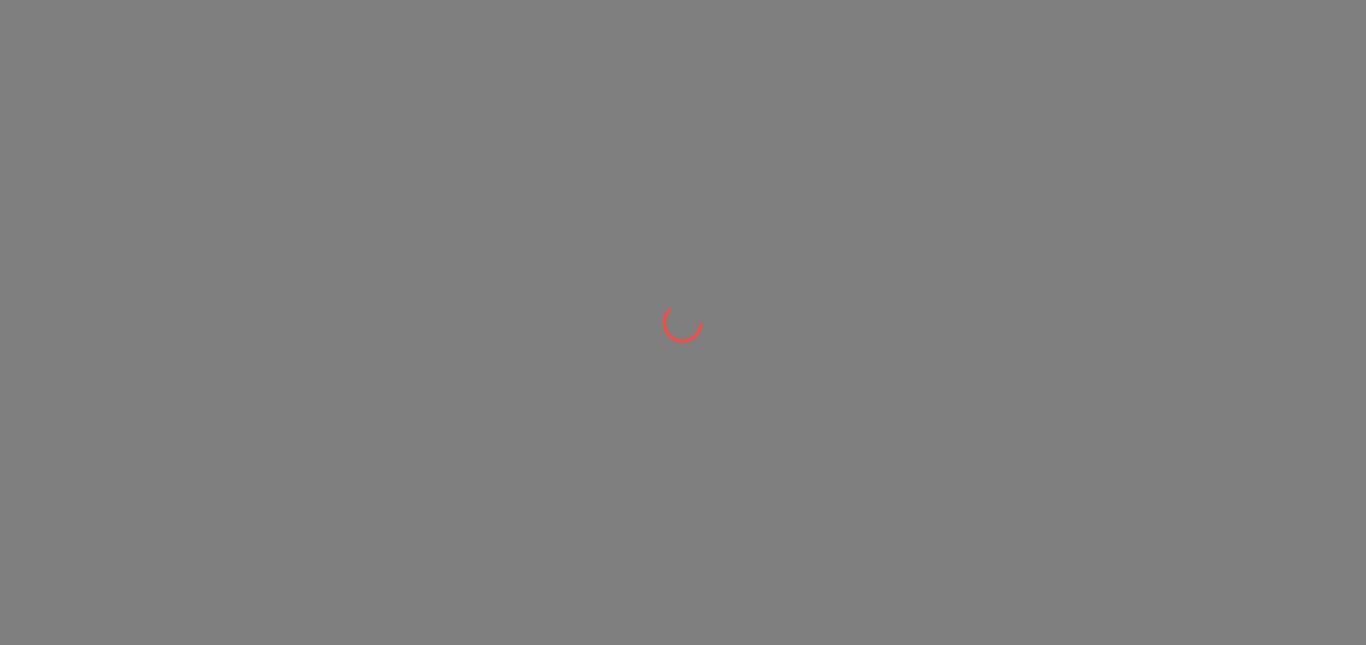 scroll, scrollTop: 0, scrollLeft: 0, axis: both 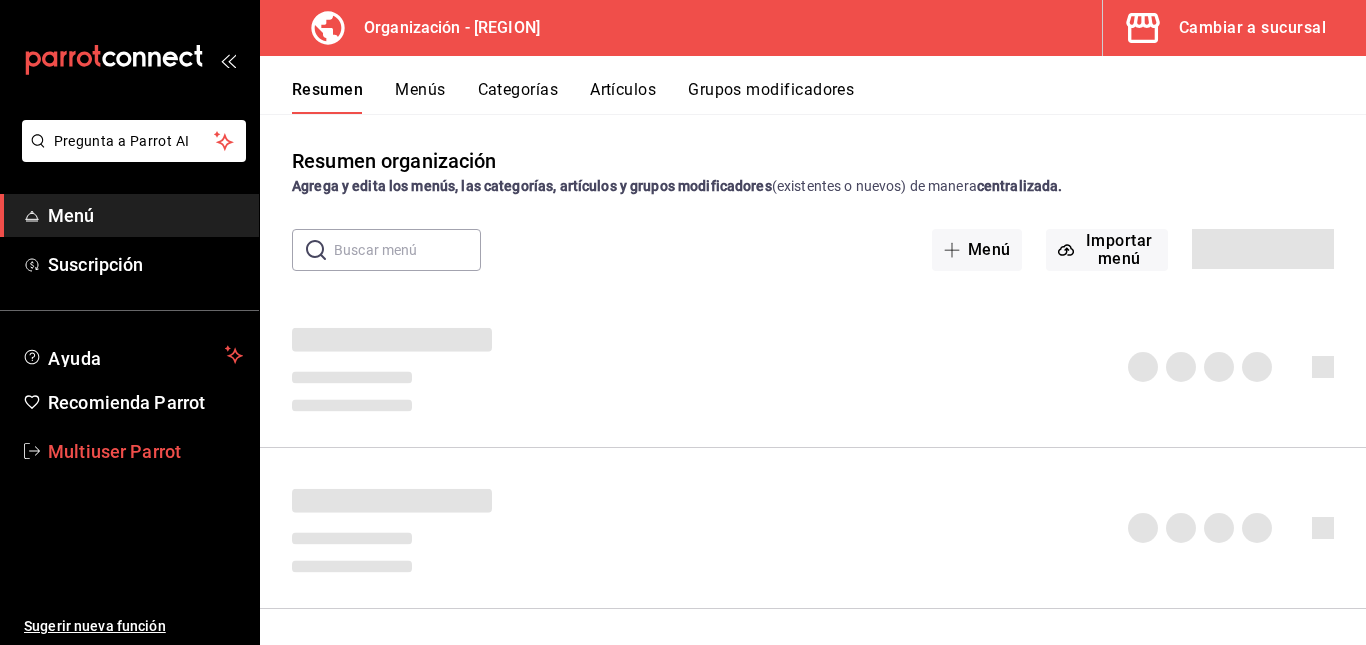 click on "Multiuser Parrot" at bounding box center (145, 451) 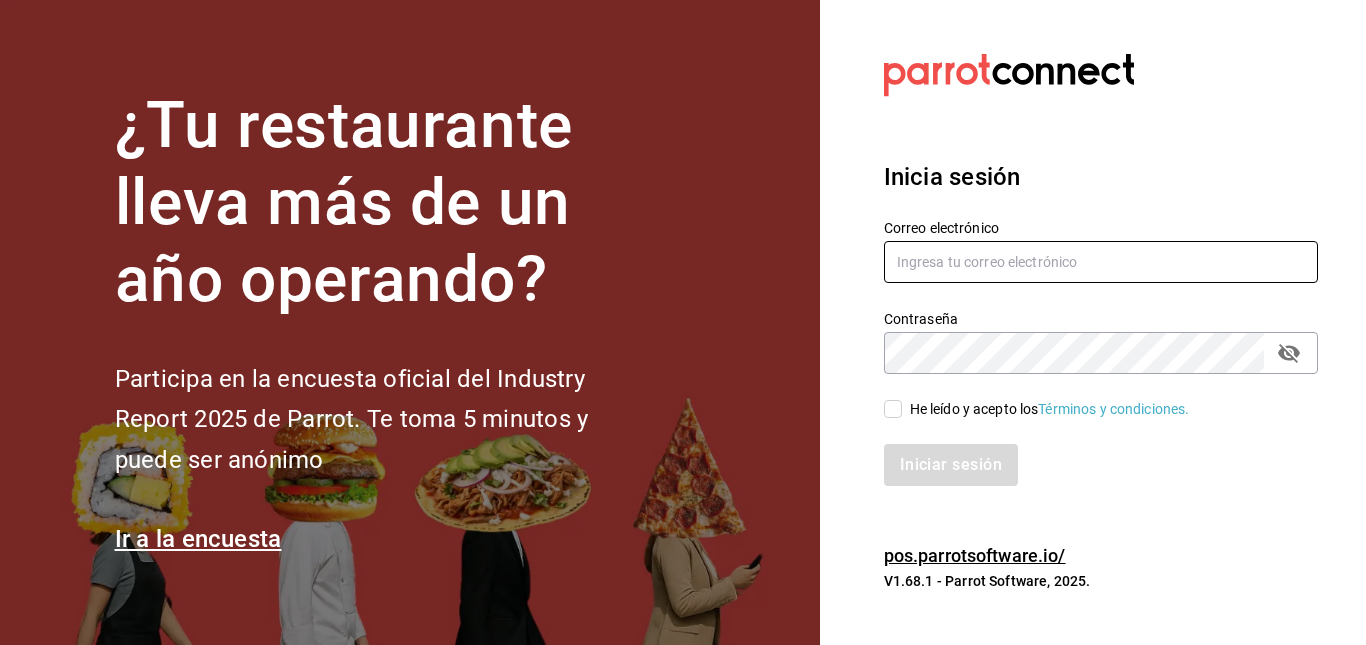 type on "multiuser@tlaxcalli.com" 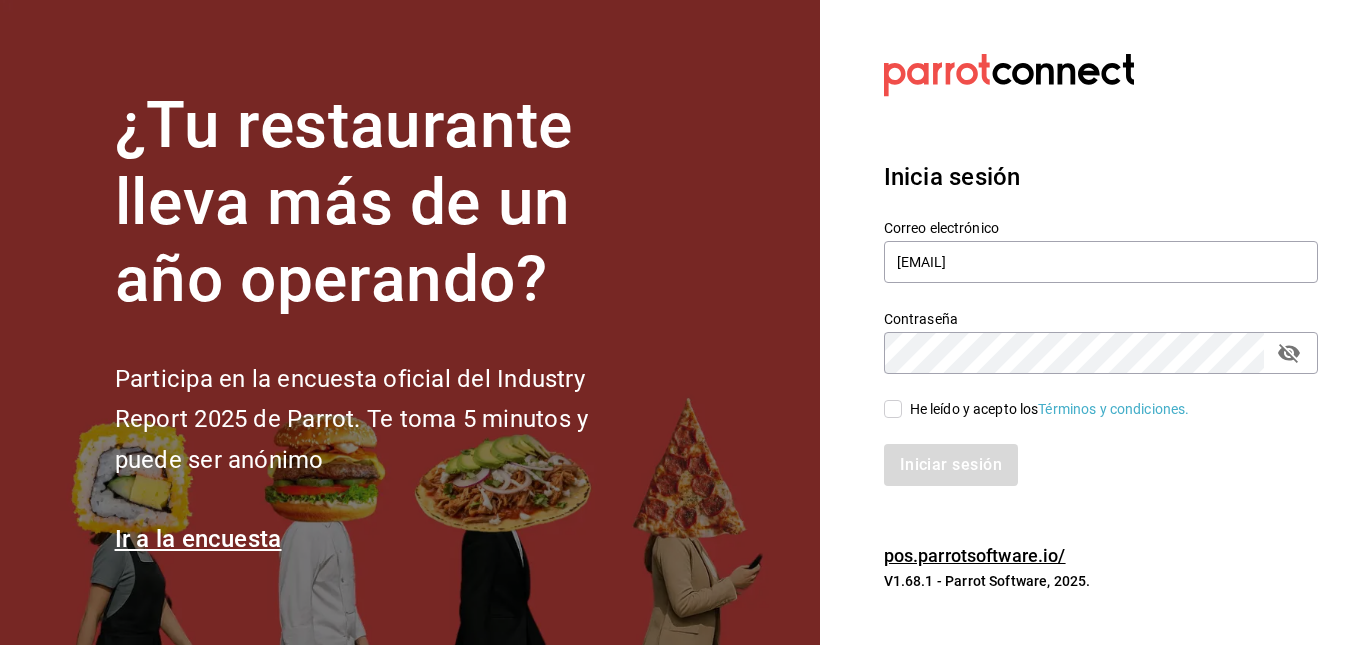 click 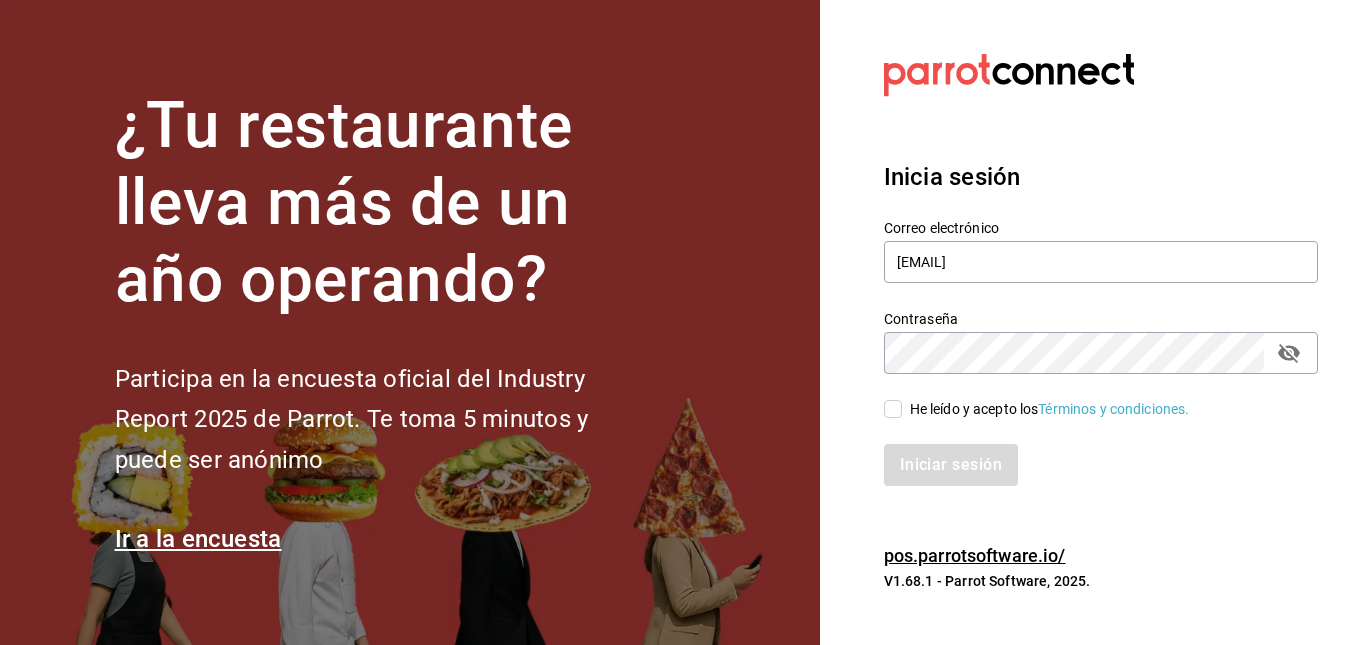 click on "He leído y acepto los  Términos y condiciones." at bounding box center [893, 409] 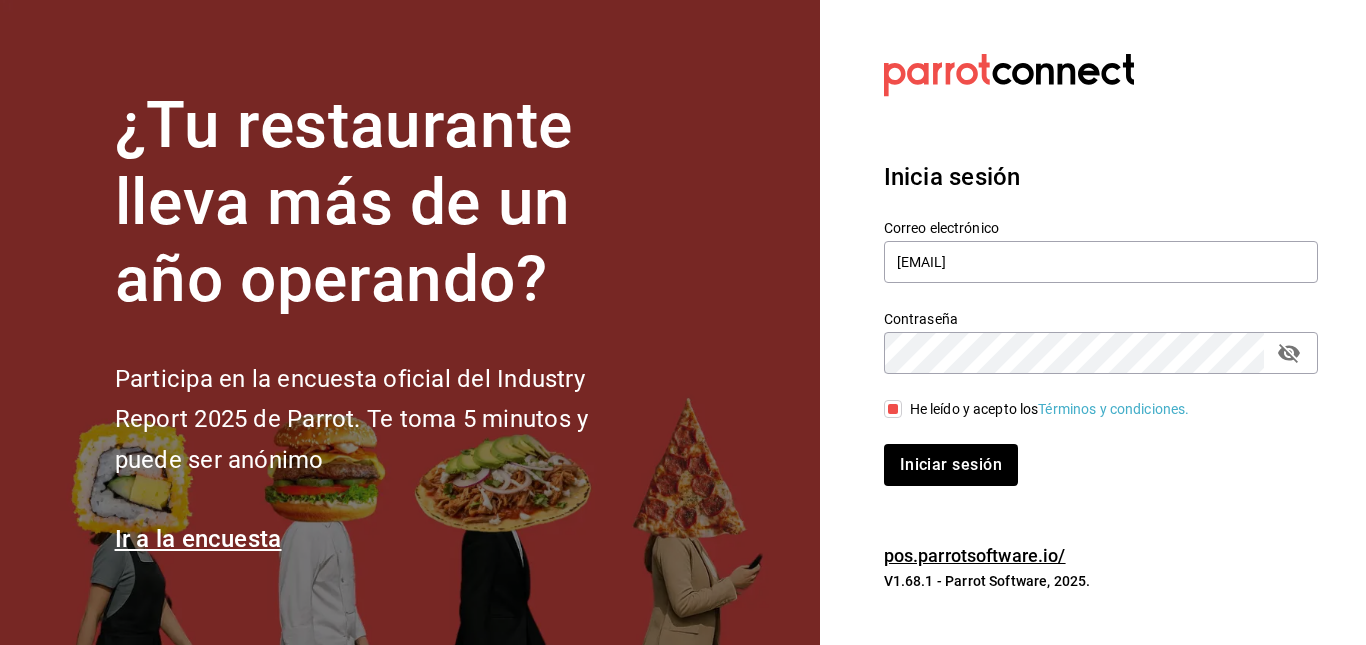 drag, startPoint x: 1279, startPoint y: 357, endPoint x: 1291, endPoint y: 353, distance: 12.649111 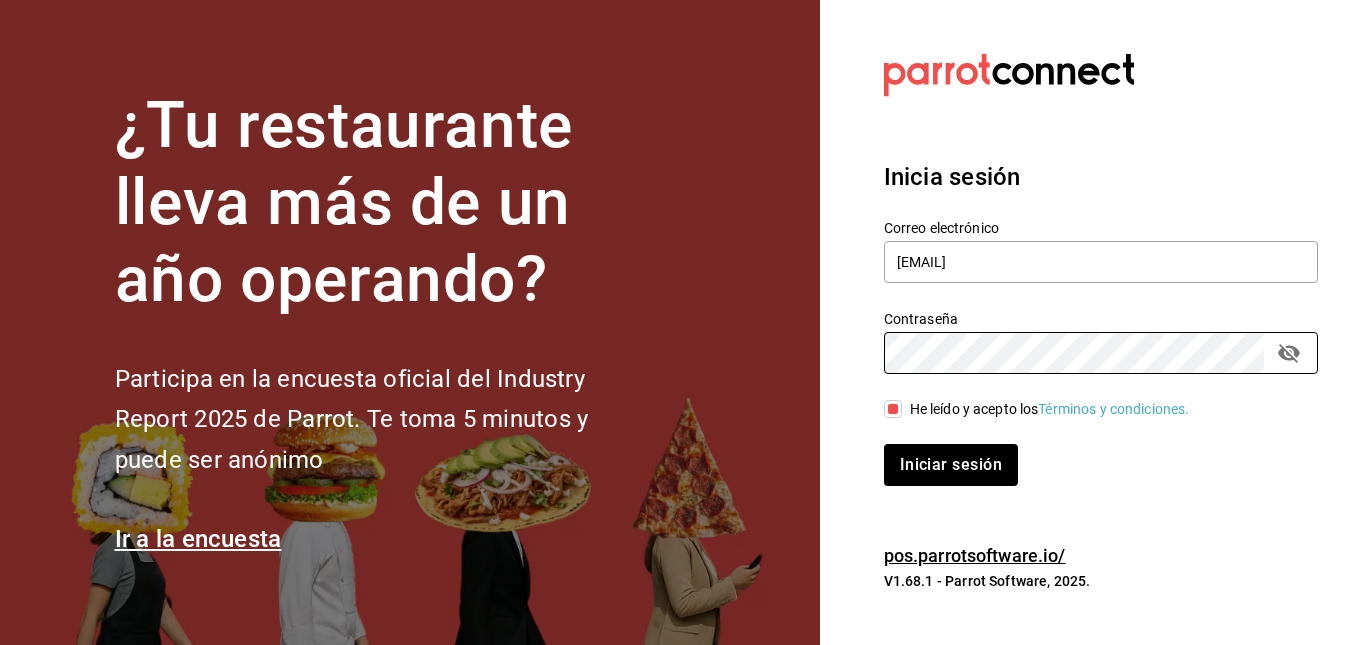 click 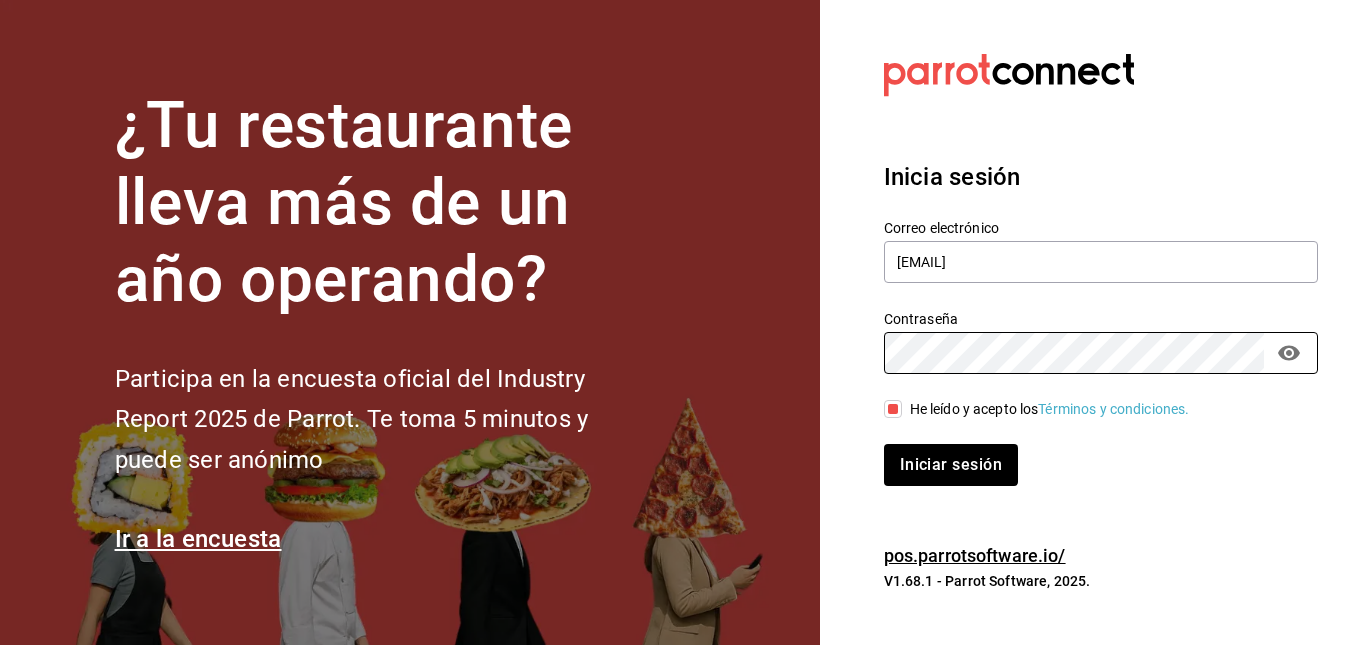click on "Inicia sesión Correo electrónico multiuser@tlaxcalli.com Contraseña Contraseña He leído y acepto los  Términos y condiciones. Iniciar sesión" at bounding box center (1101, 322) 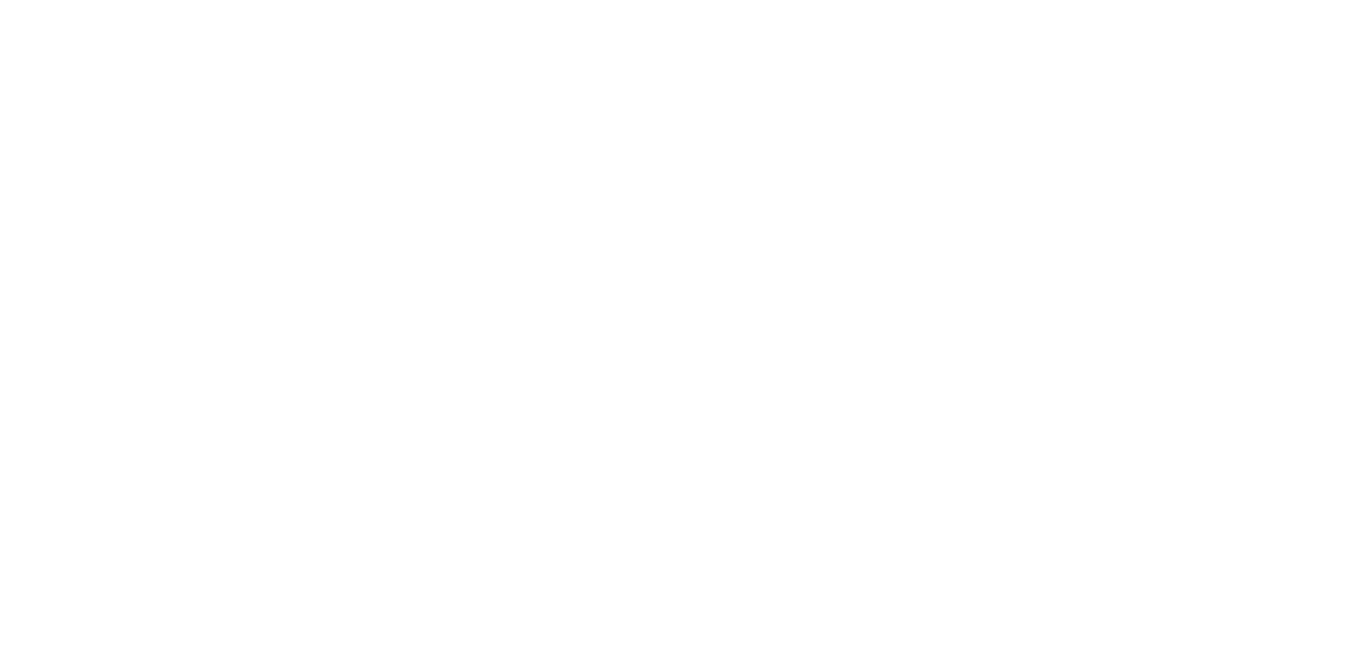 scroll, scrollTop: 0, scrollLeft: 0, axis: both 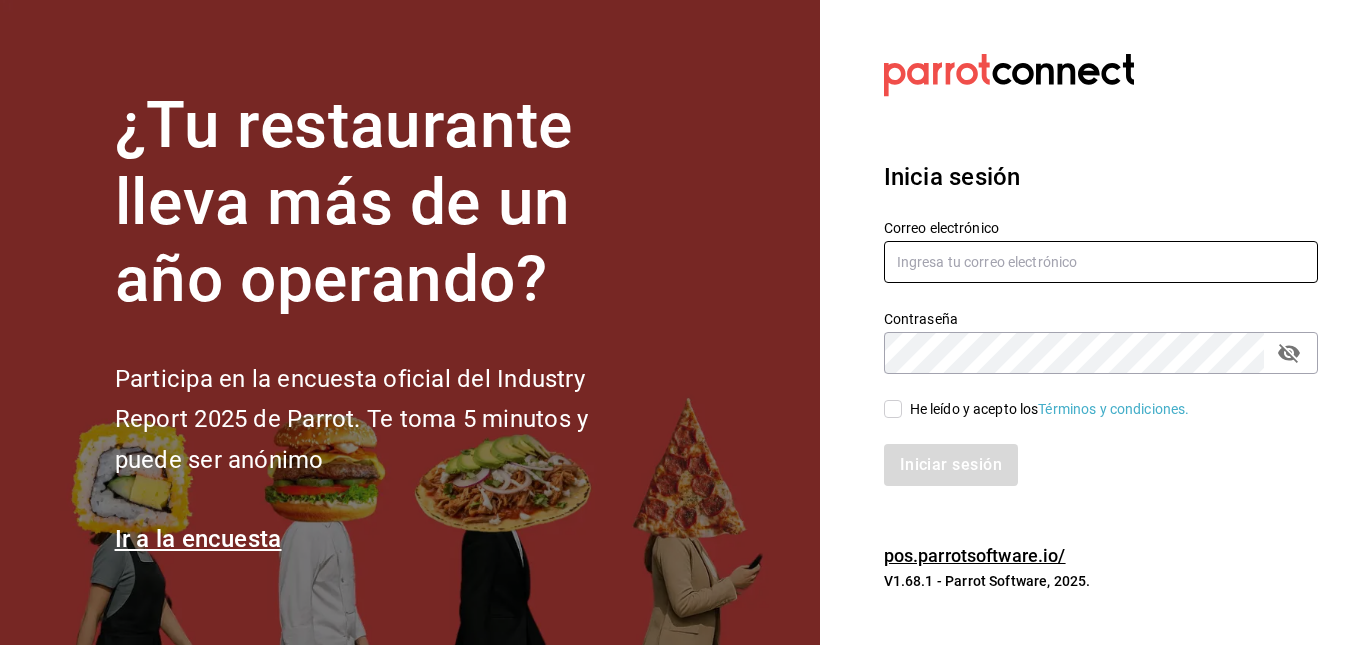 type on "[USERNAME]@example.com" 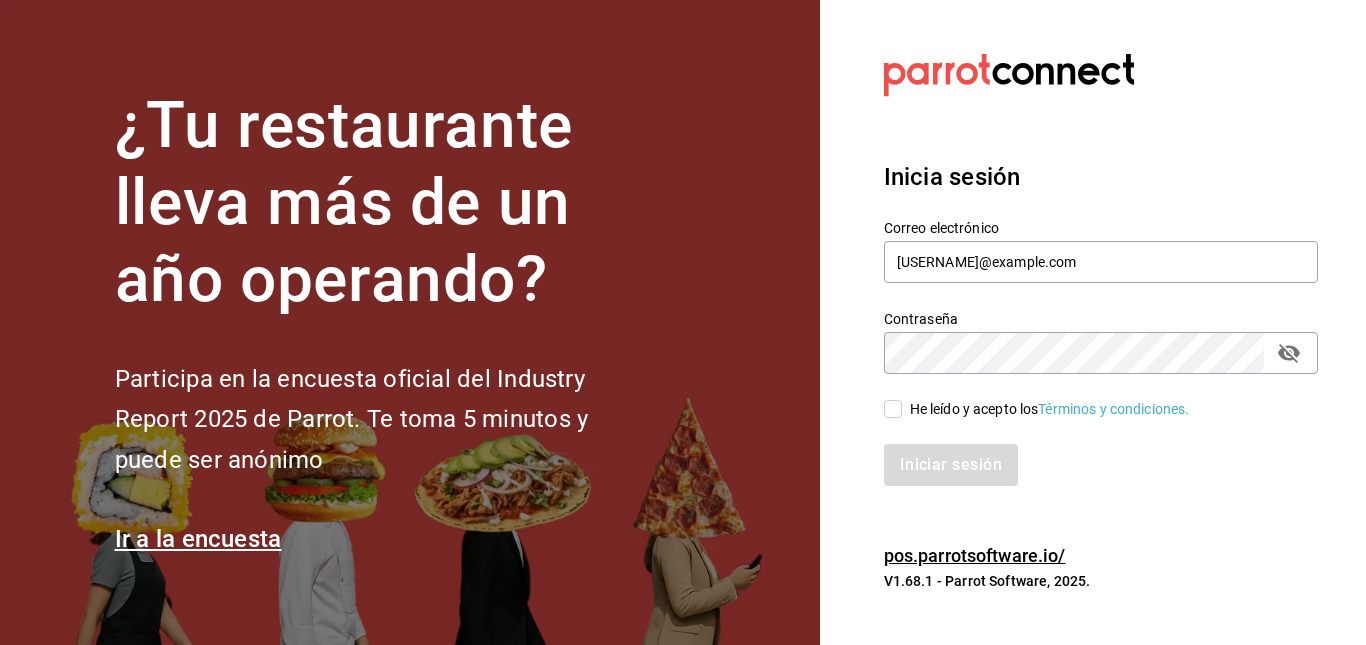 click on "He leído y acepto los  Términos y condiciones." at bounding box center [893, 409] 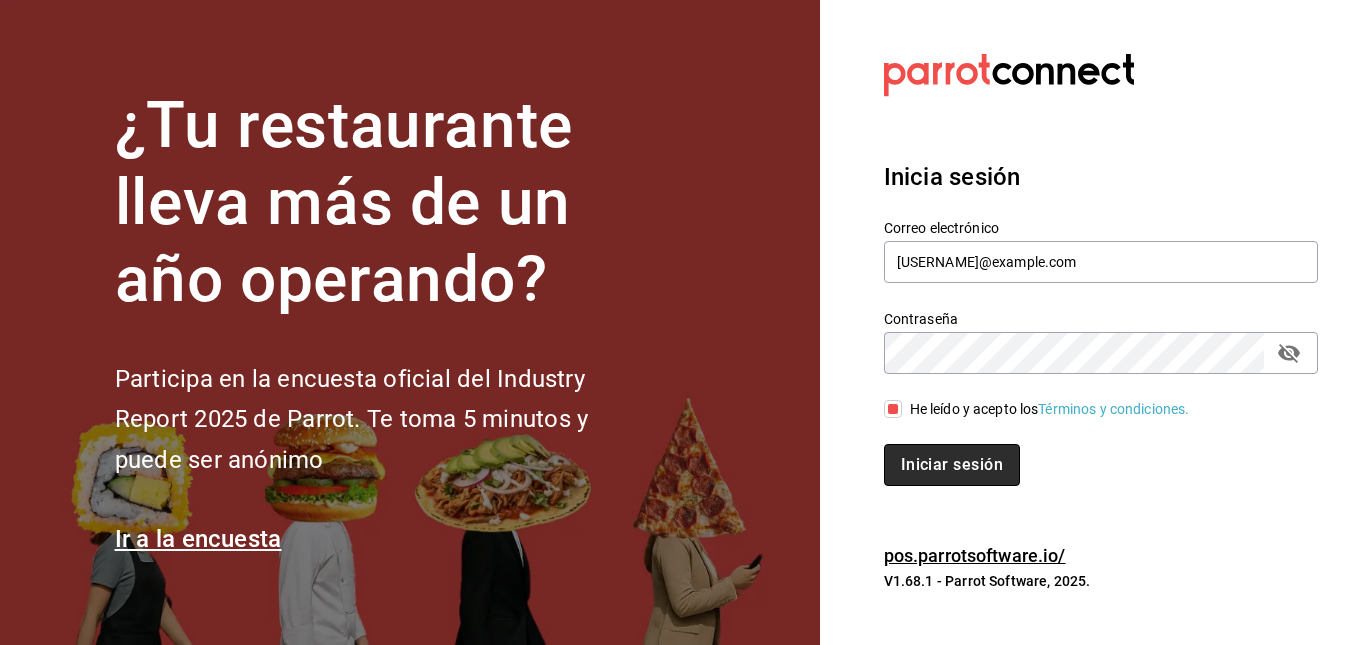 click on "Iniciar sesión" at bounding box center (952, 465) 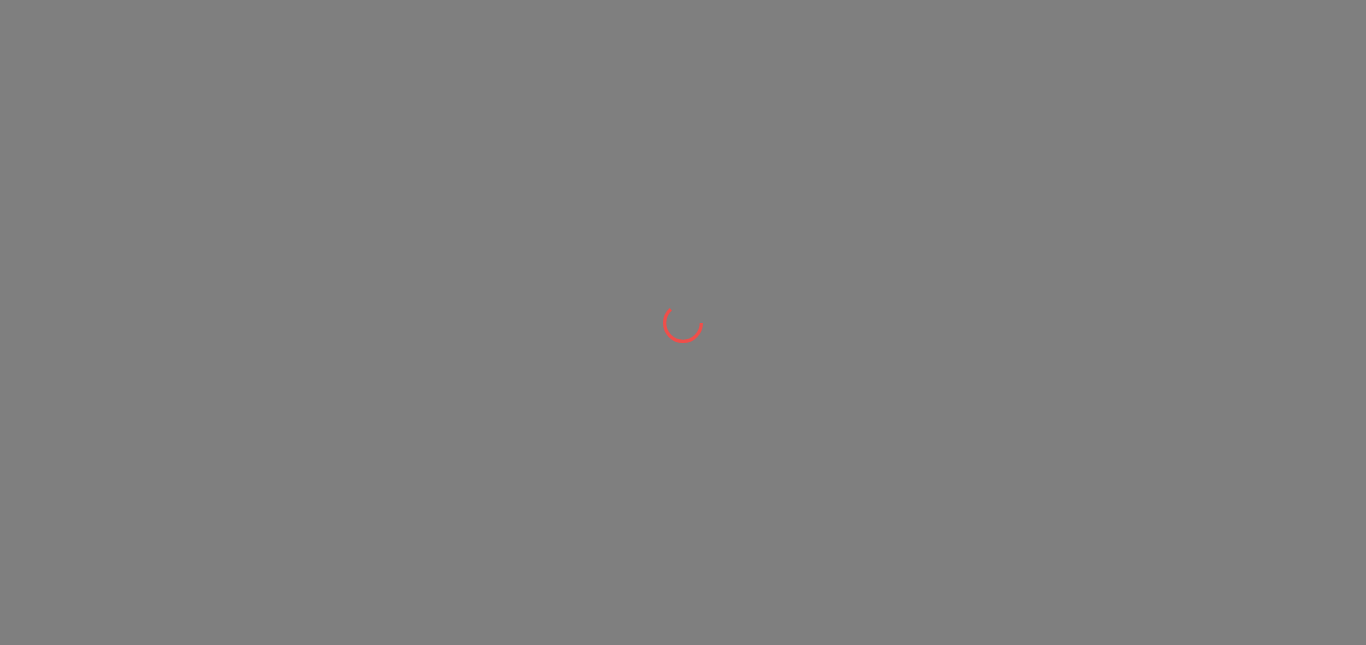 scroll, scrollTop: 0, scrollLeft: 0, axis: both 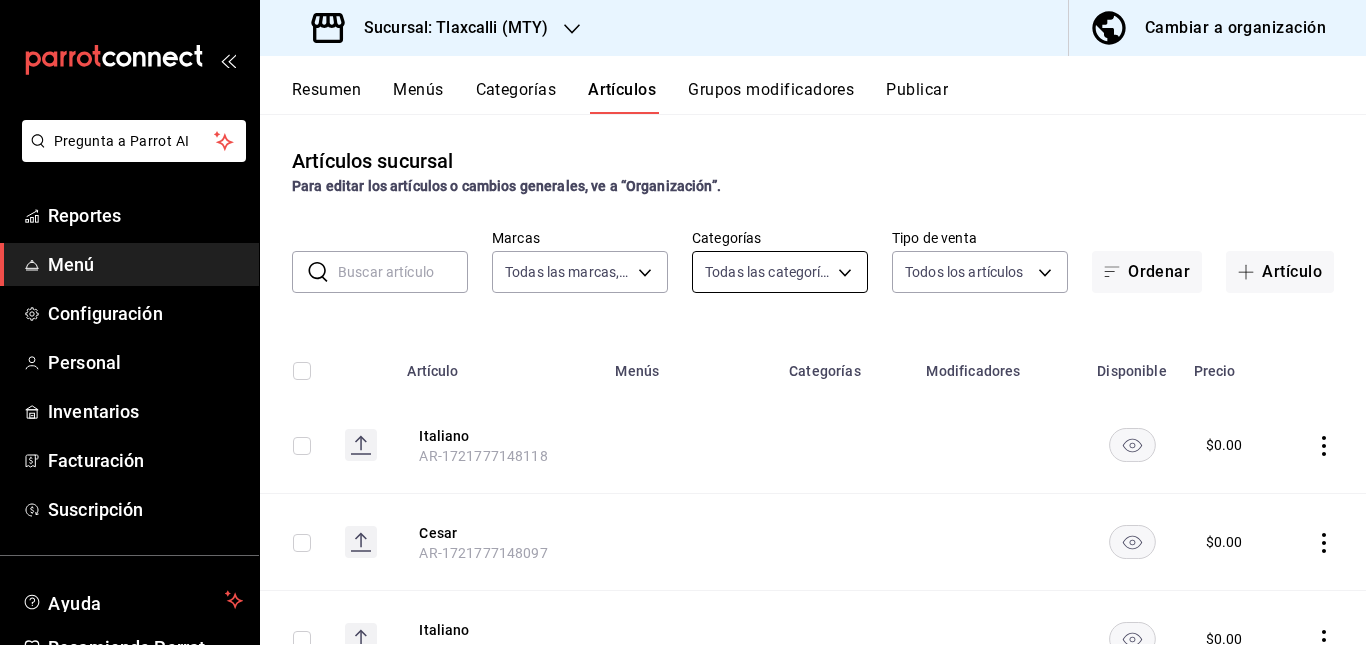 type on "9d72becf-d192-4090-844d-107c8aa51bfb" 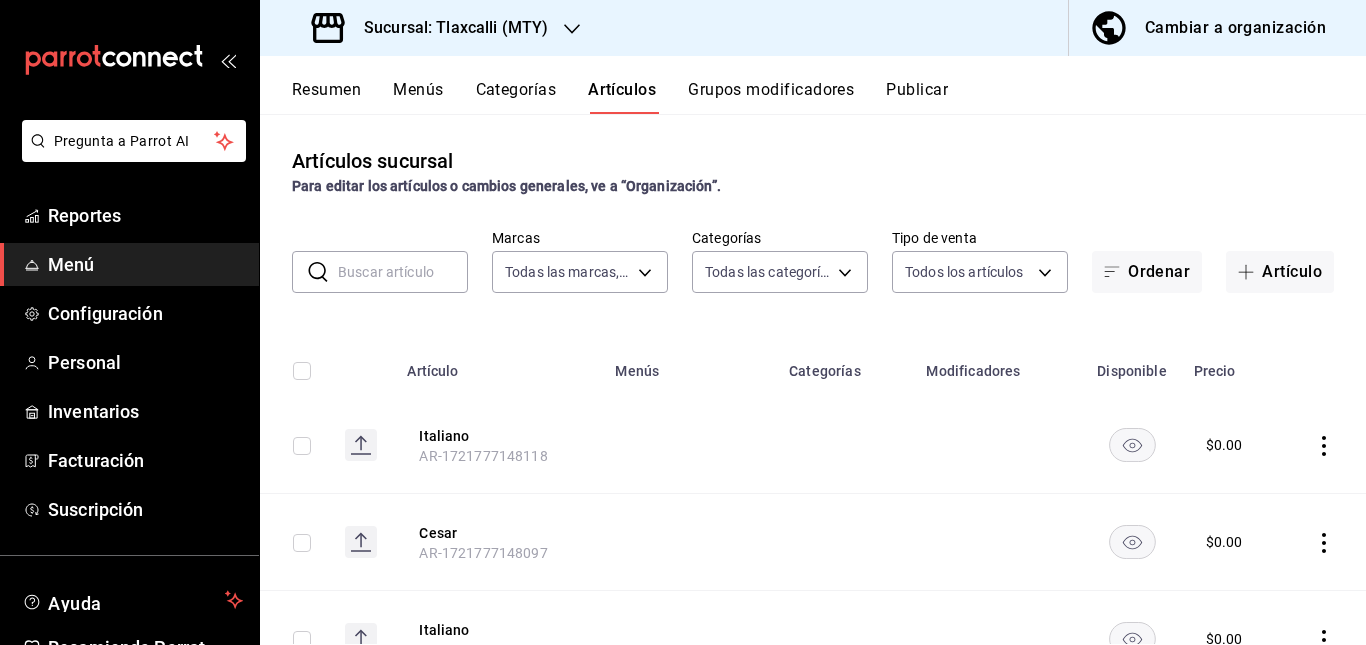 click on "Categorías" at bounding box center (516, 97) 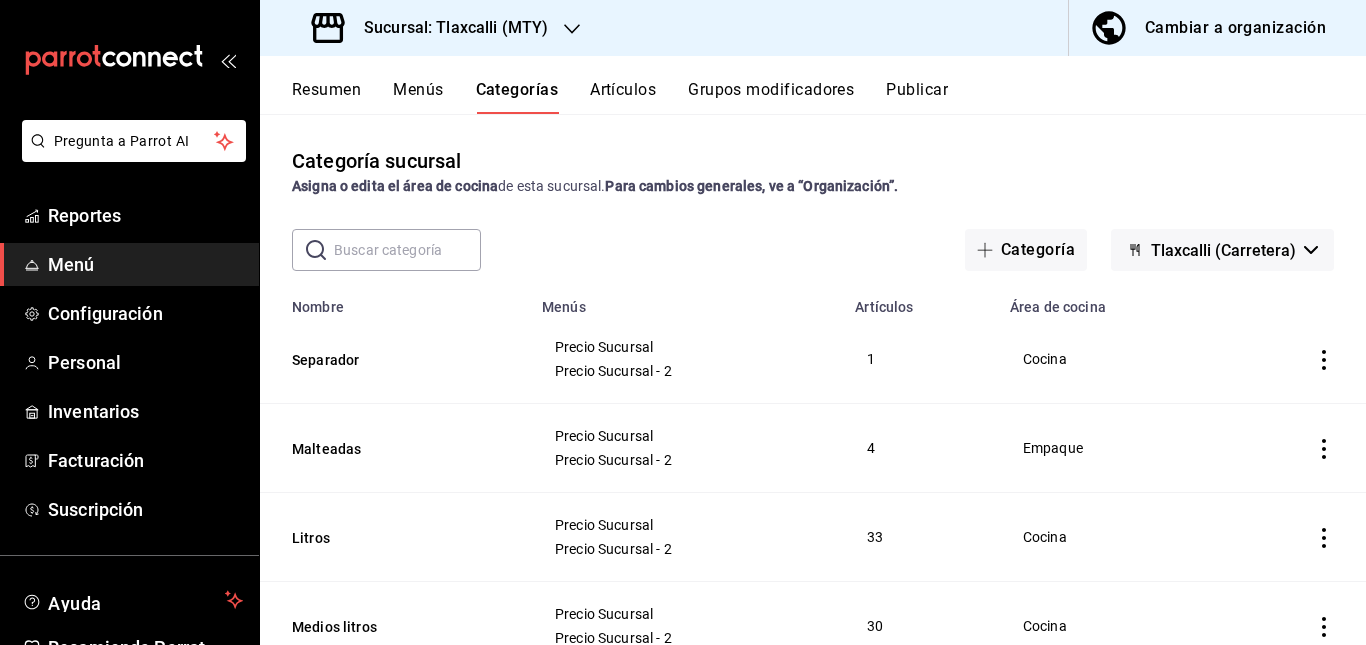 click on "Resumen" at bounding box center (326, 97) 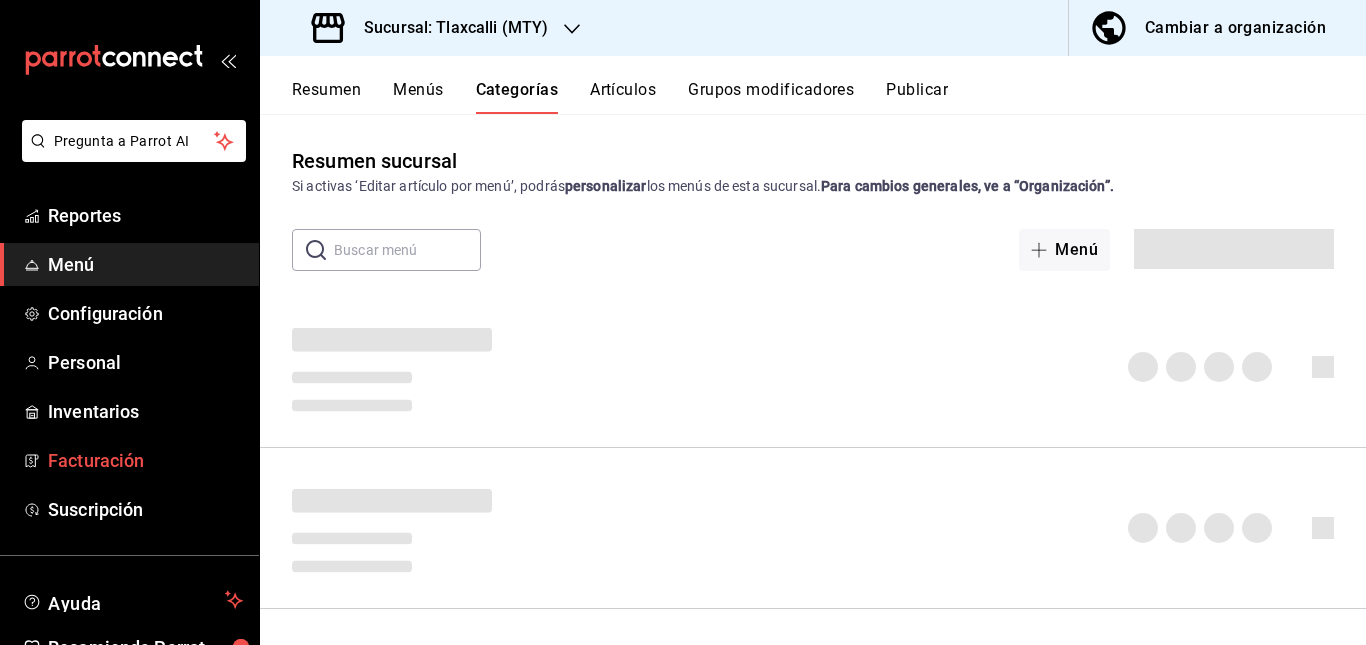 click on "Reportes   Menú   Configuración   Personal   Inventarios   Facturación   Suscripción" at bounding box center [129, 362] 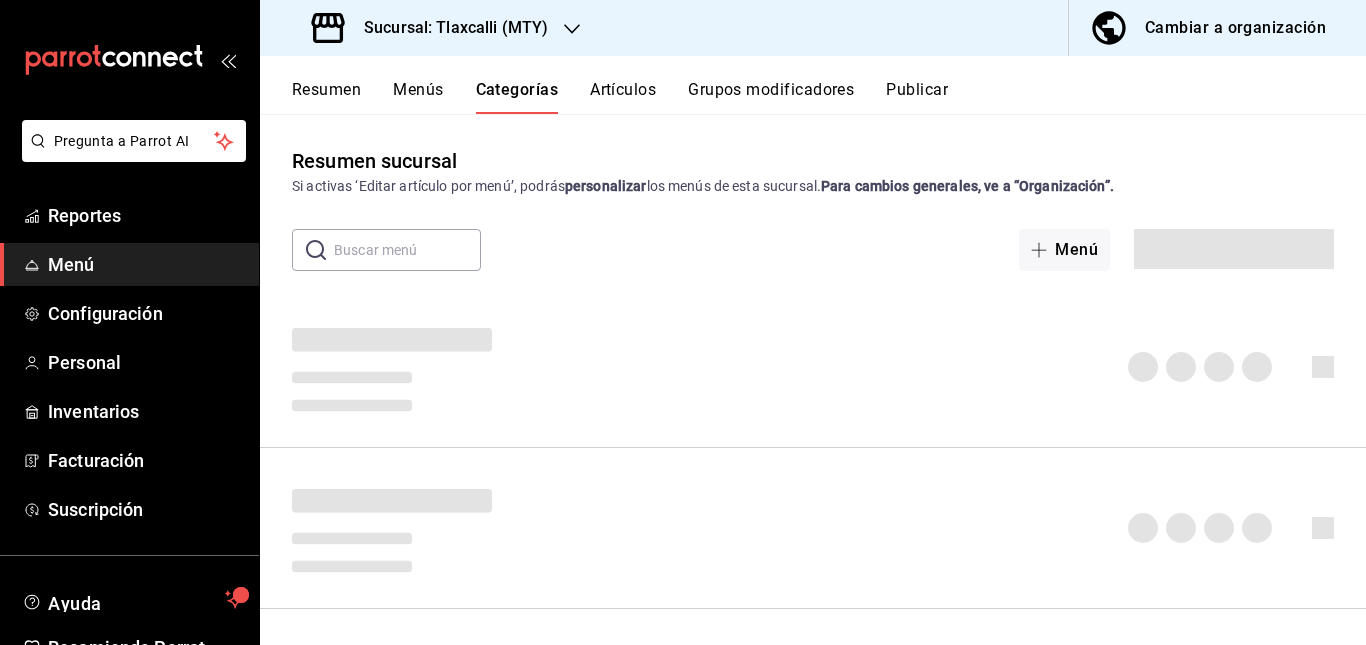 click at bounding box center [813, 528] 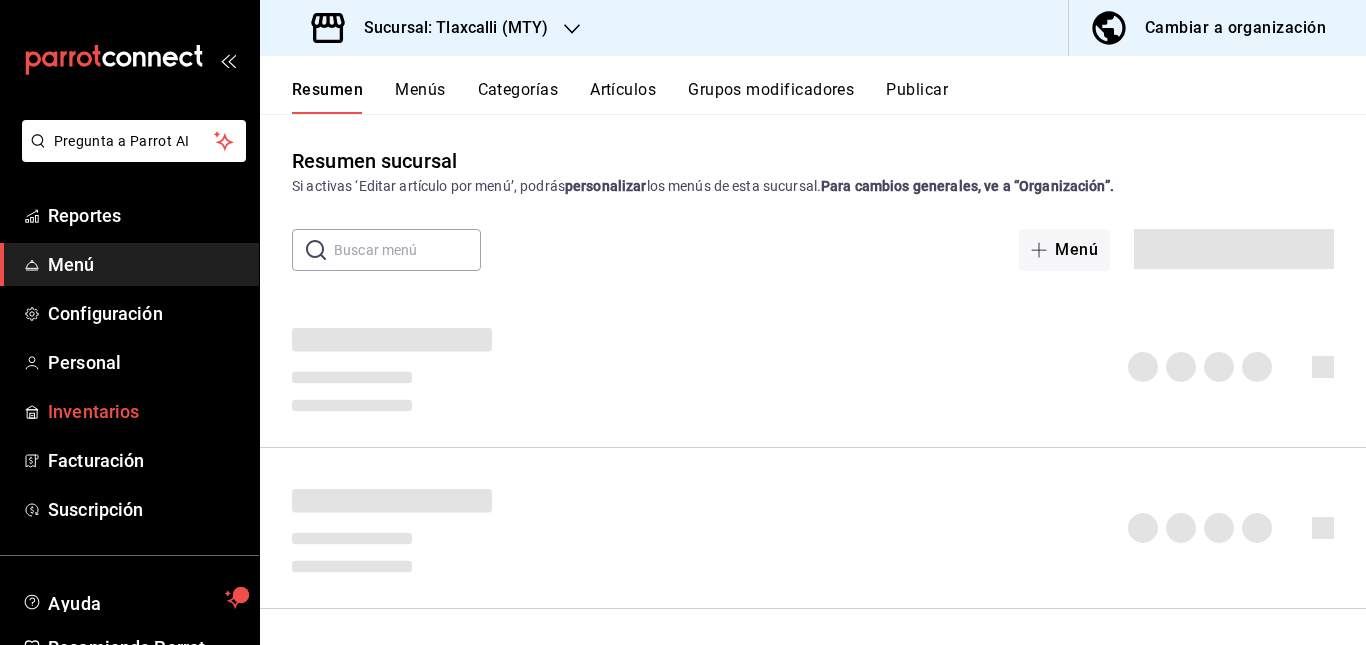 click on "Inventarios" at bounding box center (145, 411) 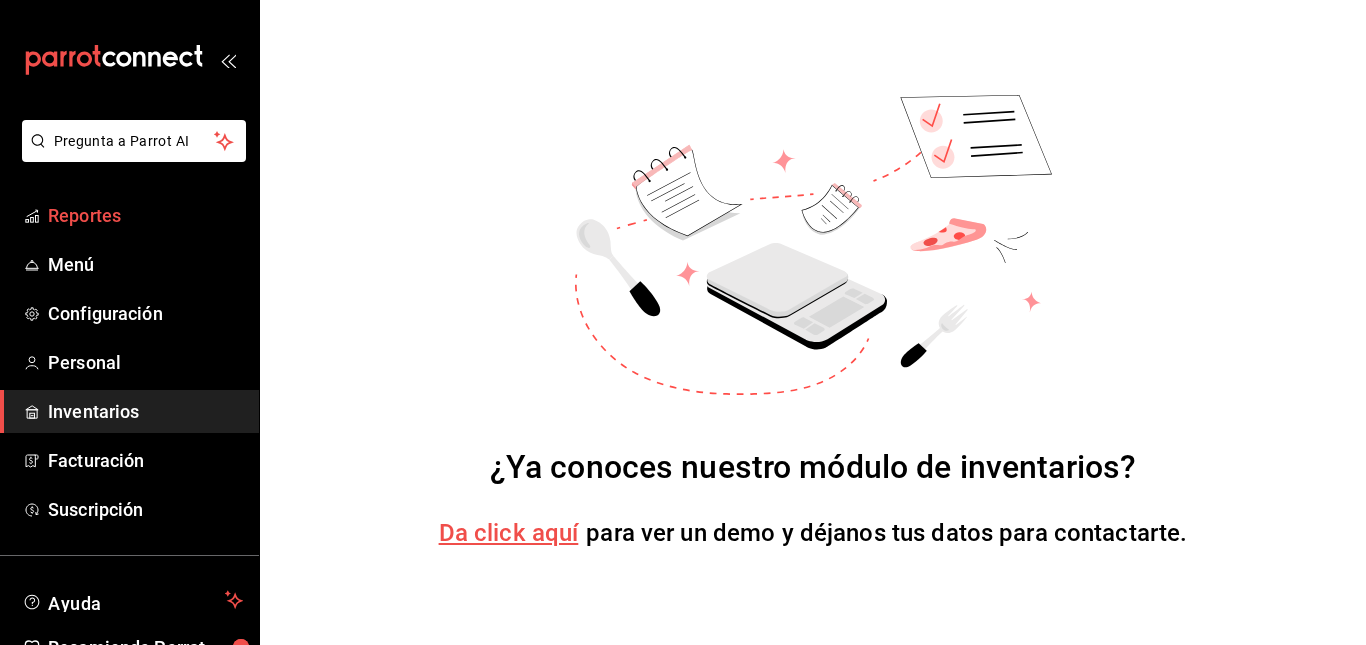 click on "Reportes" at bounding box center (145, 215) 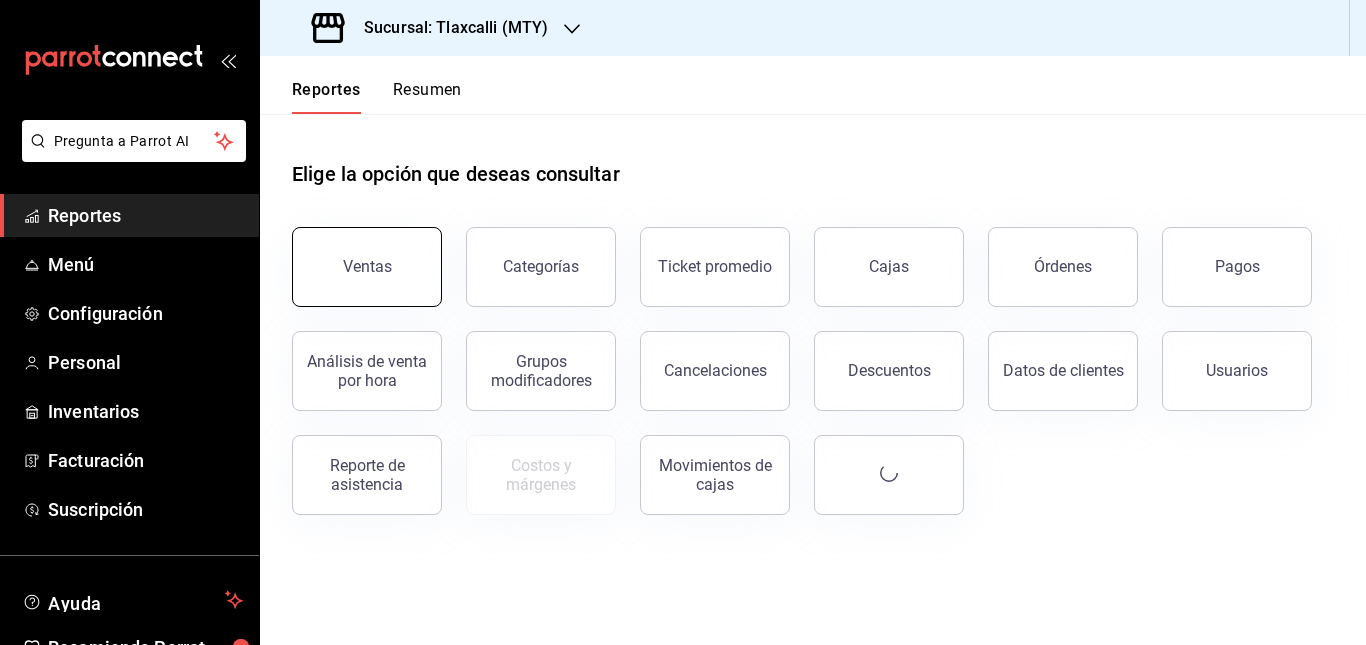 click on "Ventas" at bounding box center (367, 266) 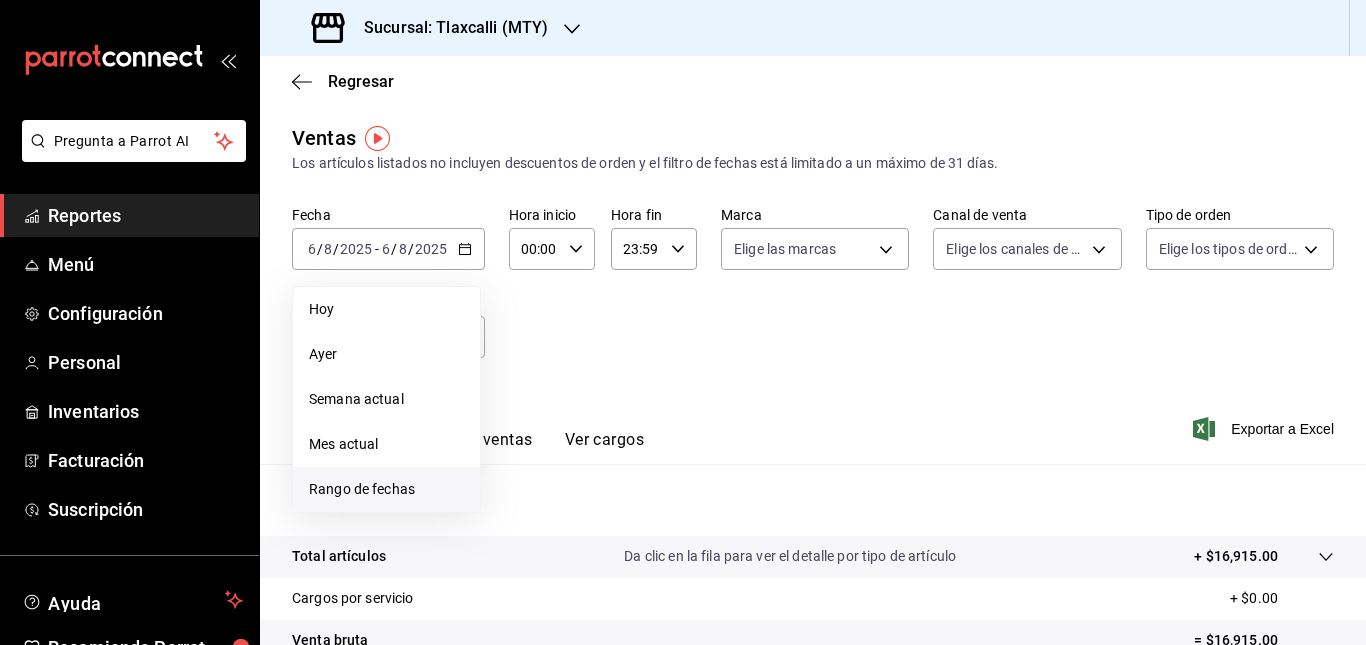 click on "Rango de fechas" at bounding box center [386, 489] 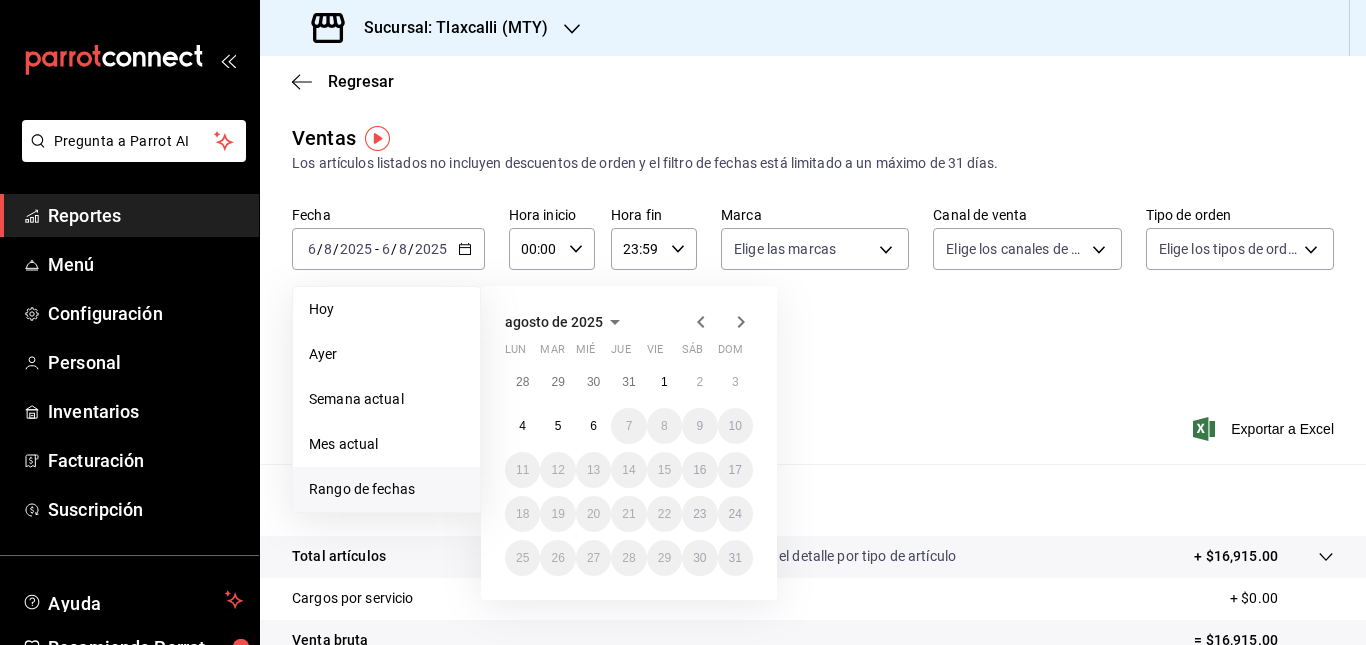 click 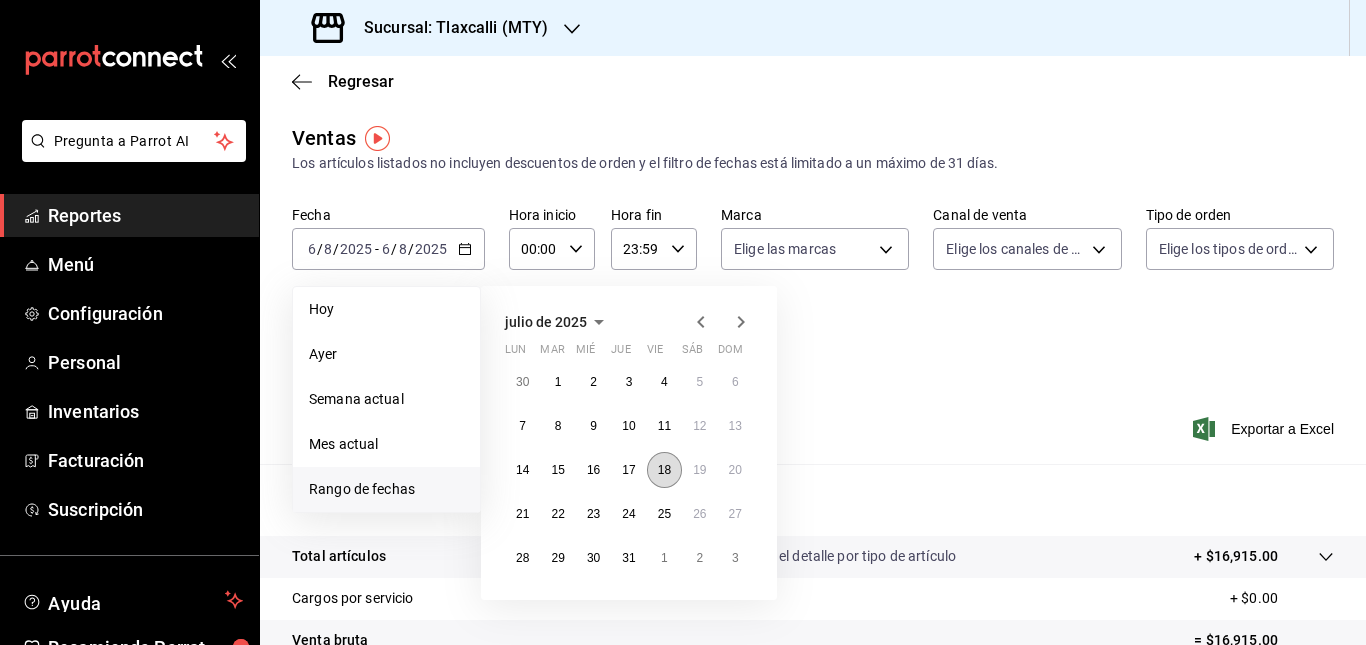 click on "18" at bounding box center (664, 470) 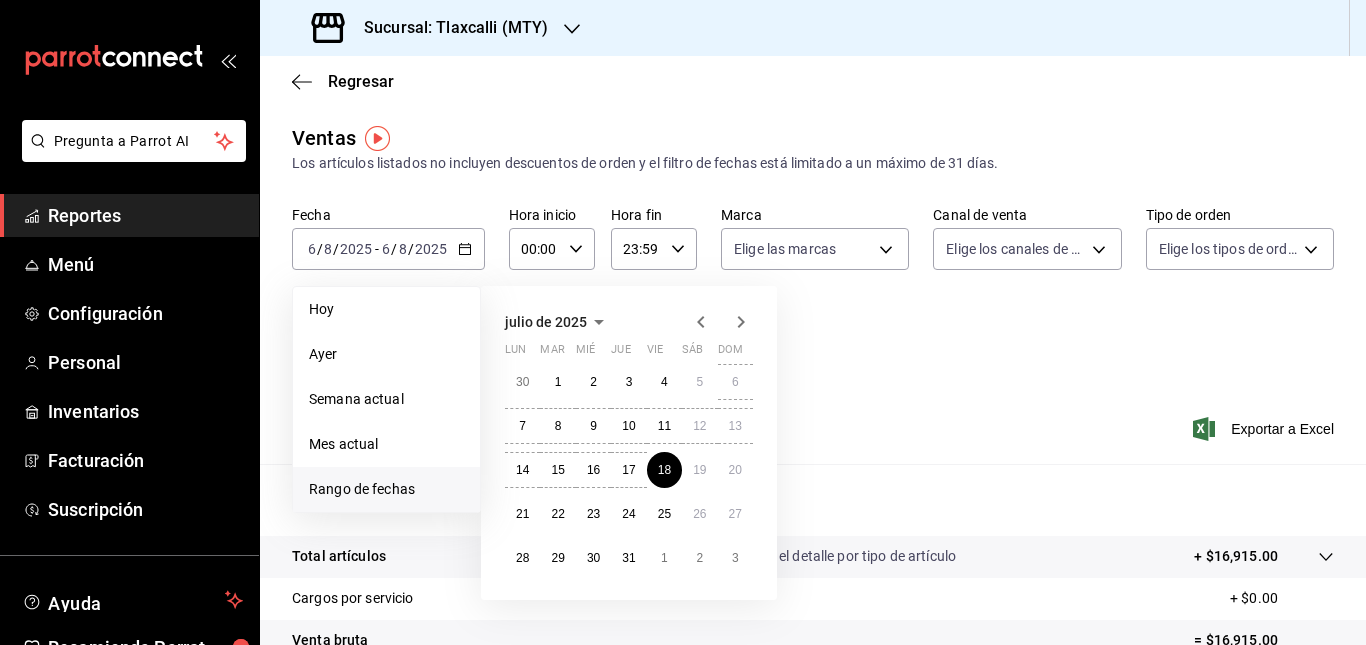 click 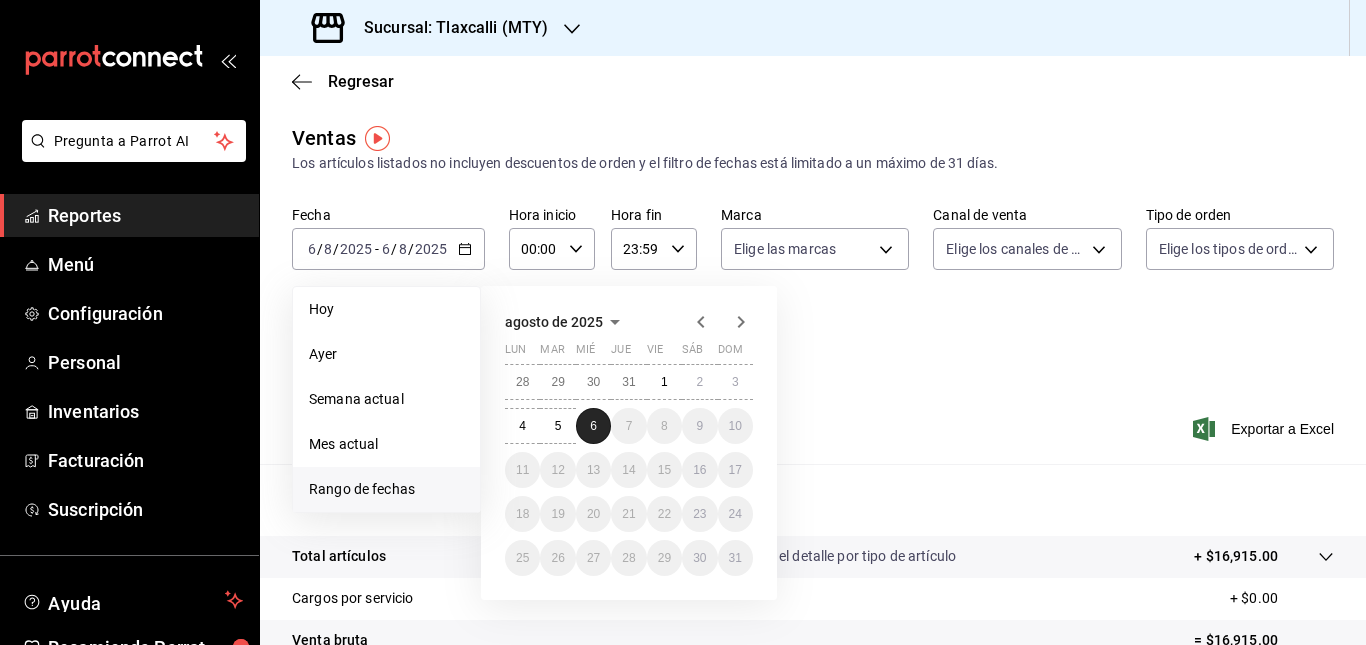 click on "6" at bounding box center [593, 426] 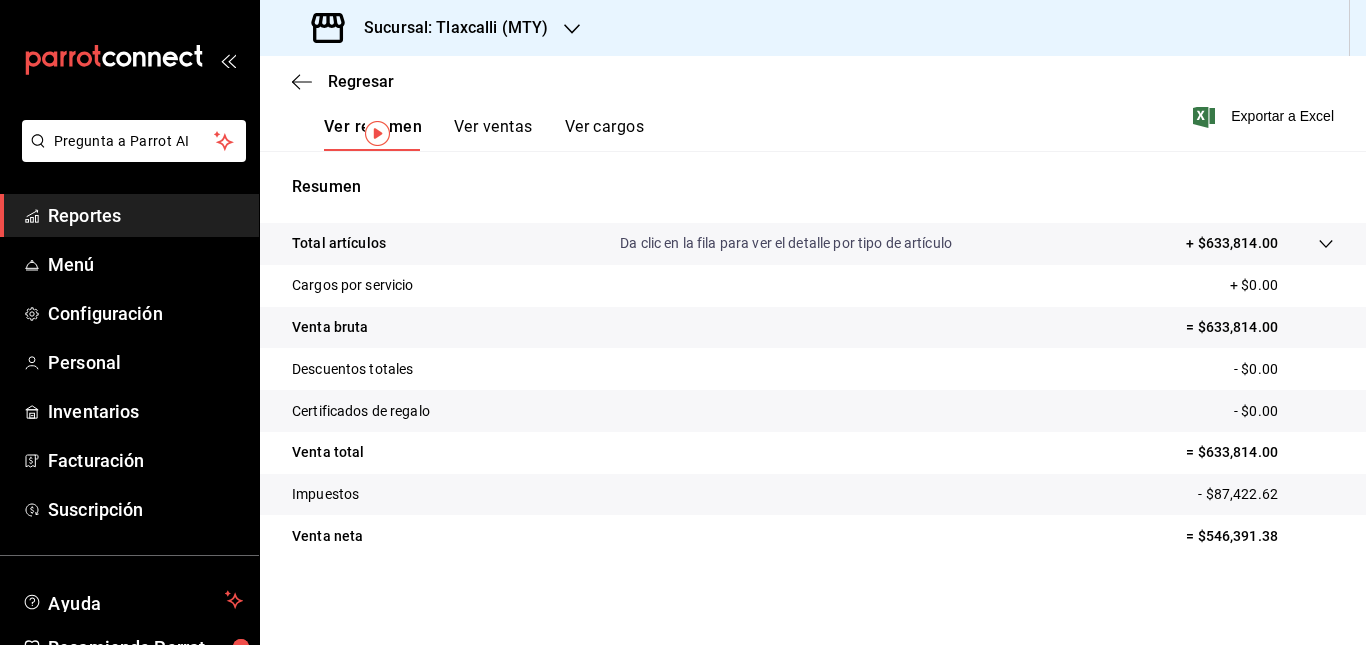 scroll, scrollTop: 0, scrollLeft: 0, axis: both 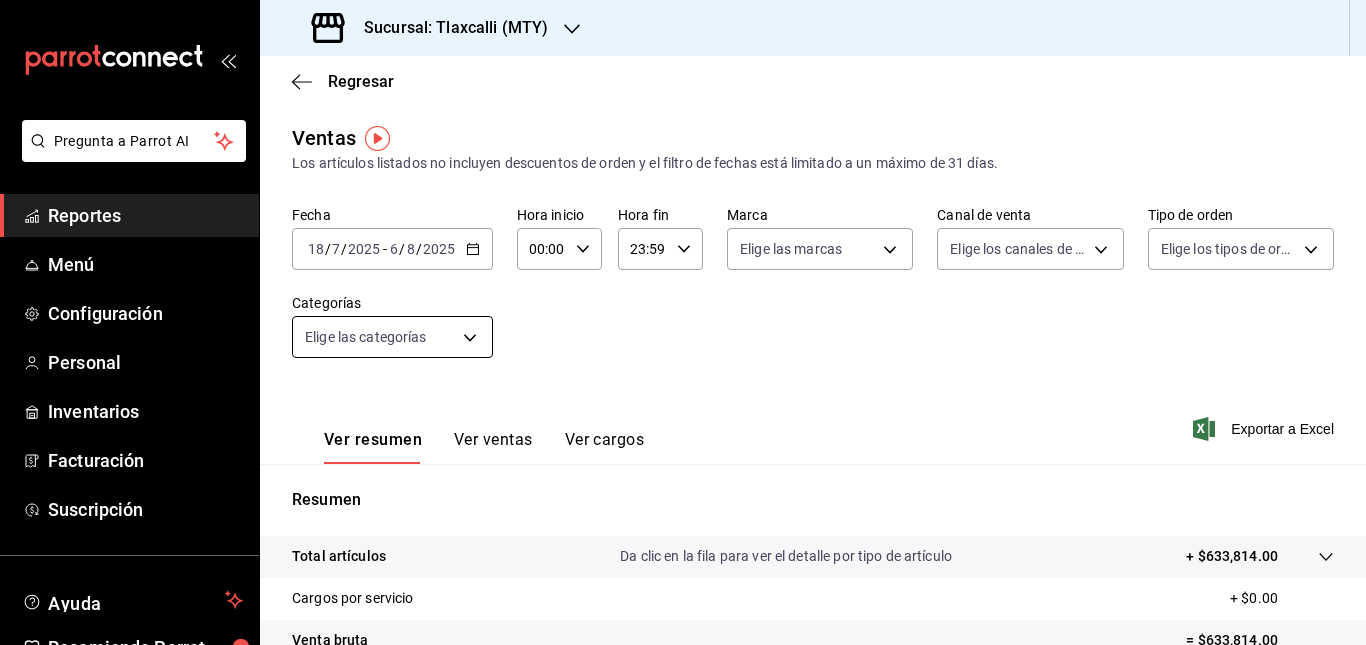 click on "Pregunta a Parrot AI Reportes   Menú   Configuración   Personal   Inventarios   Facturación   Suscripción   Ayuda Recomienda Parrot   Multiuser Parrot   Sugerir nueva función   Sucursal: Tlaxcalli (MTY) Regresar Ventas Los artículos listados no incluyen descuentos de orden y el filtro de fechas está limitado a un máximo de 31 días. Fecha 2025-07-18 18 / 7 / 2025 - 2025-08-06 6 / 8 / 2025 Hora inicio 00:00 Hora inicio Hora fin 23:59 Hora fin Marca Elige las marcas Canal de venta Elige los canales de venta Tipo de orden Elige los tipos de orden Categorías Elige las categorías Ver resumen Ver ventas Ver cargos Exportar a Excel Resumen Total artículos Da clic en la fila para ver el detalle por tipo de artículo + $633,814.00 Cargos por servicio + $0.00 Venta bruta = $633,814.00 Descuentos totales - $0.00 Certificados de regalo - $0.00 Venta total = $633,814.00 Impuestos - $87,422.62 Venta neta = $546,391.38 GANA 1 MES GRATIS EN TU SUSCRIPCIÓN AQUÍ Ver video tutorial Ir a video Pregunta a Parrot AI" at bounding box center (683, 322) 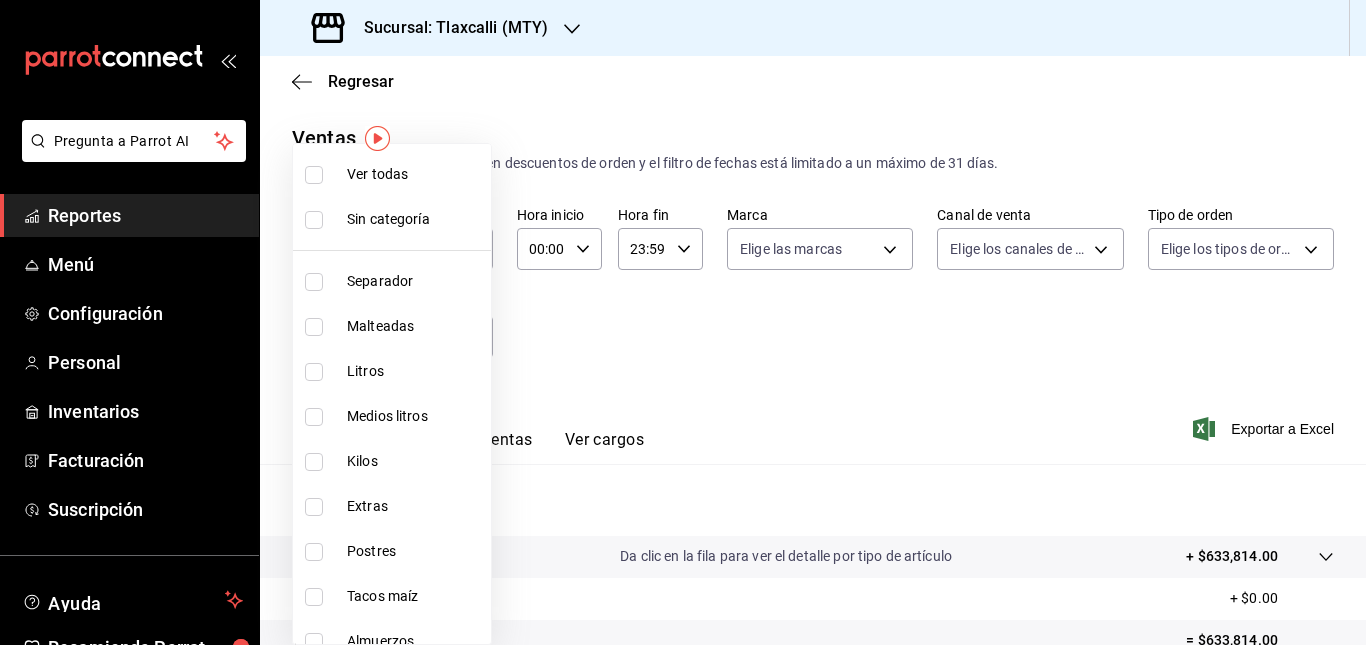 click at bounding box center (683, 322) 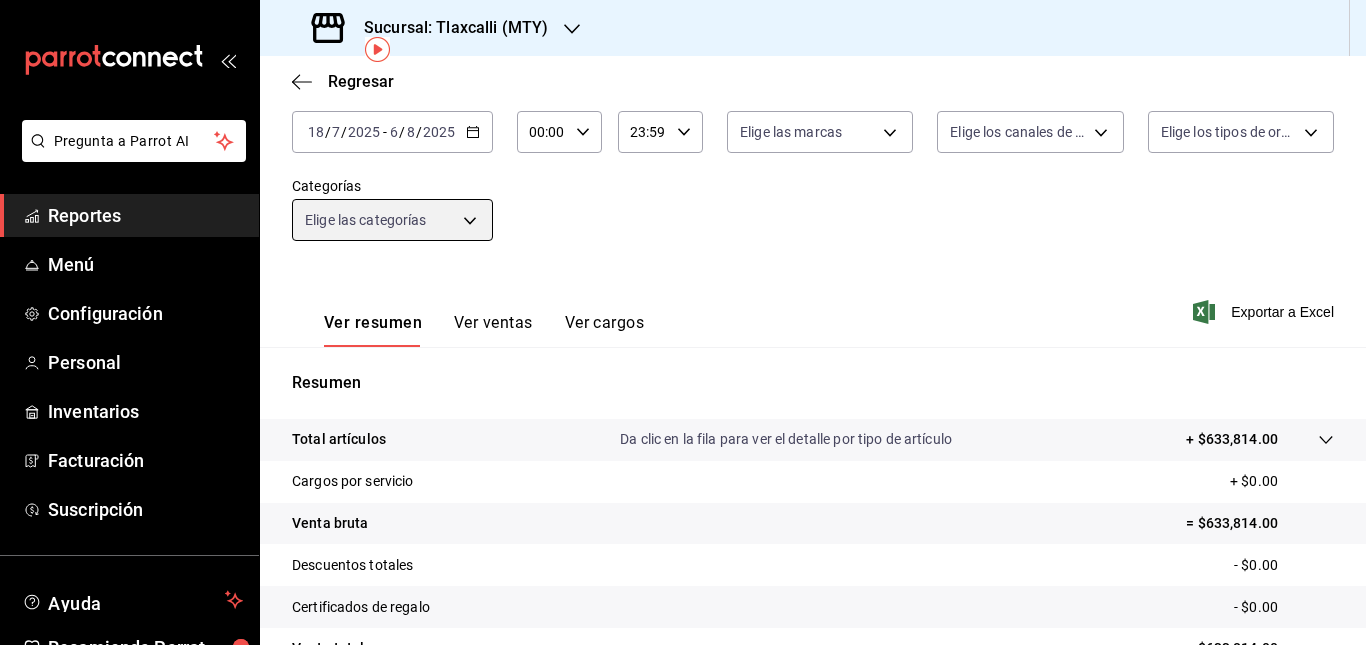 scroll, scrollTop: 69, scrollLeft: 0, axis: vertical 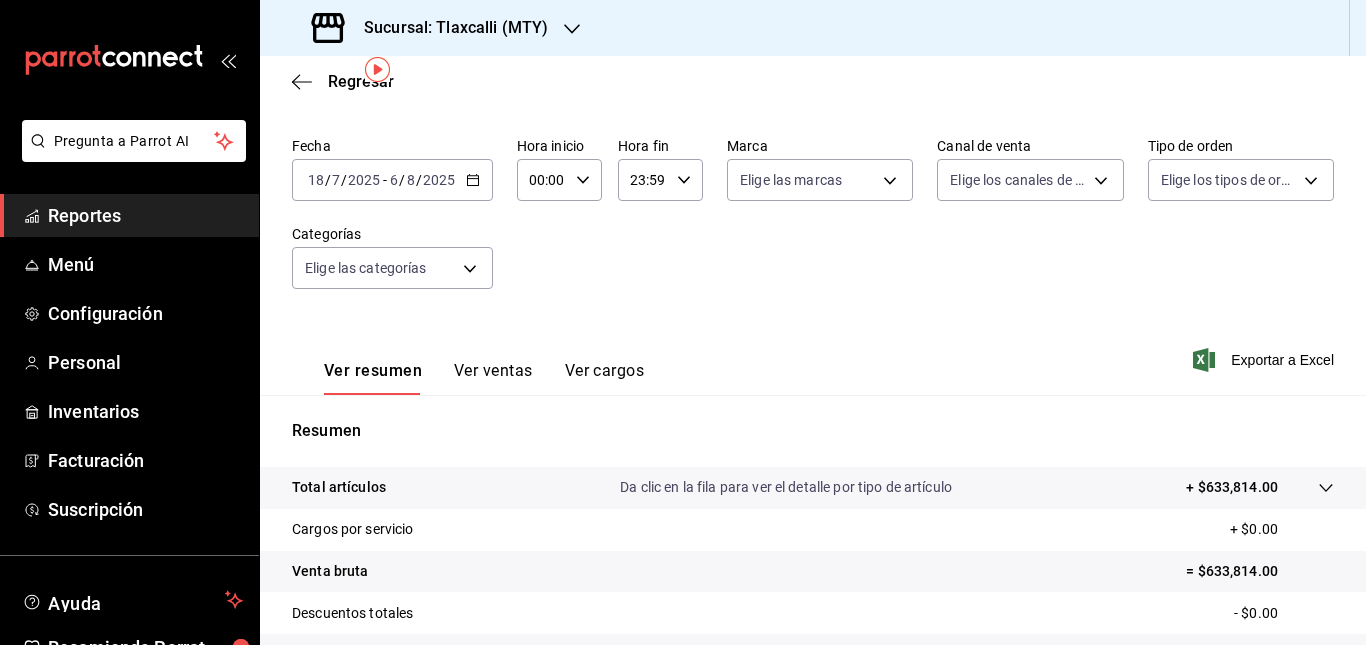 click on "Ver ventas" at bounding box center (493, 378) 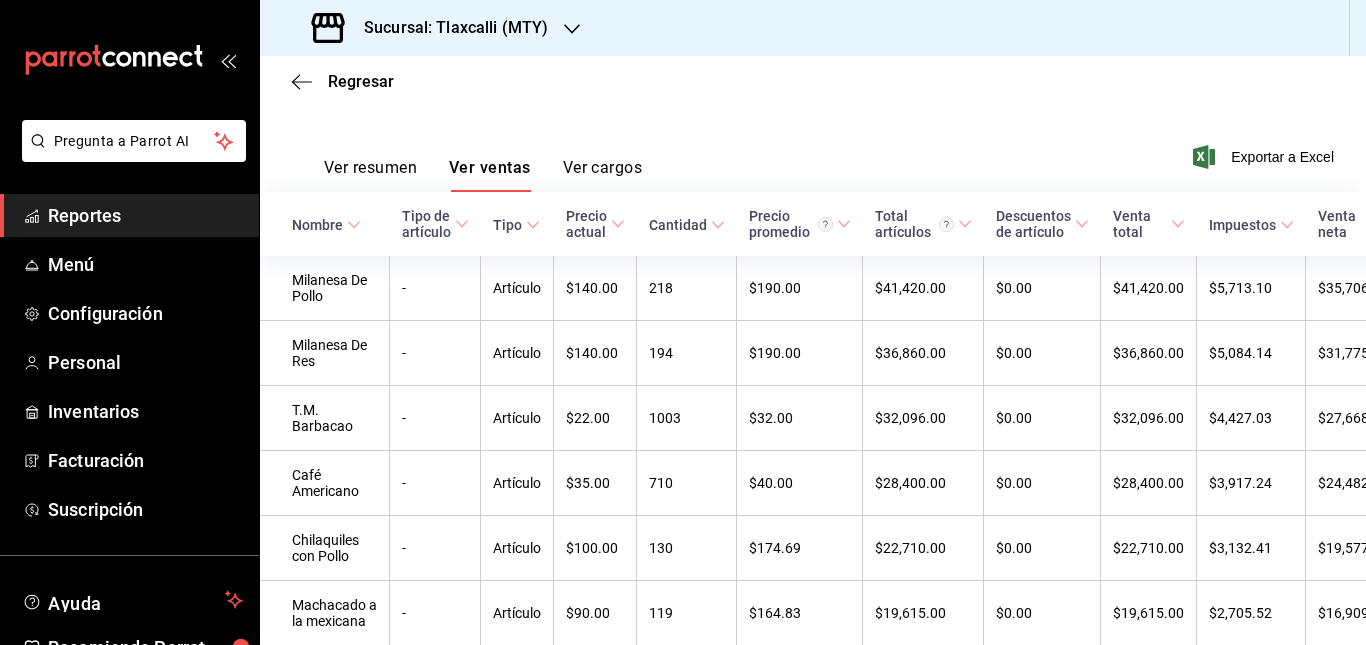 scroll, scrollTop: 278, scrollLeft: 0, axis: vertical 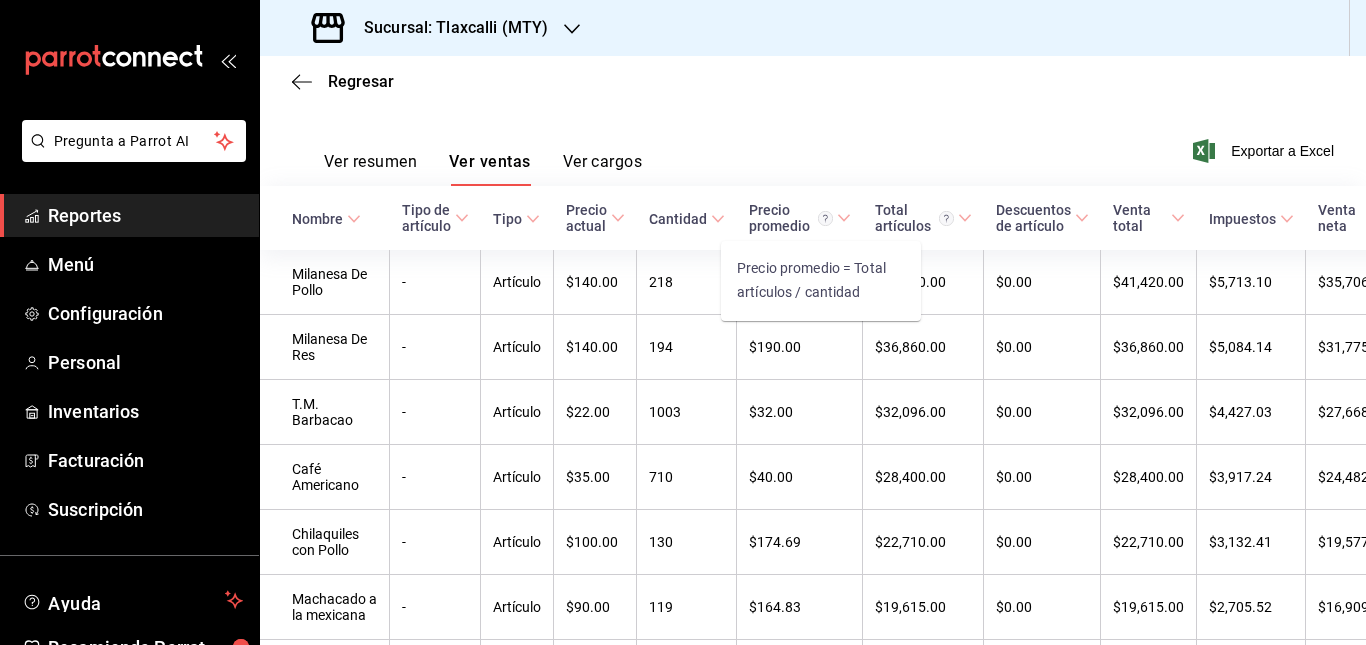 click 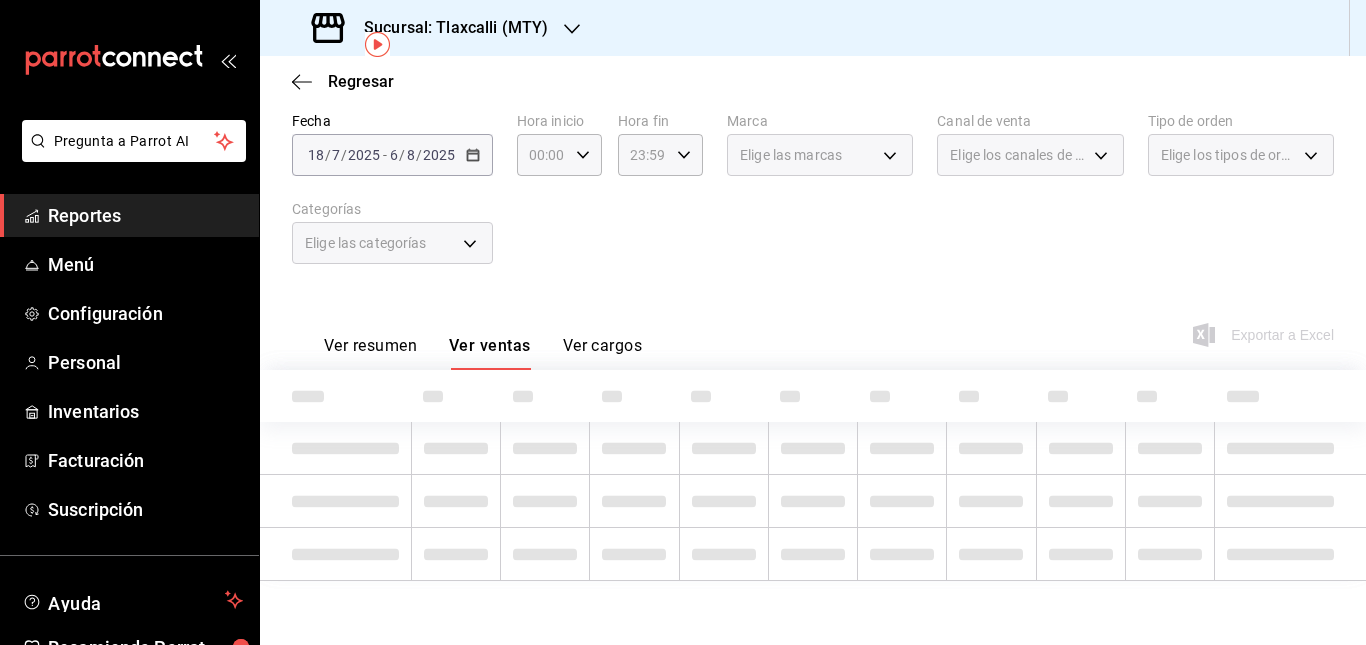 scroll, scrollTop: 94, scrollLeft: 0, axis: vertical 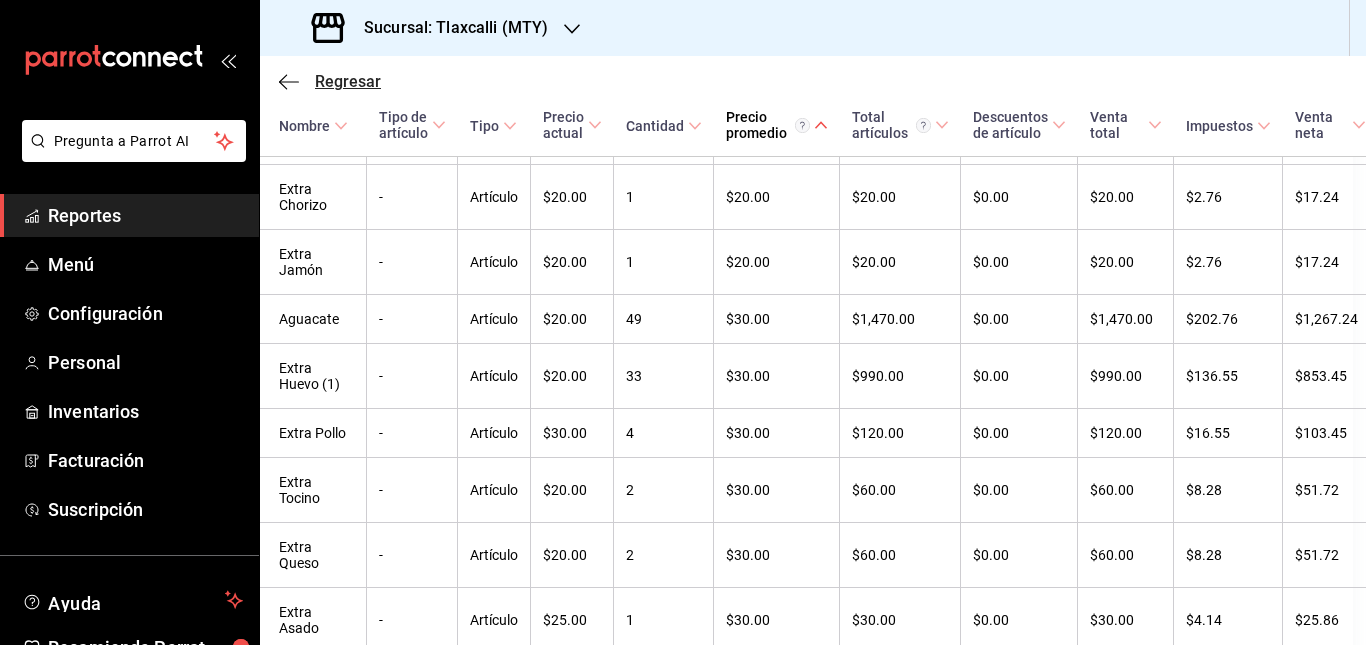 click on "Regresar" at bounding box center (348, 81) 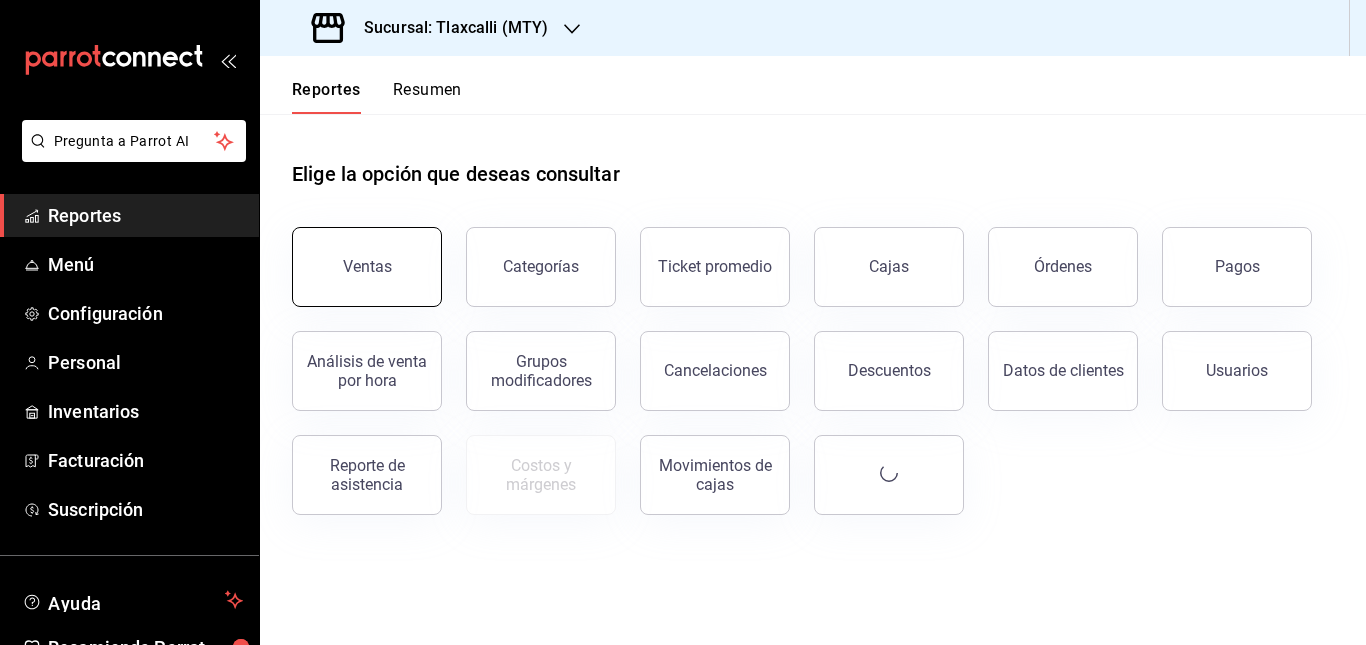 click on "Ventas" at bounding box center (367, 267) 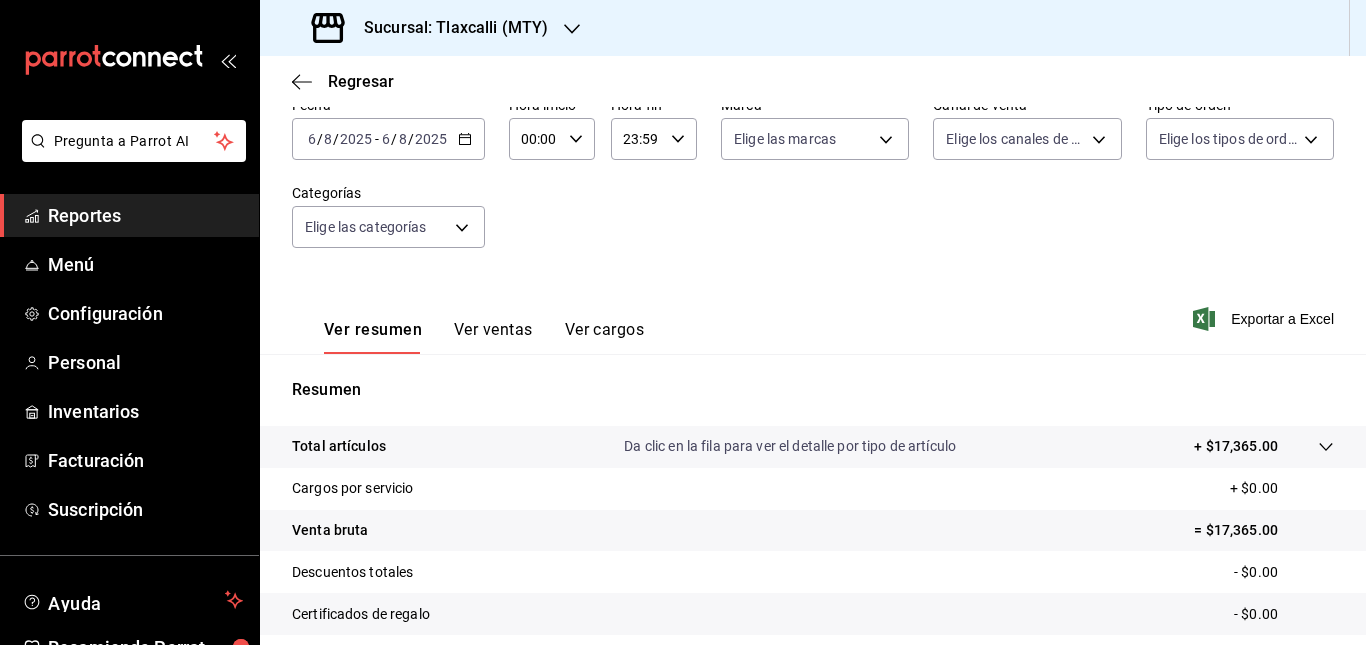 scroll, scrollTop: 110, scrollLeft: 0, axis: vertical 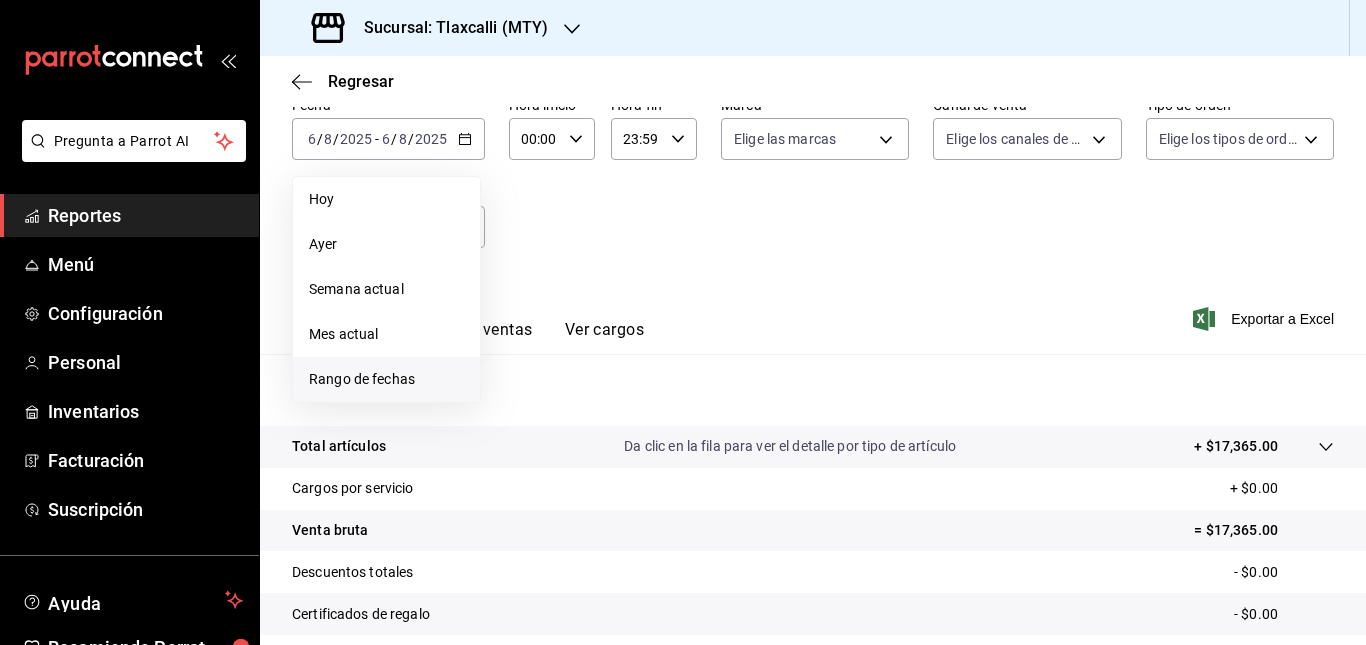 click on "Rango de fechas" at bounding box center [386, 379] 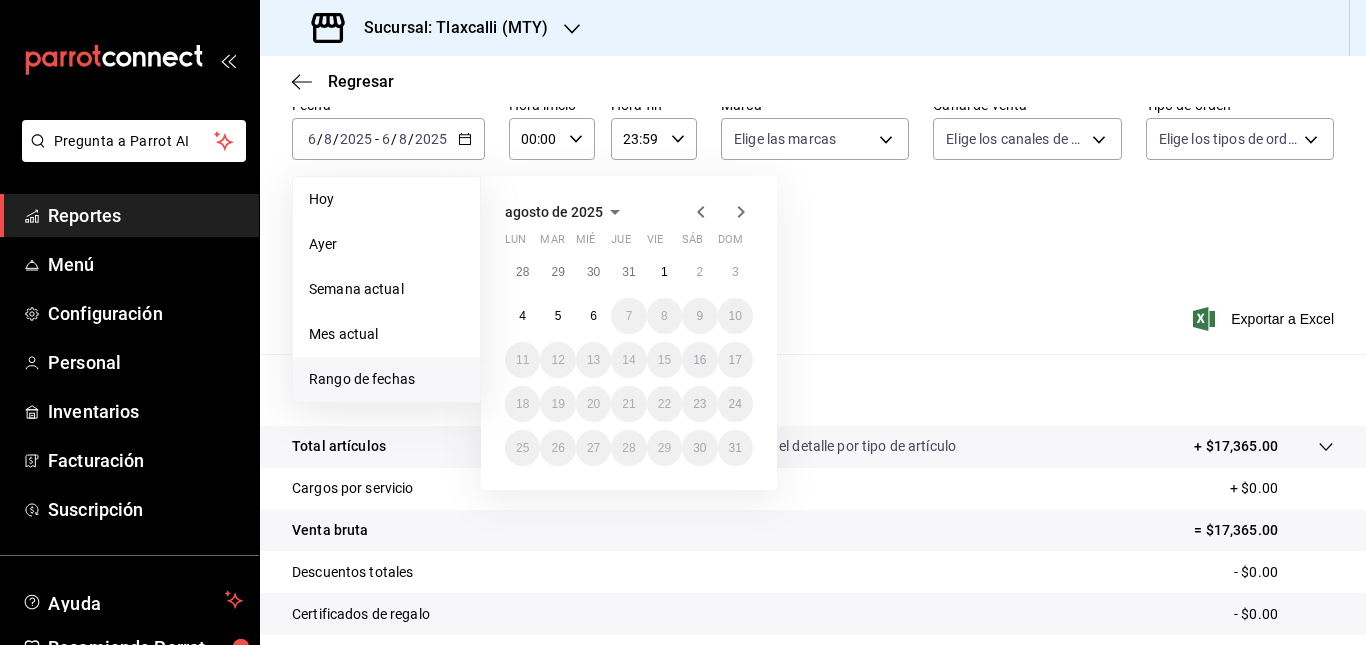 click 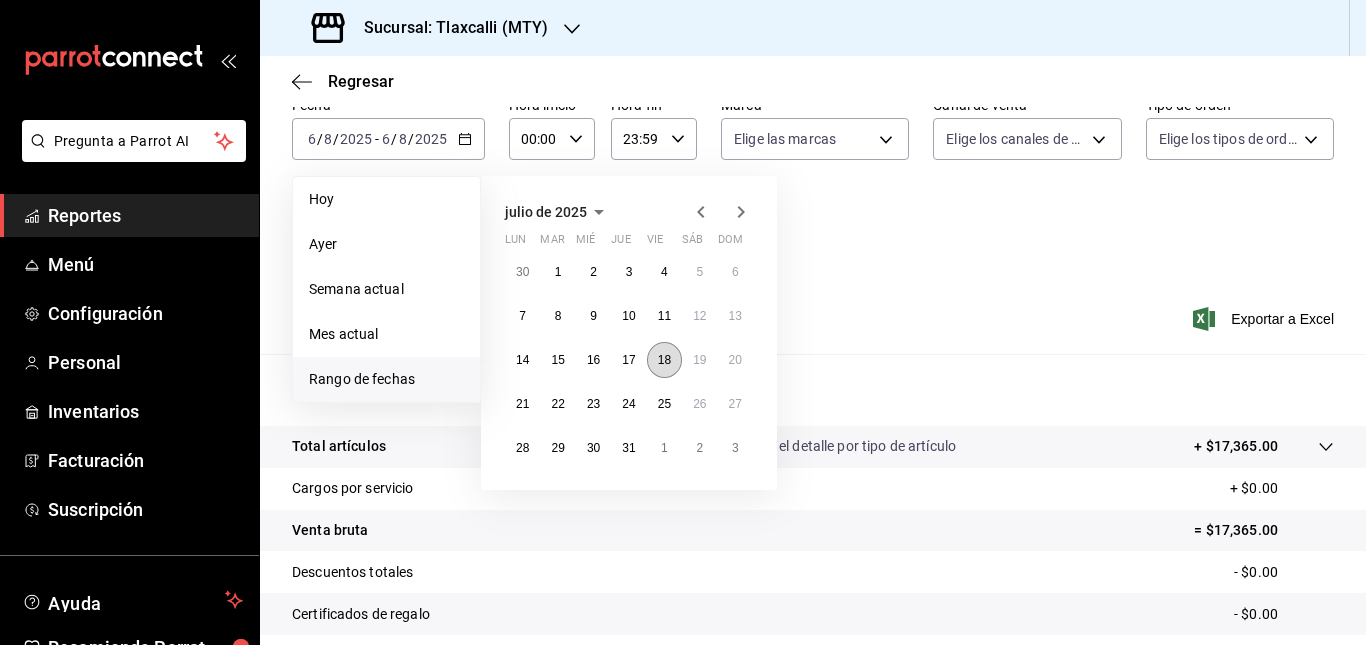 click on "18" at bounding box center [664, 360] 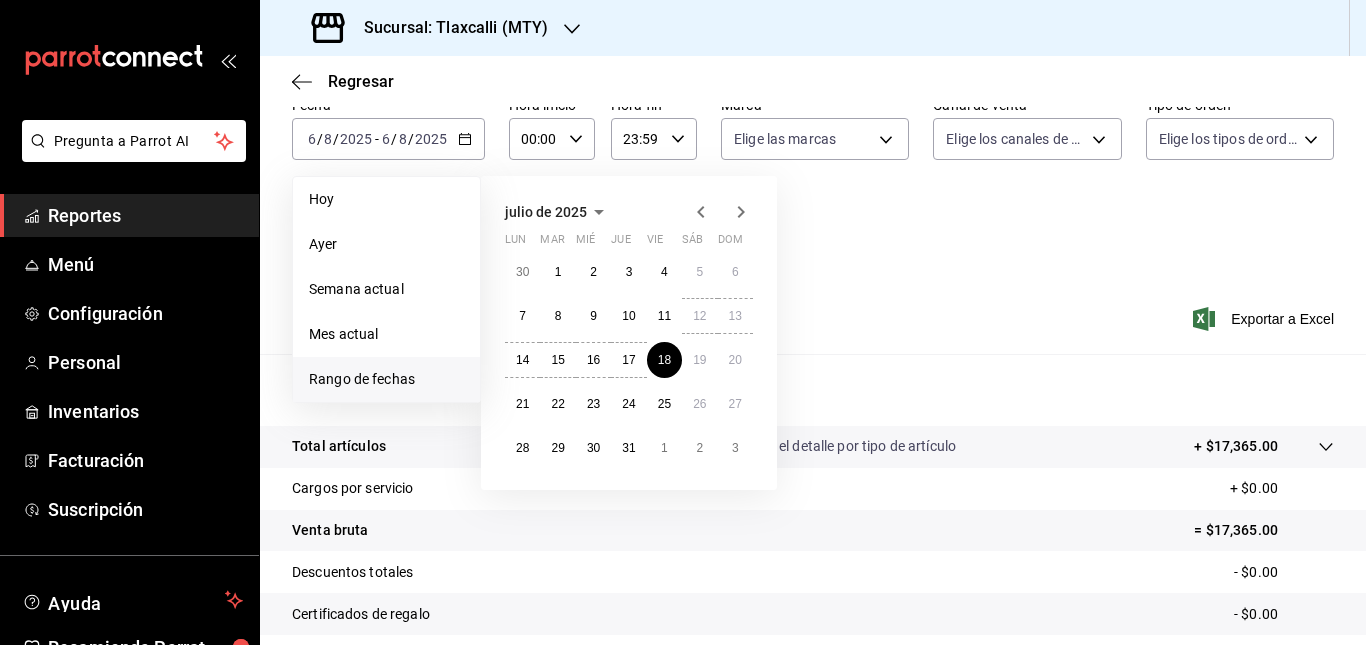 click 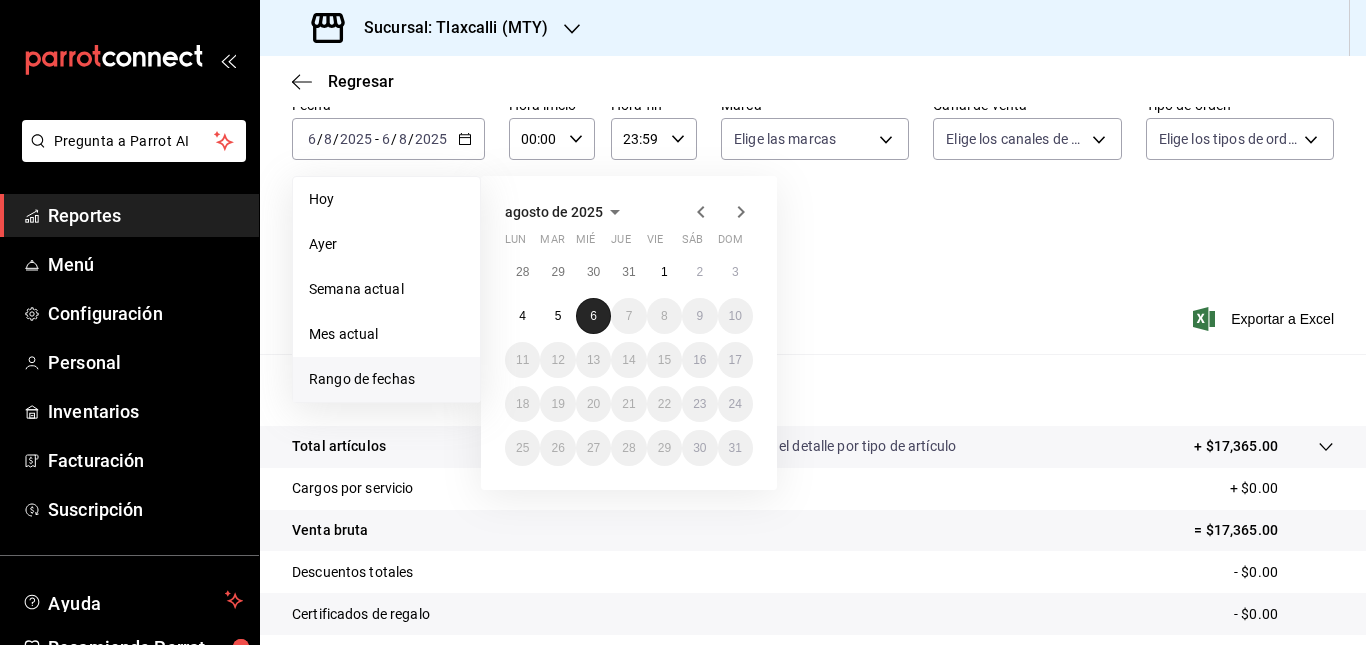 click on "6" at bounding box center (593, 316) 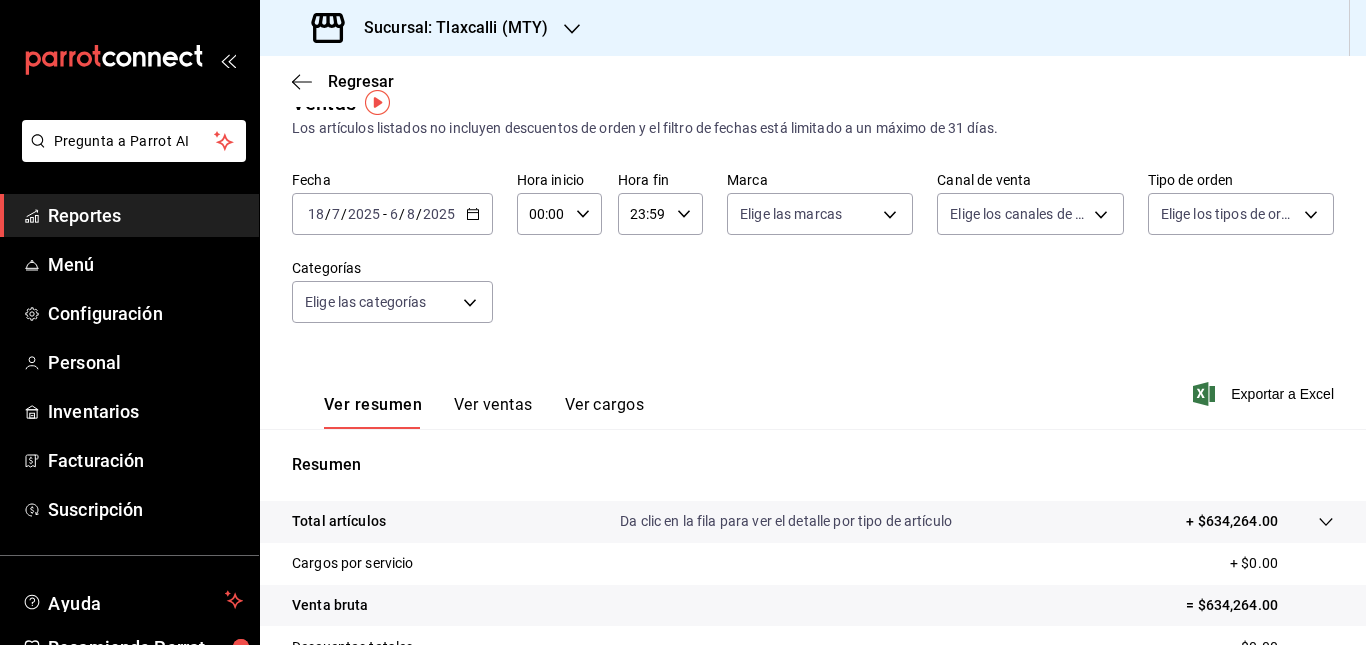 scroll, scrollTop: 36, scrollLeft: 0, axis: vertical 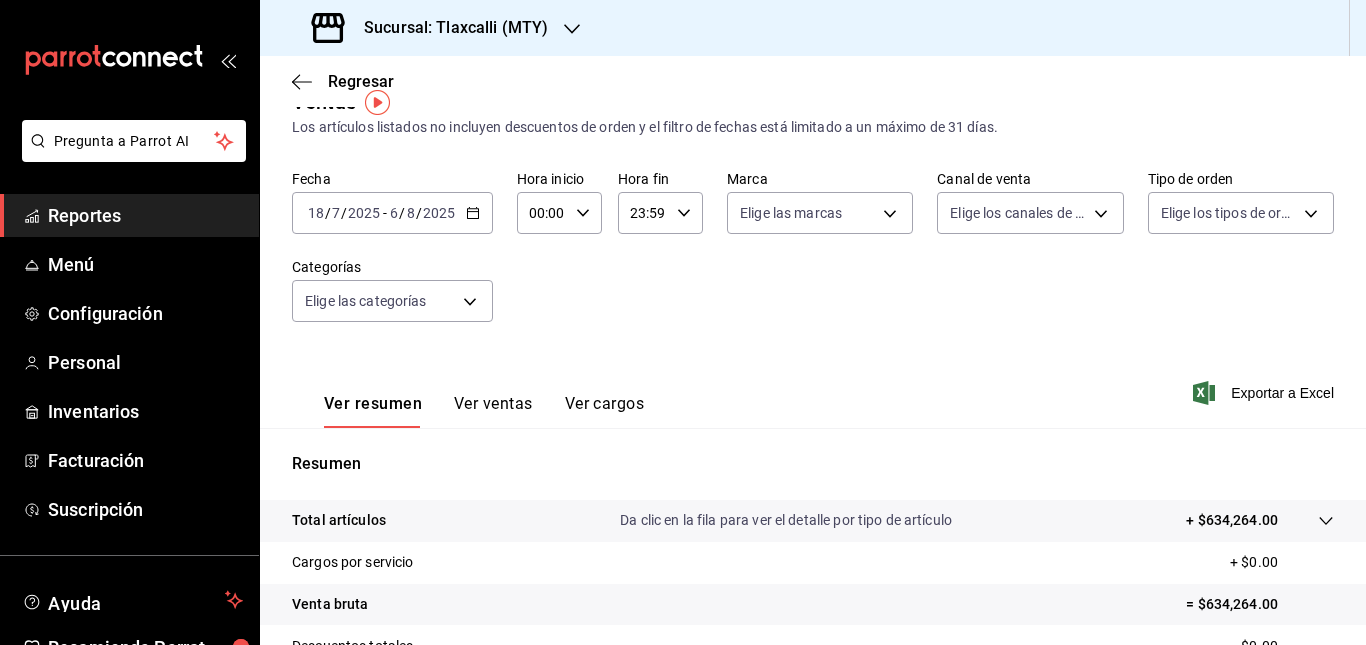 click on "Ver ventas" at bounding box center [493, 411] 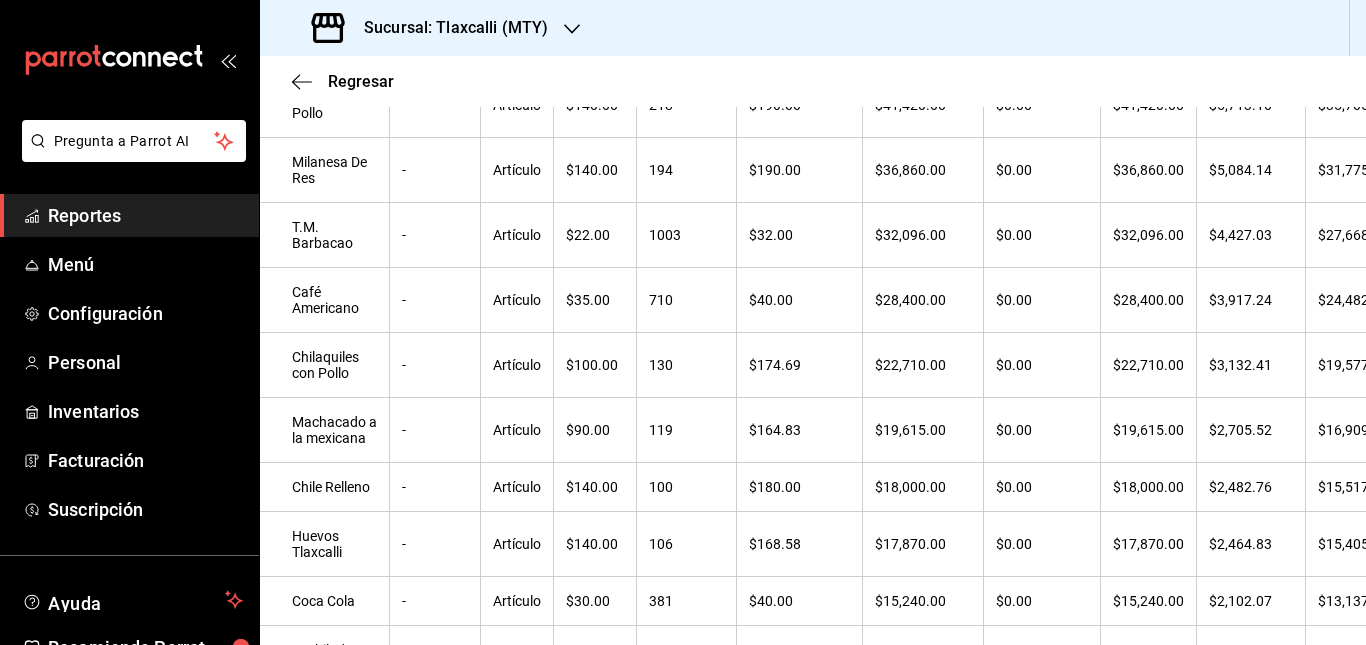 scroll, scrollTop: 194, scrollLeft: 0, axis: vertical 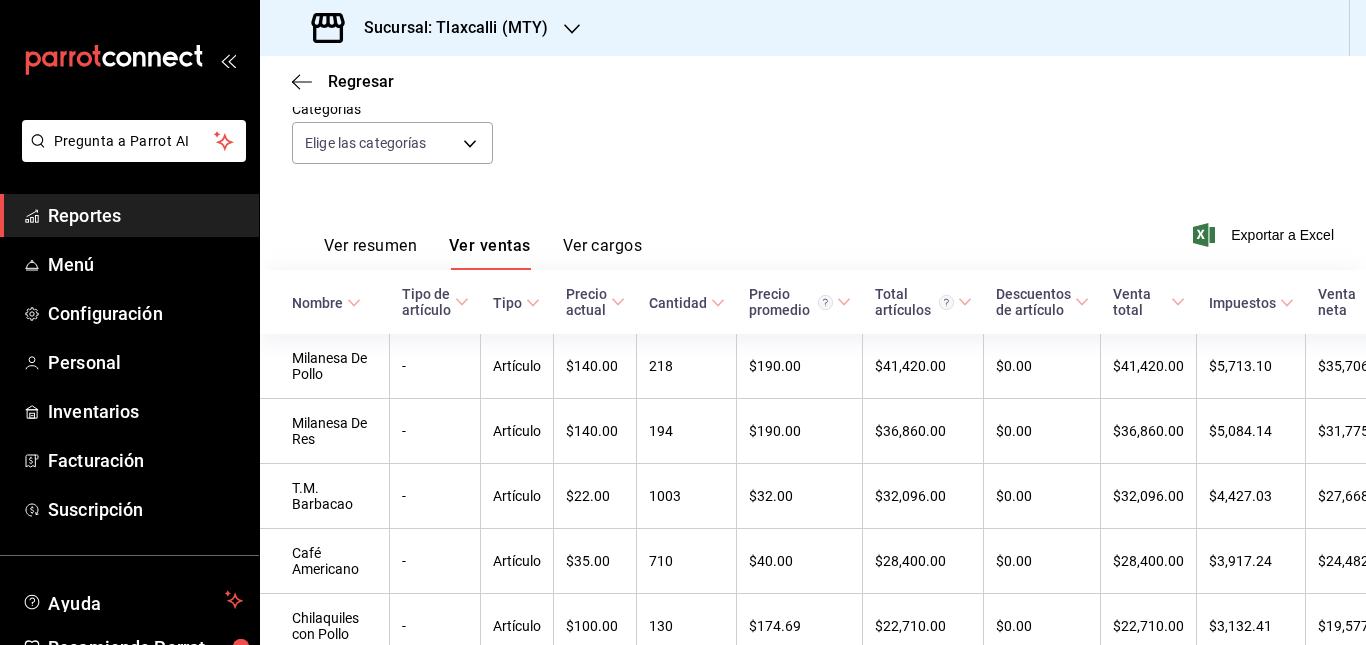 click on "Ver resumen Ver ventas Ver cargos Exportar a Excel" at bounding box center (813, 229) 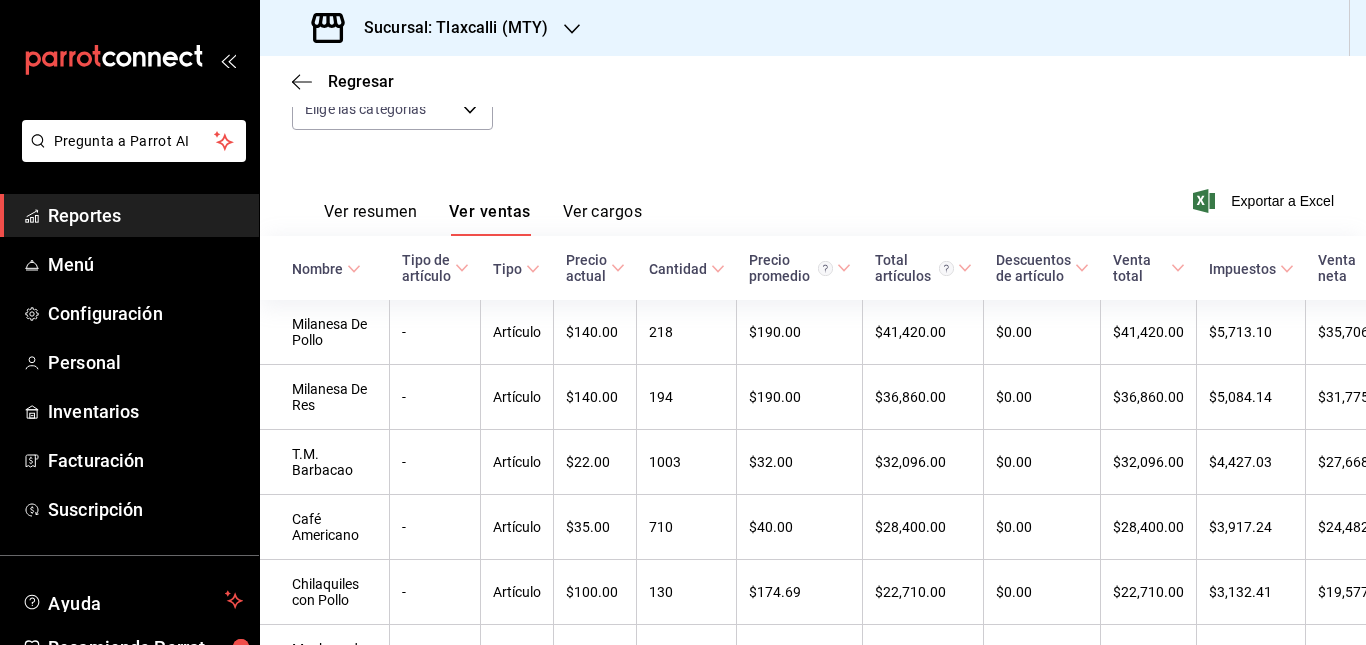 click on "Ver resumen Ver ventas Ver cargos Exportar a Excel" at bounding box center (813, 195) 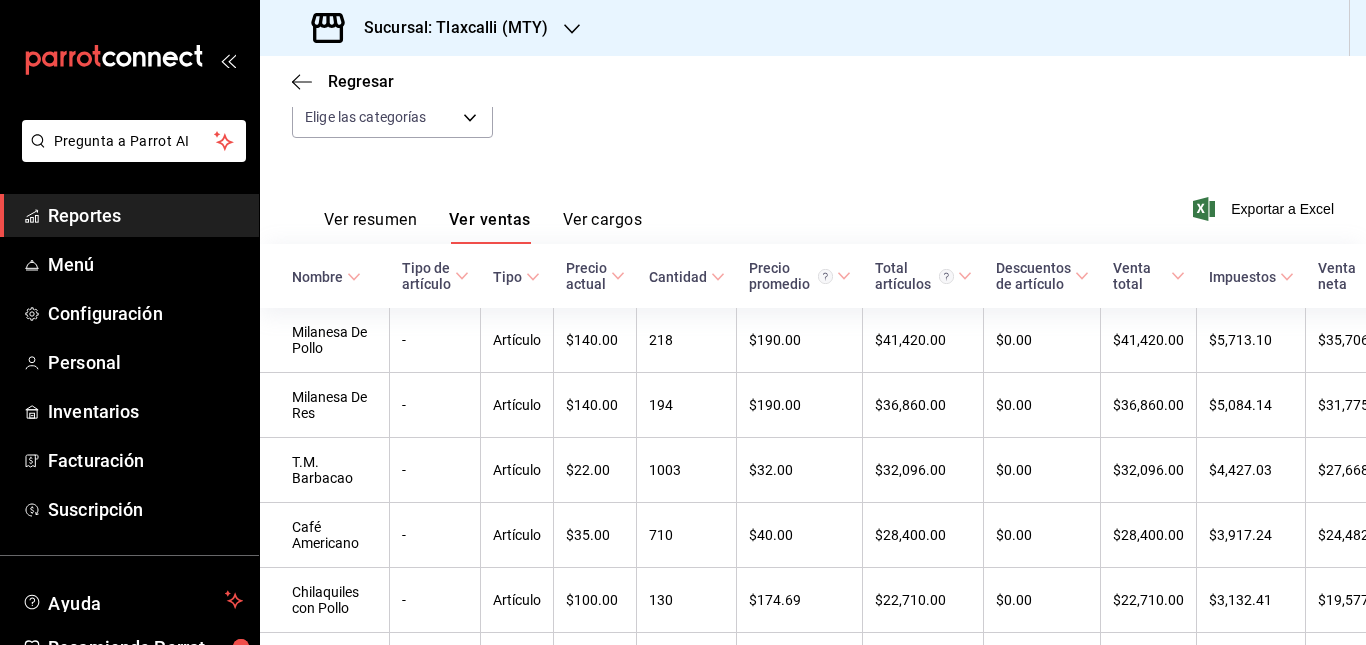 scroll, scrollTop: 219, scrollLeft: 0, axis: vertical 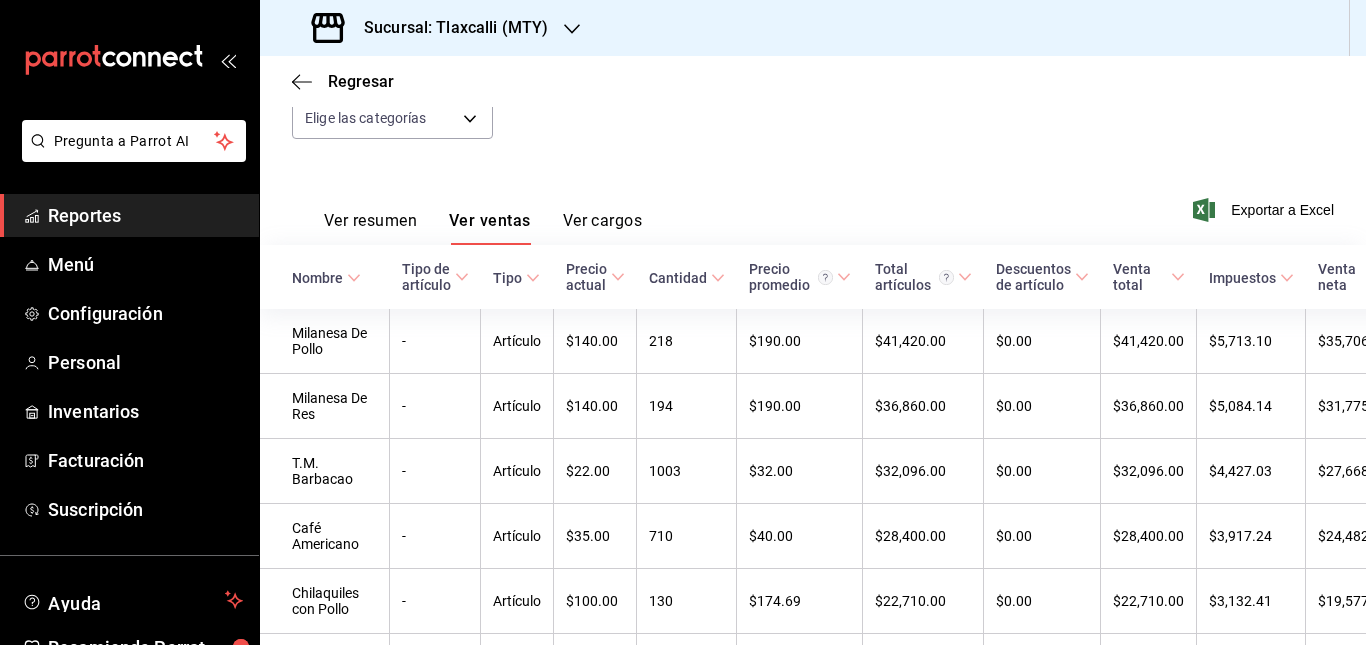 click on "Ver resumen Ver ventas Ver cargos Exportar a Excel" at bounding box center (813, 204) 